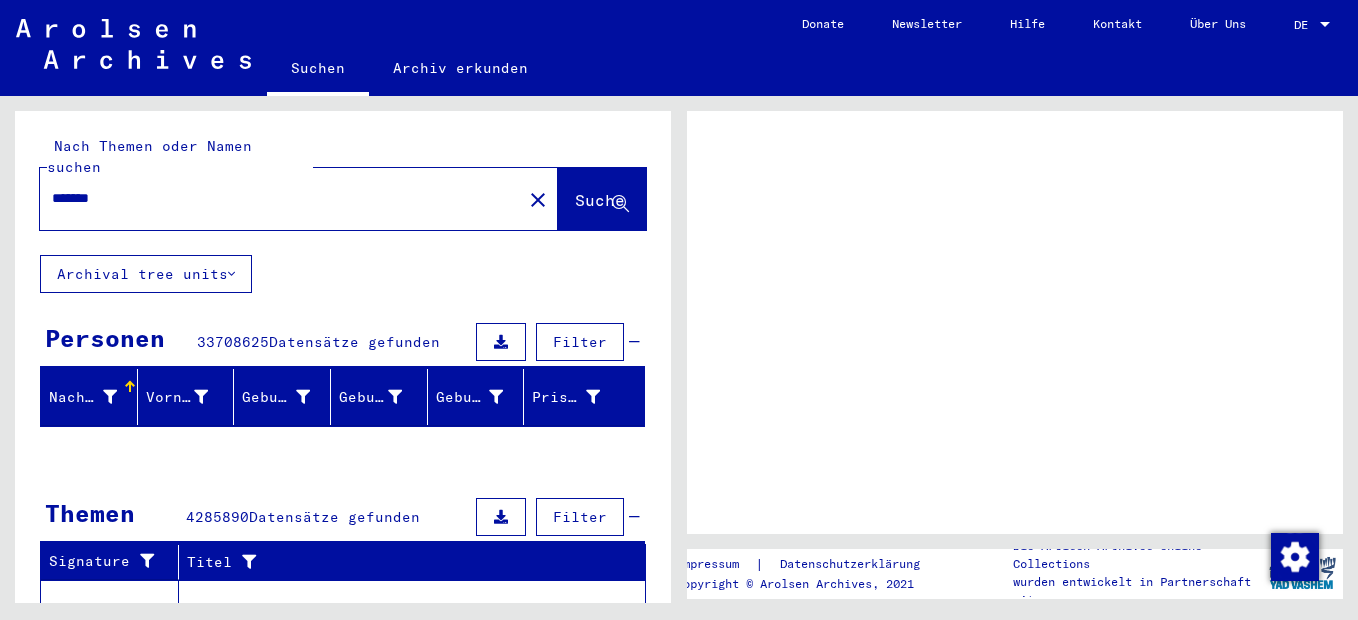 scroll, scrollTop: 0, scrollLeft: 0, axis: both 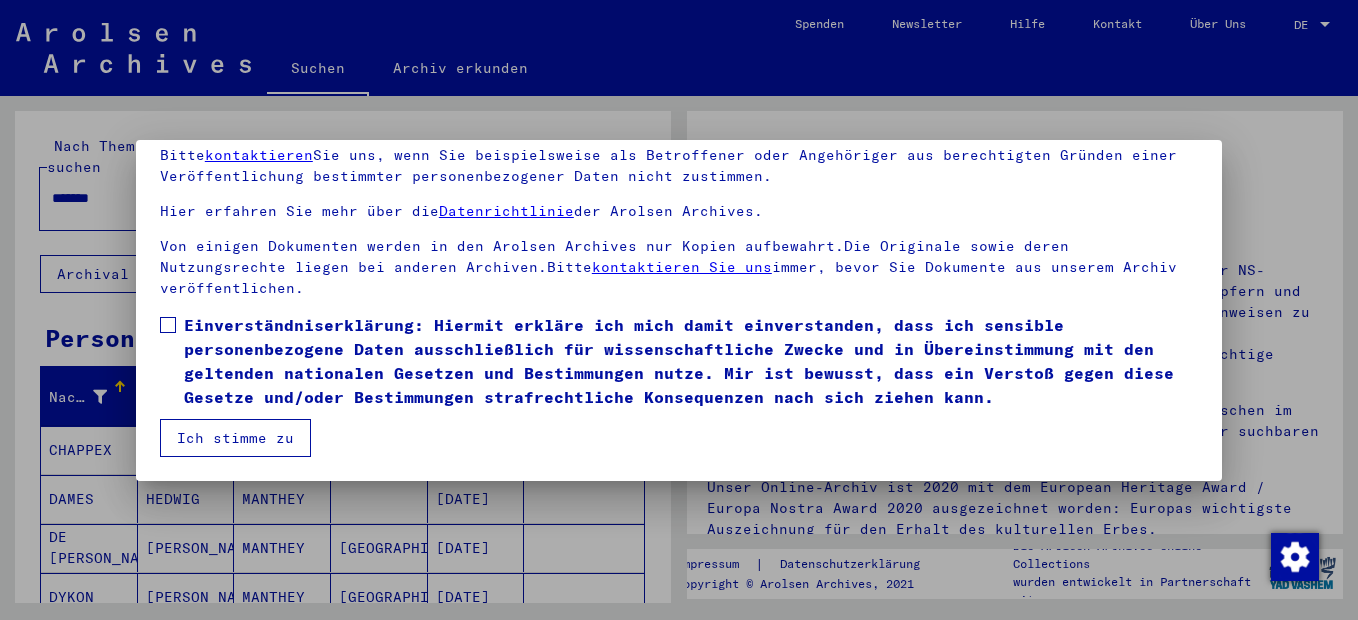 click at bounding box center [168, 325] 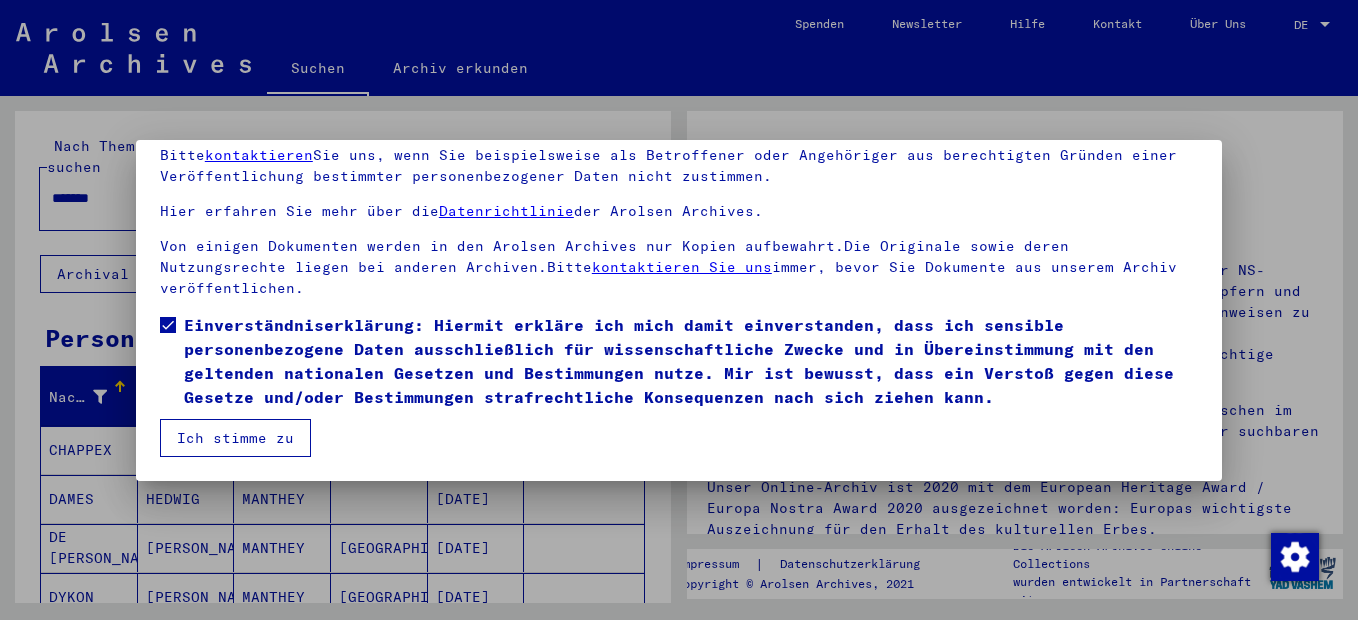 click on "Ich stimme zu" at bounding box center (235, 438) 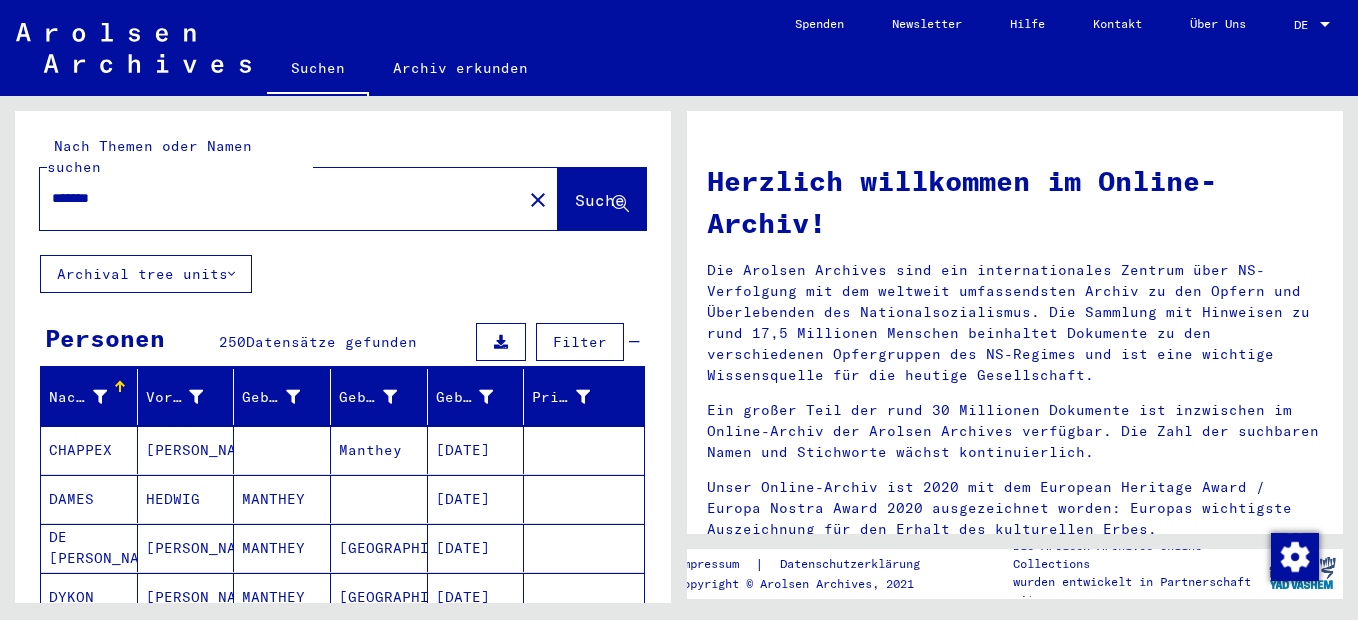 click on "*******" at bounding box center [275, 198] 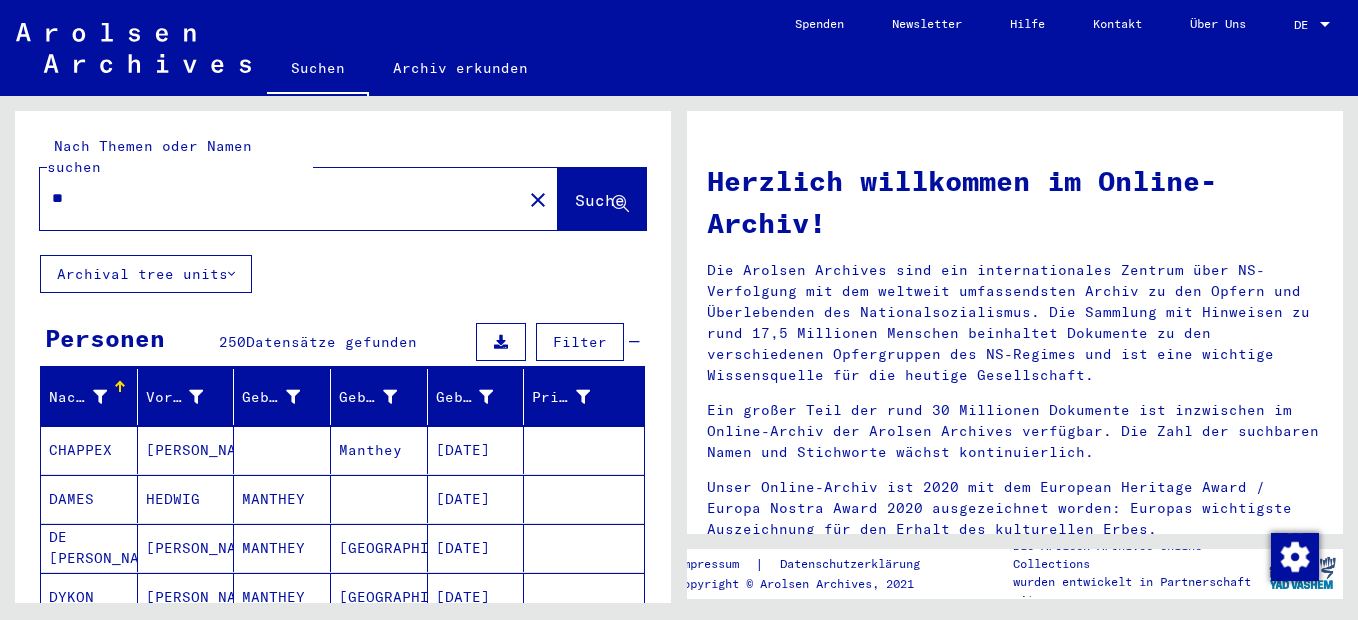 type on "*" 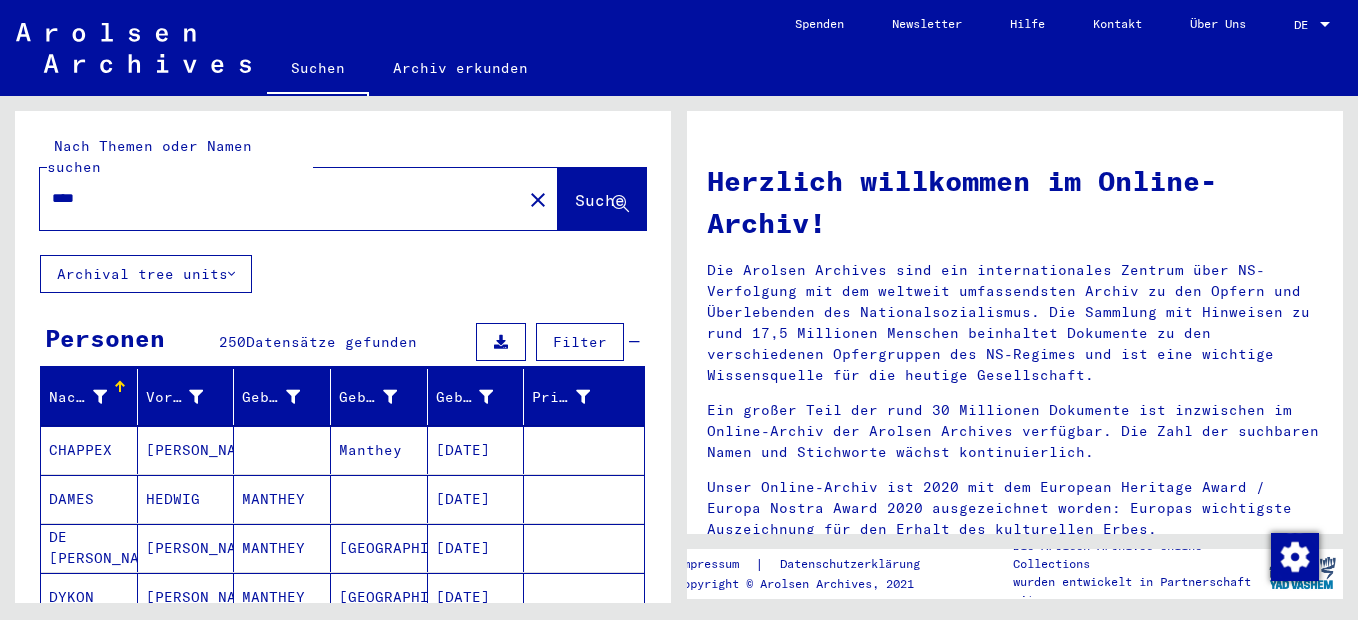 type on "****" 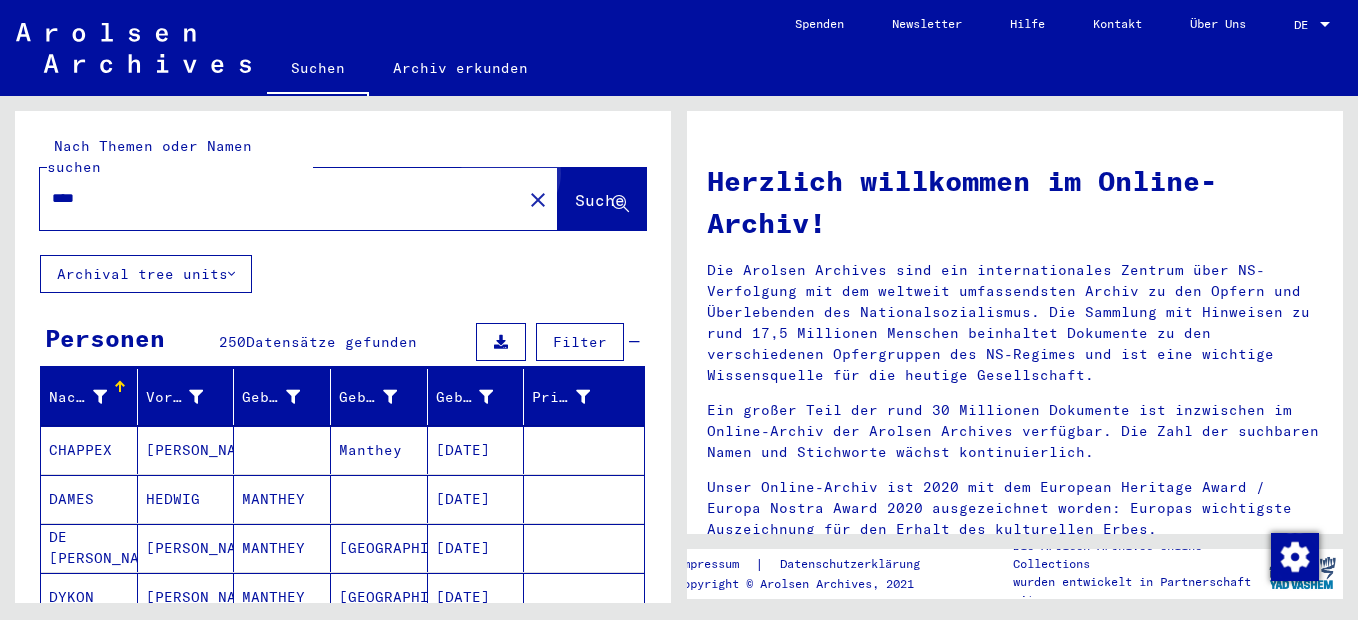 click on "Suche" 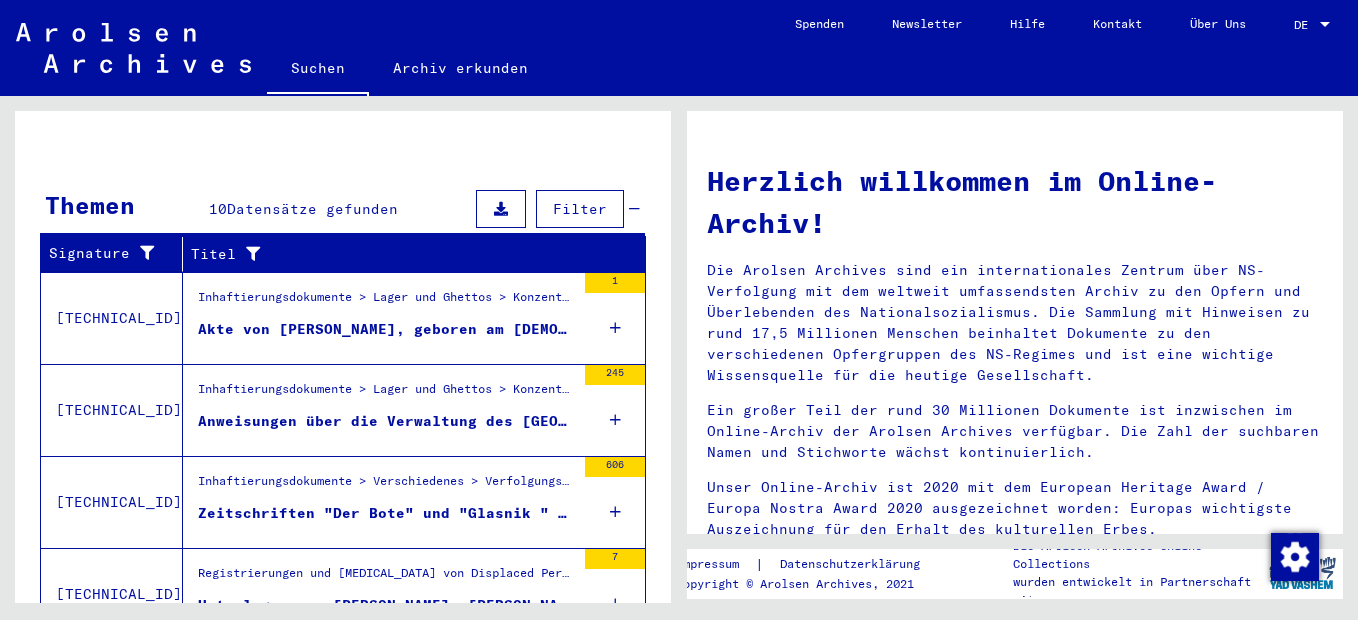 scroll, scrollTop: 579, scrollLeft: 0, axis: vertical 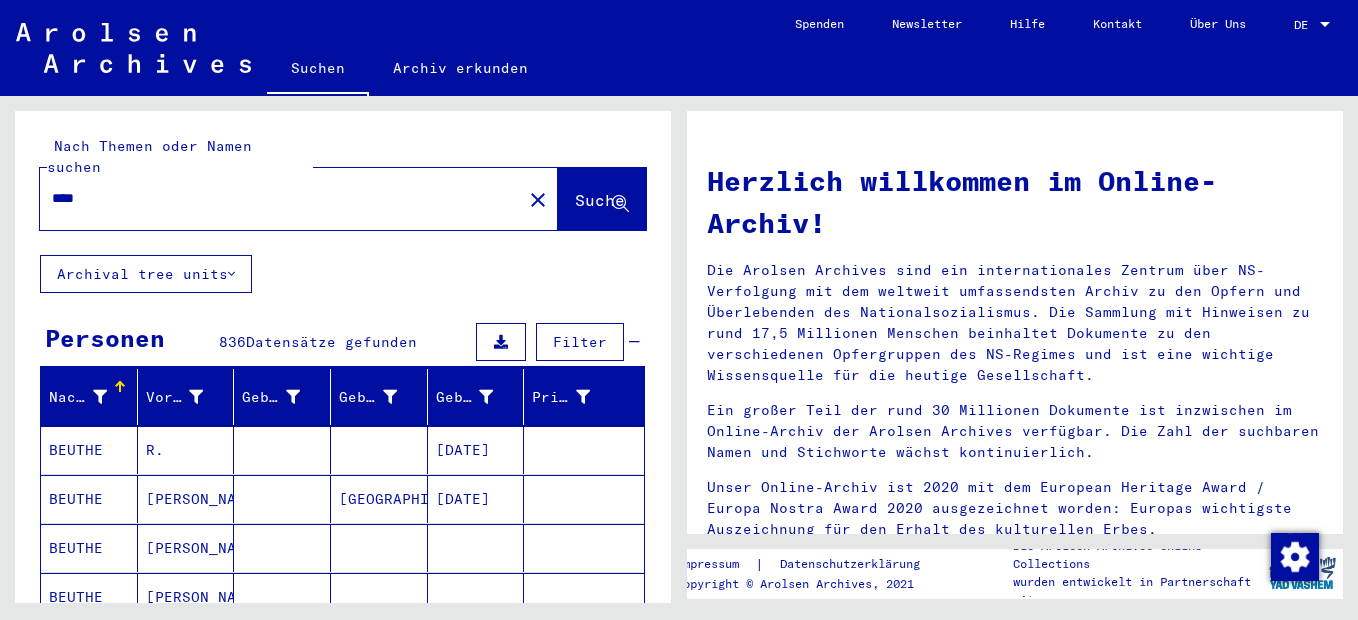 click on "****" at bounding box center [275, 198] 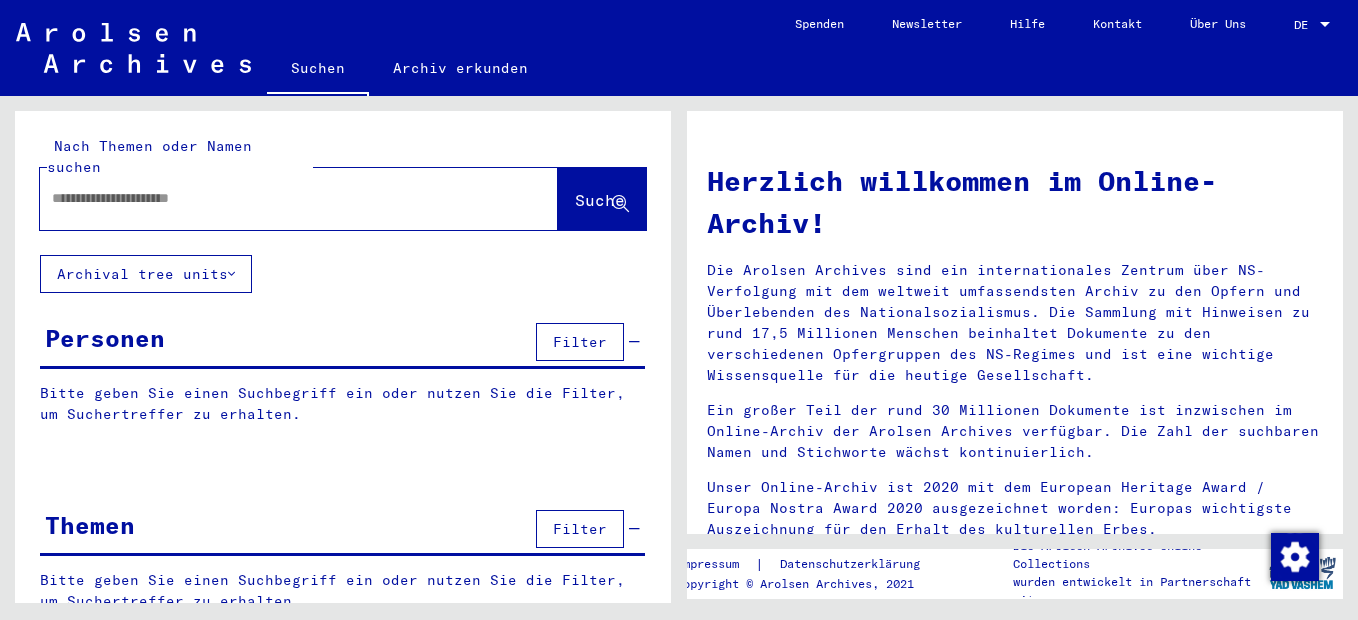 click at bounding box center [275, 198] 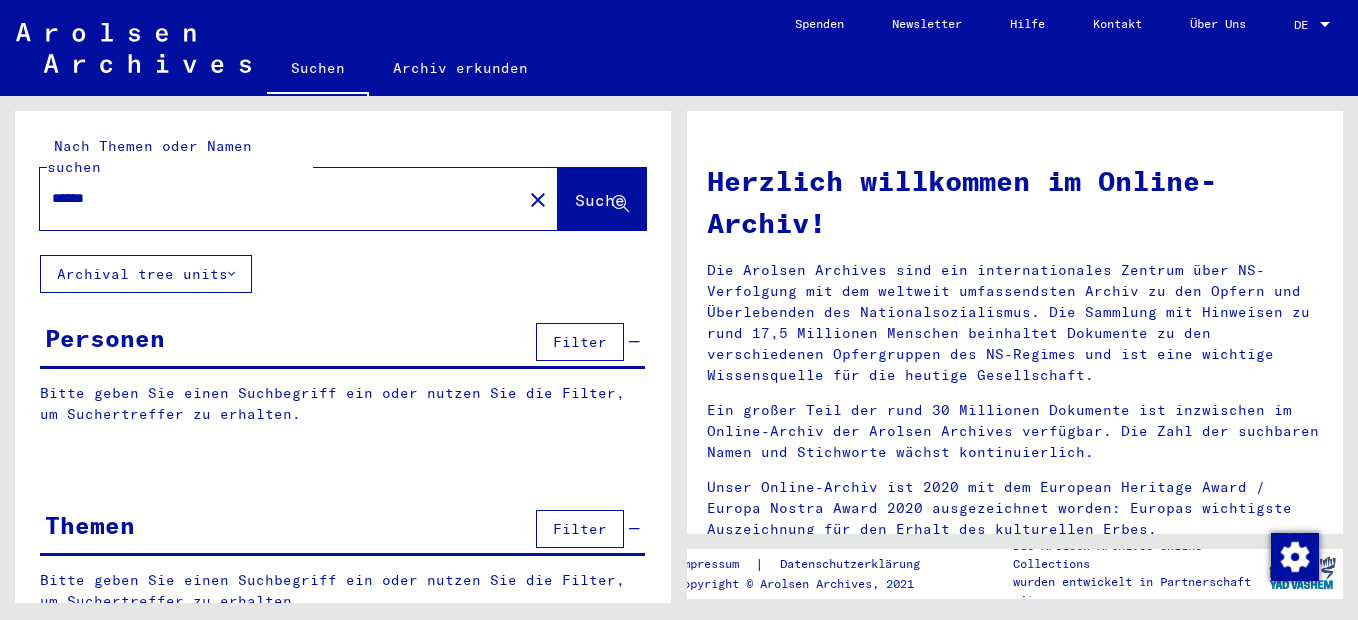 type on "******" 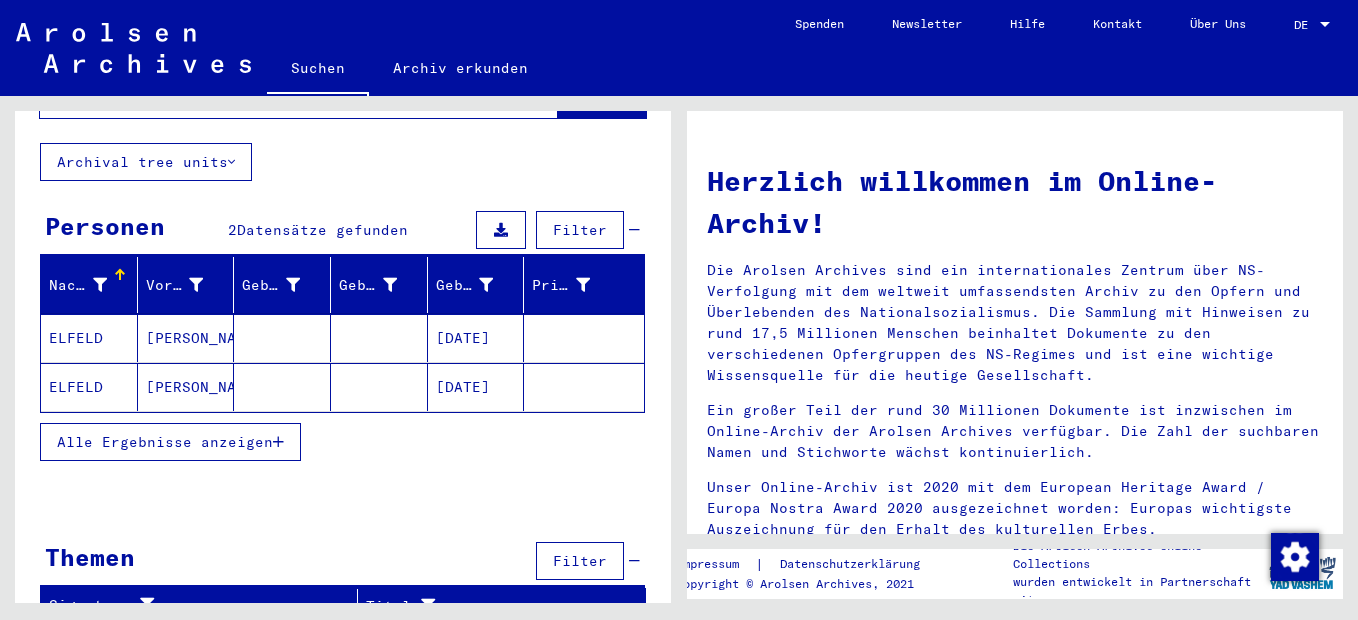 scroll, scrollTop: 114, scrollLeft: 0, axis: vertical 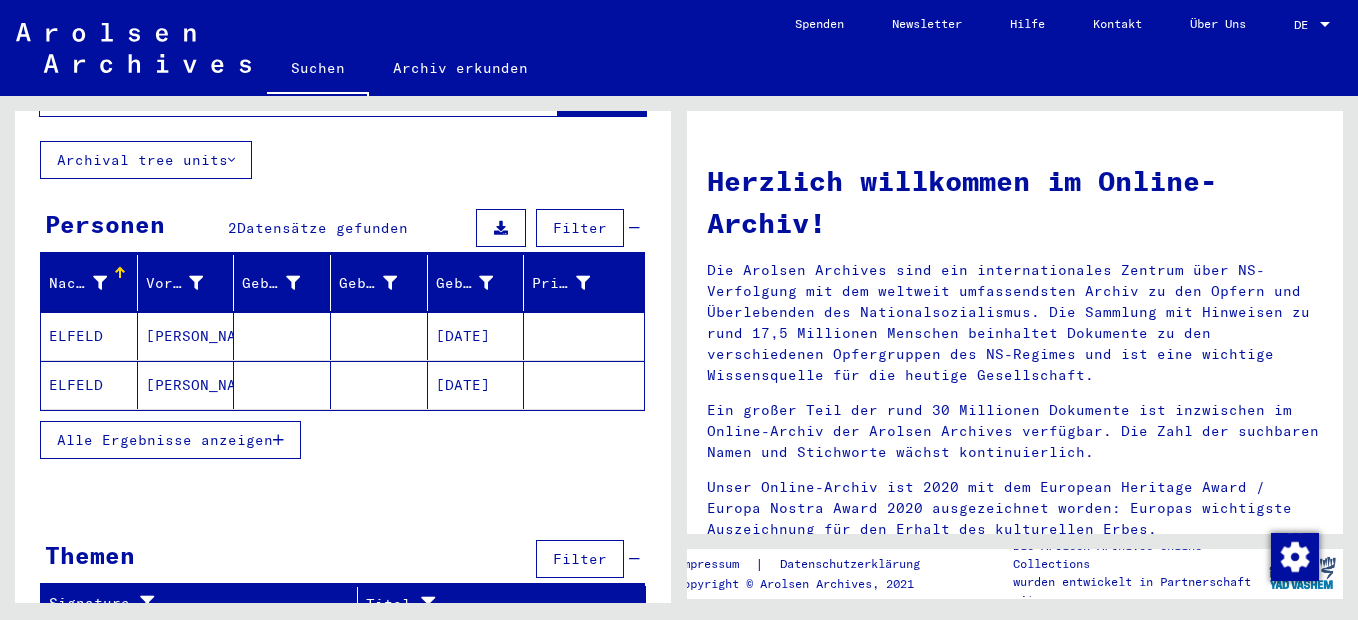 click on "ELFELD" at bounding box center (89, 385) 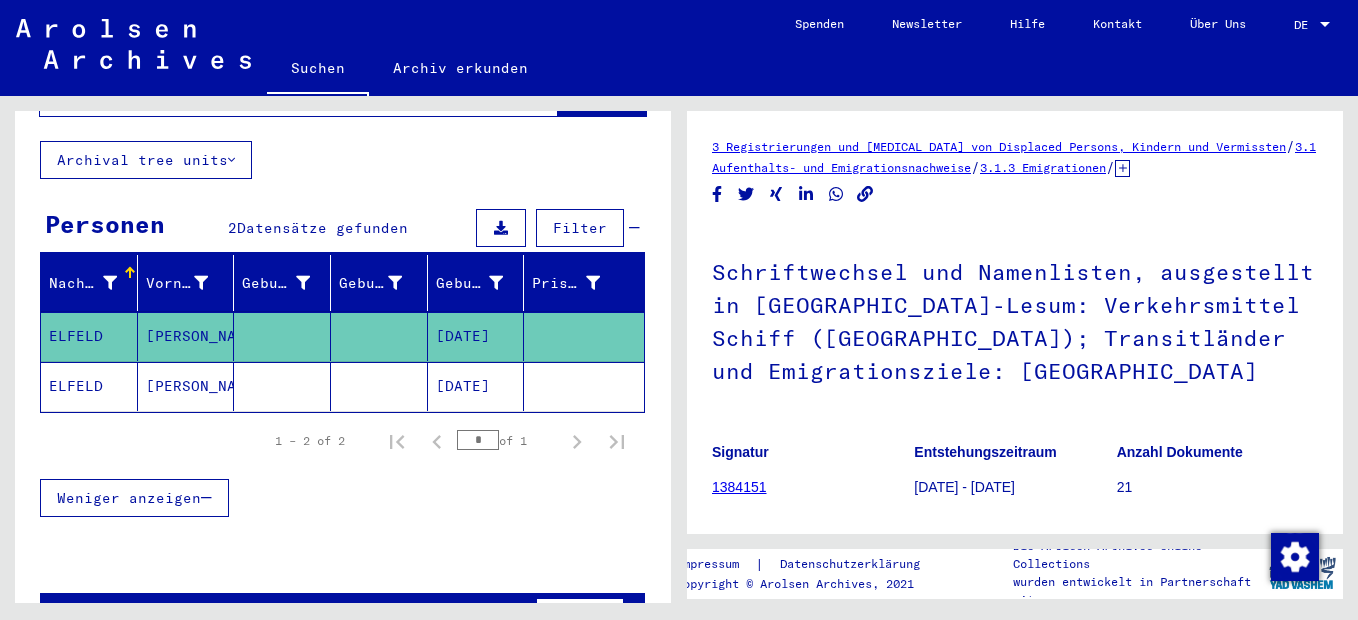 scroll, scrollTop: 0, scrollLeft: 0, axis: both 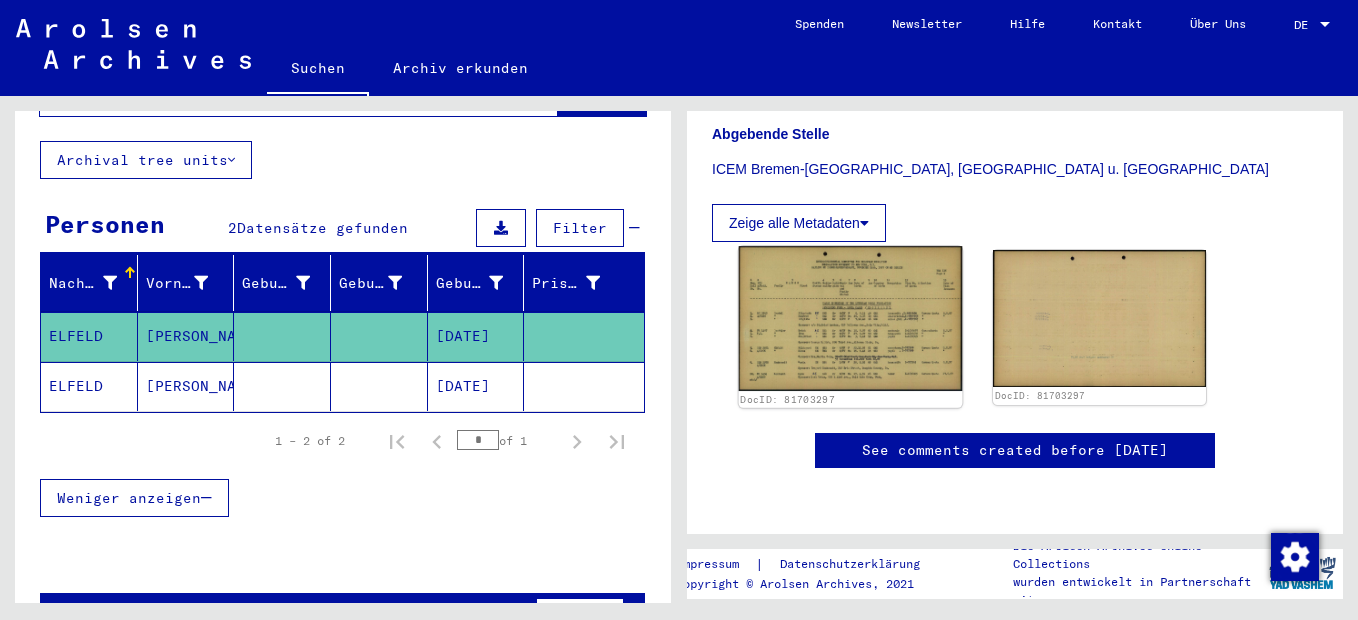 click 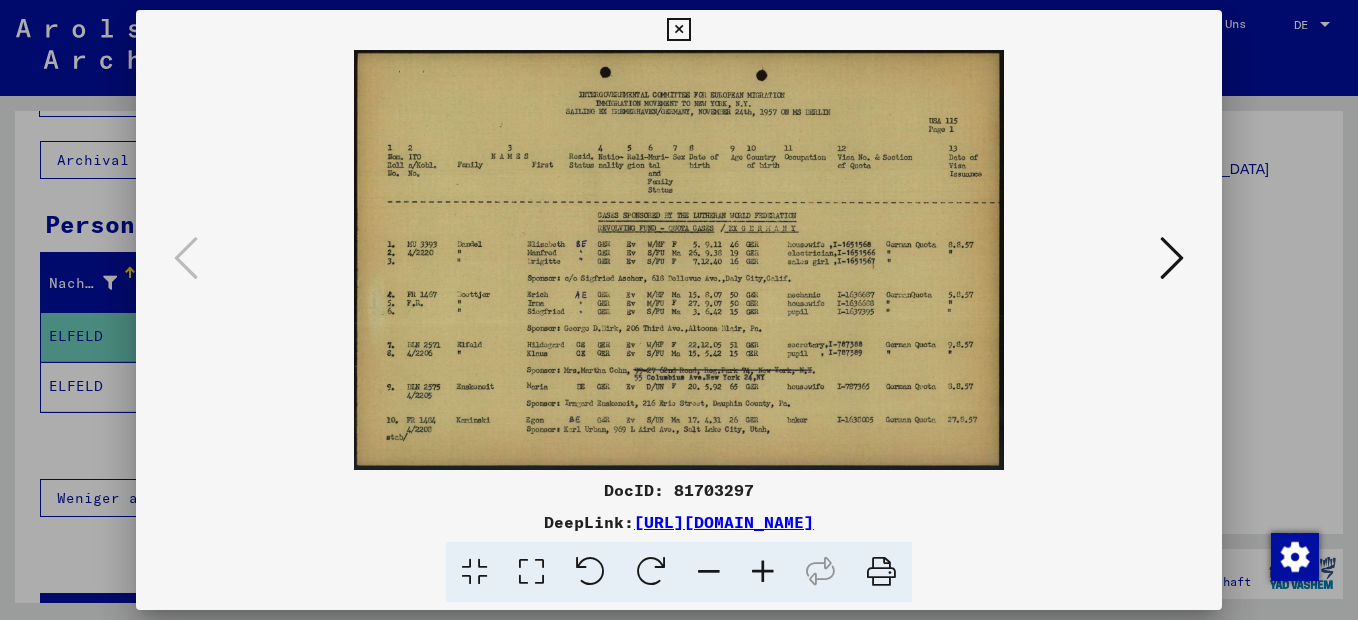 click at bounding box center (763, 572) 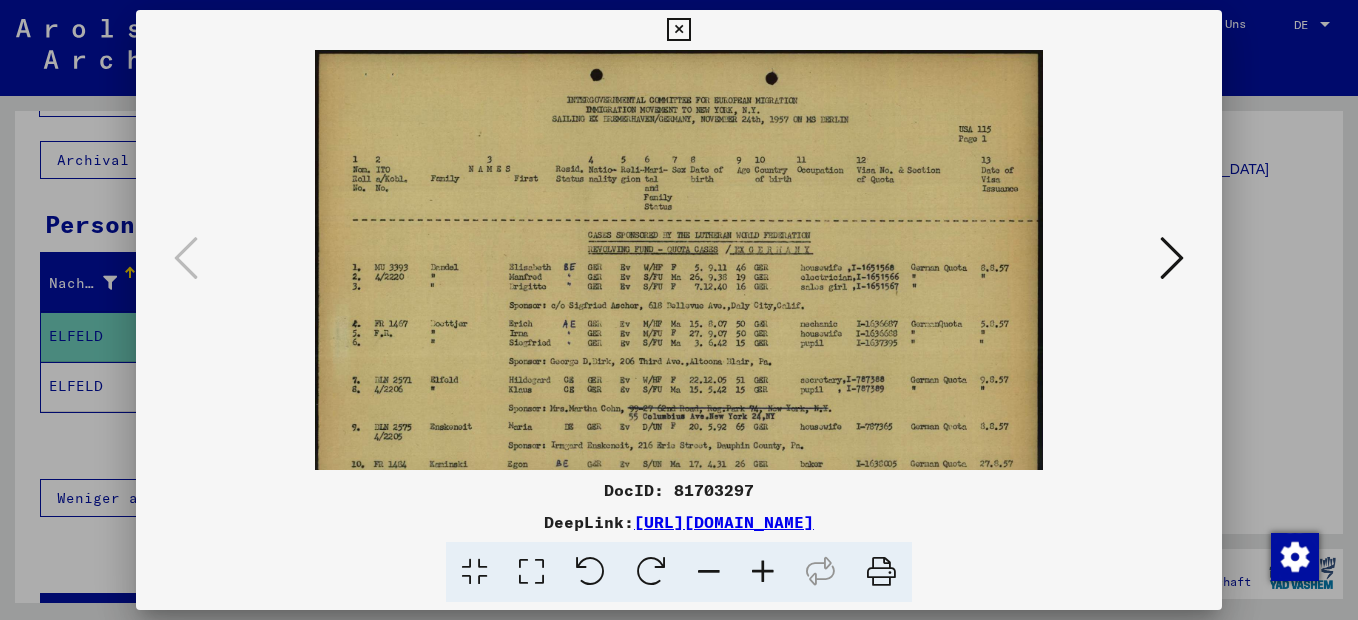 click at bounding box center (763, 572) 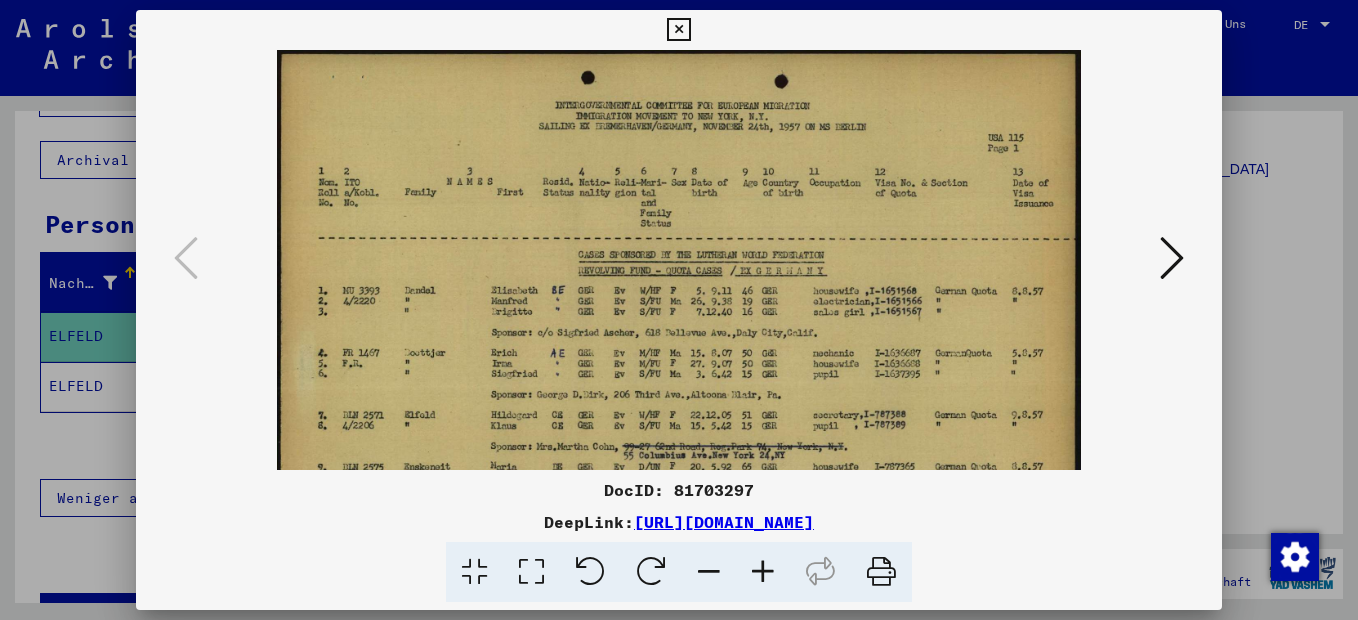 click at bounding box center (763, 572) 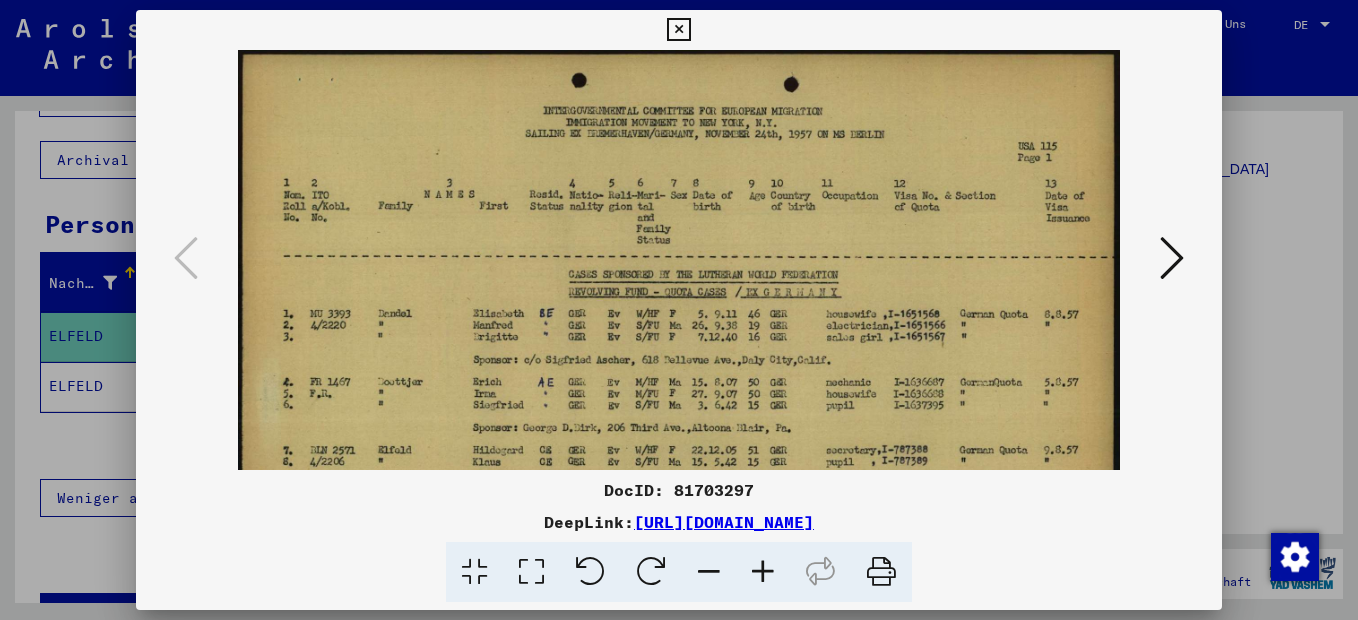 click at bounding box center [763, 572] 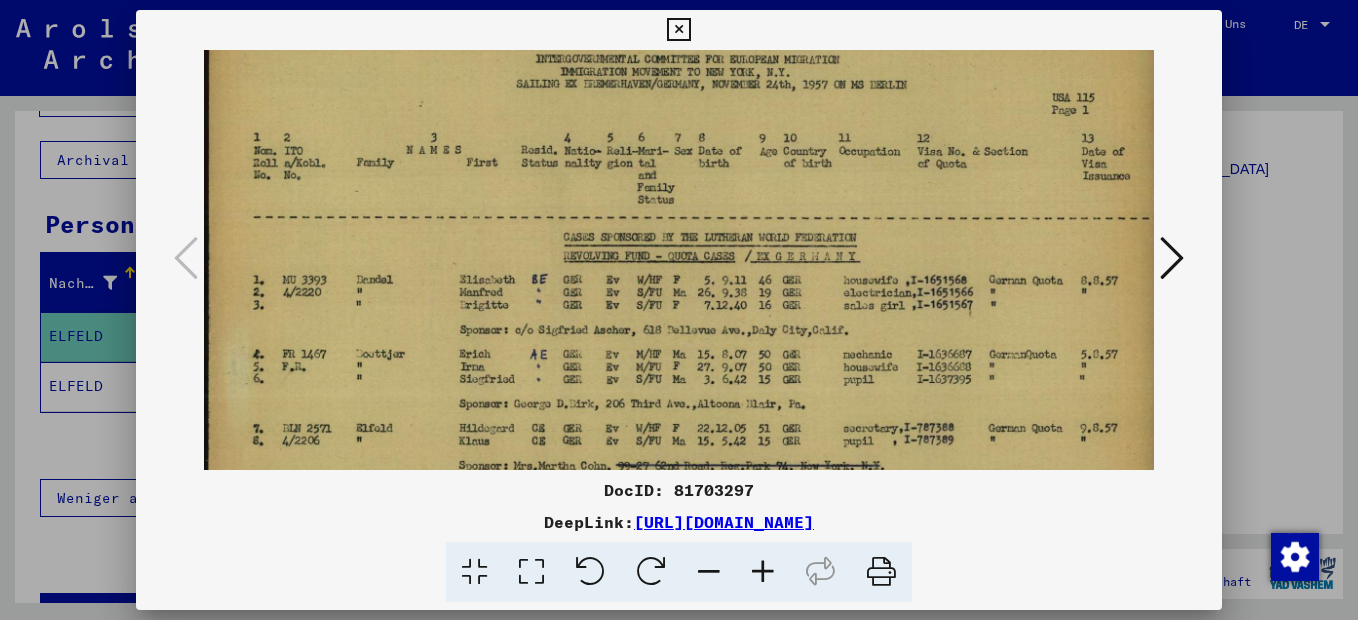 scroll, scrollTop: 63, scrollLeft: 0, axis: vertical 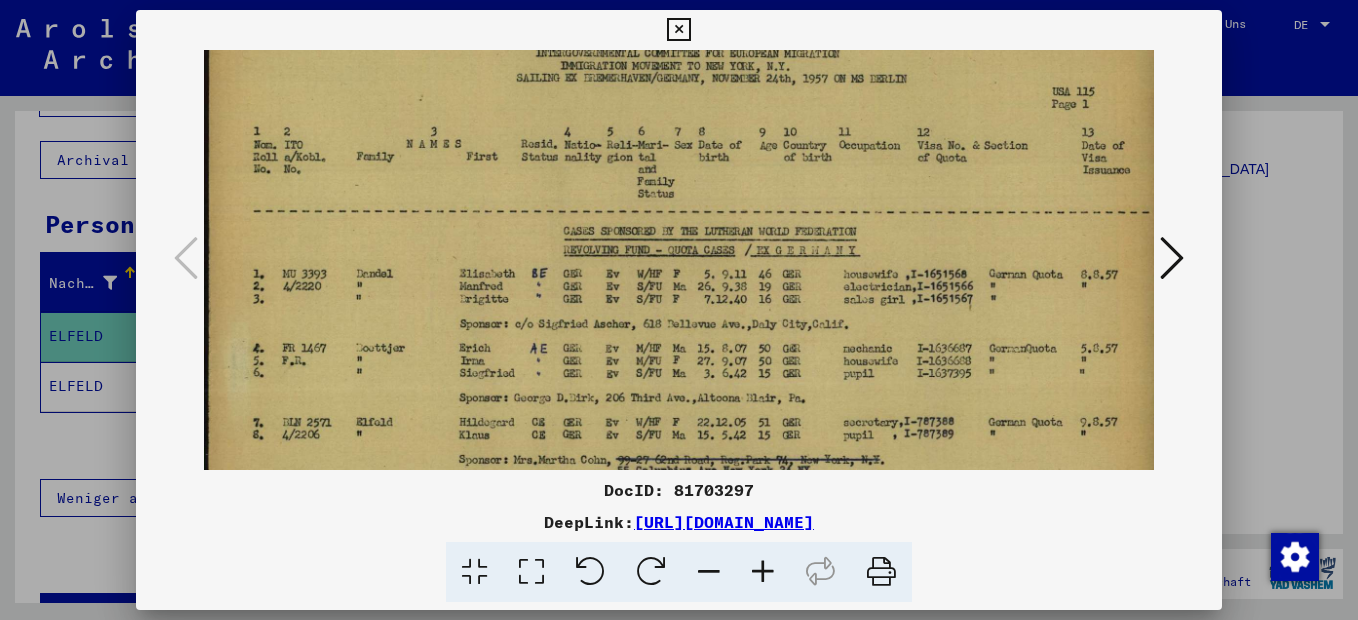 drag, startPoint x: 772, startPoint y: 404, endPoint x: 799, endPoint y: 342, distance: 67.62396 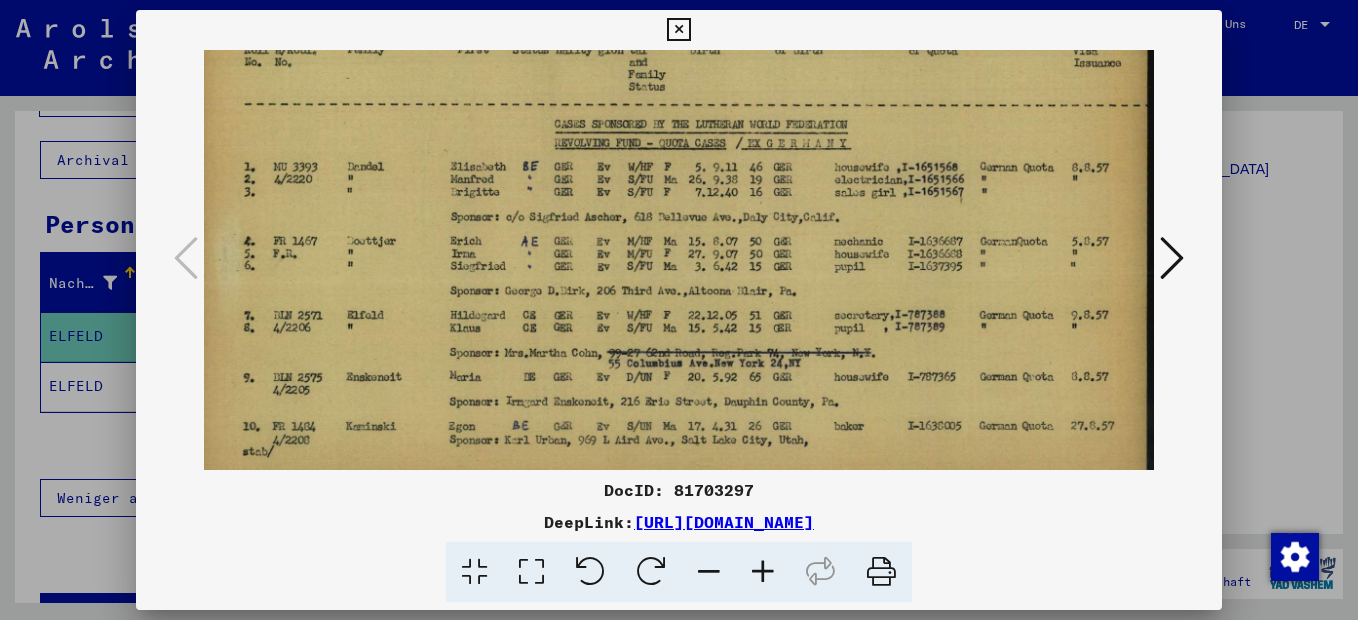 scroll, scrollTop: 185, scrollLeft: 7, axis: both 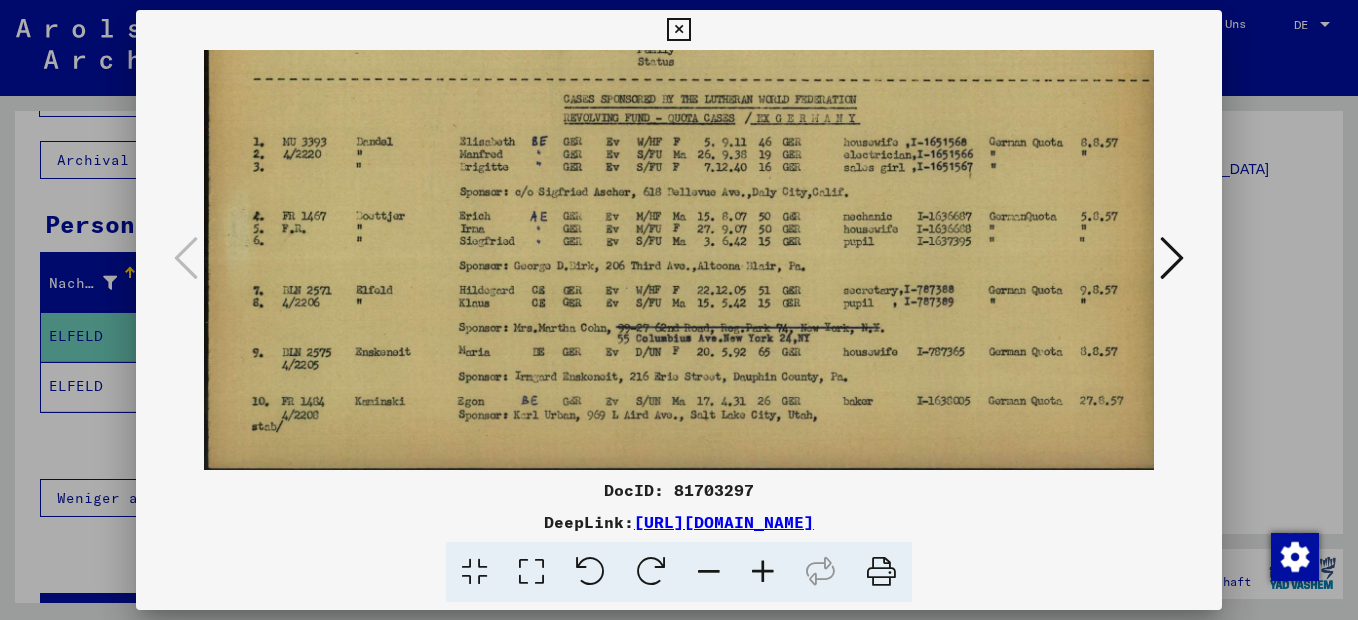 drag, startPoint x: 786, startPoint y: 360, endPoint x: 782, endPoint y: 239, distance: 121.0661 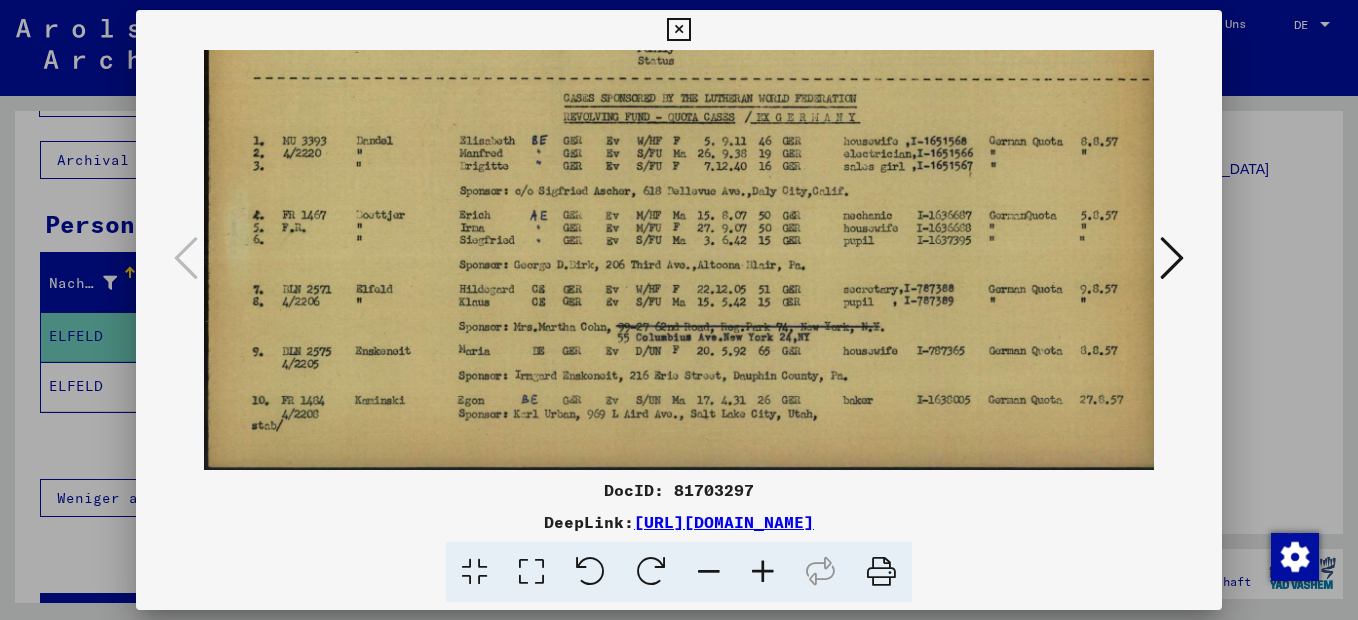 click at bounding box center [763, 572] 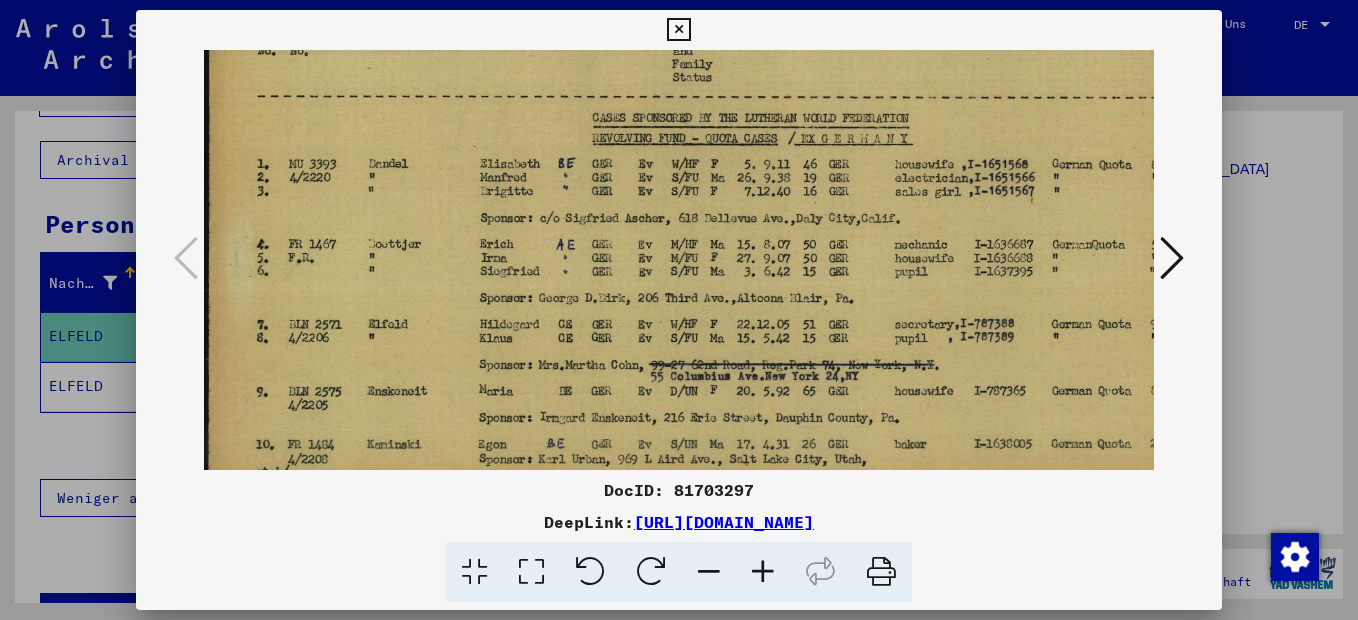 click at bounding box center [763, 572] 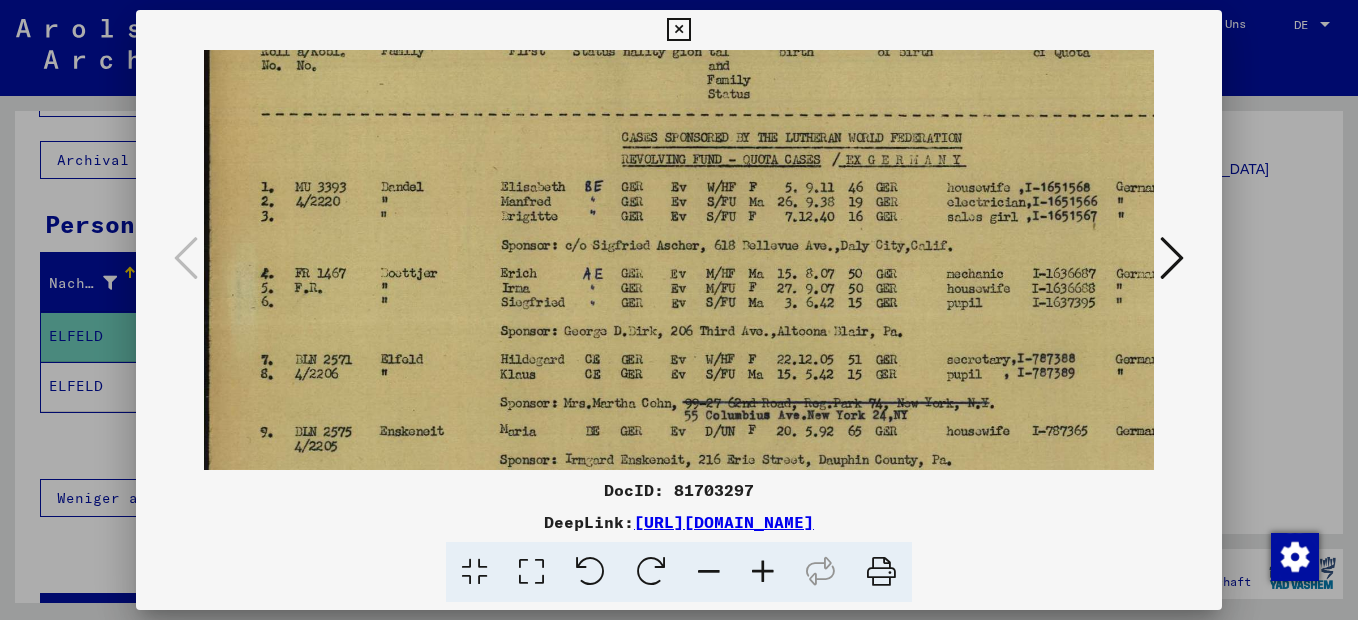 click at bounding box center [763, 572] 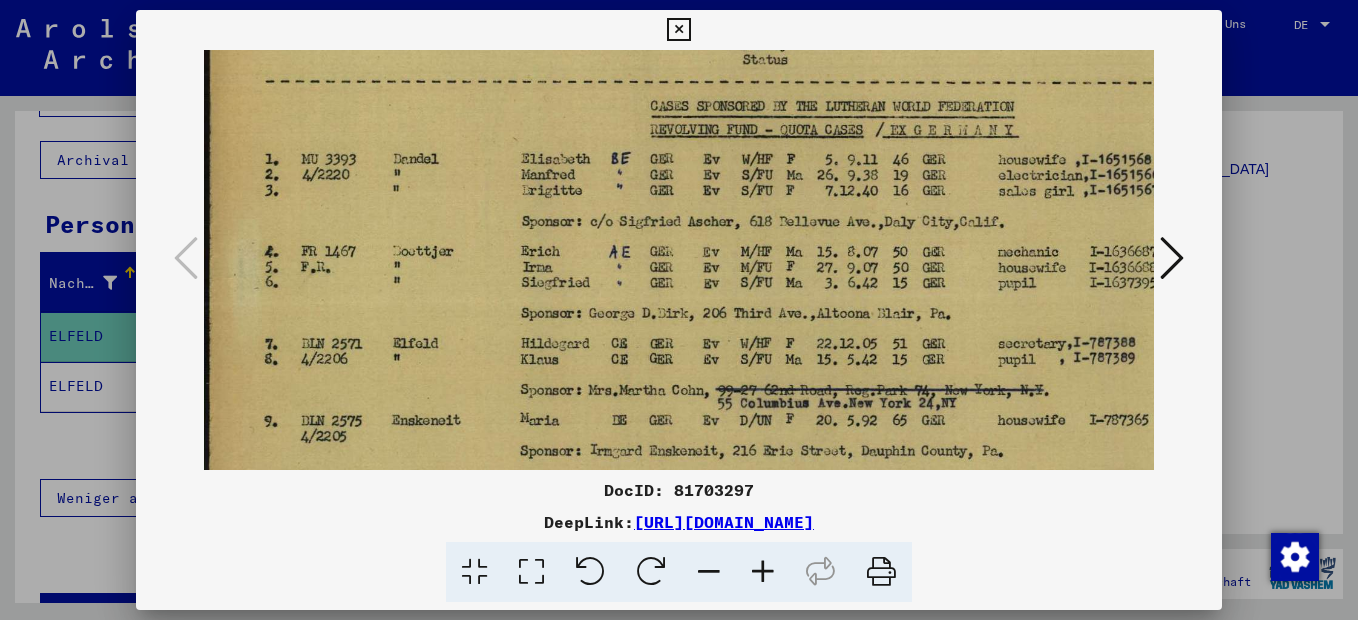 scroll, scrollTop: 292, scrollLeft: 0, axis: vertical 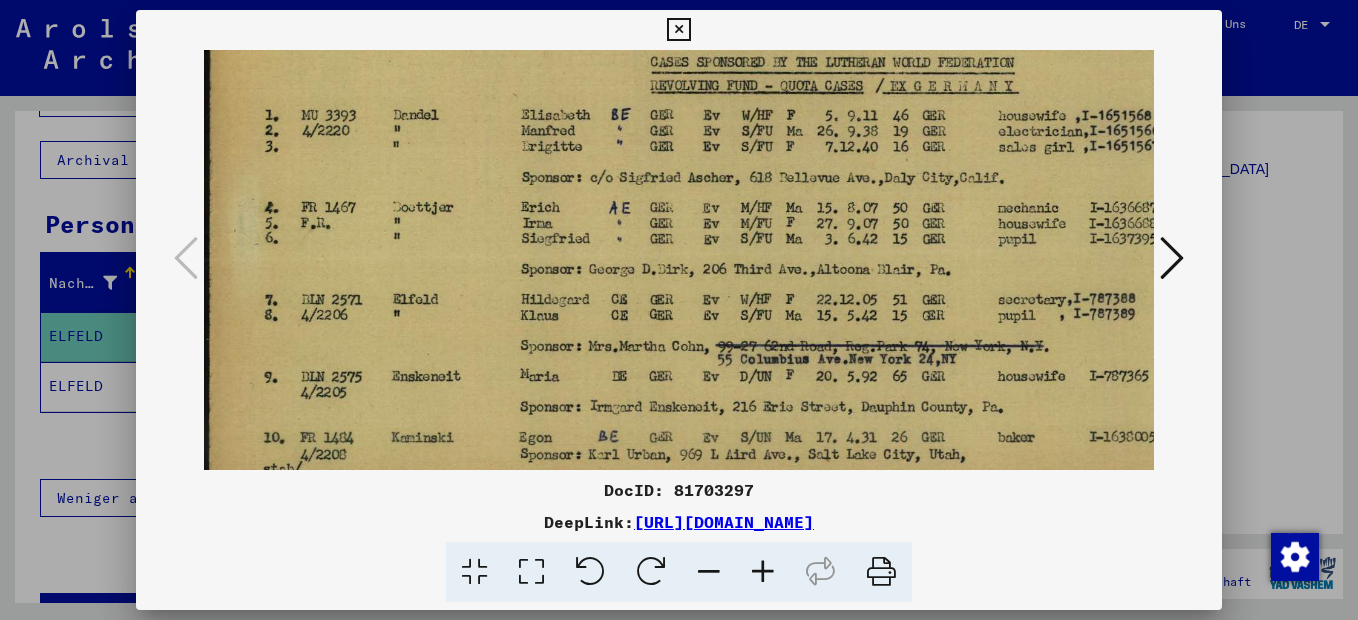 drag, startPoint x: 745, startPoint y: 348, endPoint x: 761, endPoint y: 274, distance: 75.70998 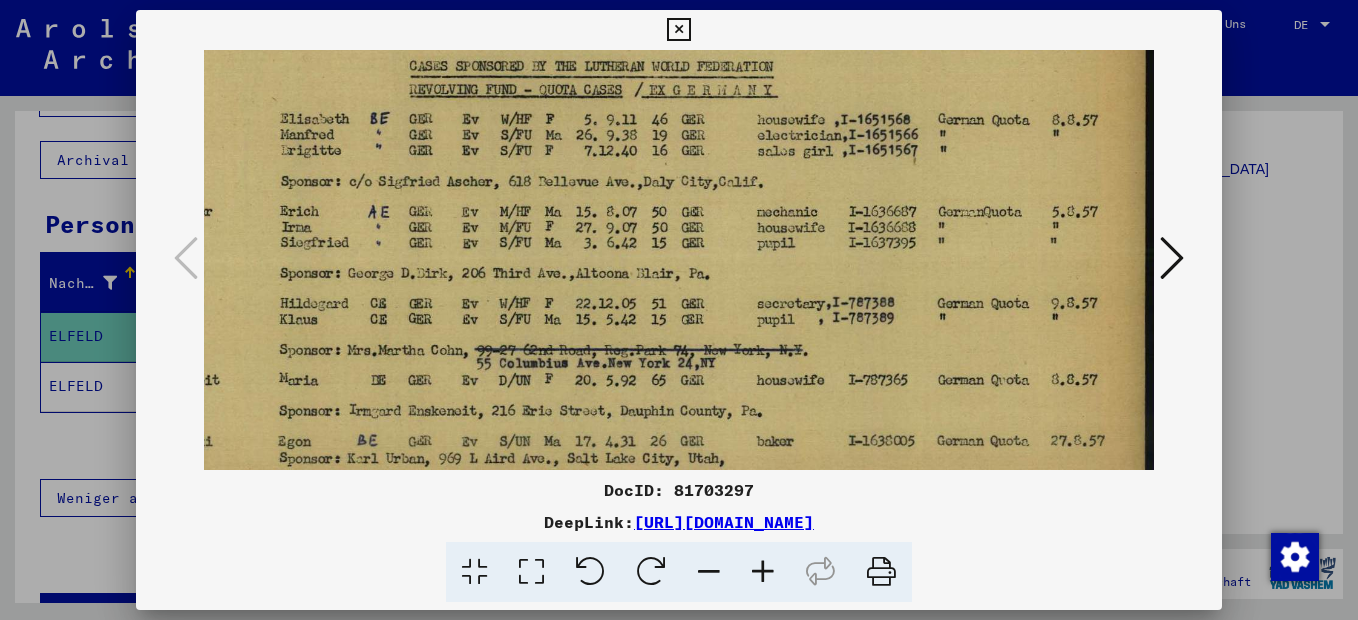 scroll, scrollTop: 284, scrollLeft: 241, axis: both 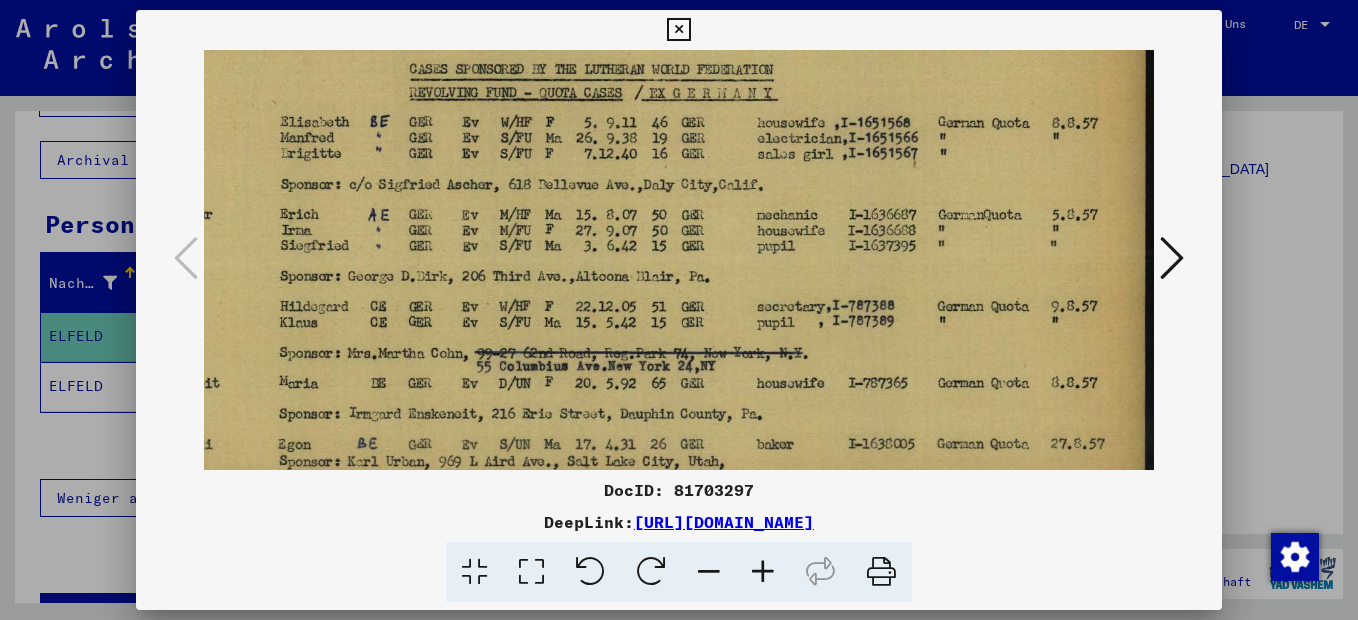 drag, startPoint x: 996, startPoint y: 304, endPoint x: 626, endPoint y: 312, distance: 370.0865 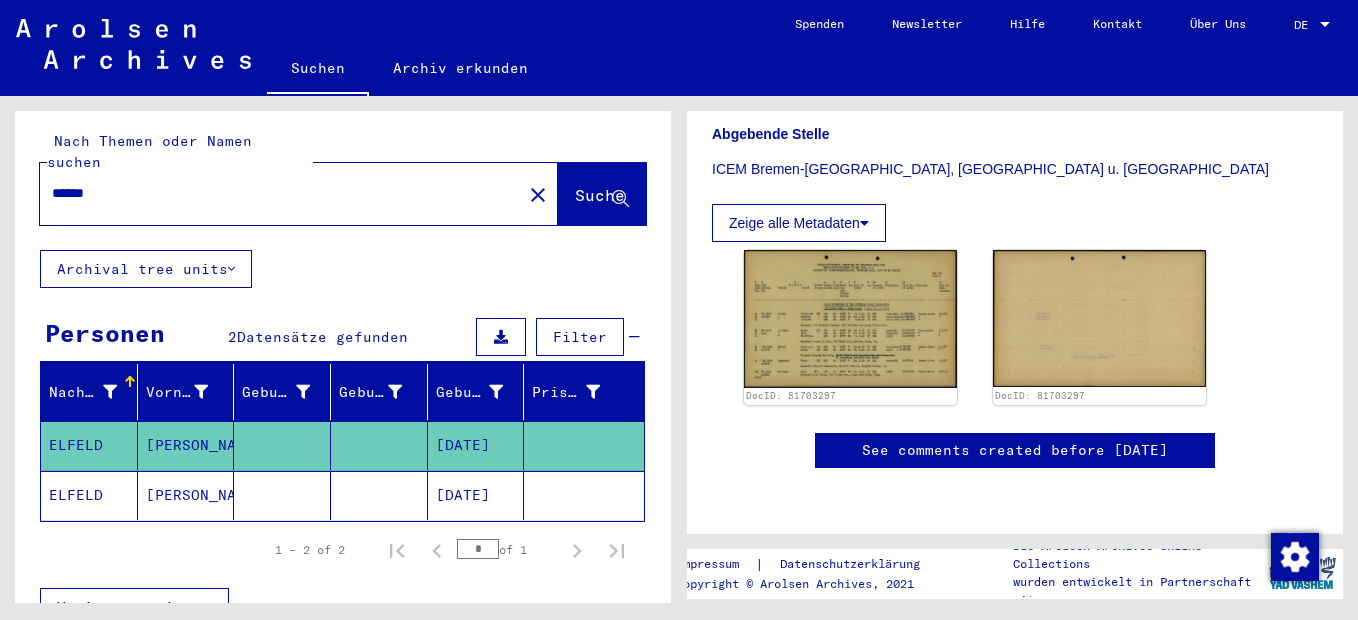 scroll, scrollTop: 0, scrollLeft: 0, axis: both 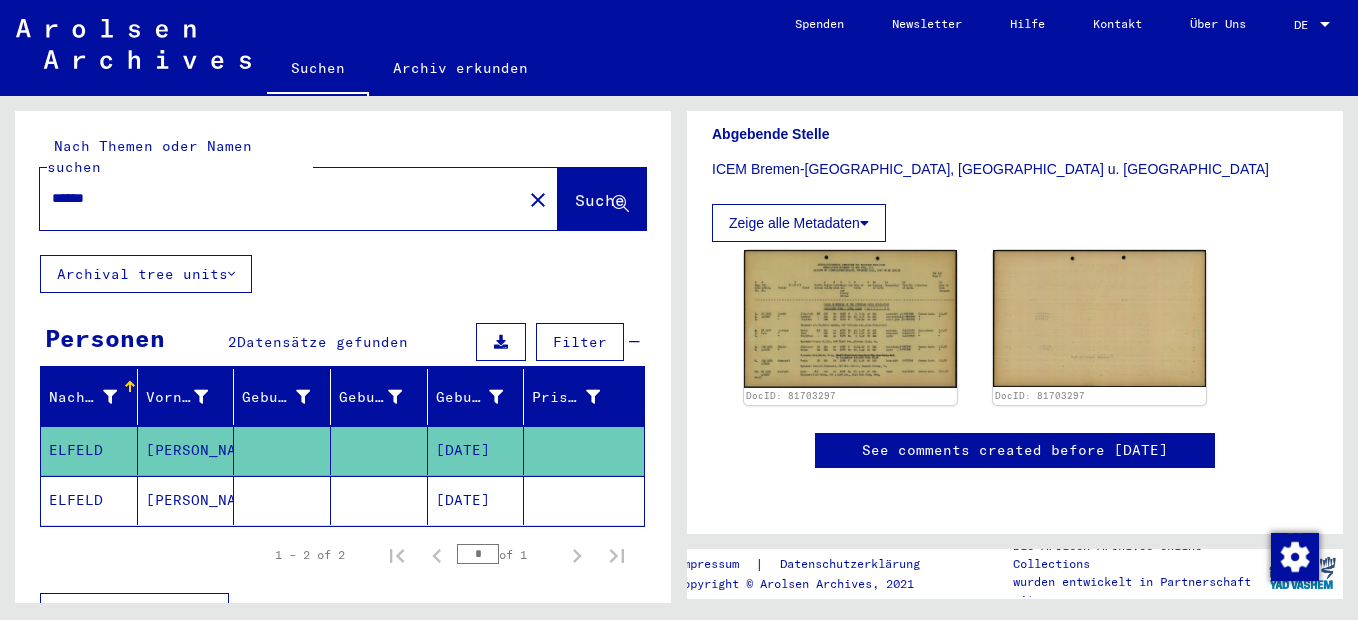 click on "close" 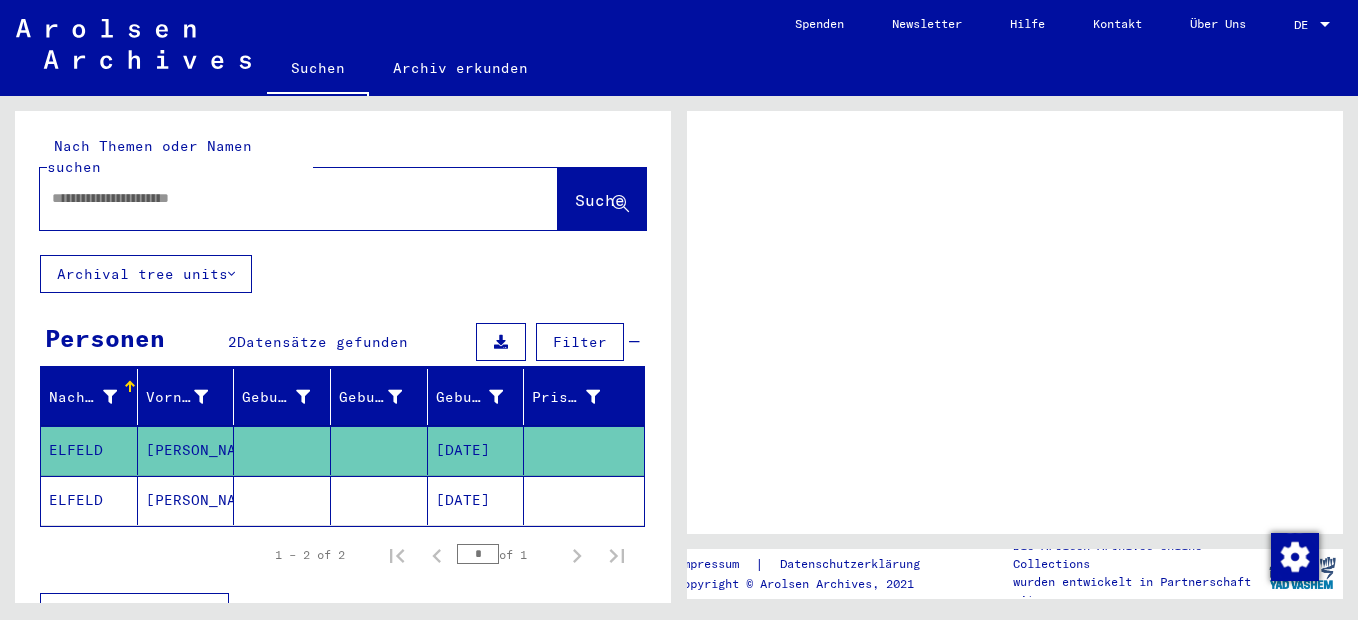 scroll, scrollTop: 0, scrollLeft: 0, axis: both 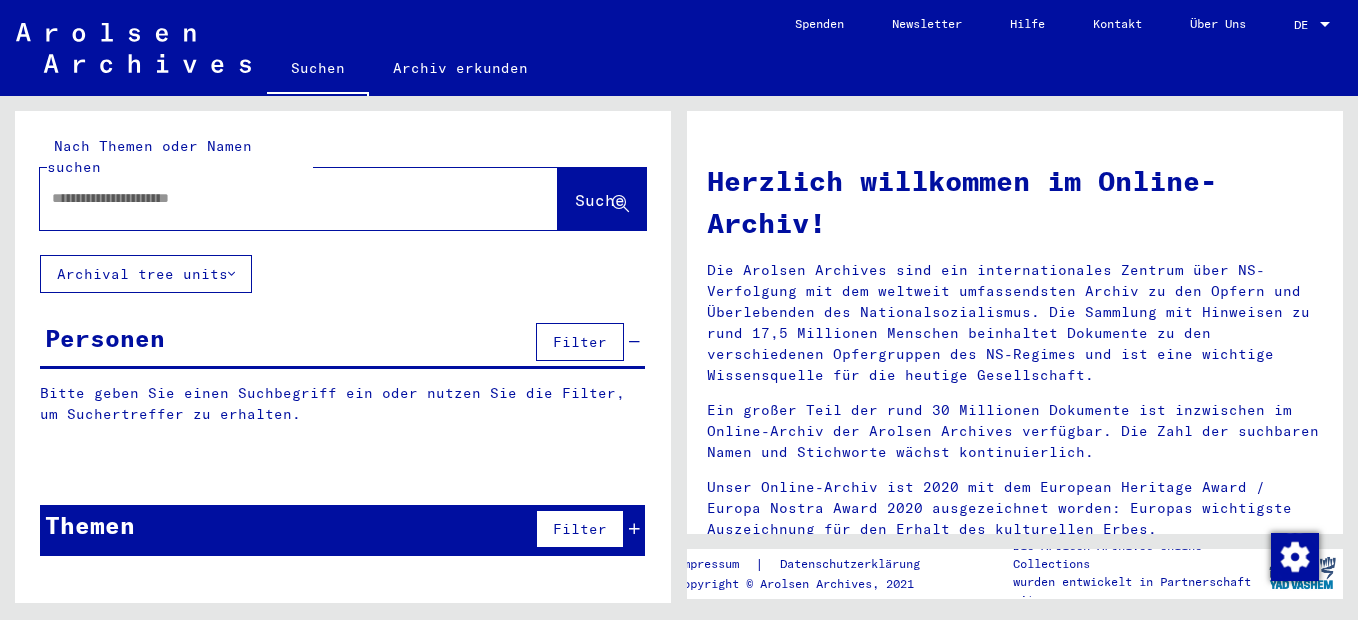 click at bounding box center (275, 198) 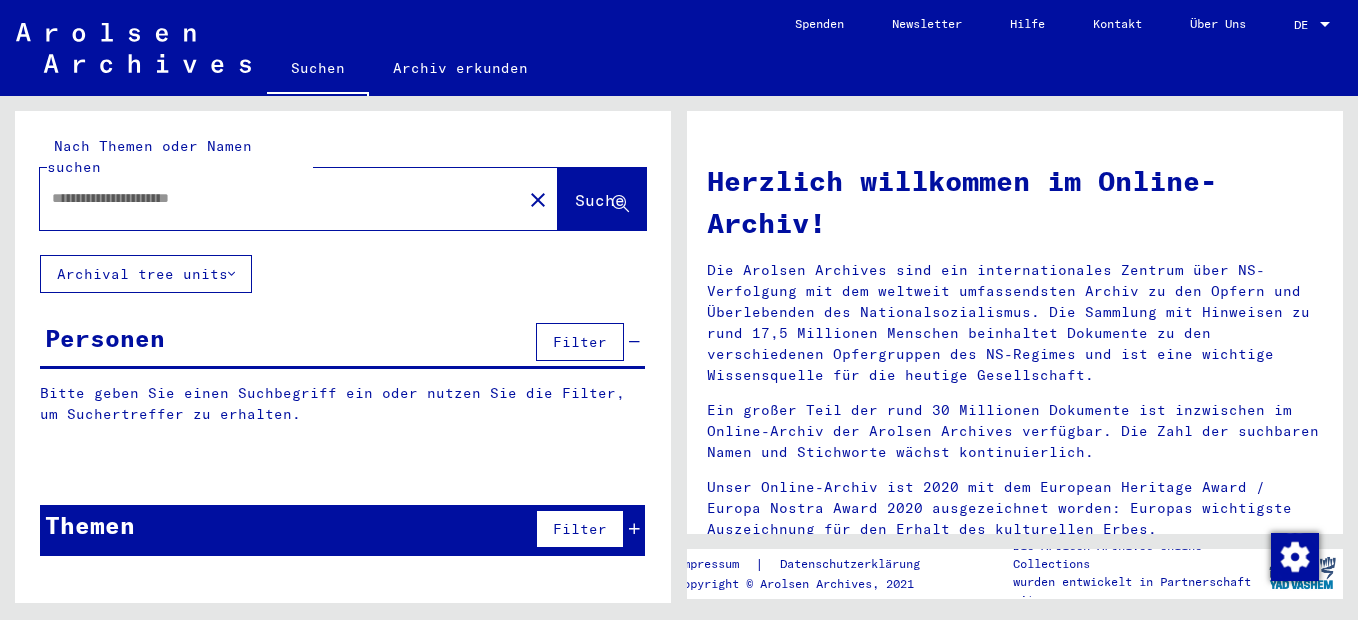 type on "*" 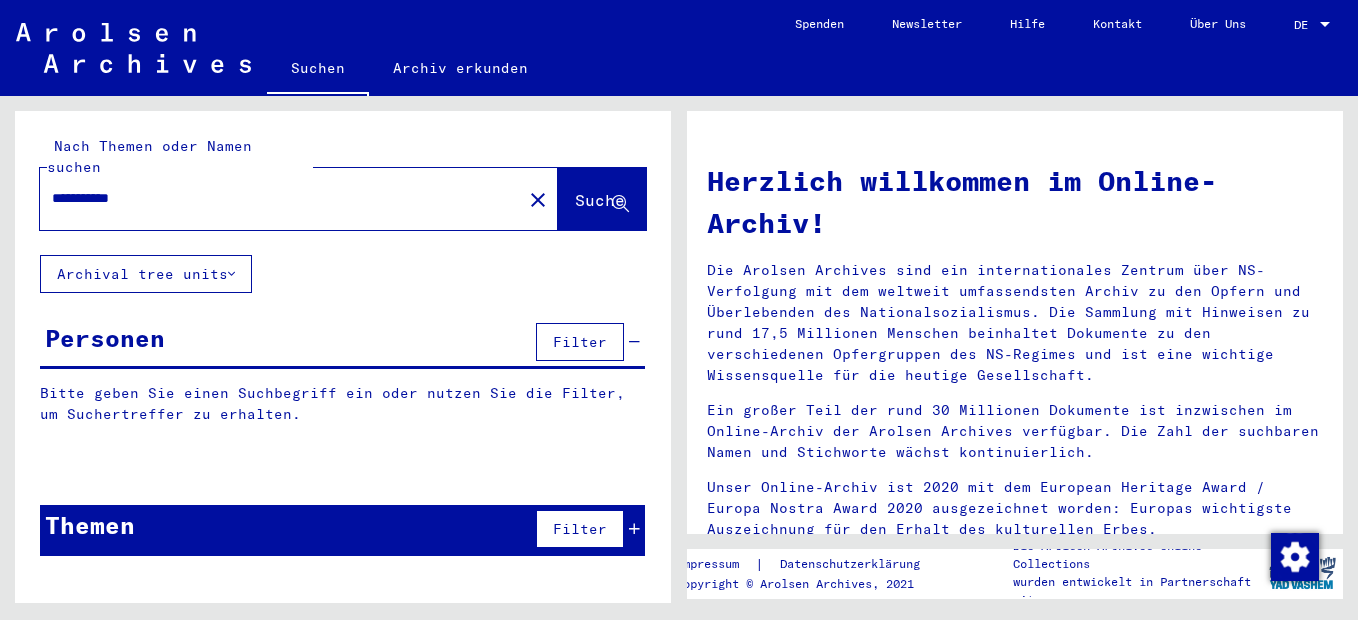 type on "**********" 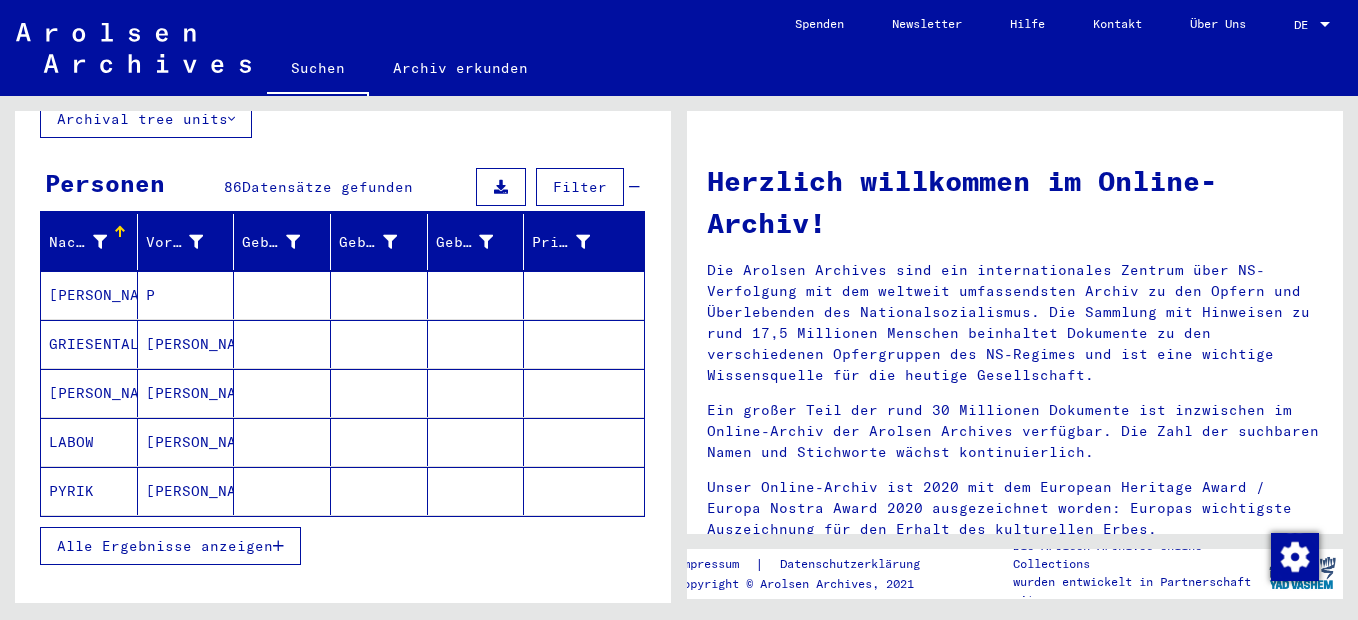scroll, scrollTop: 0, scrollLeft: 0, axis: both 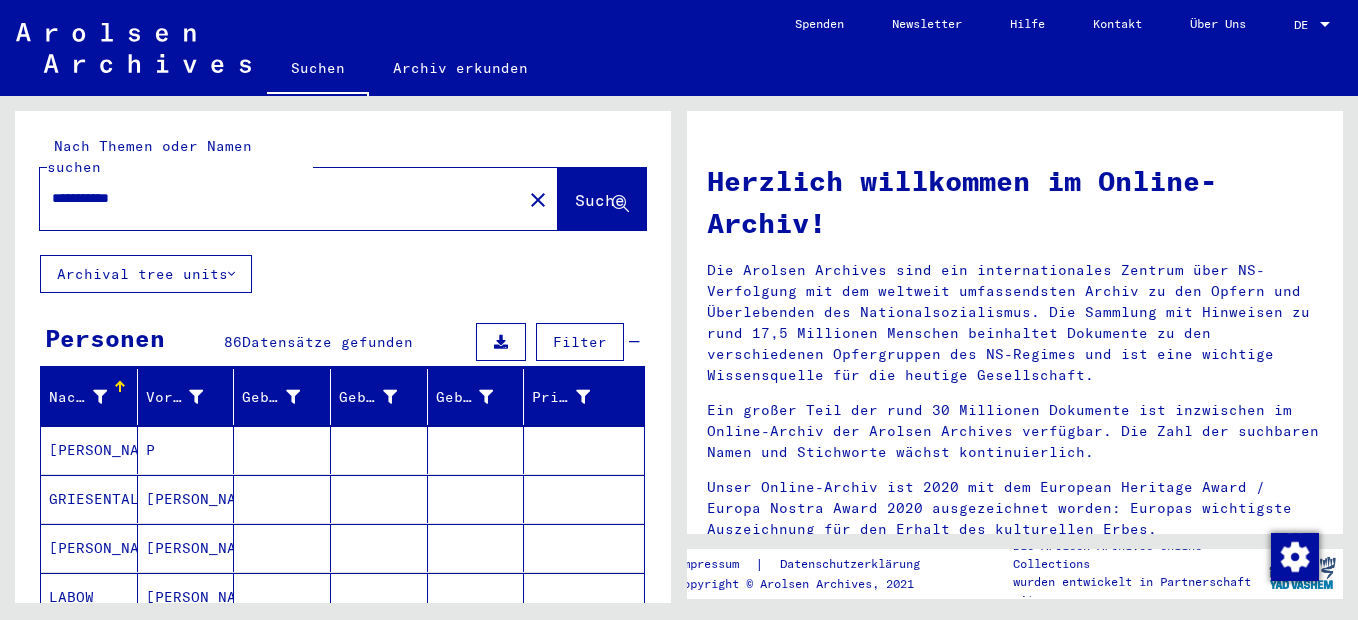 click on "close" 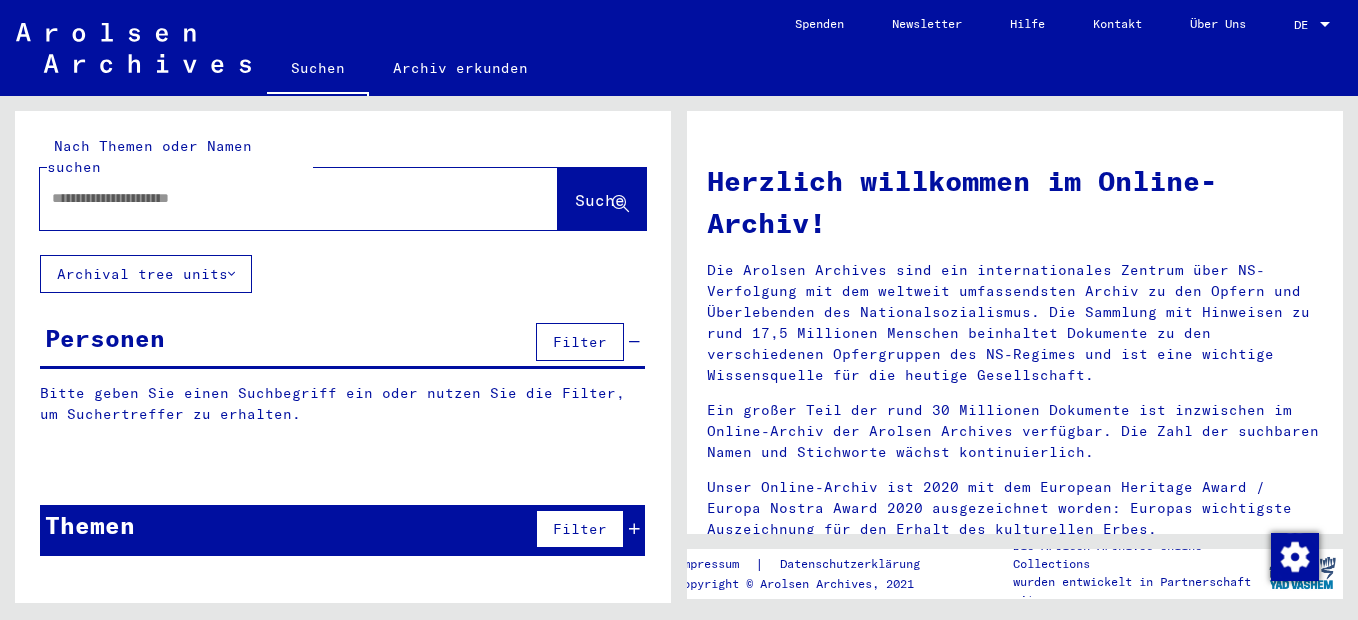 click at bounding box center (275, 198) 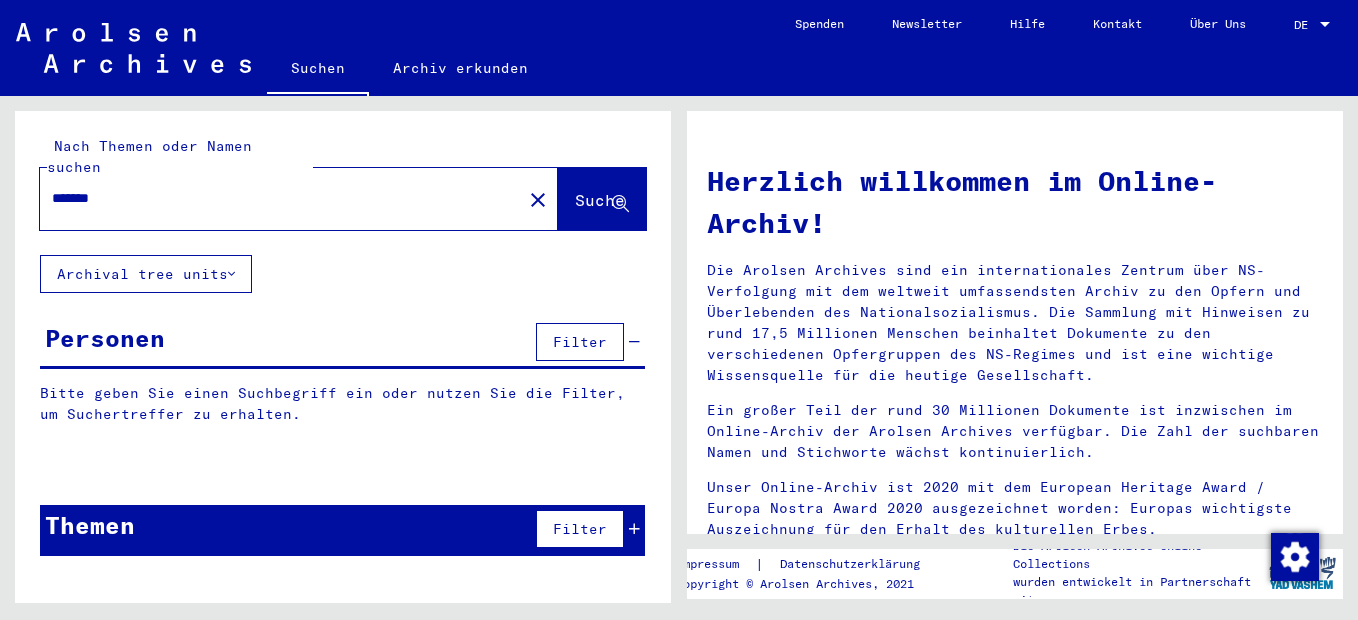 type on "*******" 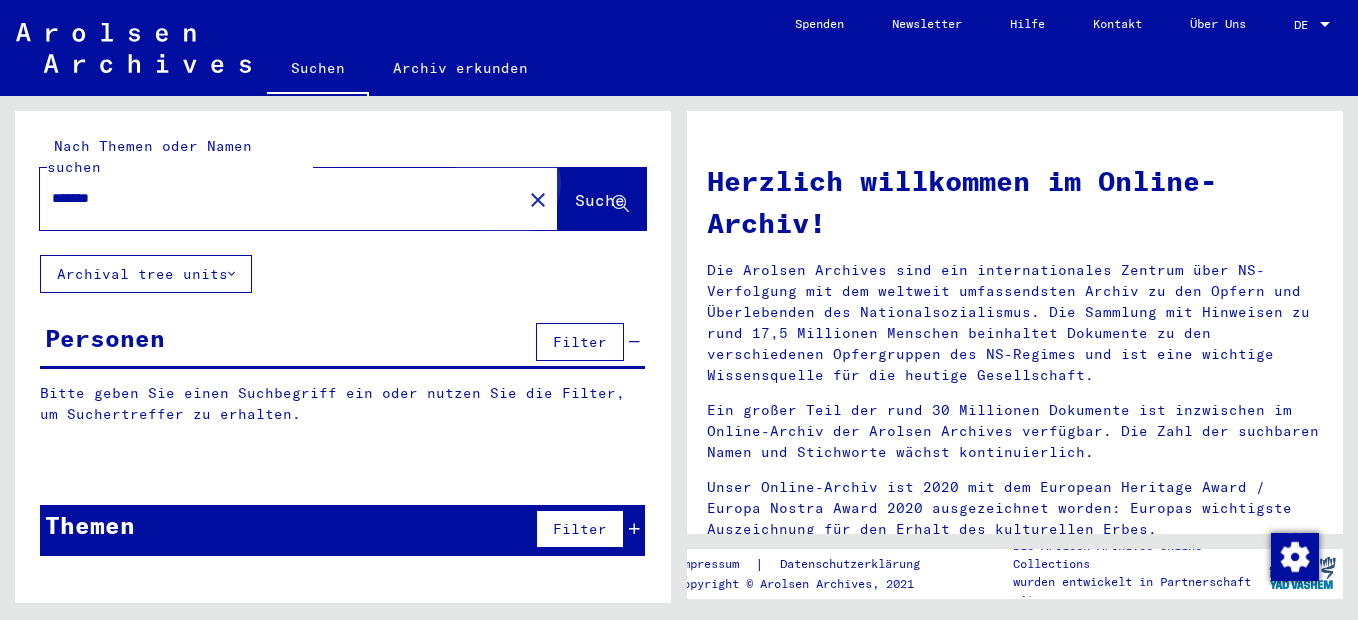 click on "Suche" 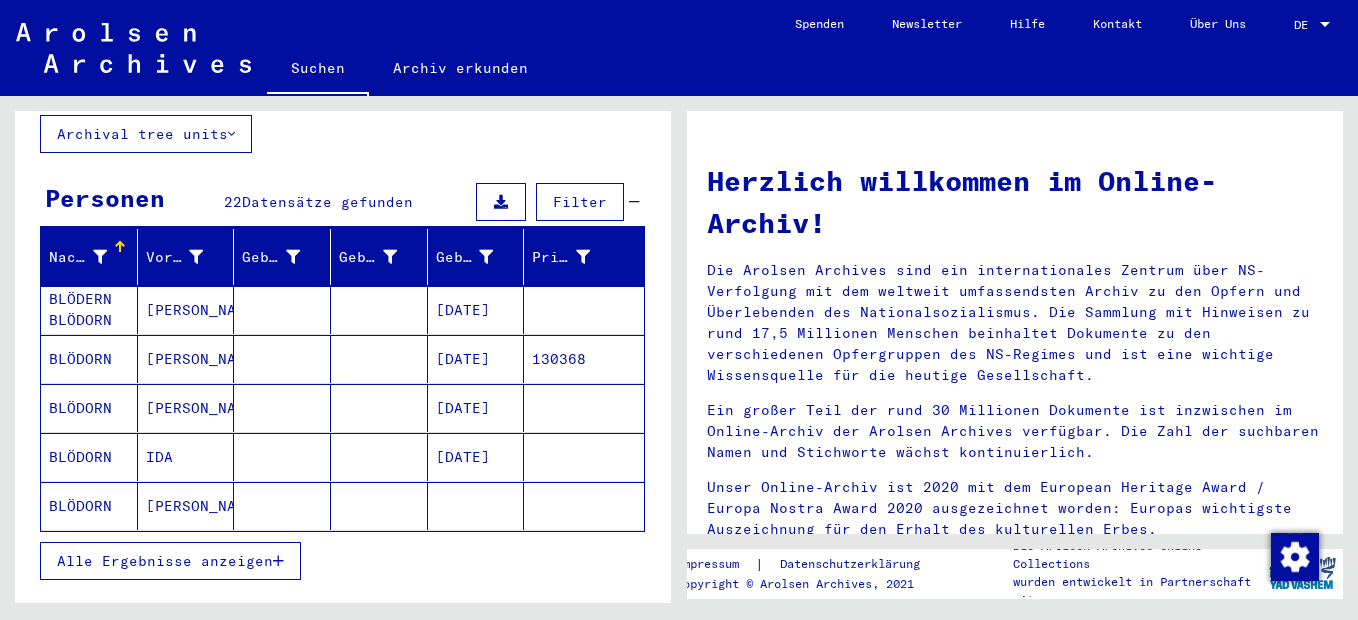 scroll, scrollTop: 100, scrollLeft: 0, axis: vertical 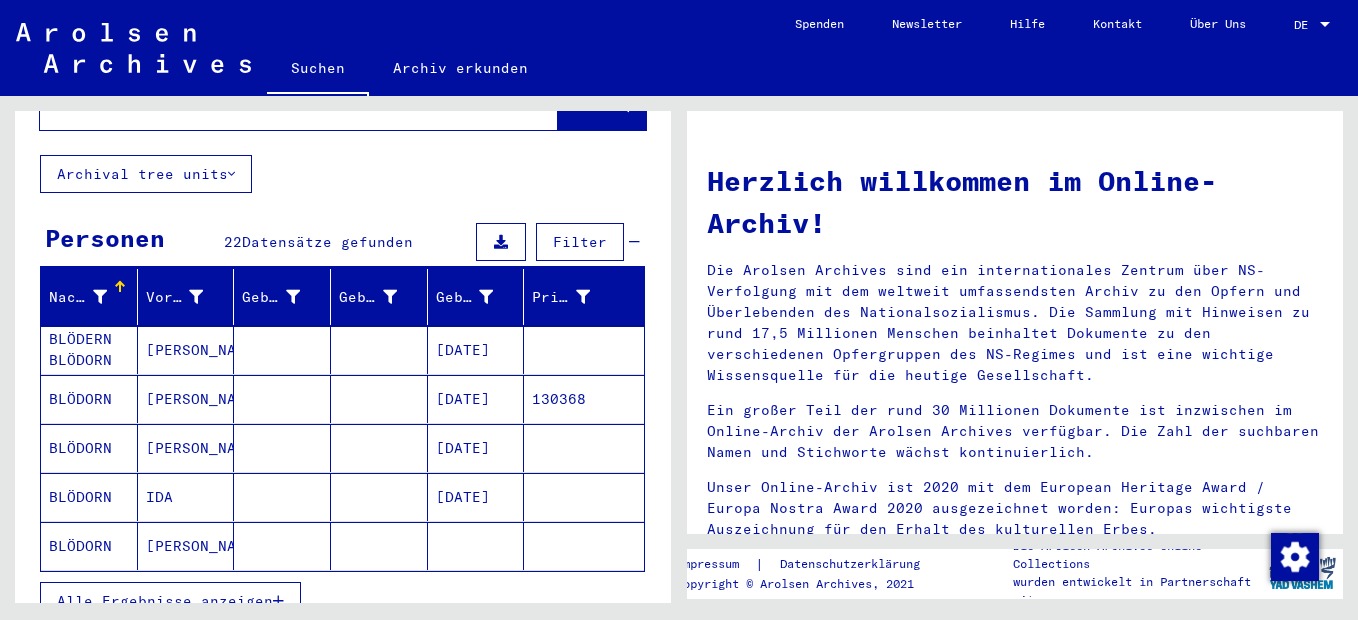 click on "BLÖDERN BLÖDORN" at bounding box center (89, 399) 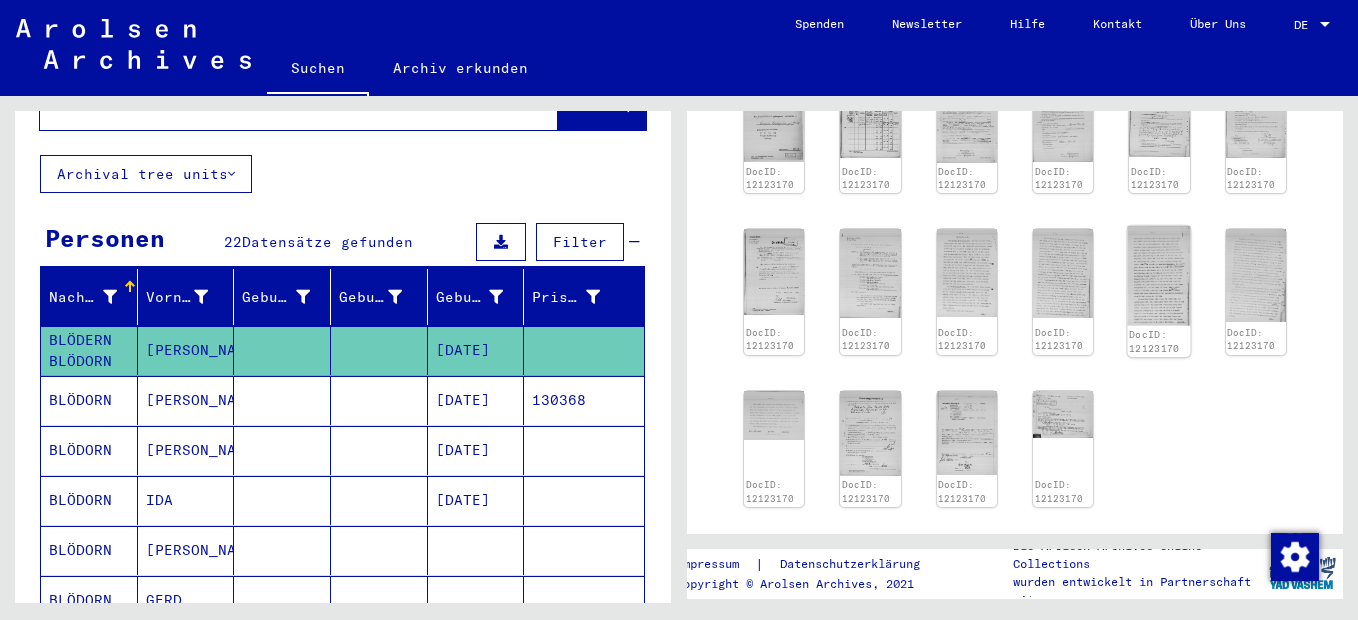 scroll, scrollTop: 300, scrollLeft: 0, axis: vertical 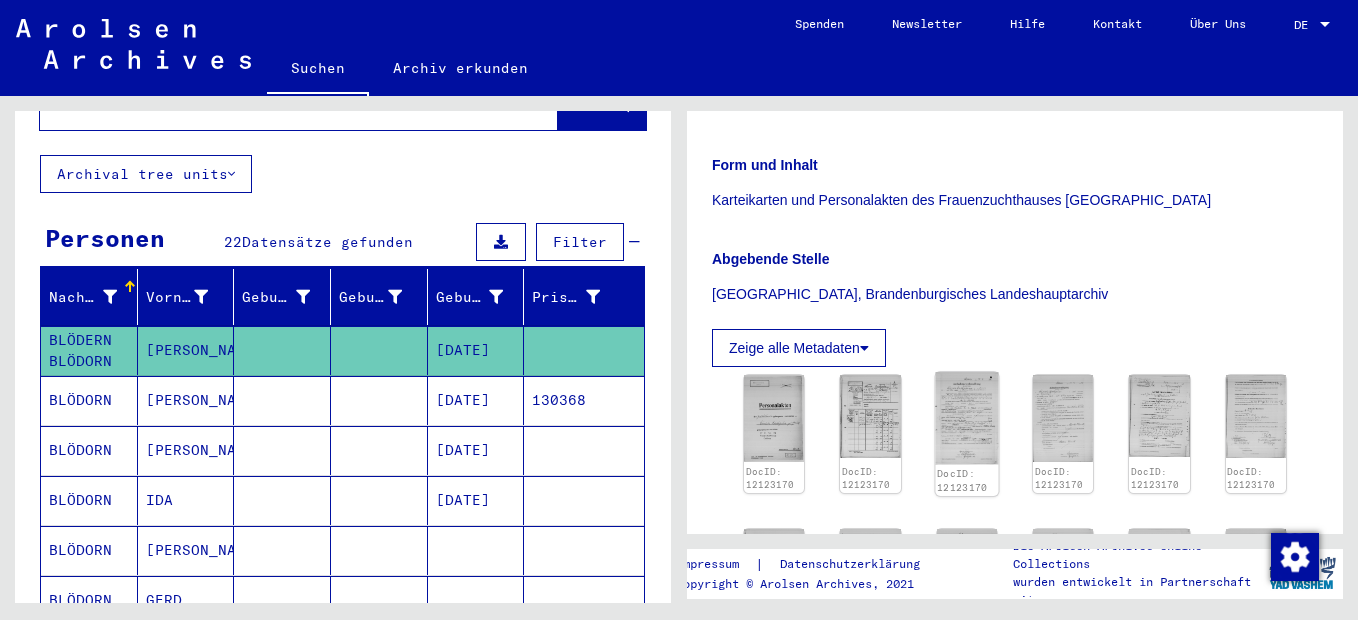 click 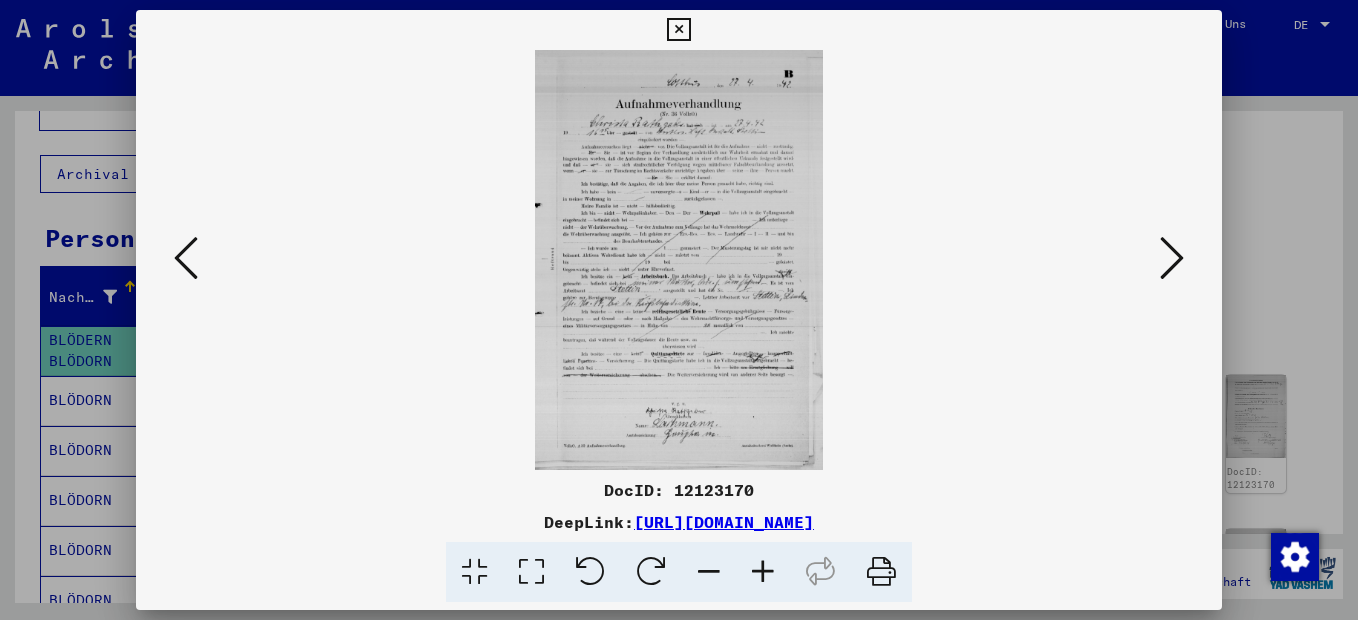 click at bounding box center [763, 572] 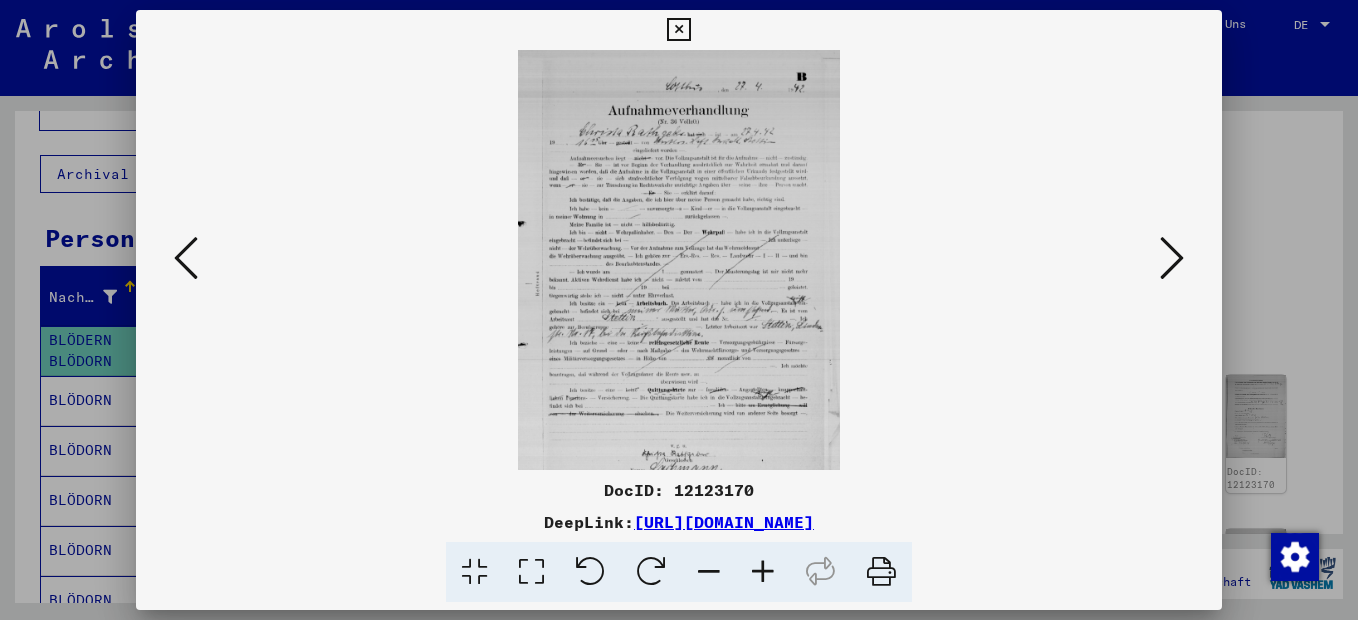 click at bounding box center [763, 572] 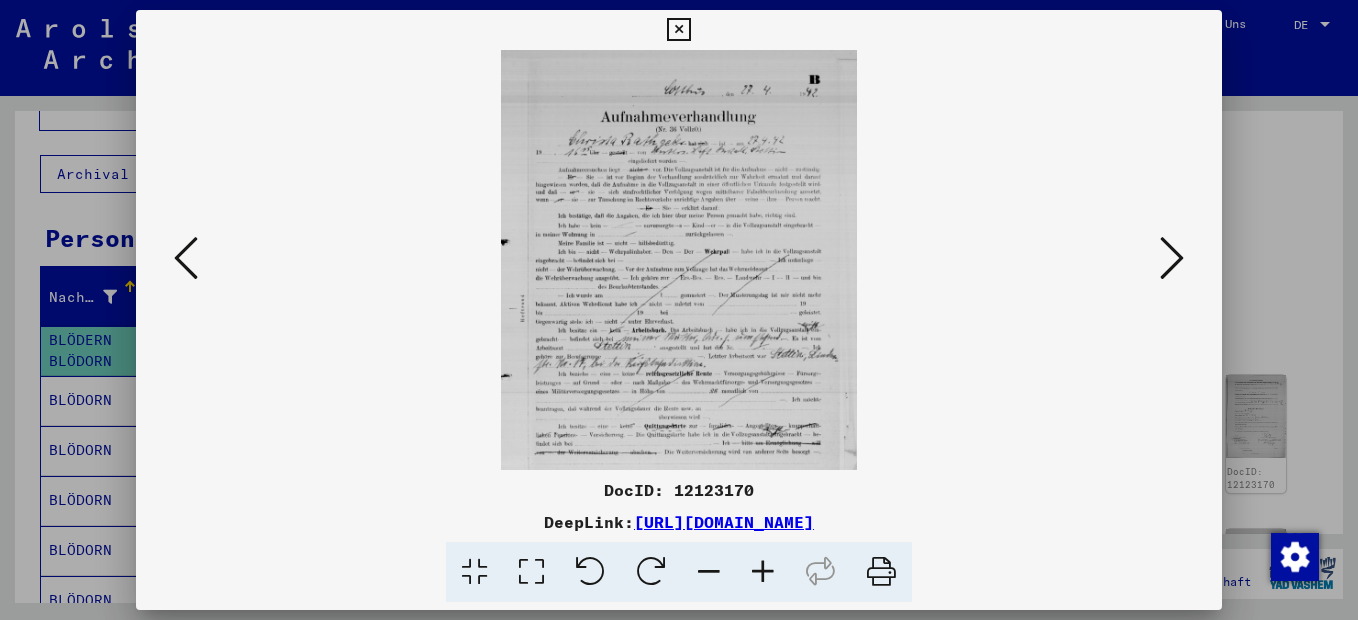 click at bounding box center [763, 572] 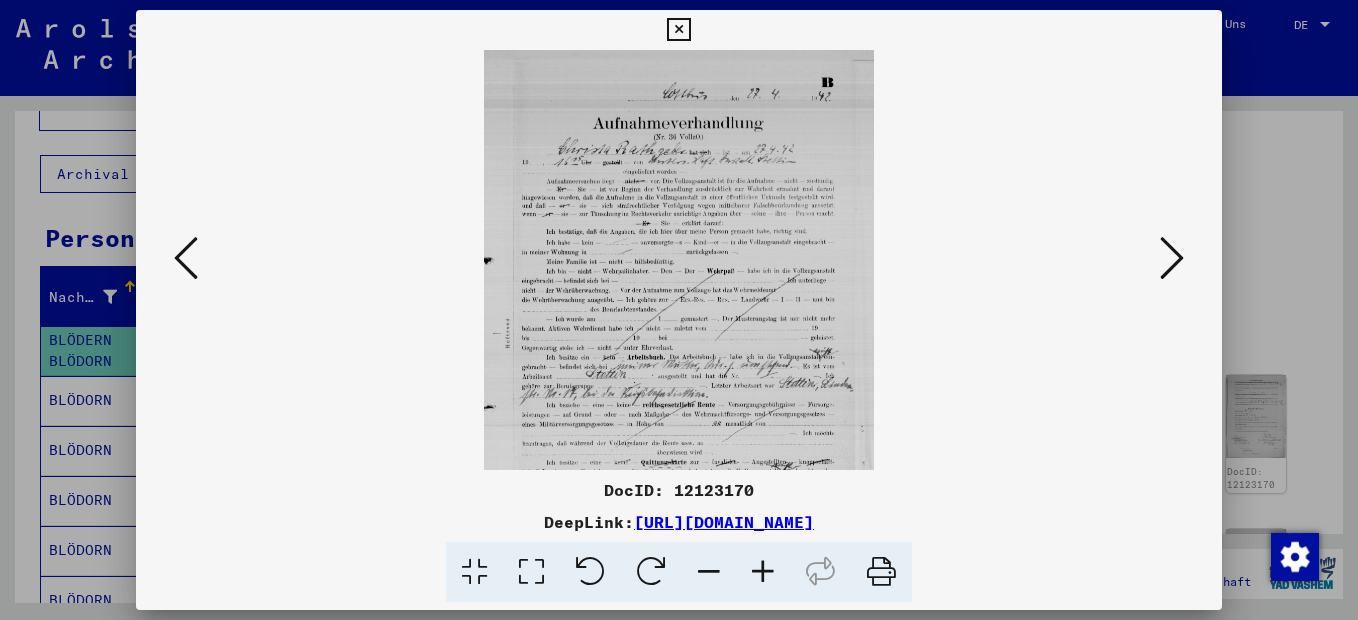 click at bounding box center (763, 572) 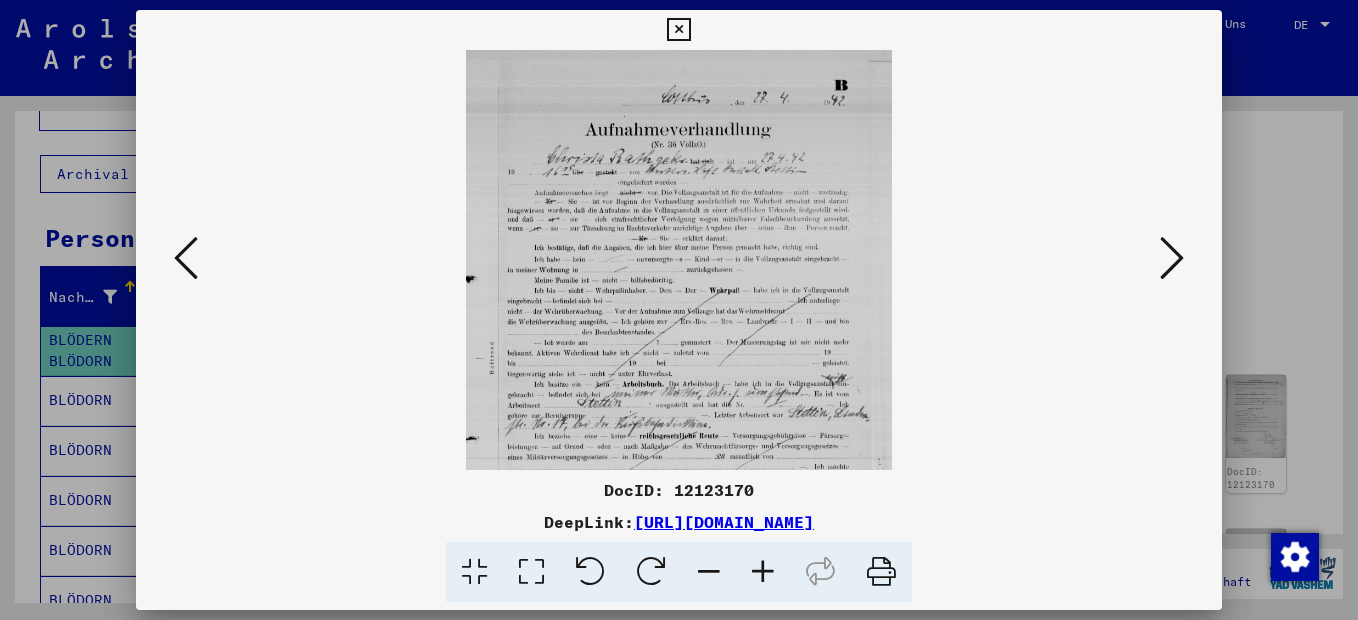 click at bounding box center [763, 572] 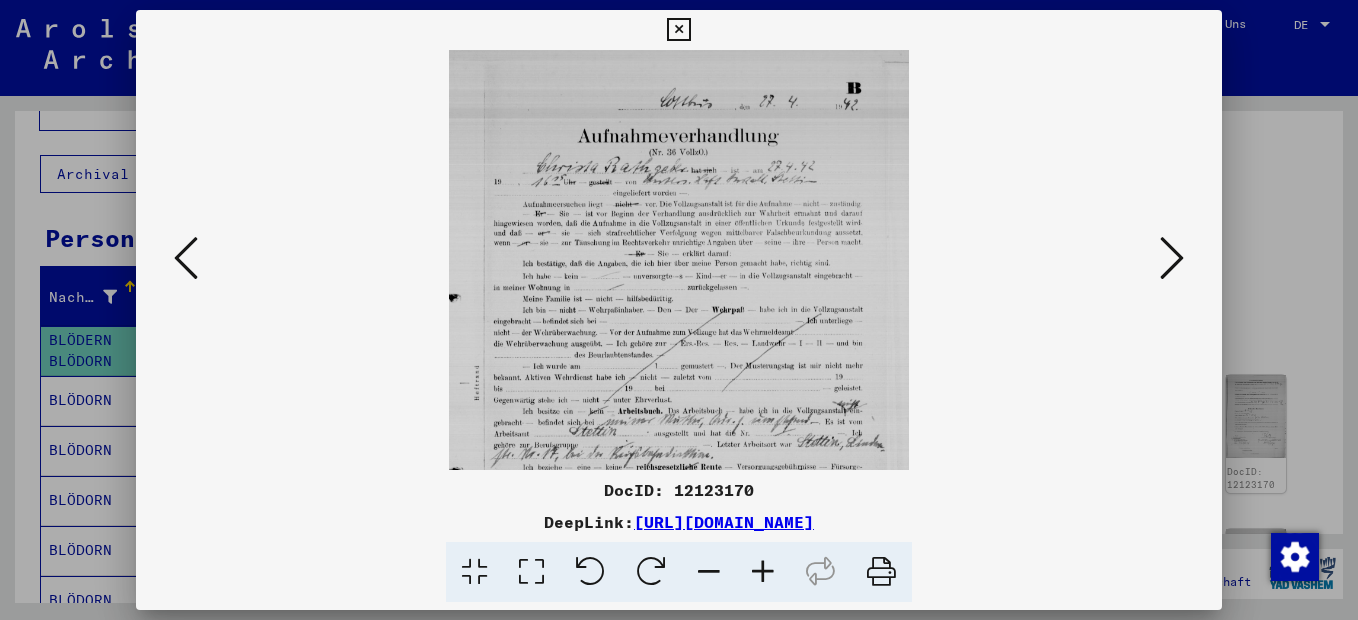 click at bounding box center [763, 572] 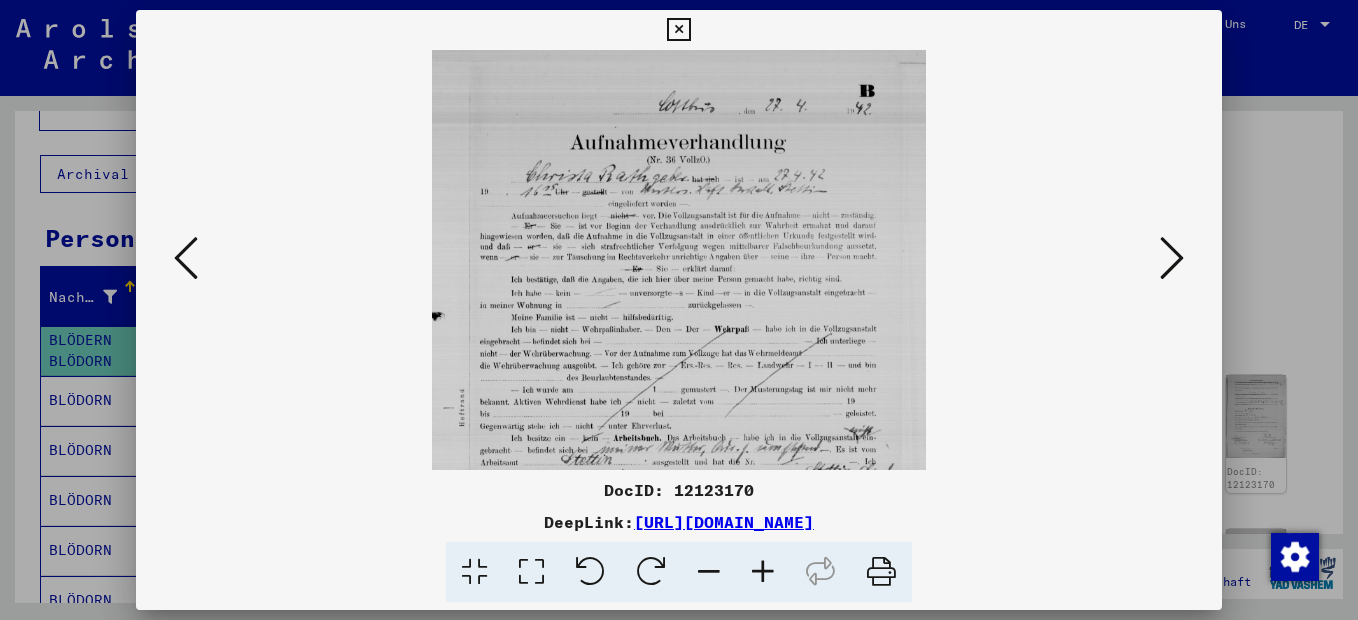 click at bounding box center [763, 572] 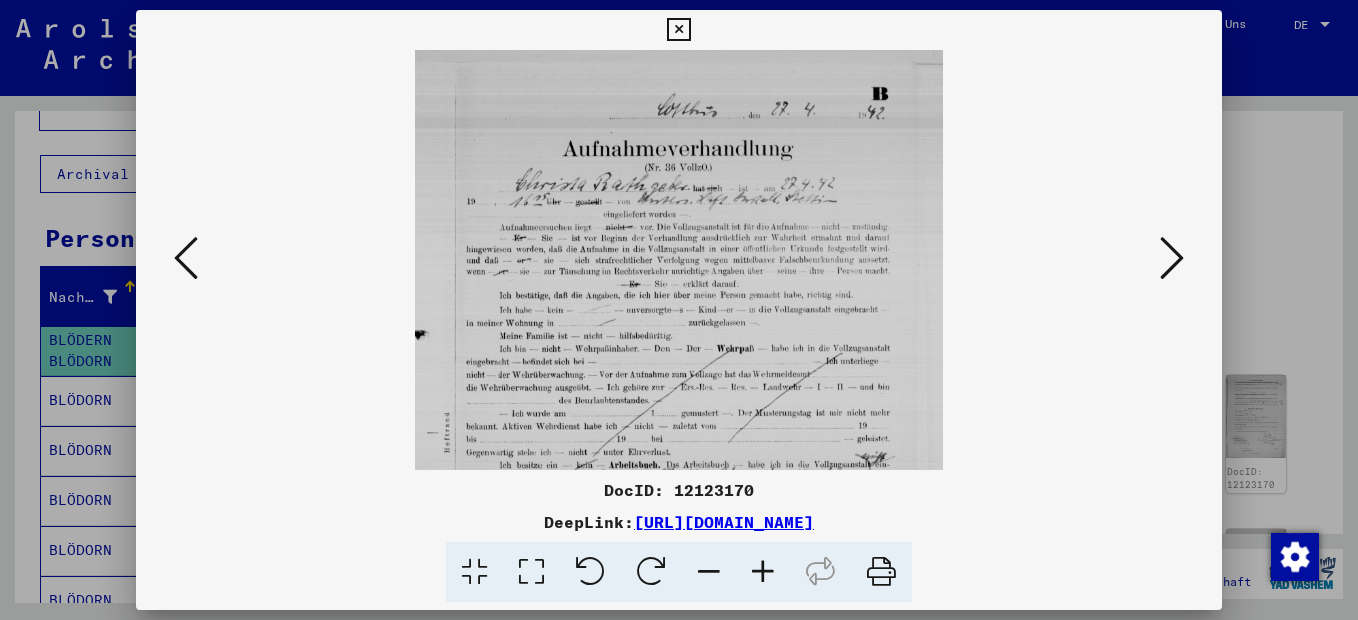 click at bounding box center [763, 572] 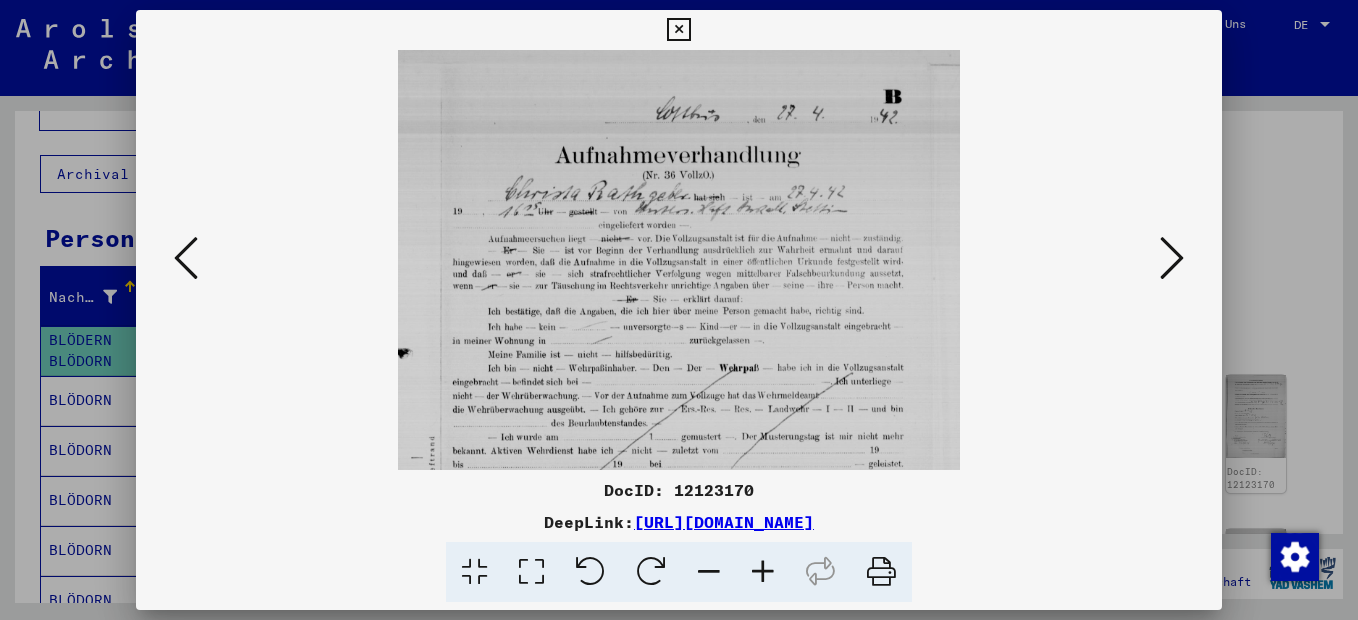 click at bounding box center (763, 572) 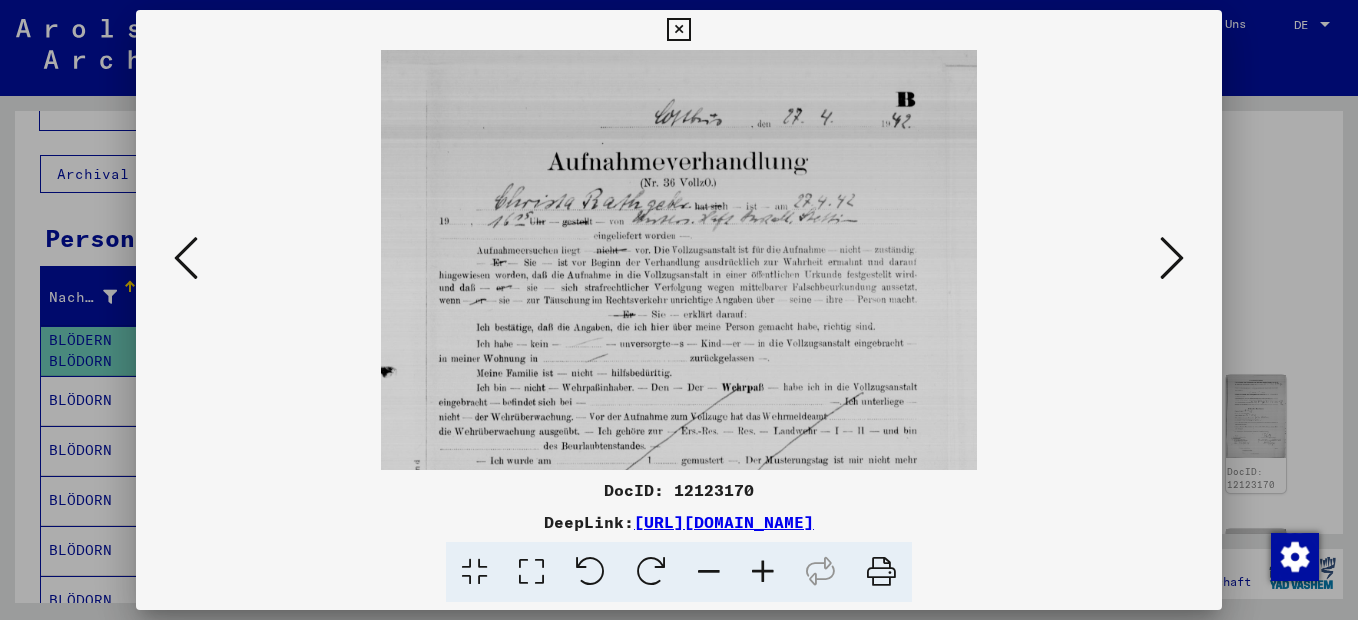 click at bounding box center (763, 572) 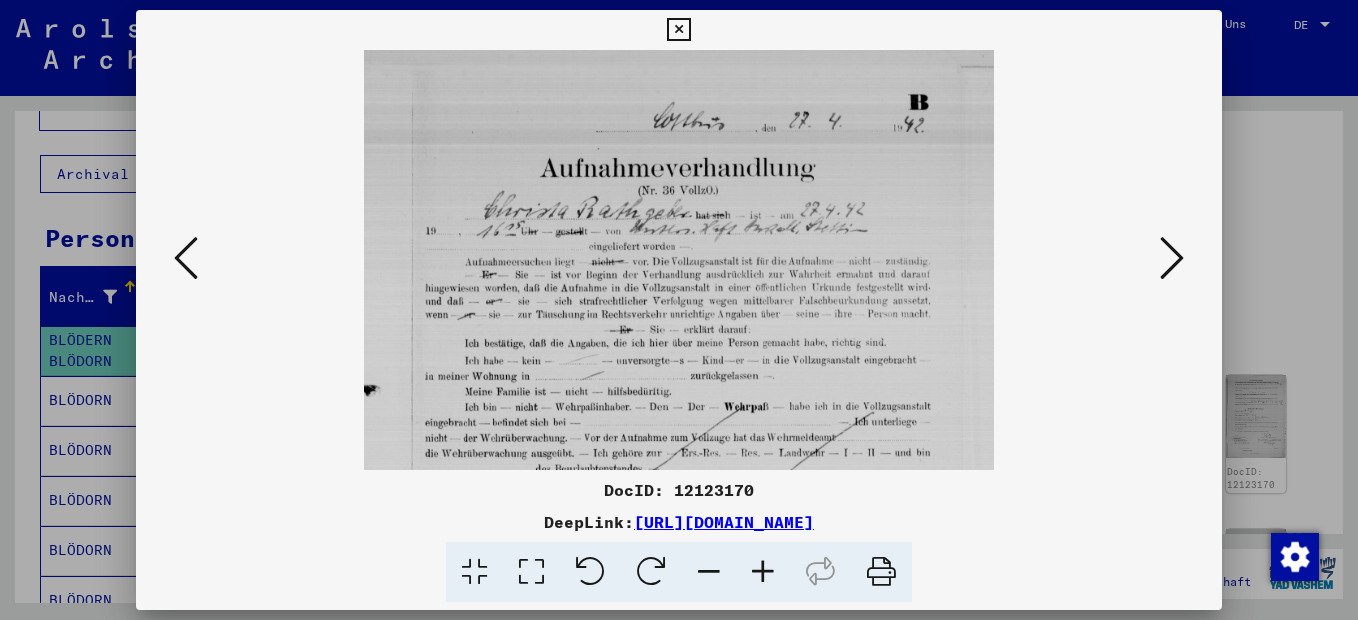 click at bounding box center (763, 572) 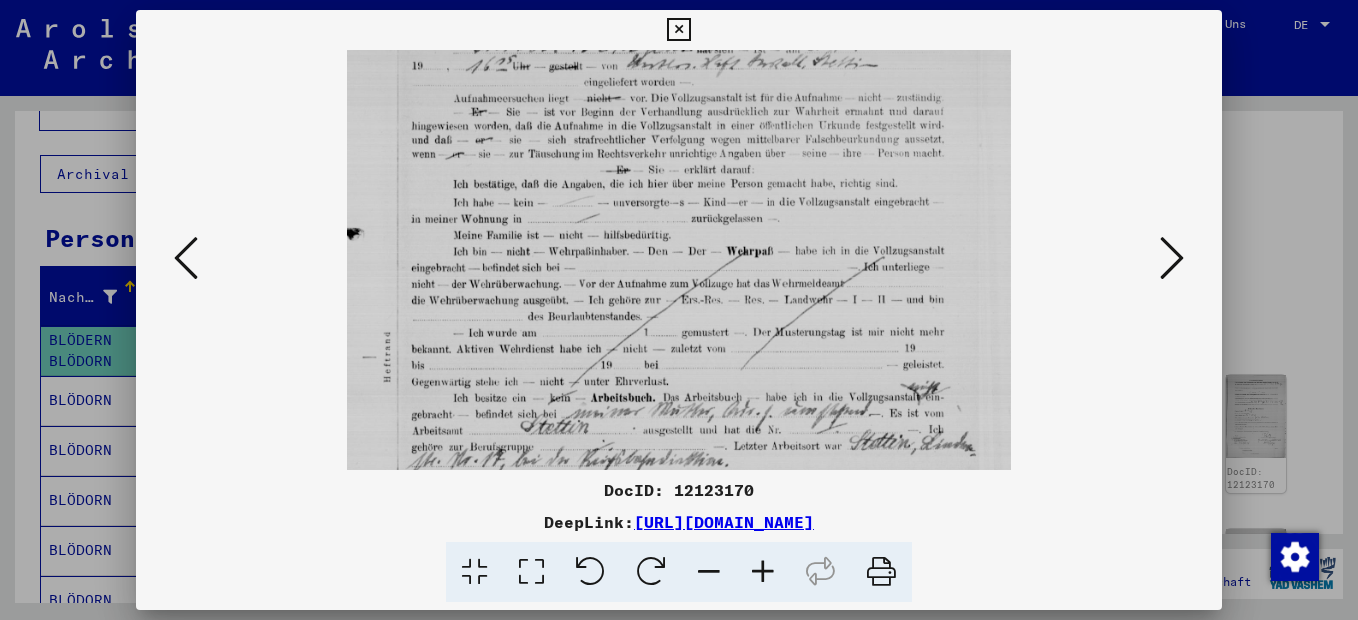 drag, startPoint x: 810, startPoint y: 409, endPoint x: 803, endPoint y: 241, distance: 168.14577 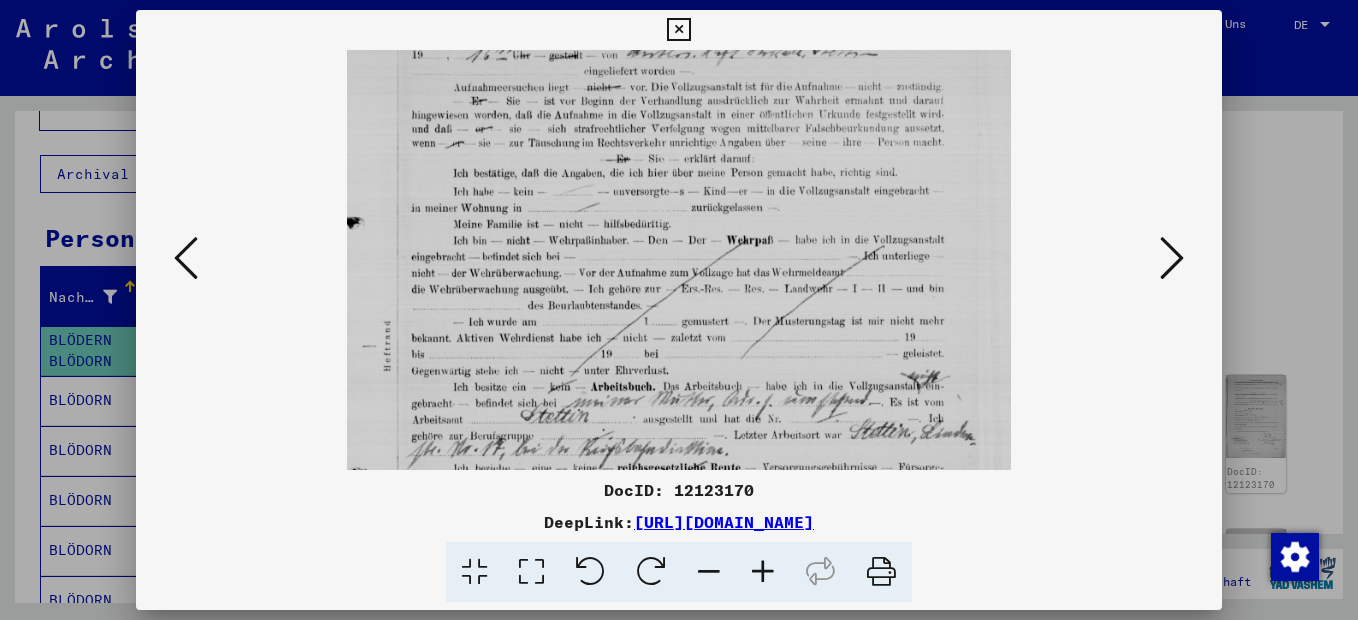 scroll, scrollTop: 347, scrollLeft: 0, axis: vertical 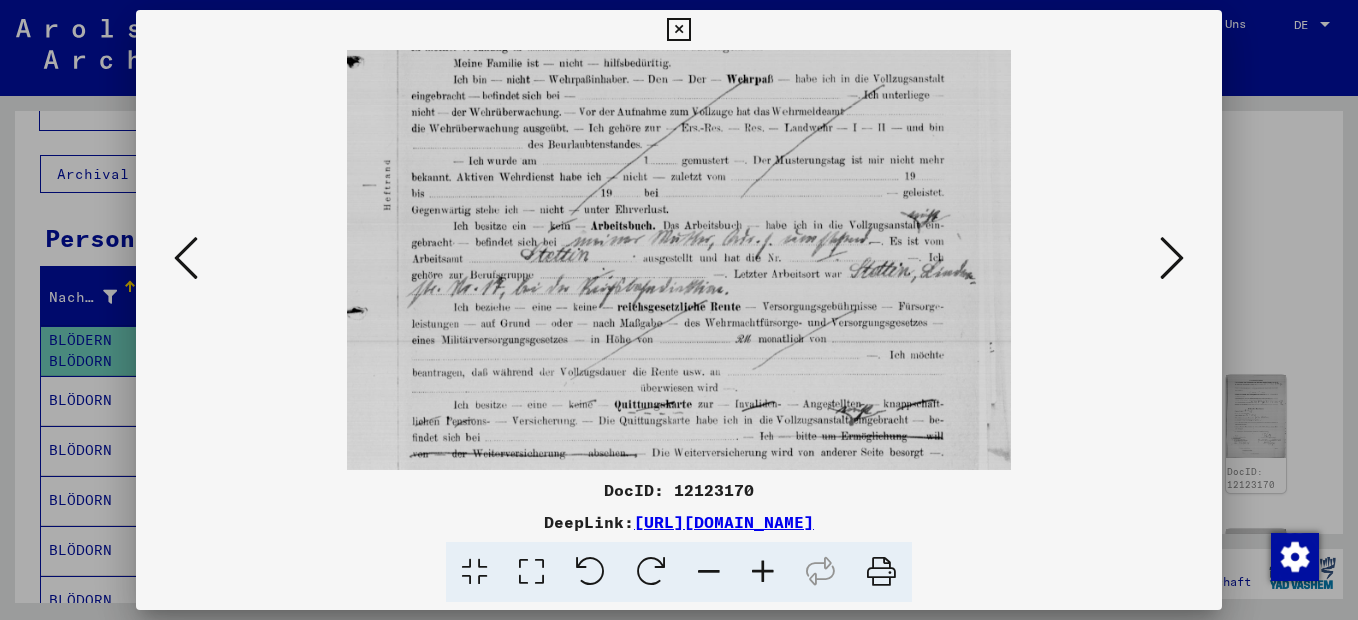 drag, startPoint x: 802, startPoint y: 293, endPoint x: 815, endPoint y: 191, distance: 102.825096 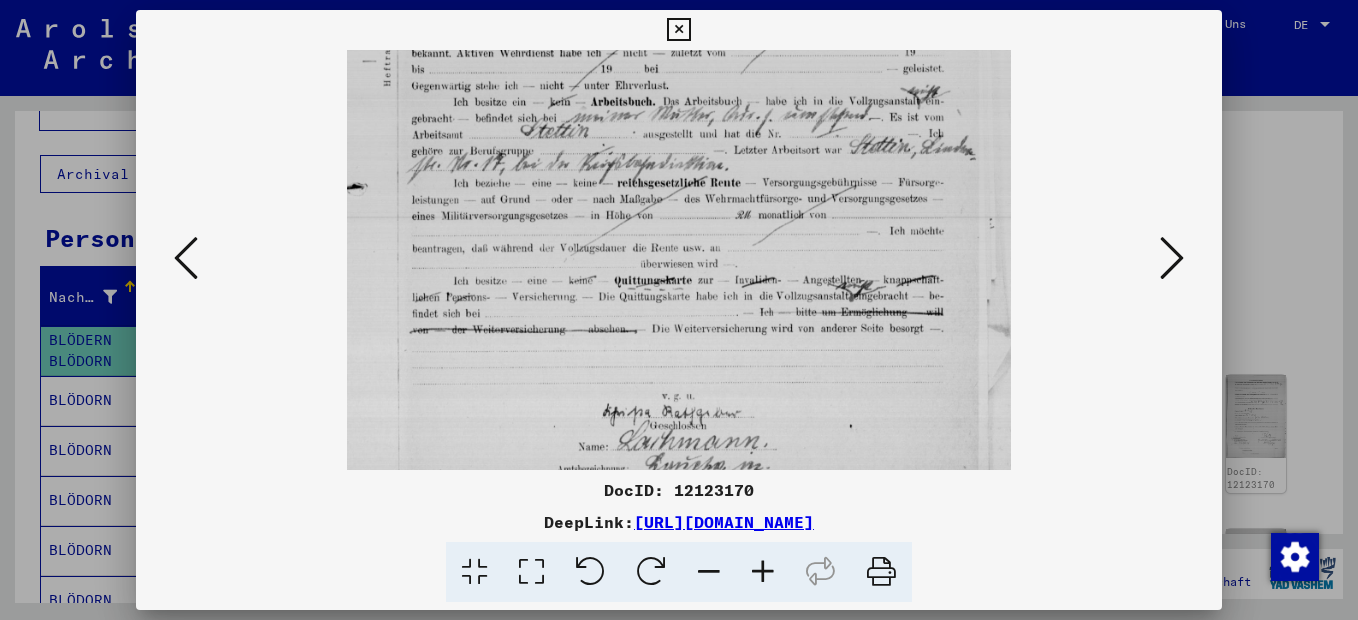 drag, startPoint x: 834, startPoint y: 303, endPoint x: 849, endPoint y: 176, distance: 127.88276 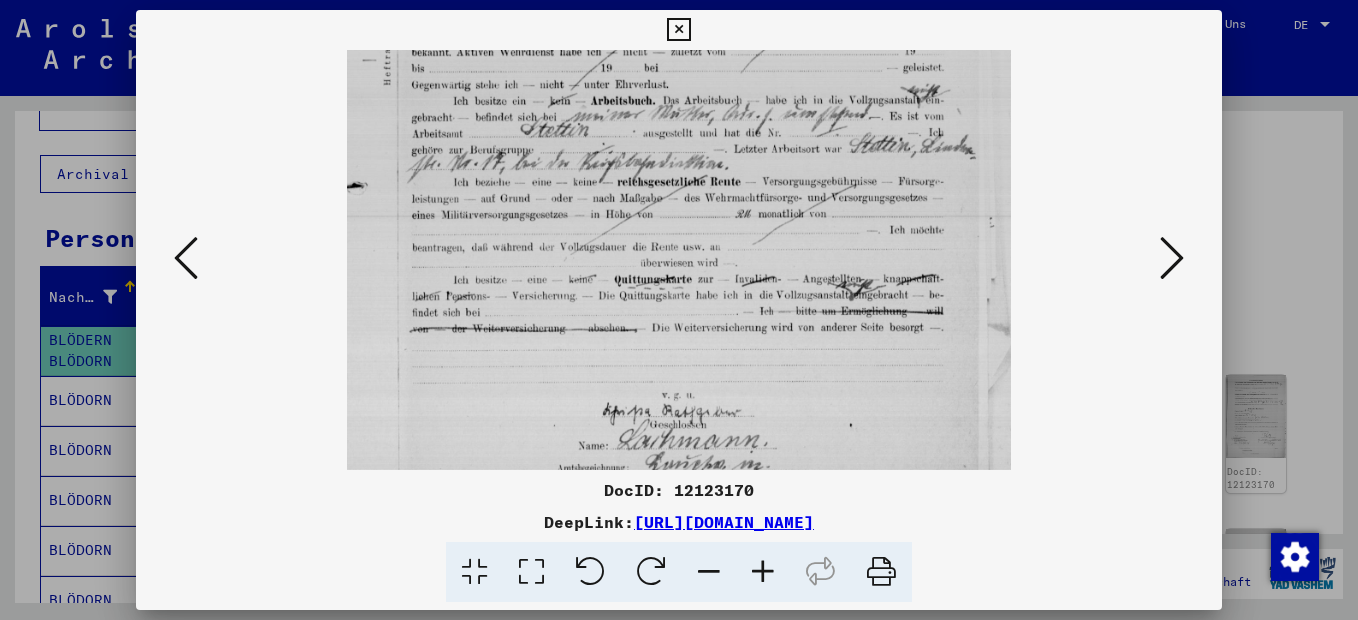 scroll, scrollTop: 550, scrollLeft: 0, axis: vertical 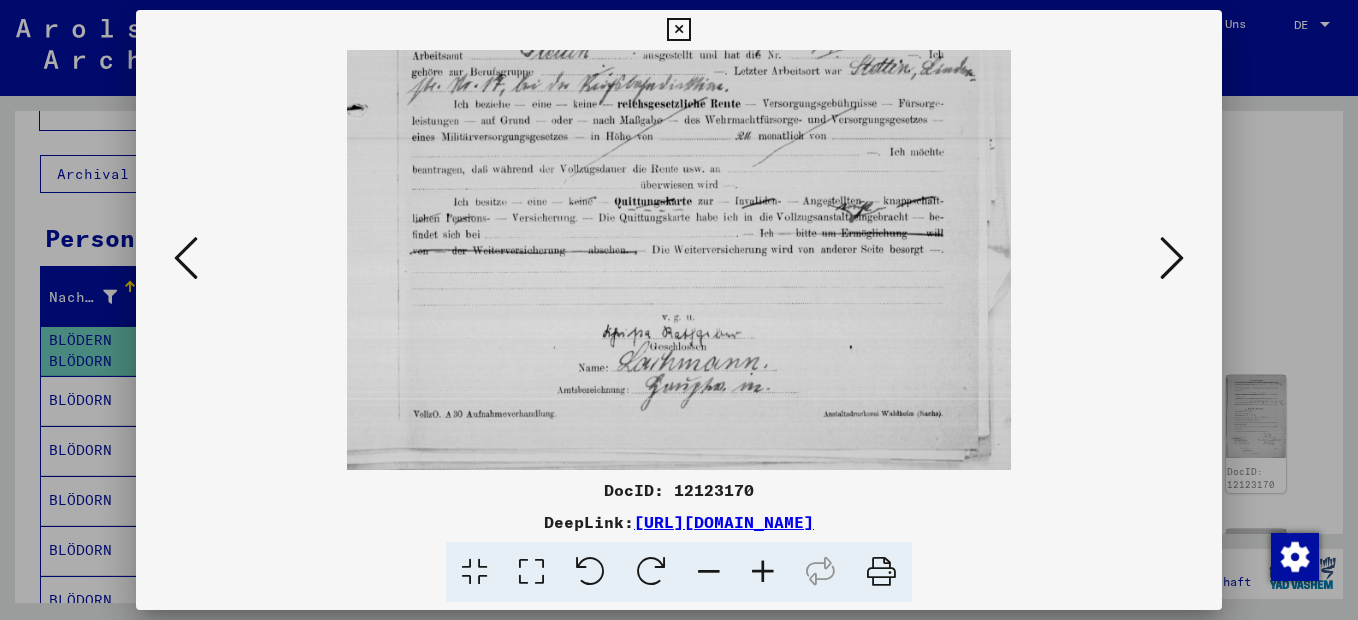 drag, startPoint x: 852, startPoint y: 253, endPoint x: 857, endPoint y: 146, distance: 107.11676 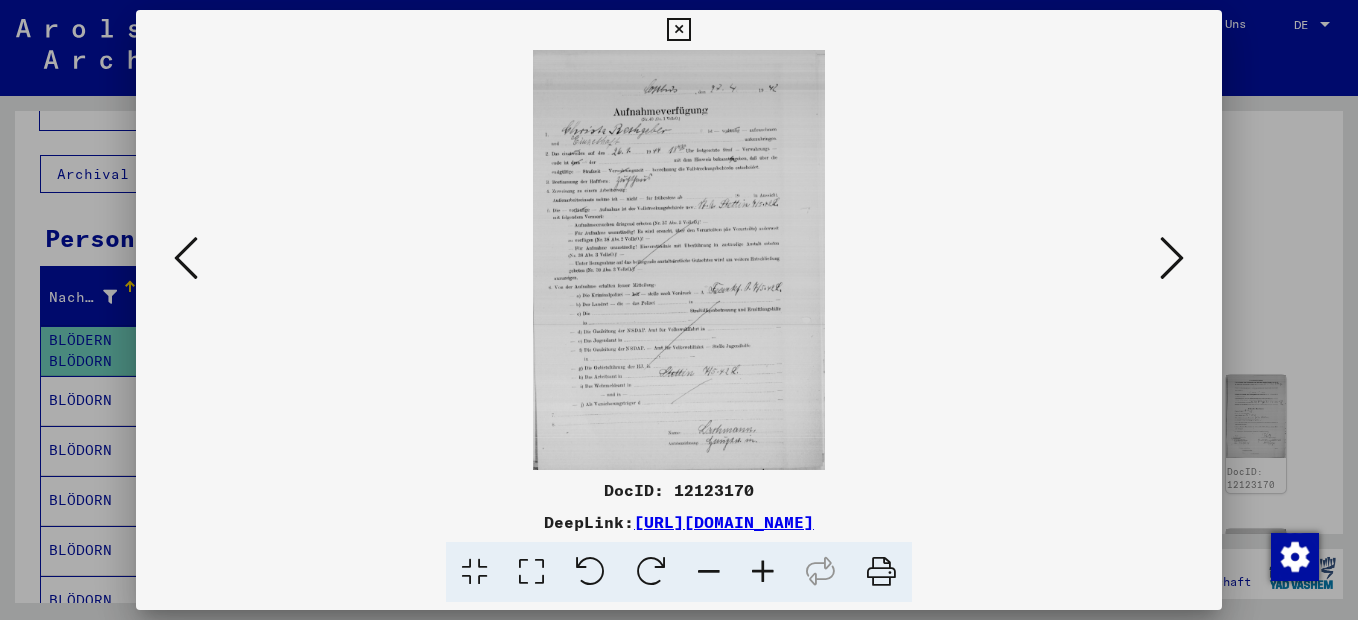 scroll, scrollTop: 0, scrollLeft: 0, axis: both 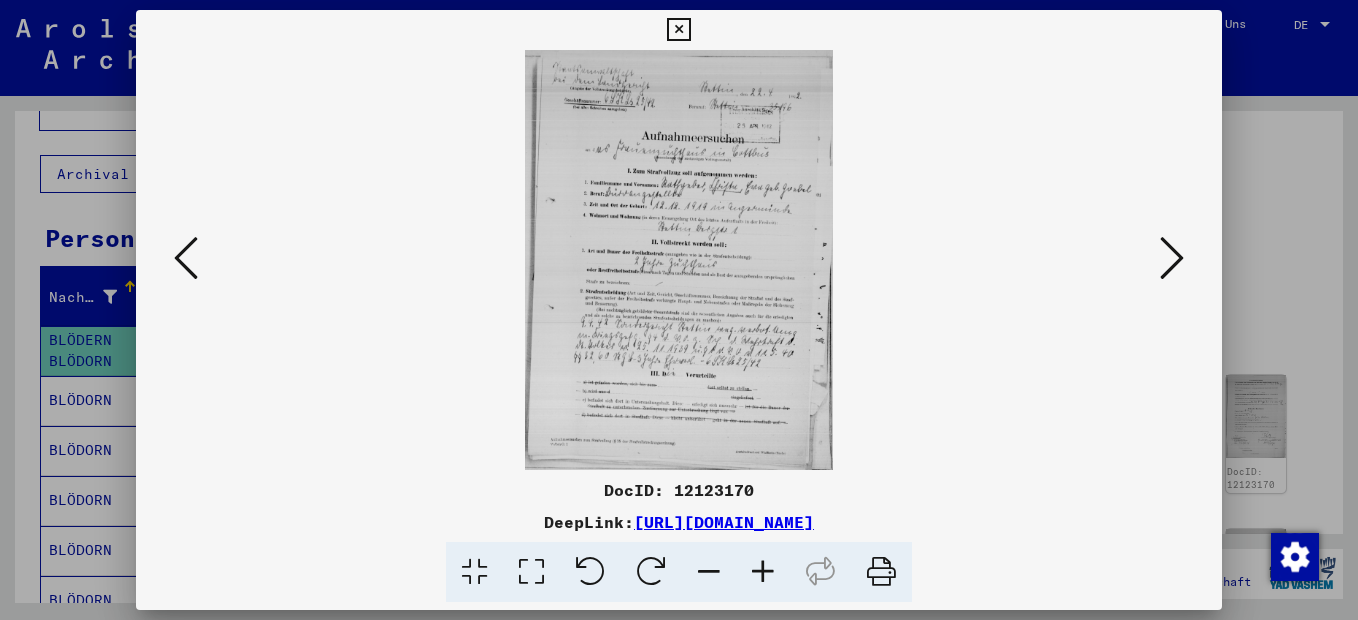 click at bounding box center [1172, 258] 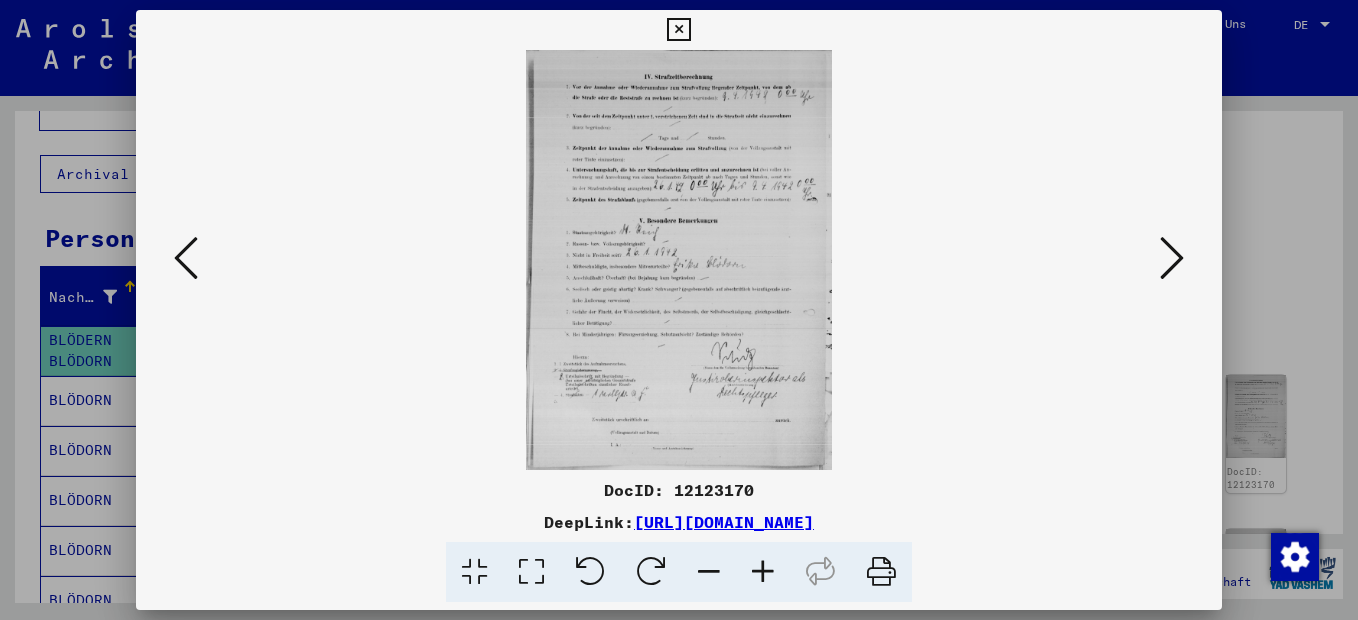 click at bounding box center (1172, 258) 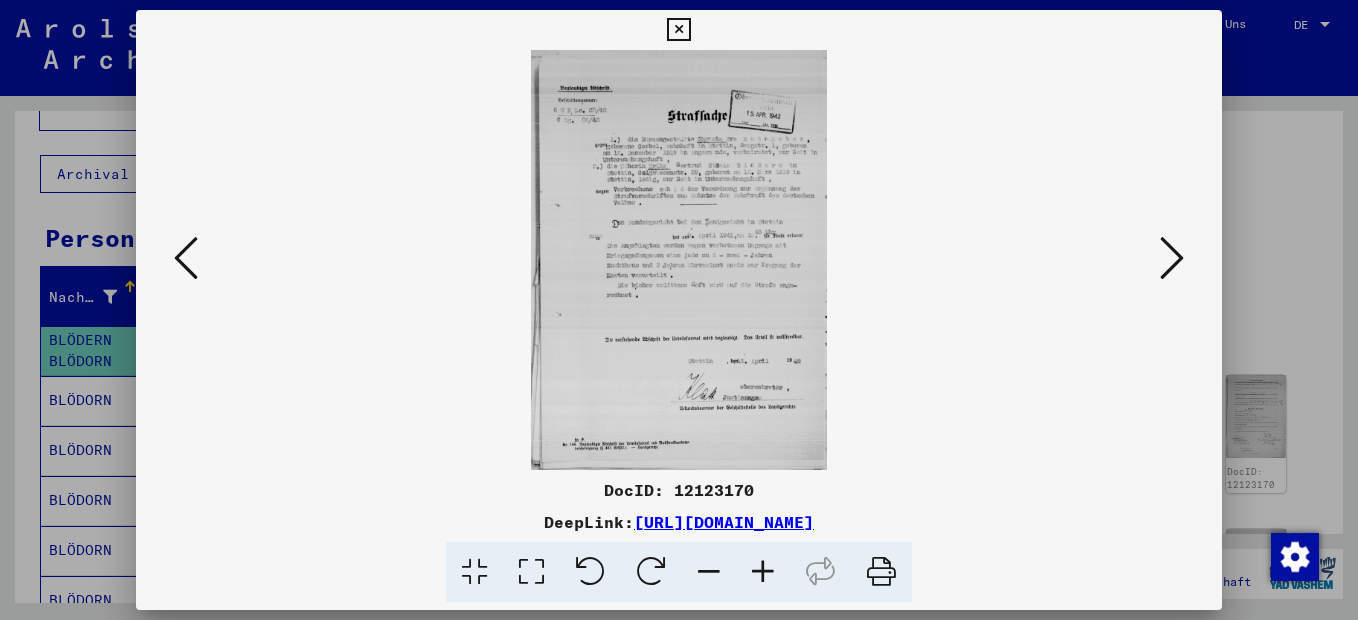 click at bounding box center (763, 572) 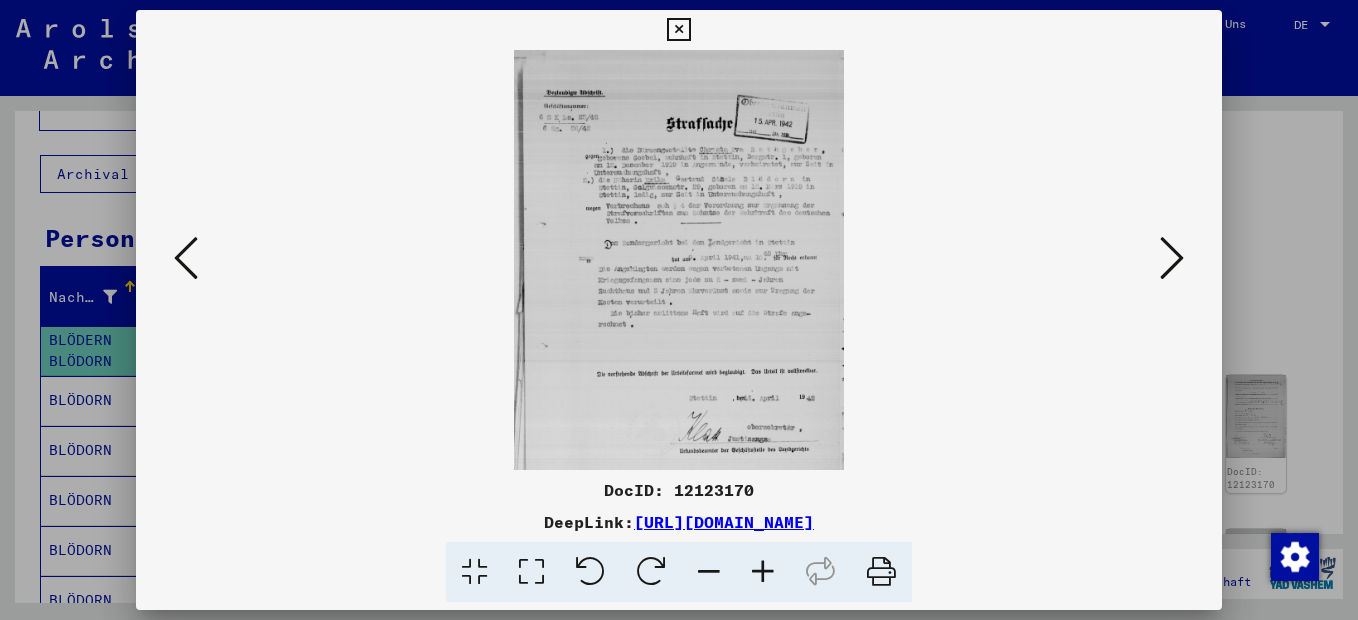 click at bounding box center (763, 572) 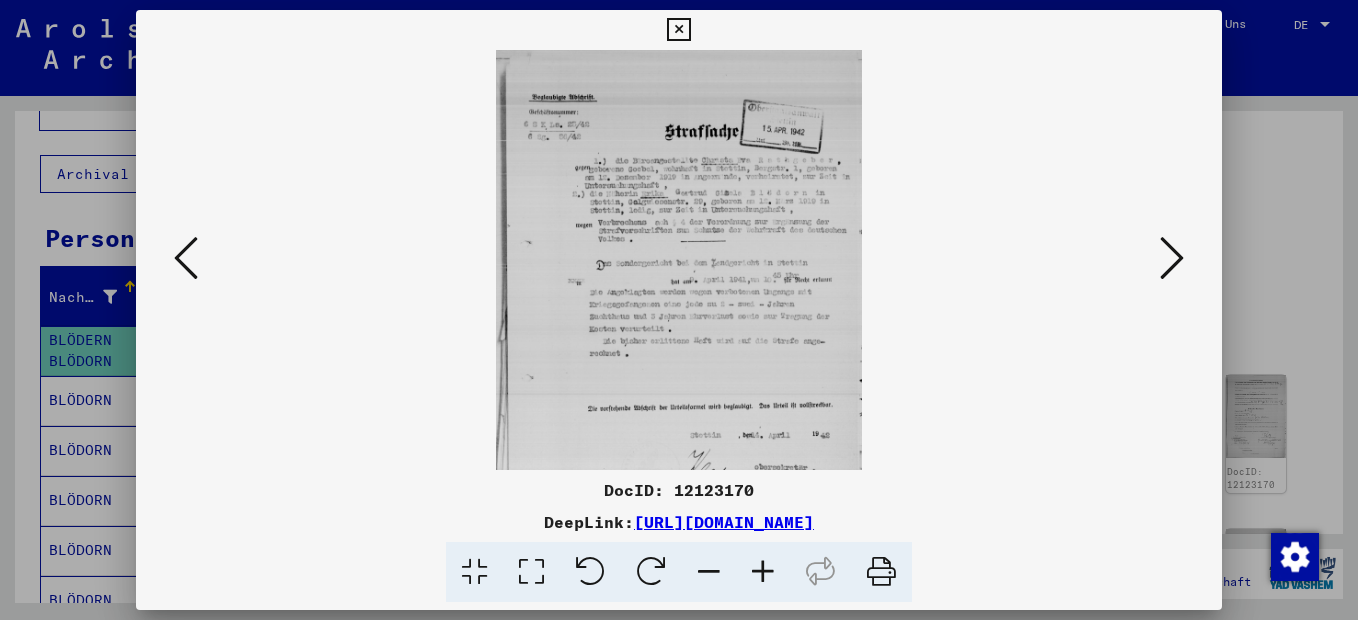 click at bounding box center [763, 572] 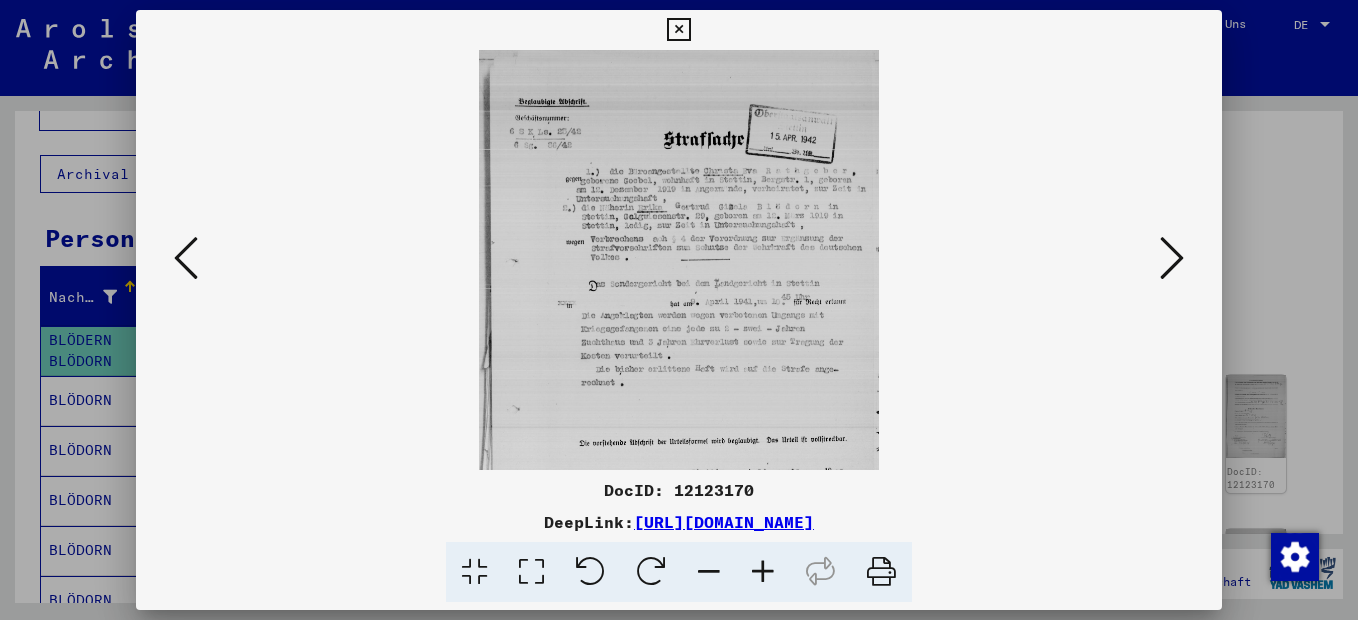 click at bounding box center [763, 572] 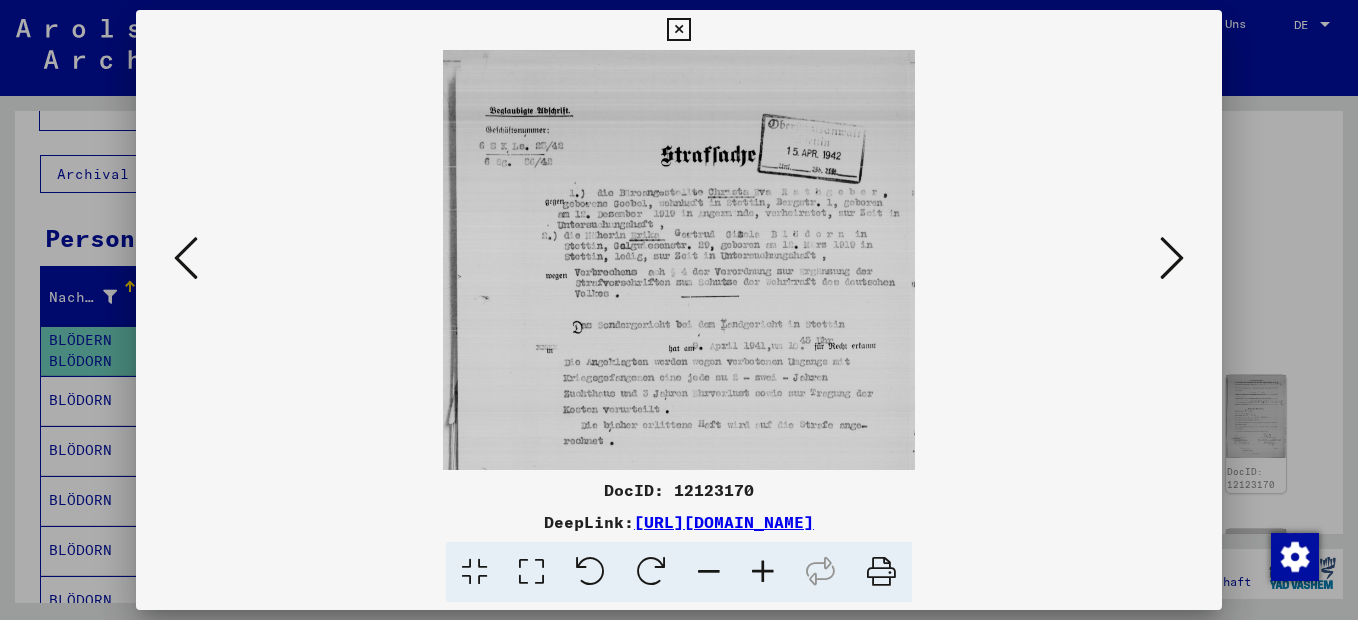 click at bounding box center (763, 572) 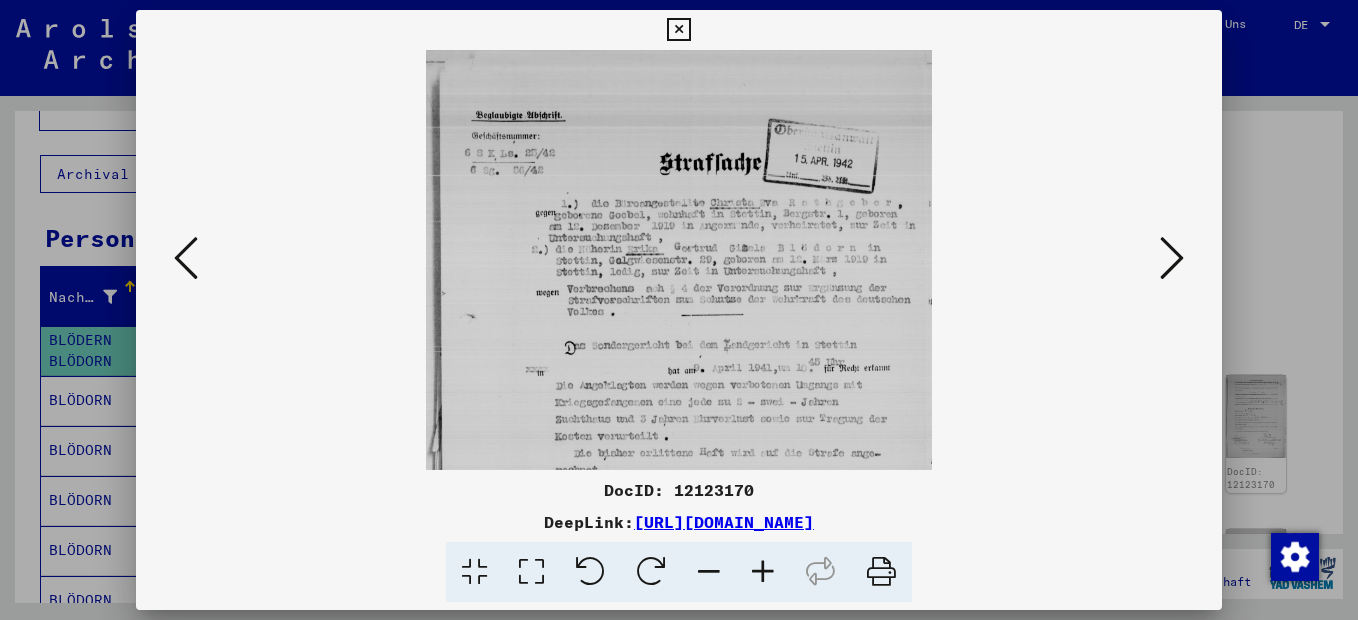 click at bounding box center (763, 572) 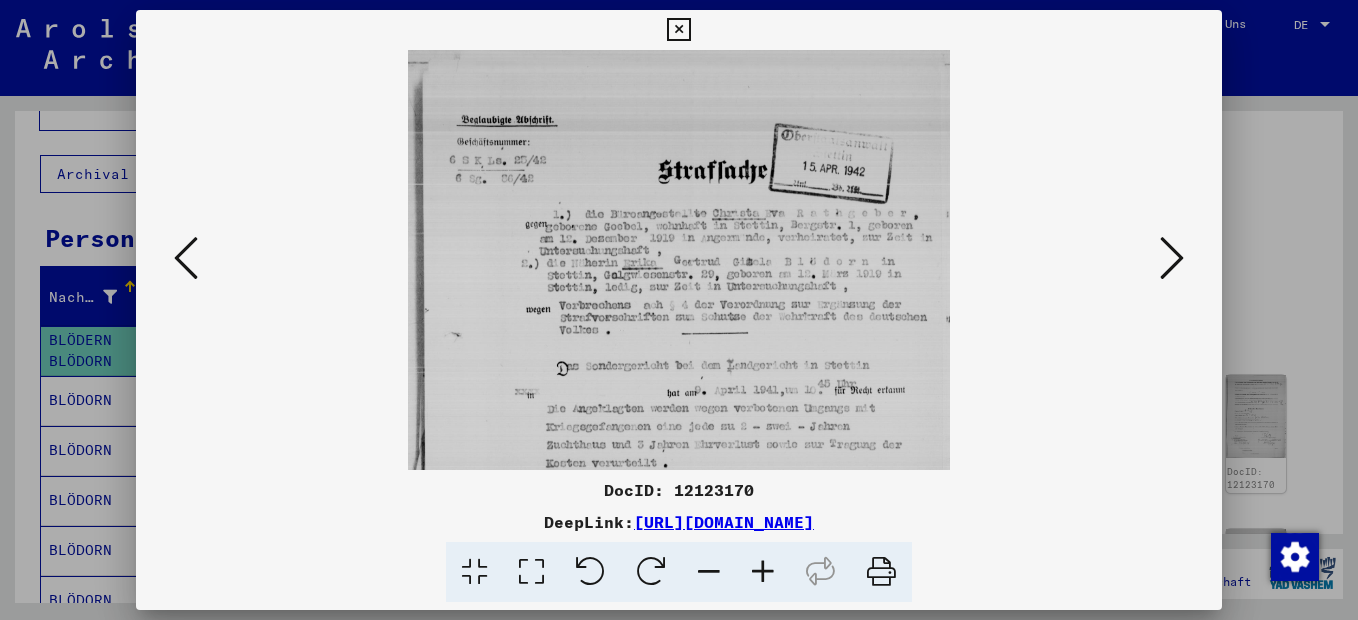 click at bounding box center [763, 572] 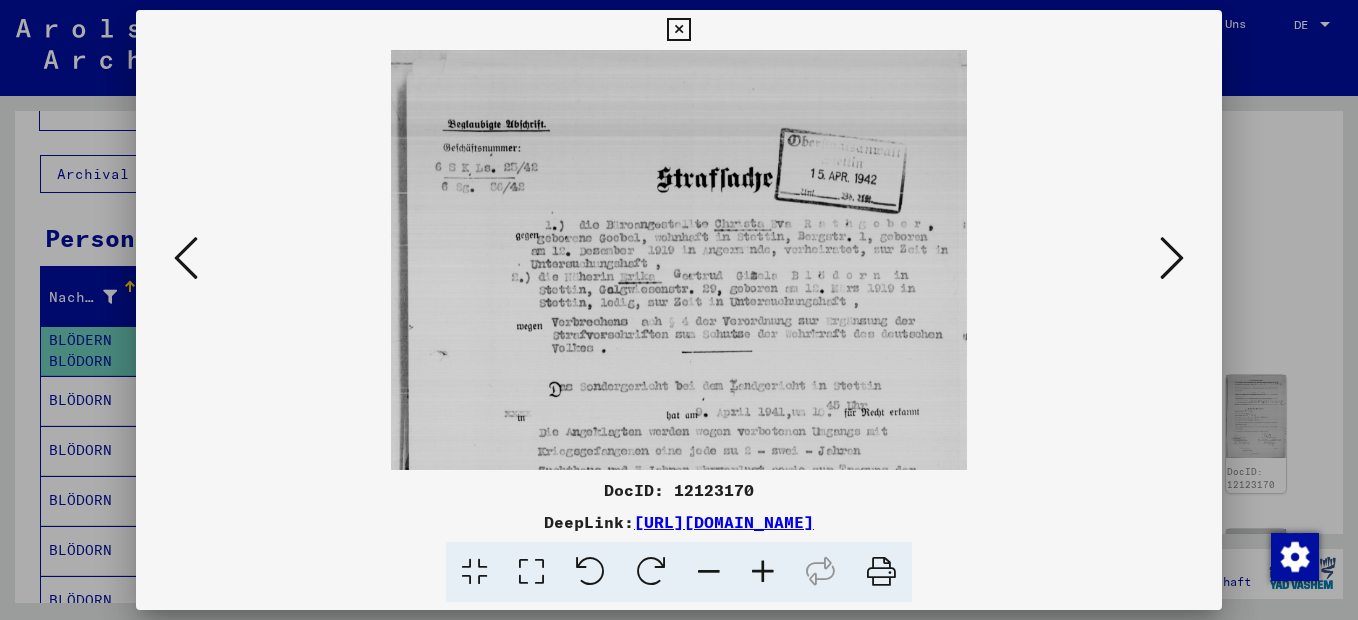 click at bounding box center (763, 572) 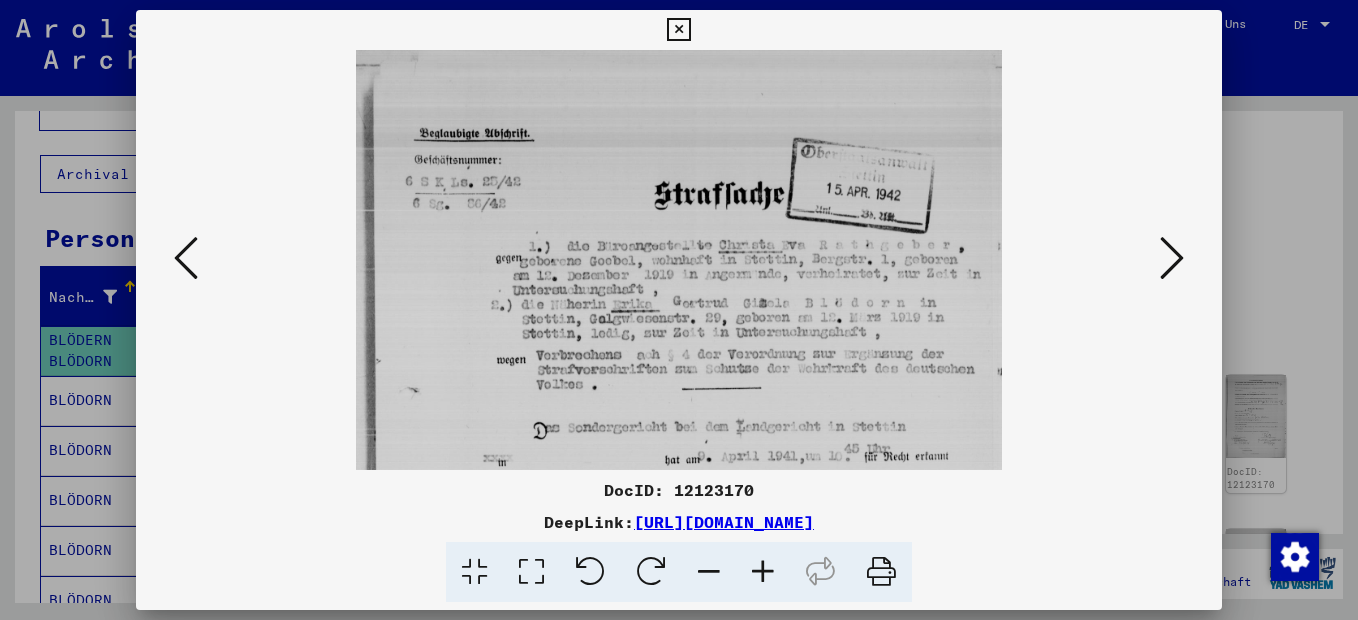 click at bounding box center (763, 572) 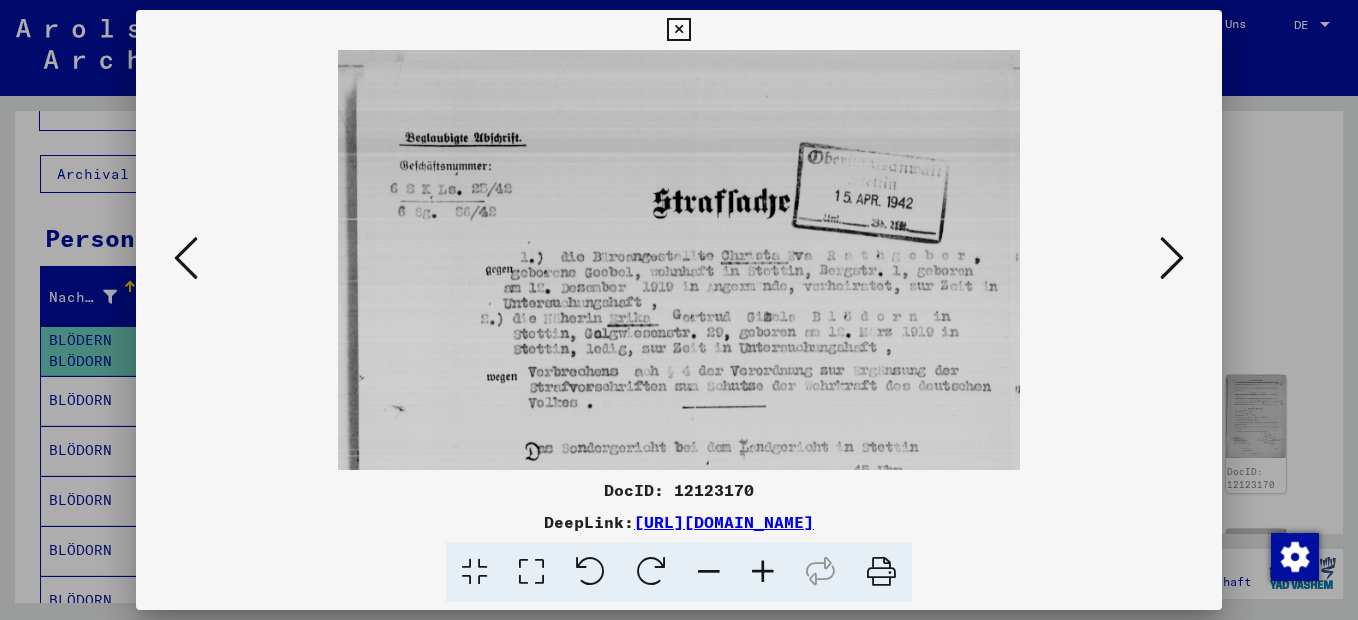 click at bounding box center (763, 572) 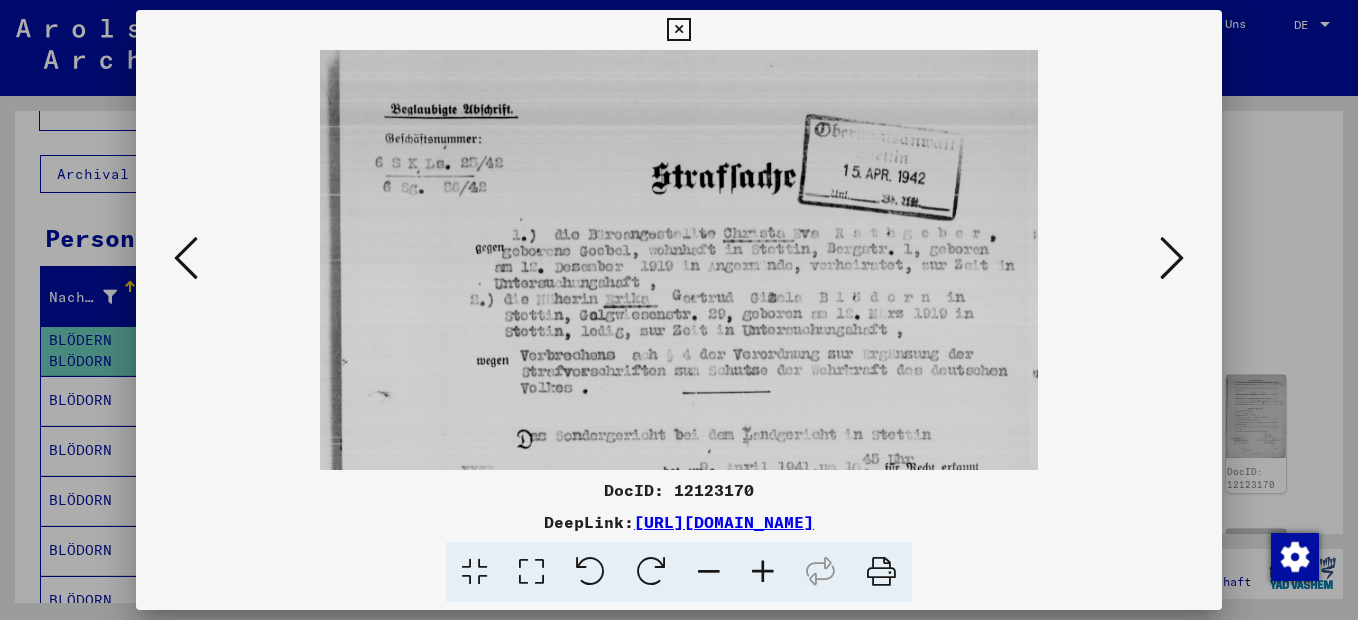scroll, scrollTop: 34, scrollLeft: 0, axis: vertical 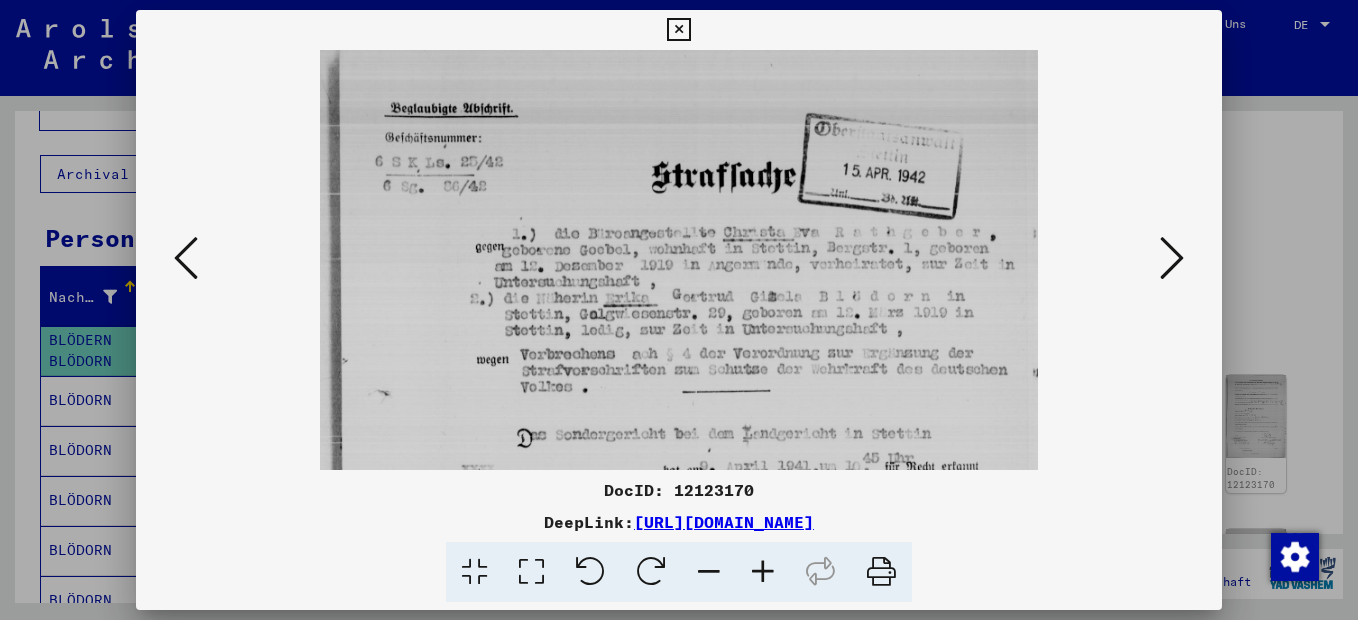drag, startPoint x: 733, startPoint y: 351, endPoint x: 714, endPoint y: 317, distance: 38.948685 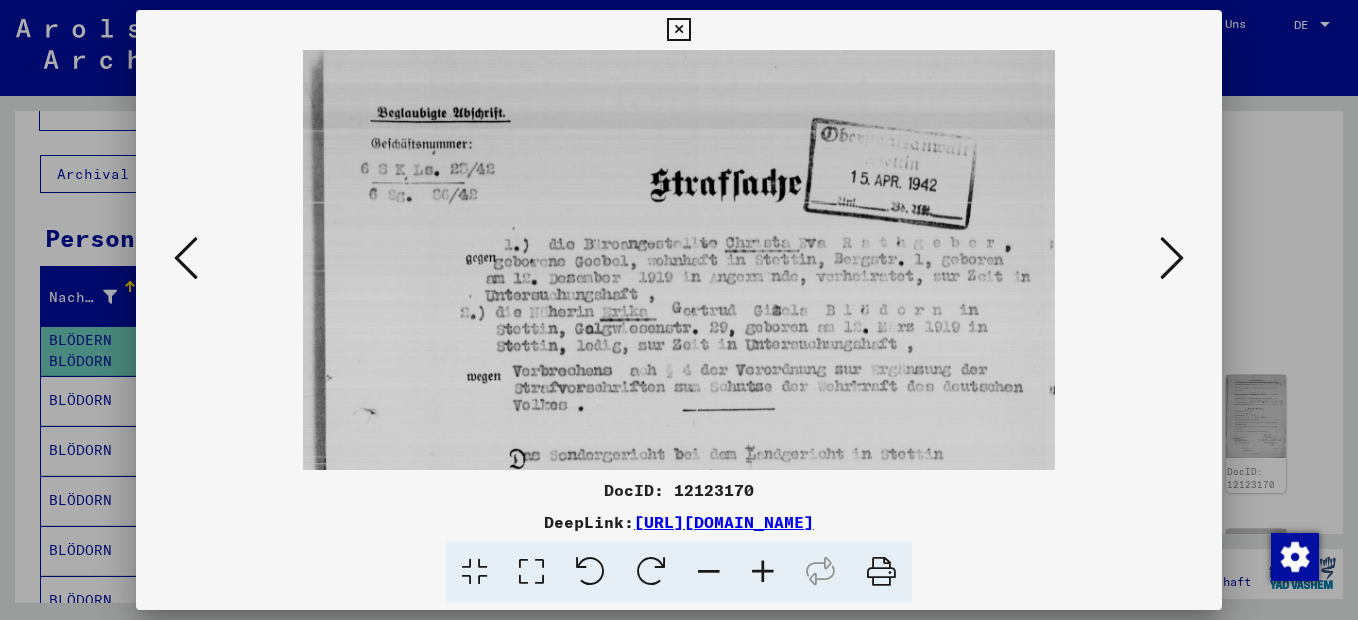 click at bounding box center [763, 572] 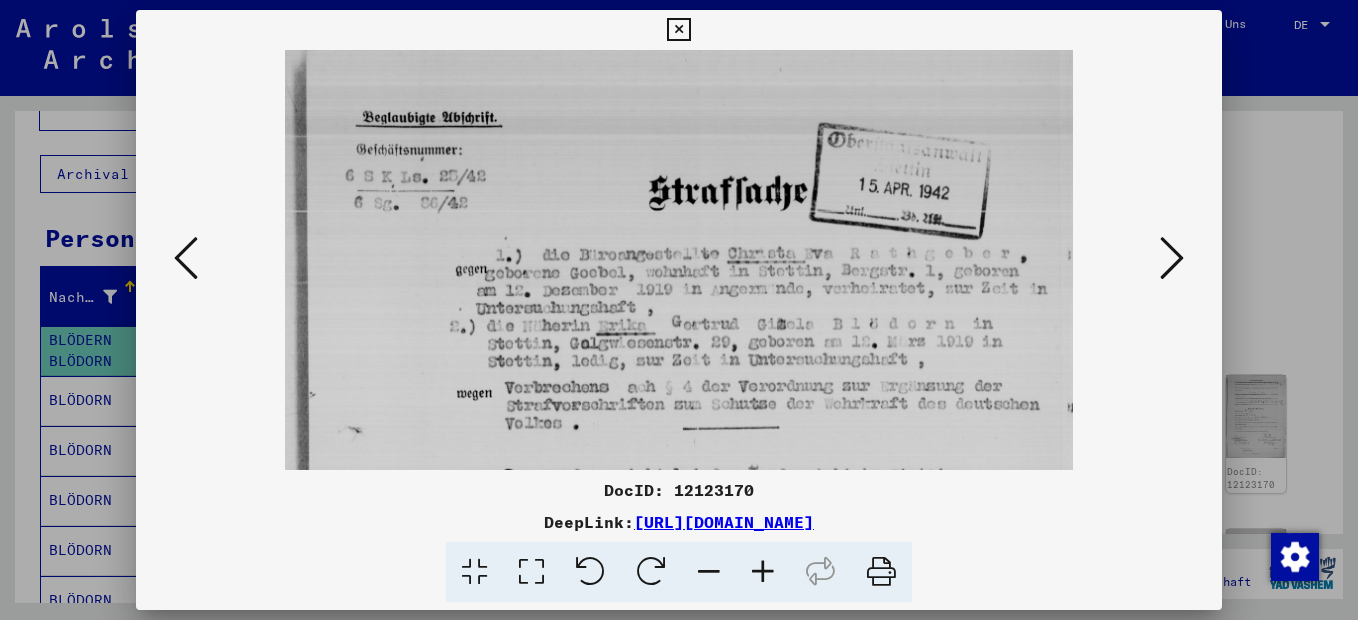 click at bounding box center [763, 572] 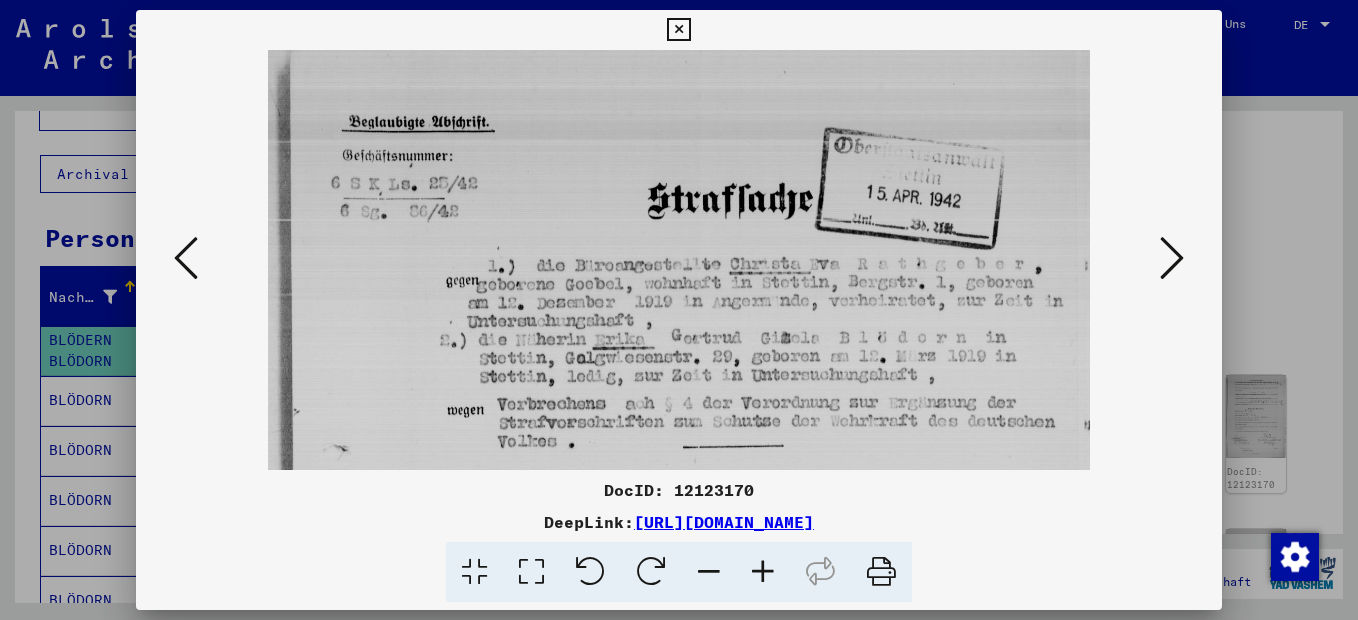 click at bounding box center [763, 572] 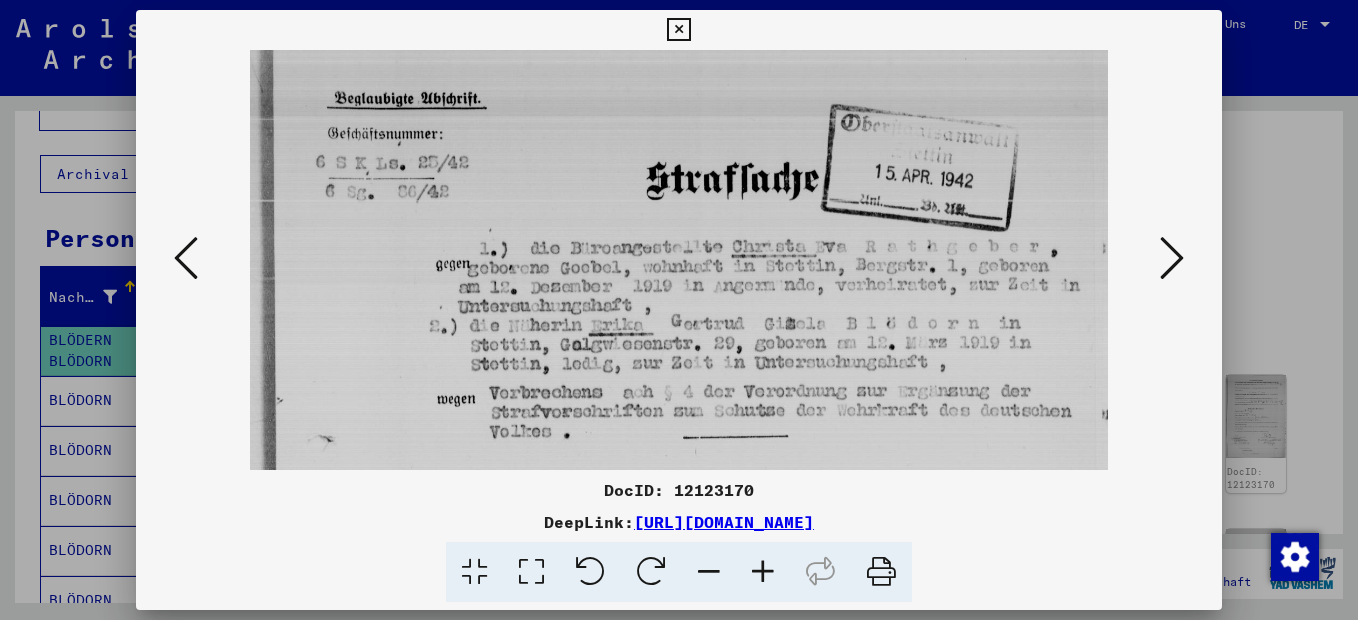 scroll, scrollTop: 64, scrollLeft: 0, axis: vertical 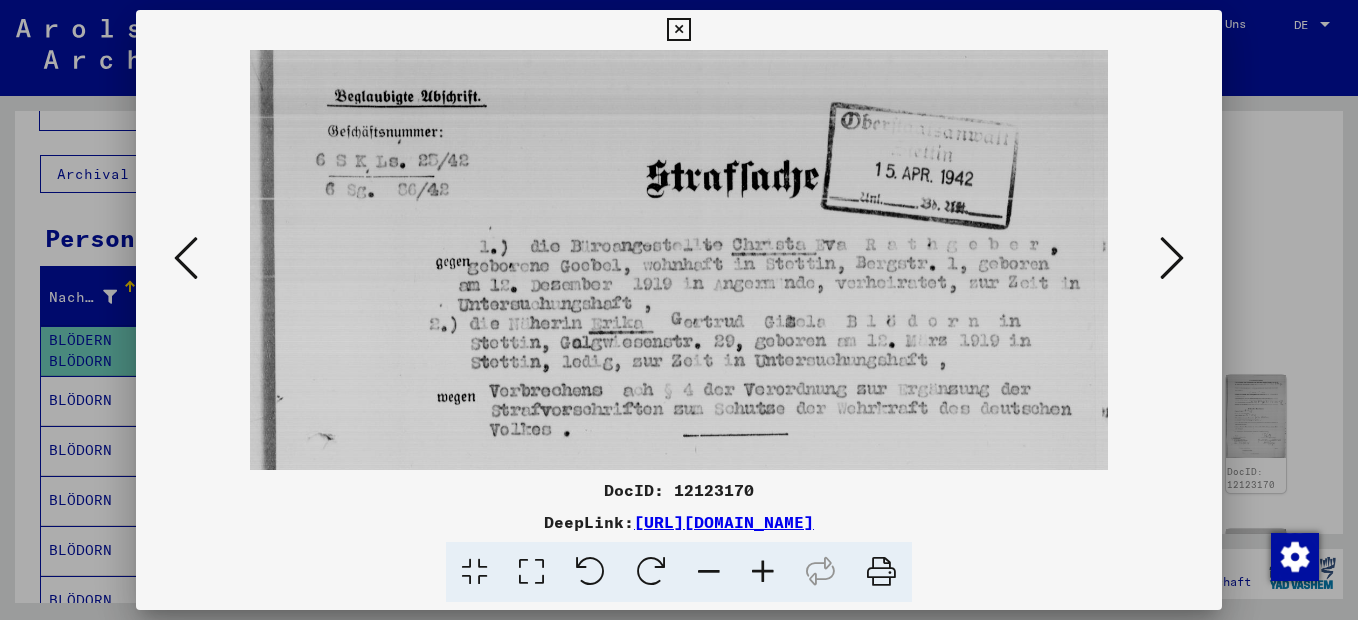 drag, startPoint x: 729, startPoint y: 385, endPoint x: 719, endPoint y: 361, distance: 26 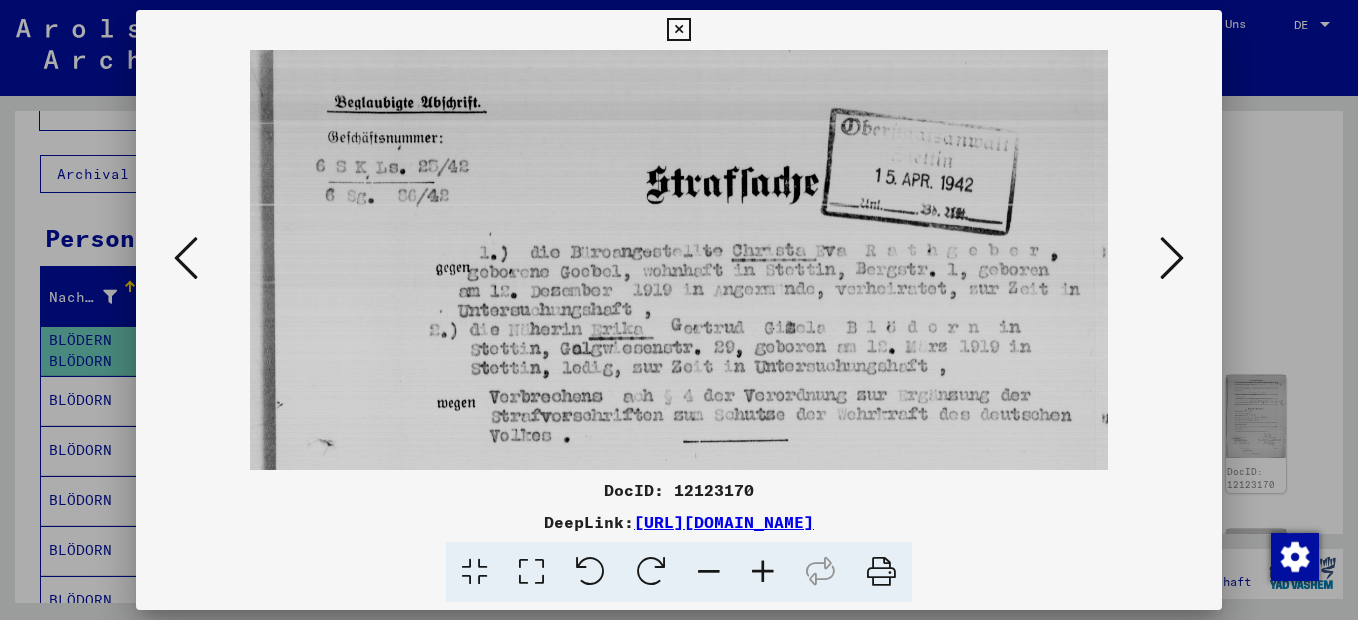 scroll, scrollTop: 59, scrollLeft: 0, axis: vertical 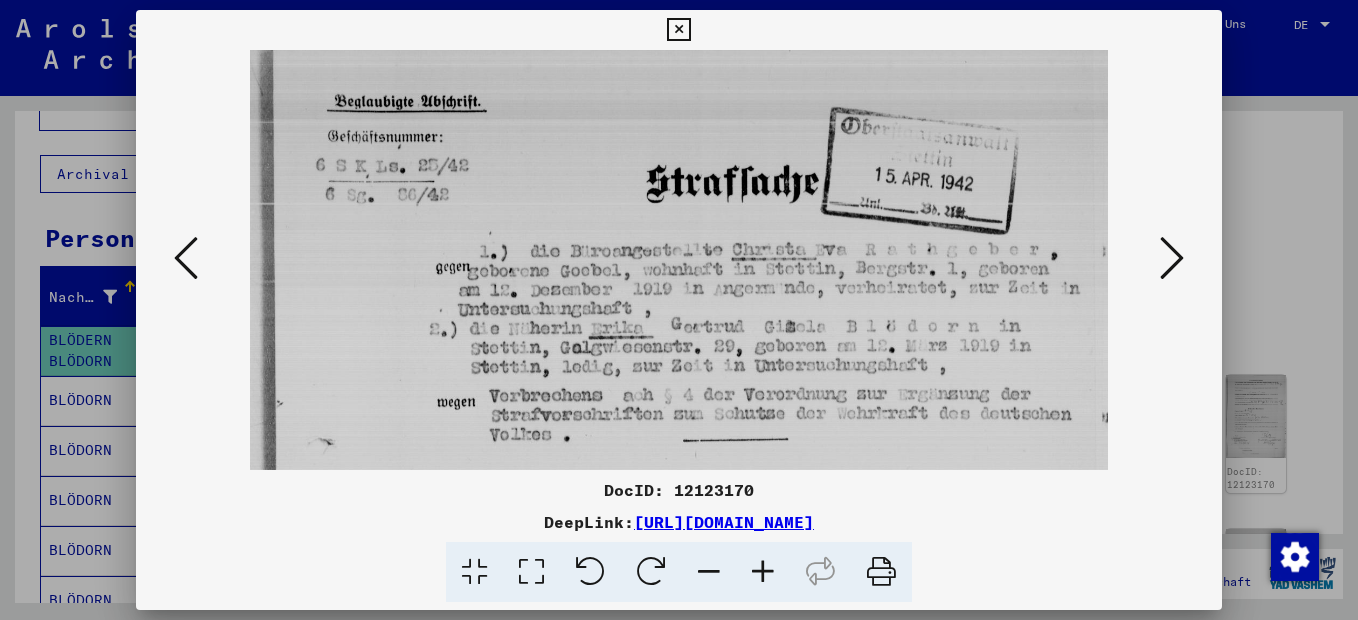 drag, startPoint x: 656, startPoint y: 263, endPoint x: 625, endPoint y: 268, distance: 31.400637 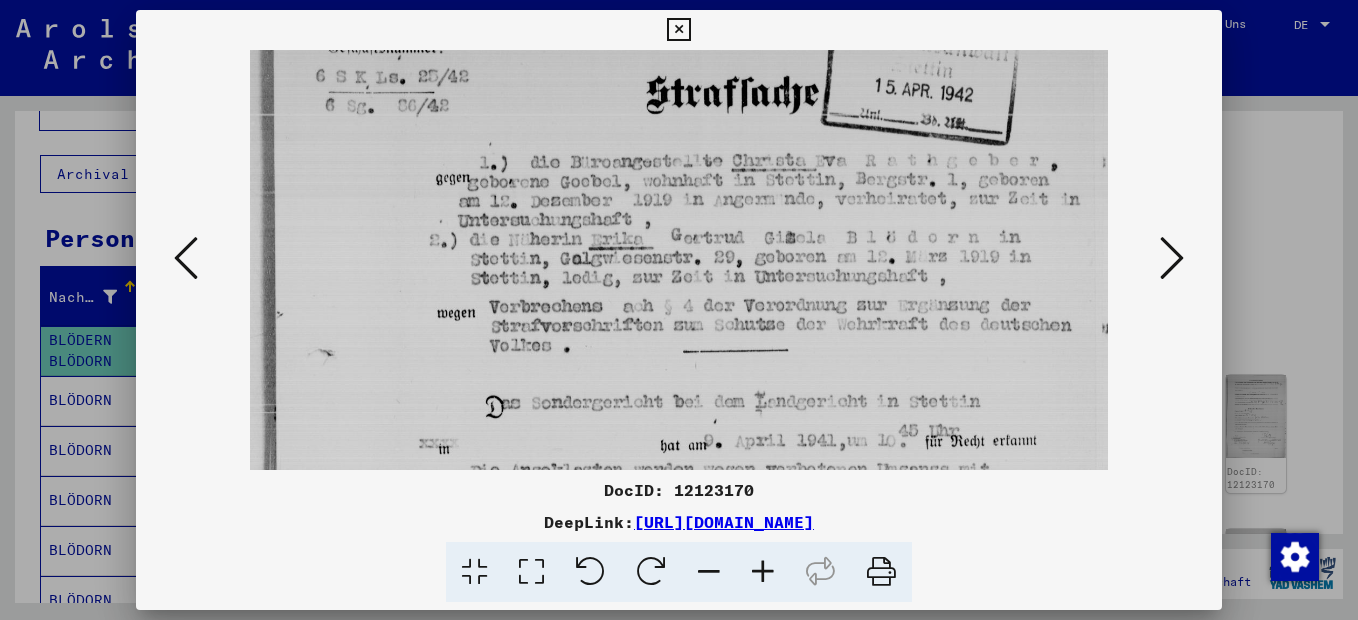scroll, scrollTop: 151, scrollLeft: 0, axis: vertical 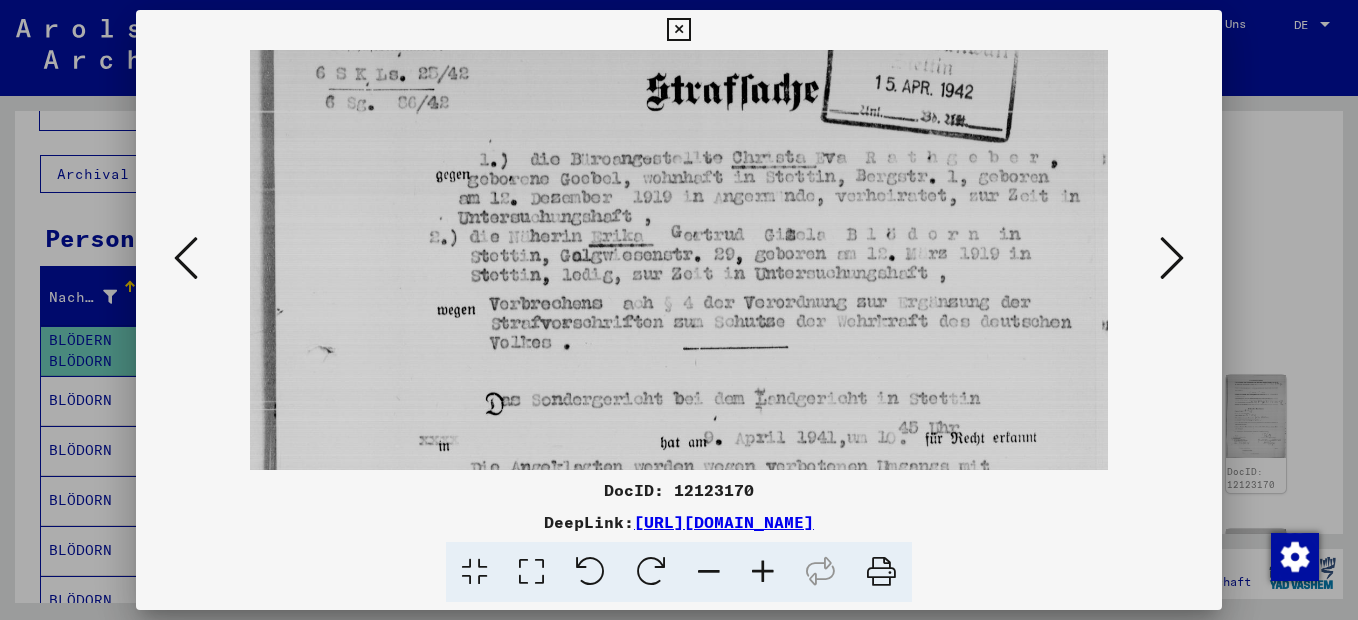 drag, startPoint x: 771, startPoint y: 332, endPoint x: 752, endPoint y: 240, distance: 93.941475 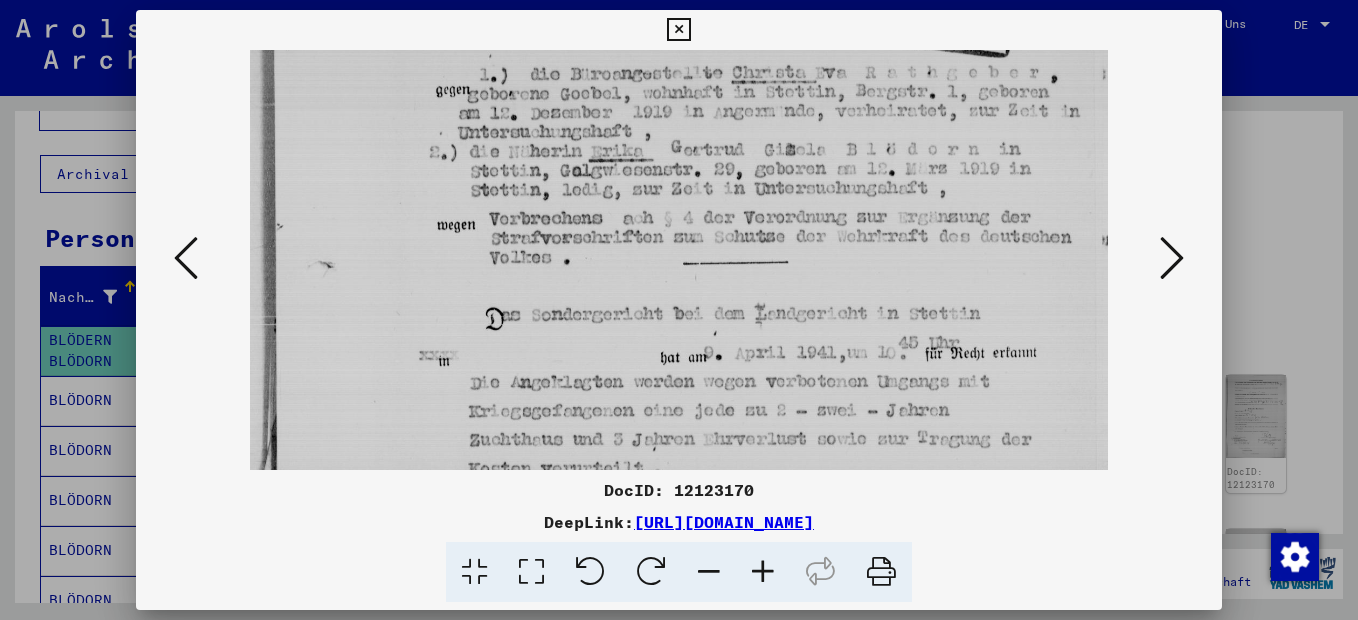 scroll, scrollTop: 247, scrollLeft: 0, axis: vertical 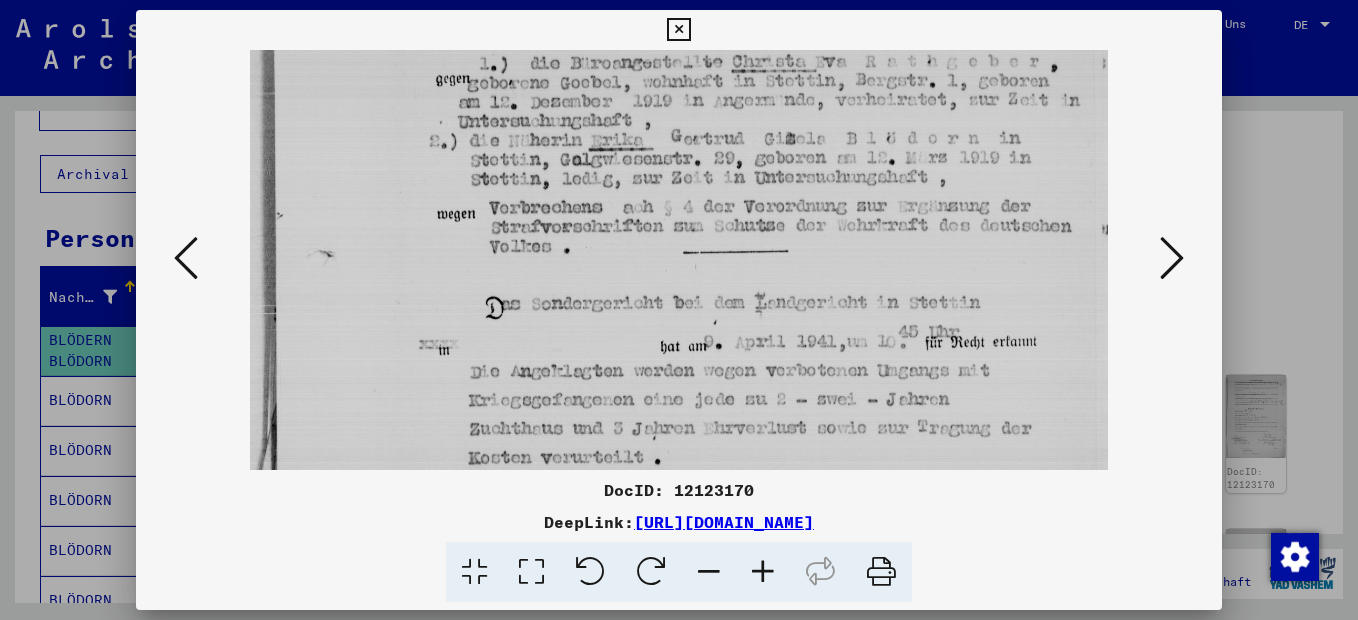drag, startPoint x: 683, startPoint y: 282, endPoint x: 671, endPoint y: 186, distance: 96.74709 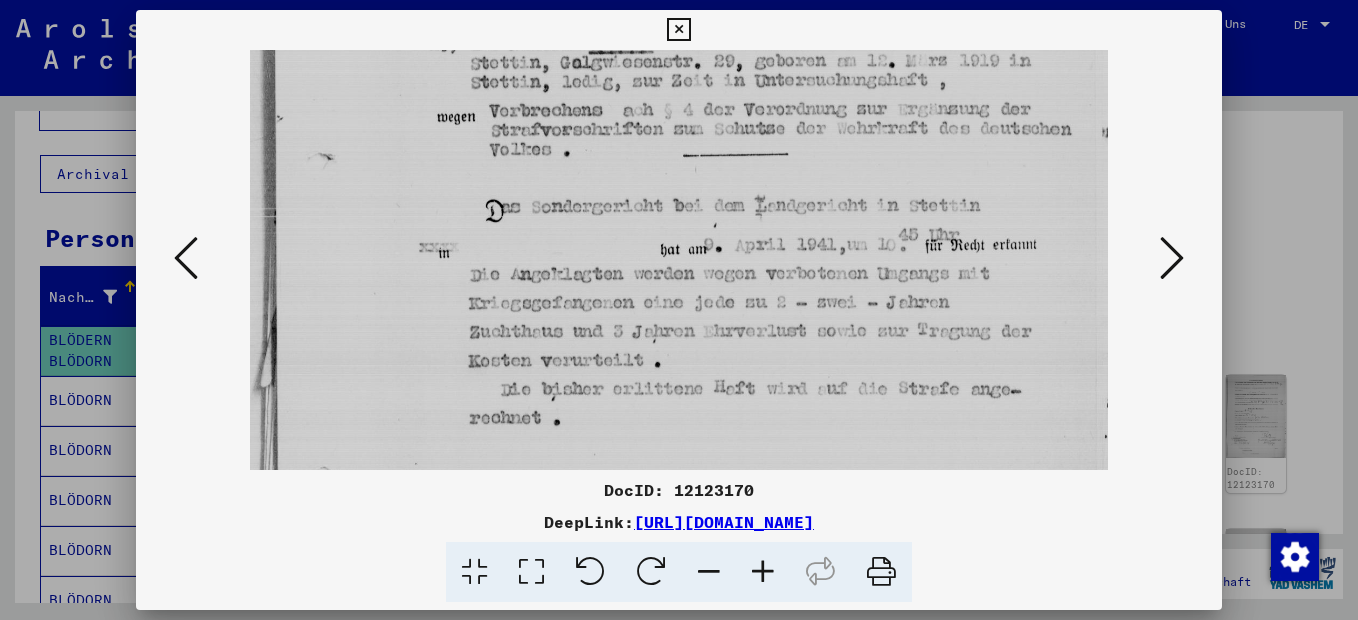 scroll, scrollTop: 347, scrollLeft: 0, axis: vertical 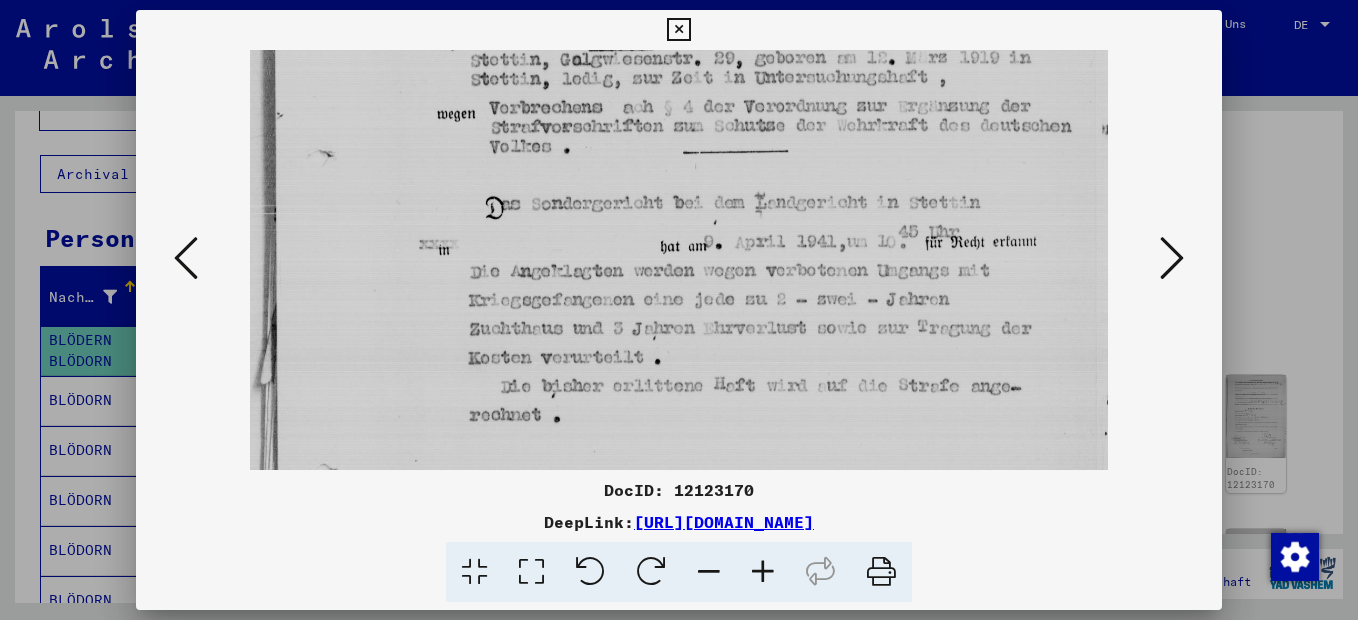 drag, startPoint x: 837, startPoint y: 243, endPoint x: 796, endPoint y: 143, distance: 108.078674 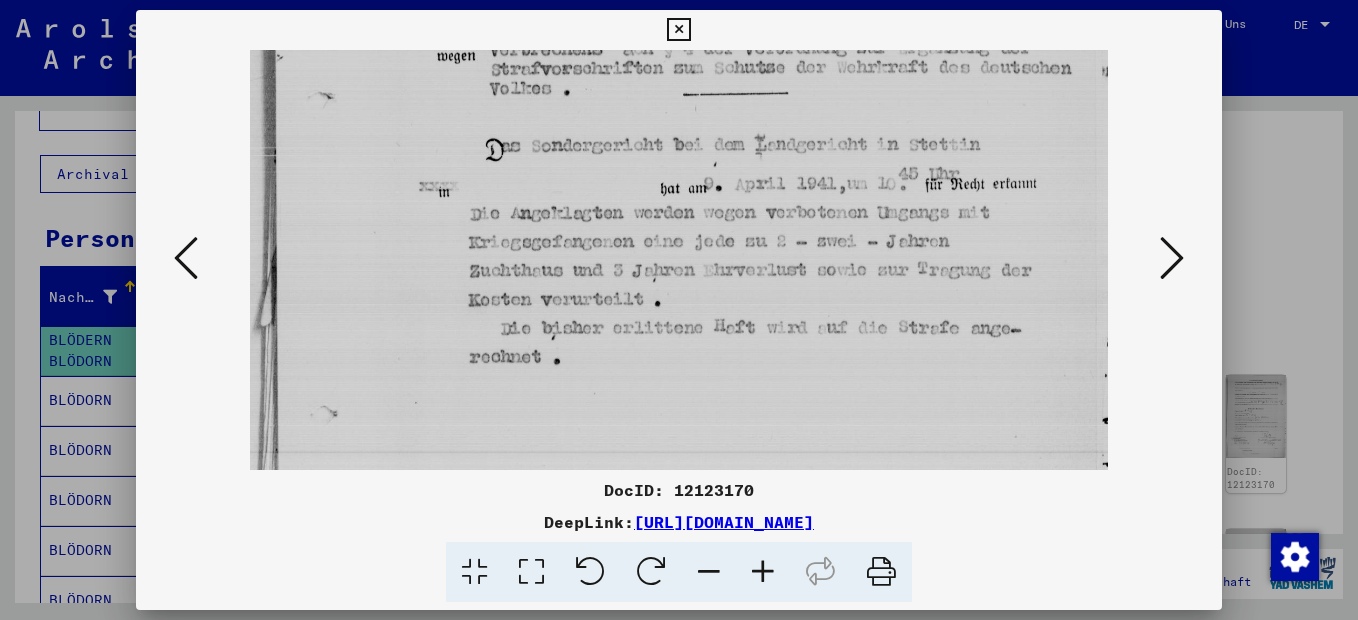 scroll, scrollTop: 412, scrollLeft: 0, axis: vertical 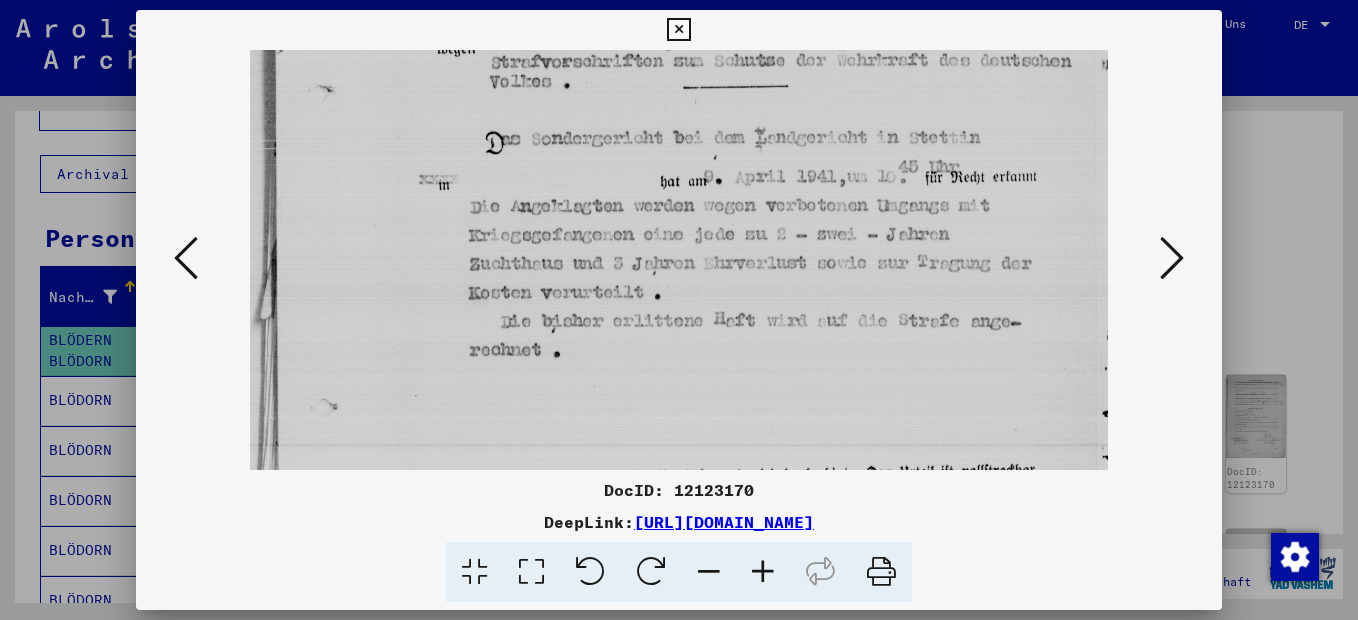 drag, startPoint x: 844, startPoint y: 218, endPoint x: 826, endPoint y: 153, distance: 67.44627 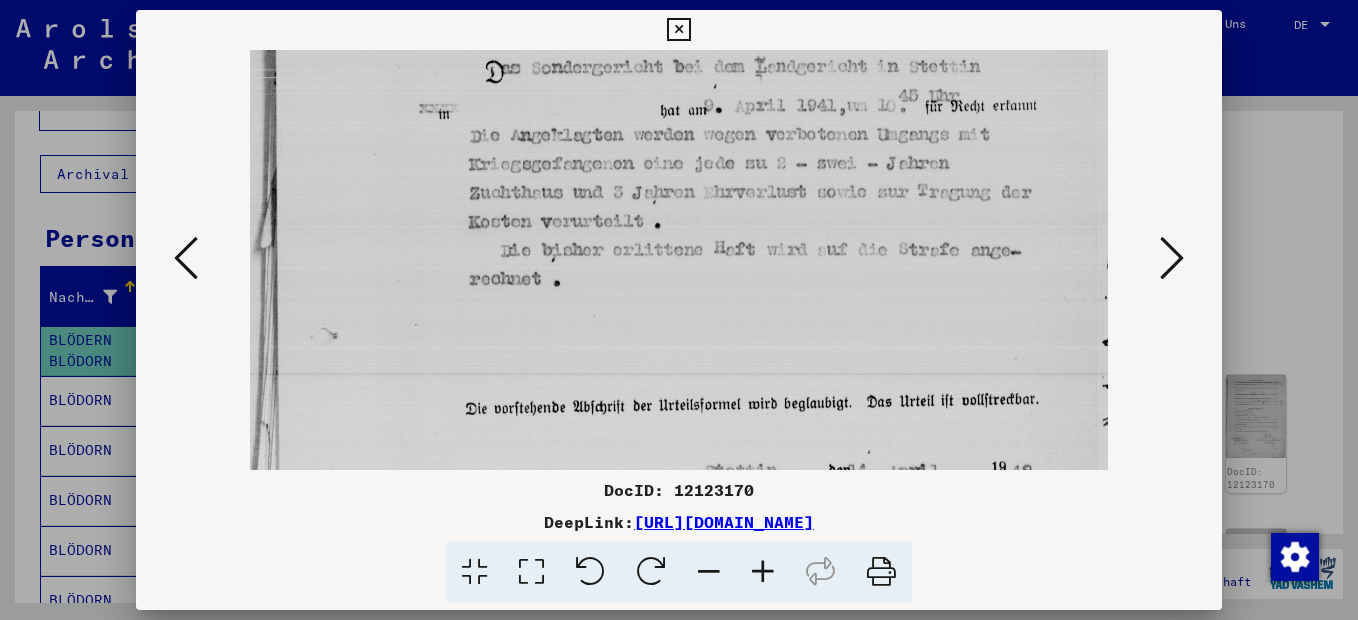 scroll, scrollTop: 487, scrollLeft: 0, axis: vertical 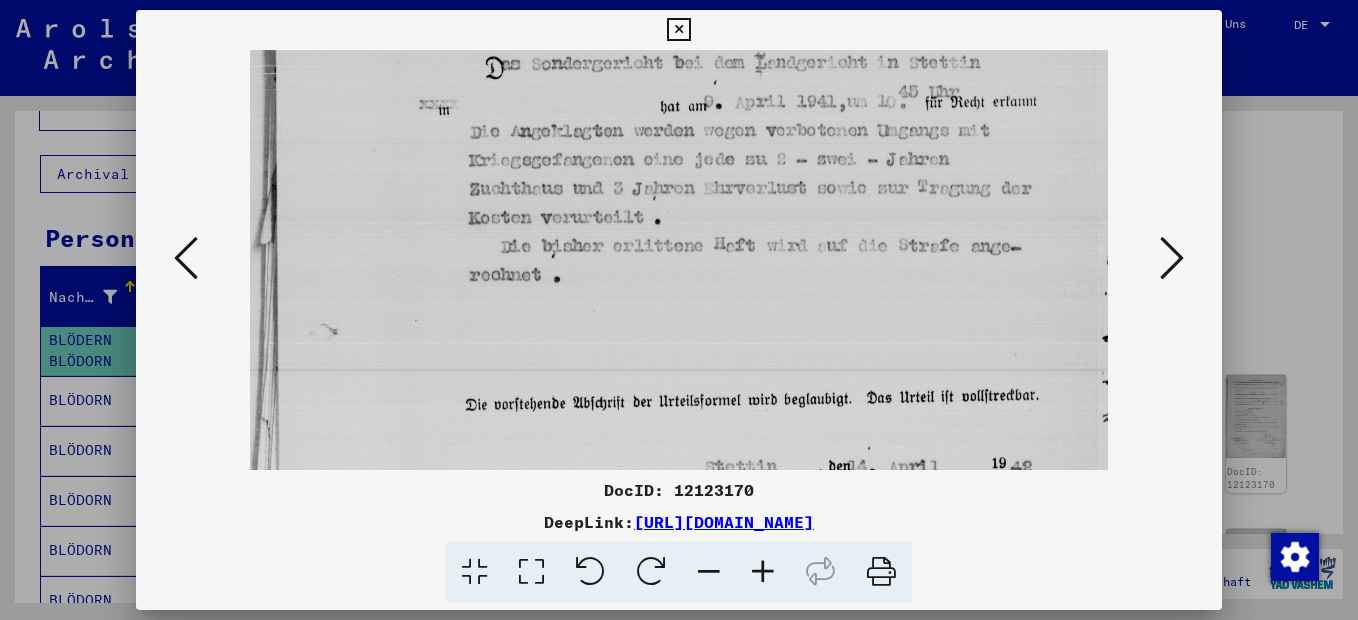 drag, startPoint x: 700, startPoint y: 287, endPoint x: 674, endPoint y: 212, distance: 79.37884 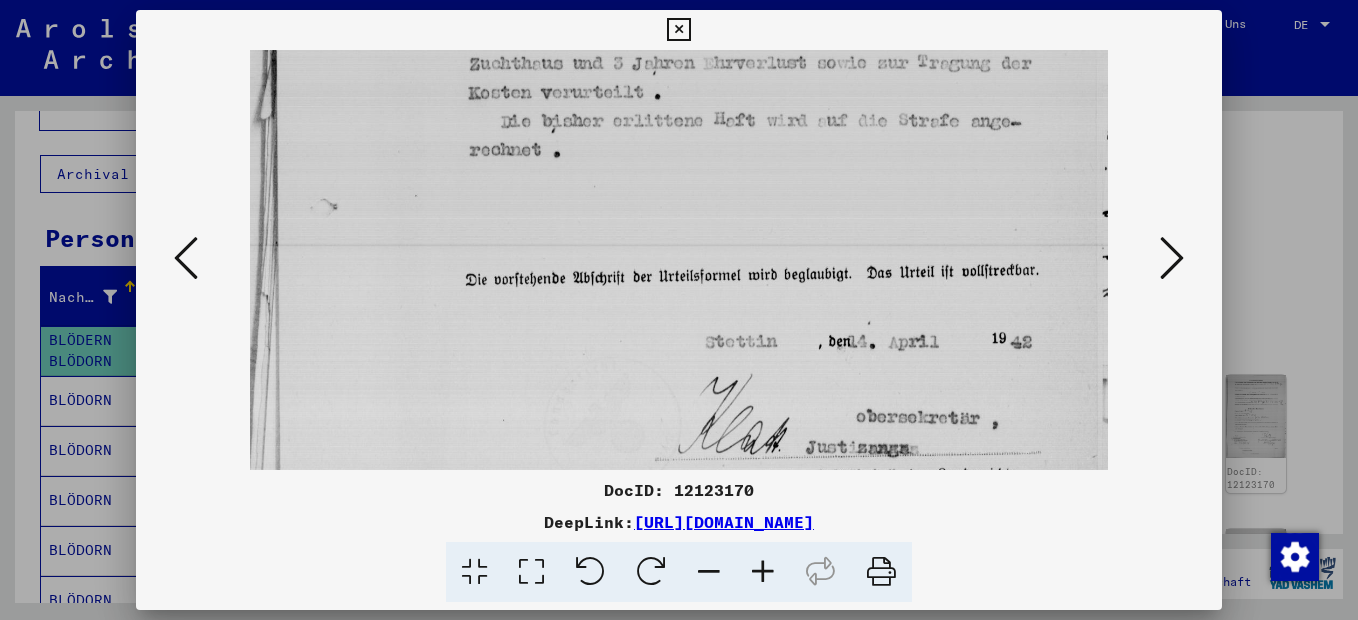 drag, startPoint x: 729, startPoint y: 297, endPoint x: 693, endPoint y: 172, distance: 130.08075 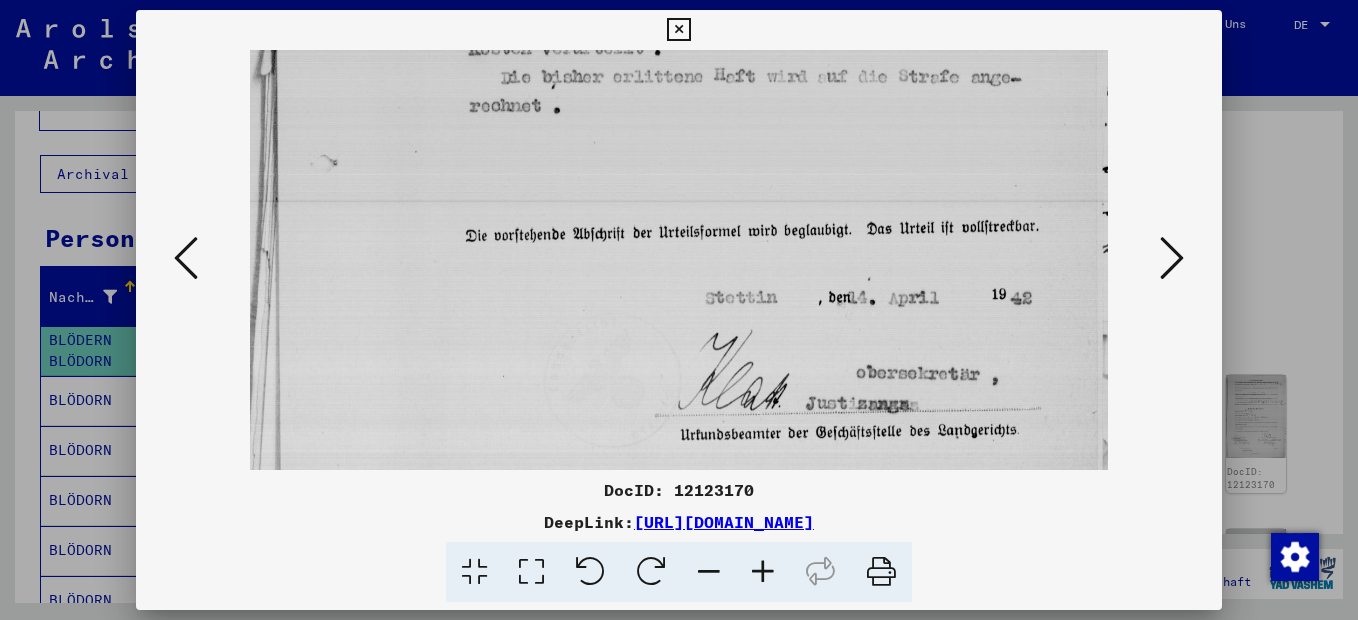 drag, startPoint x: 683, startPoint y: 237, endPoint x: 666, endPoint y: 189, distance: 50.92151 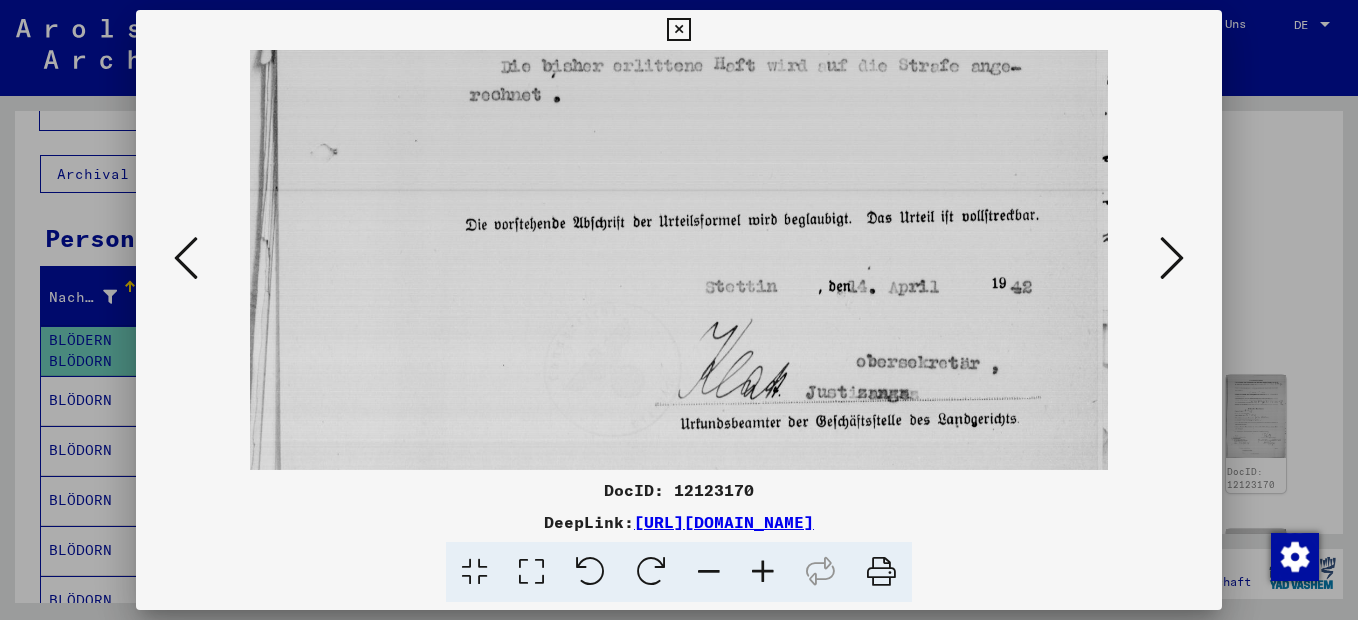 click at bounding box center [1172, 258] 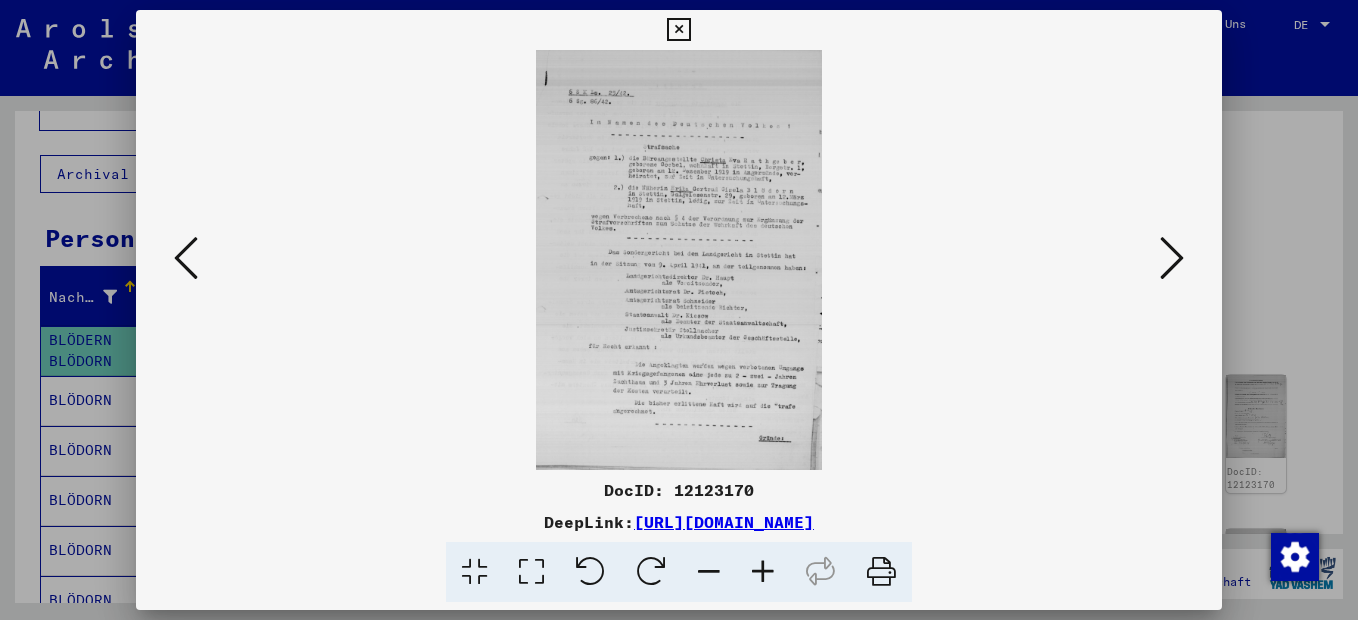 scroll, scrollTop: 0, scrollLeft: 0, axis: both 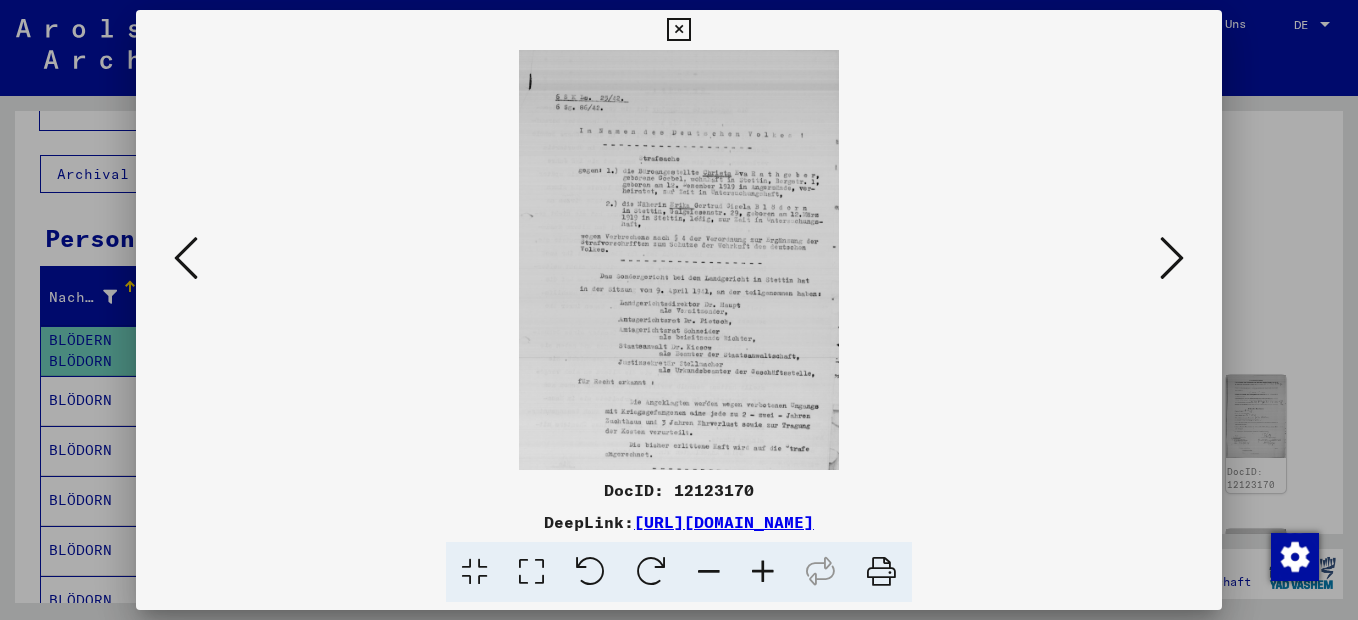 click at bounding box center [763, 572] 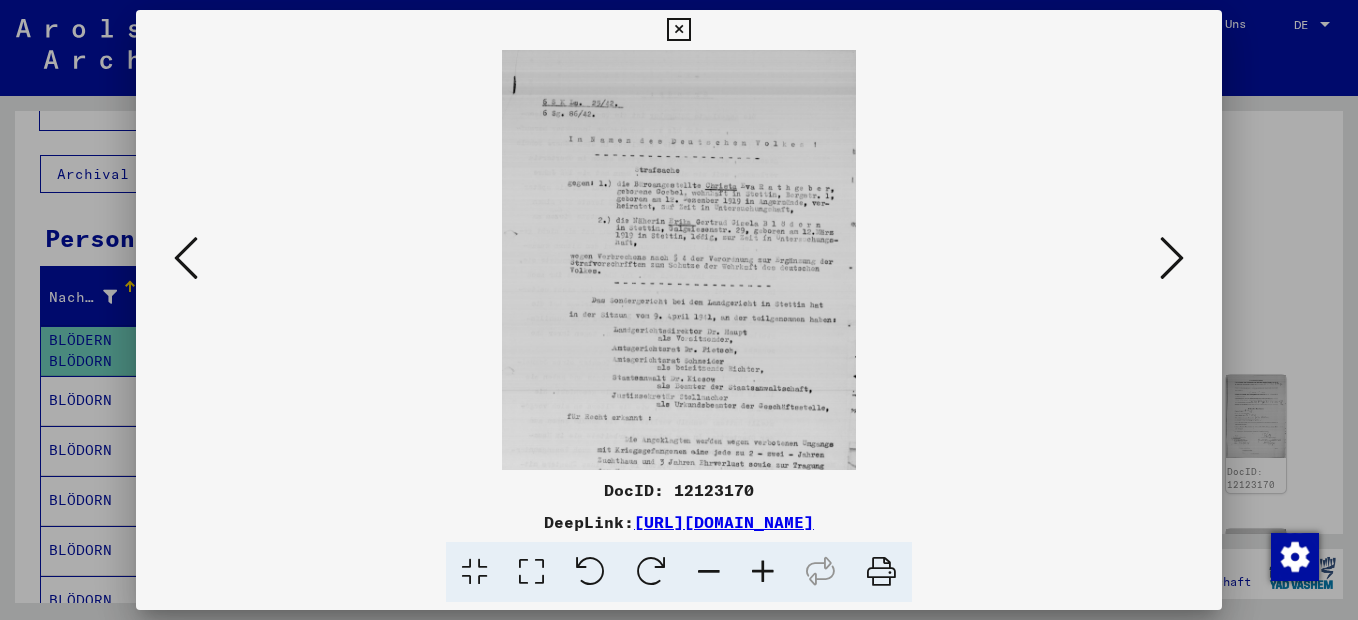 click at bounding box center [763, 572] 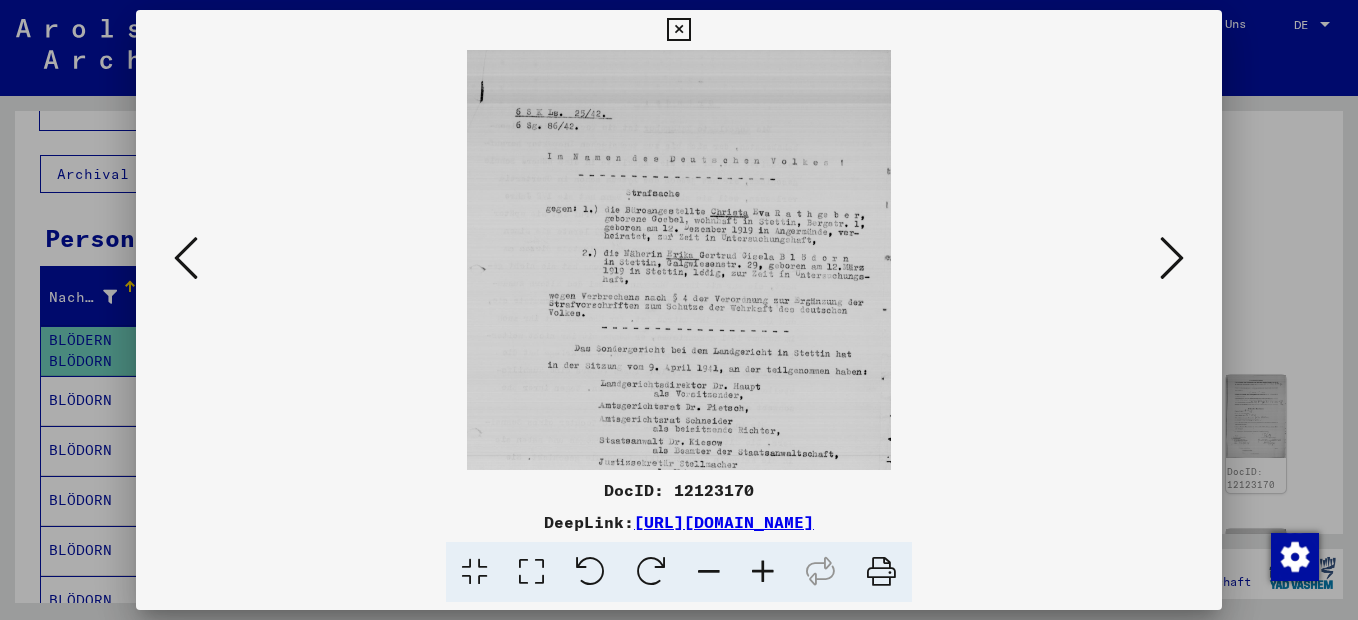 click at bounding box center (763, 572) 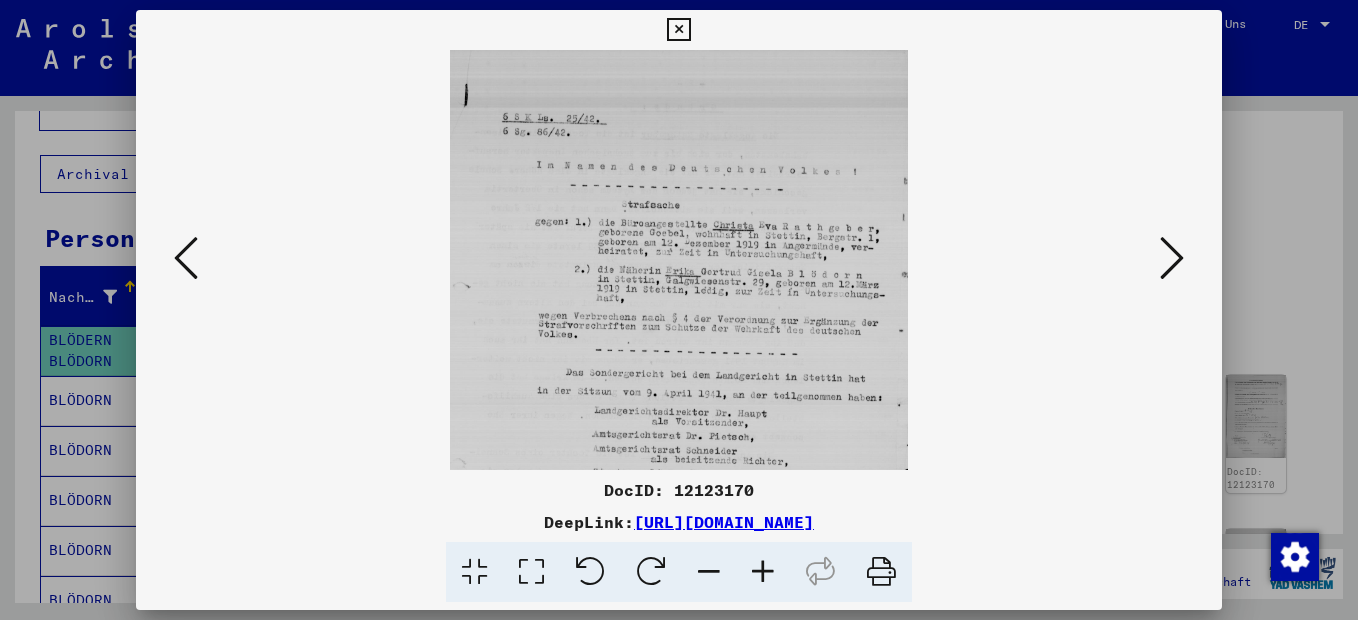 click at bounding box center [763, 572] 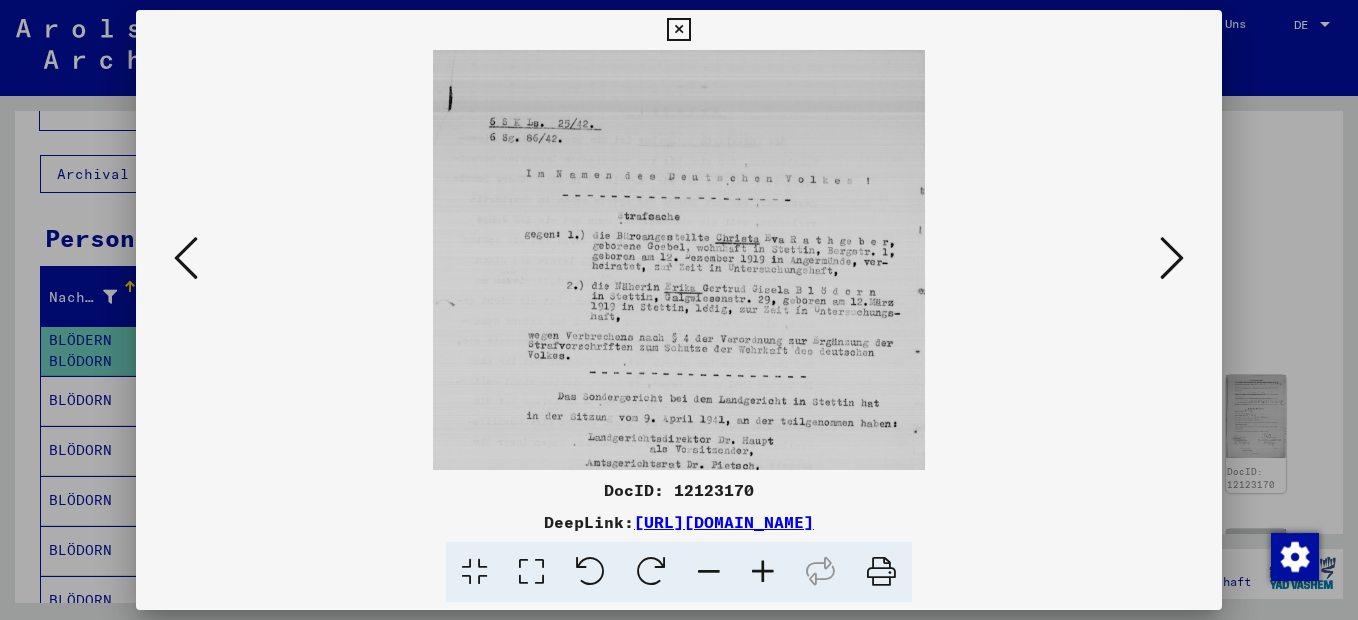click at bounding box center (763, 572) 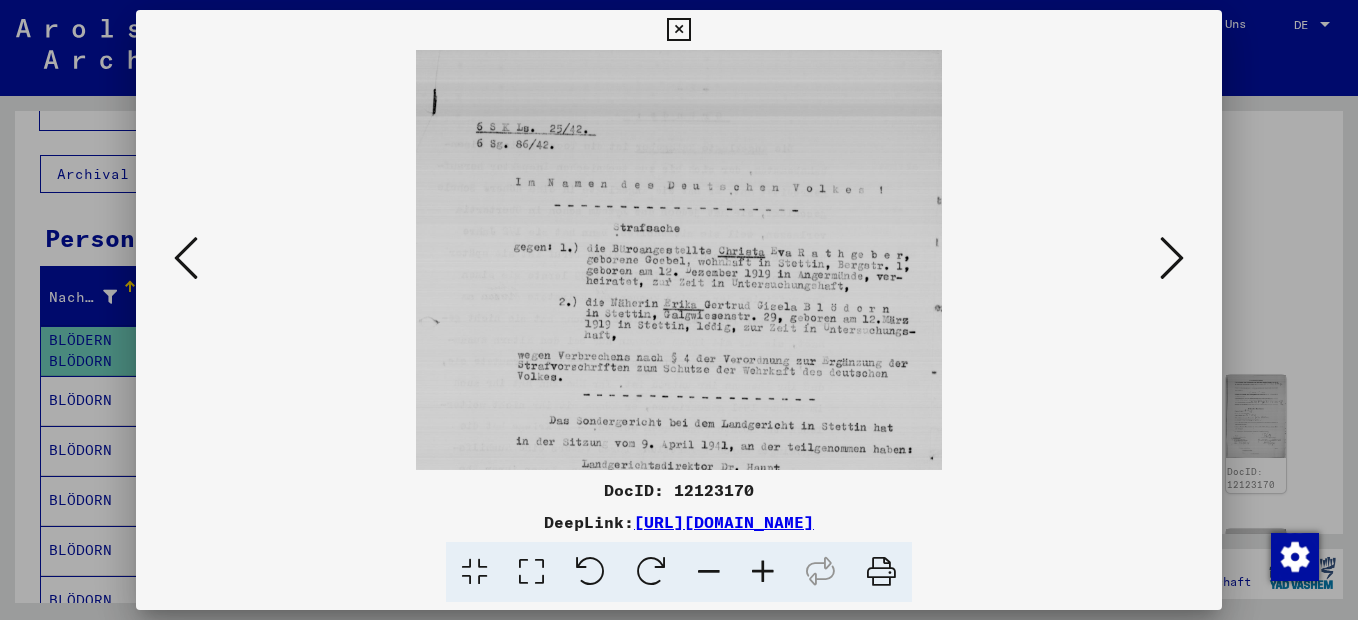 click at bounding box center [763, 572] 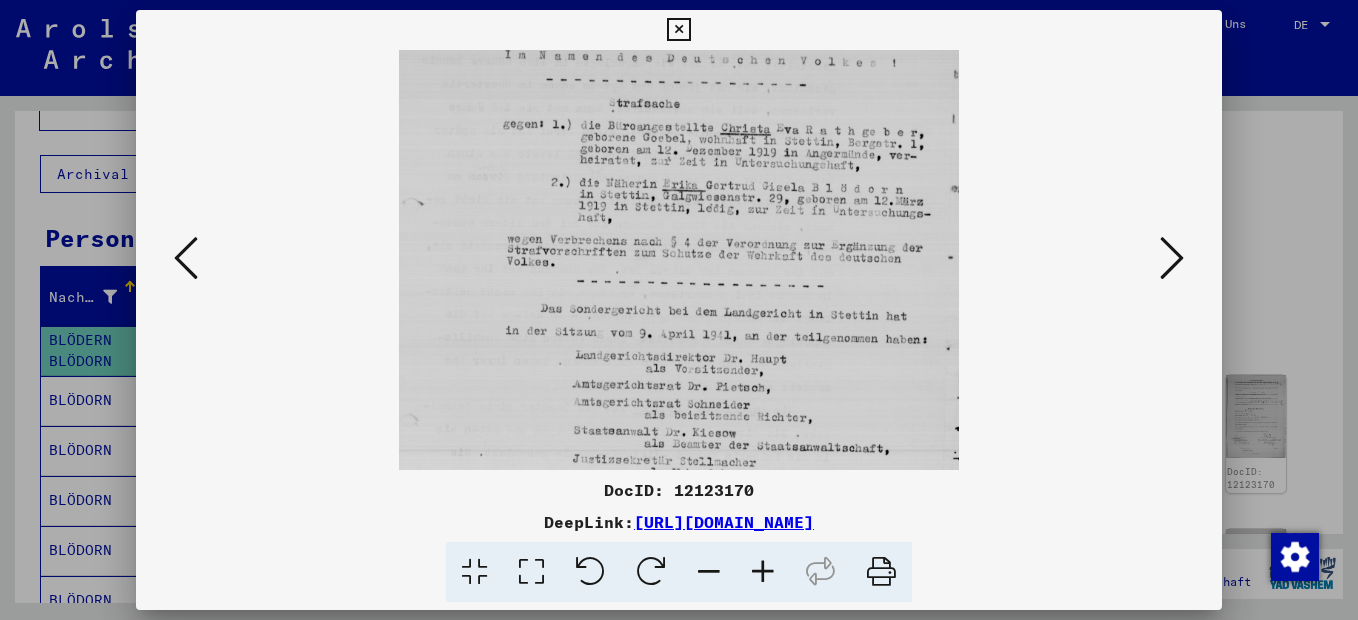 drag, startPoint x: 731, startPoint y: 390, endPoint x: 728, endPoint y: 254, distance: 136.03308 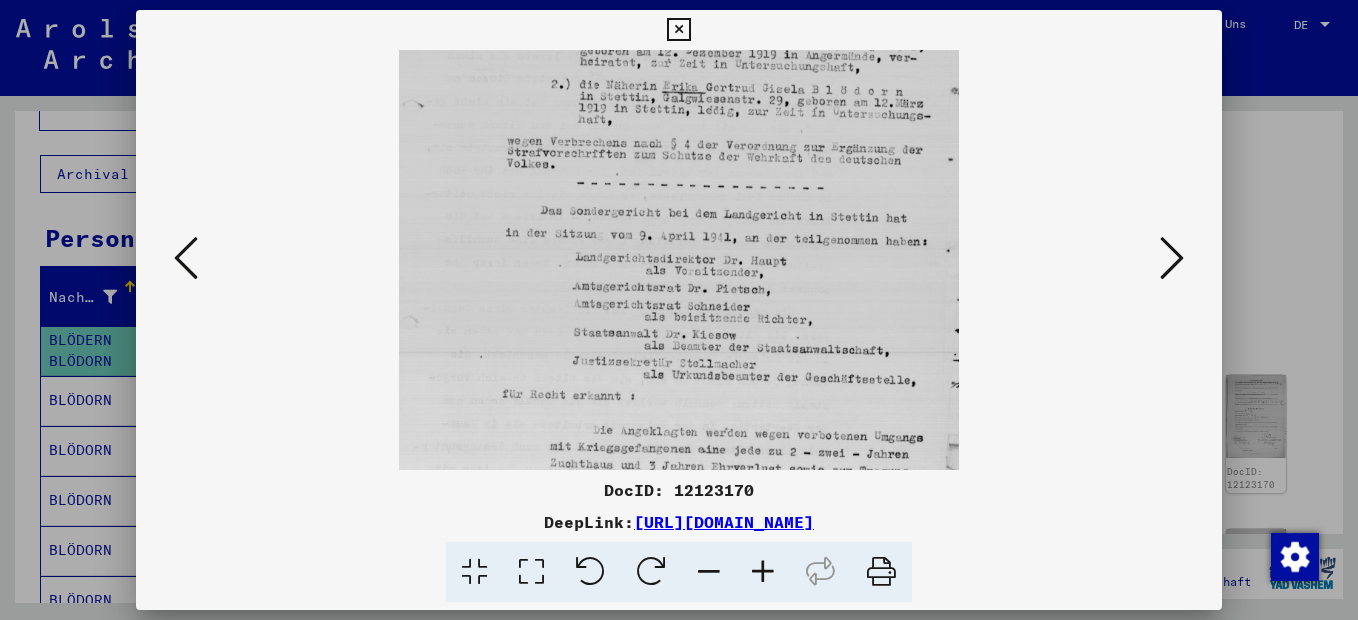 drag, startPoint x: 721, startPoint y: 352, endPoint x: 712, endPoint y: 250, distance: 102.396286 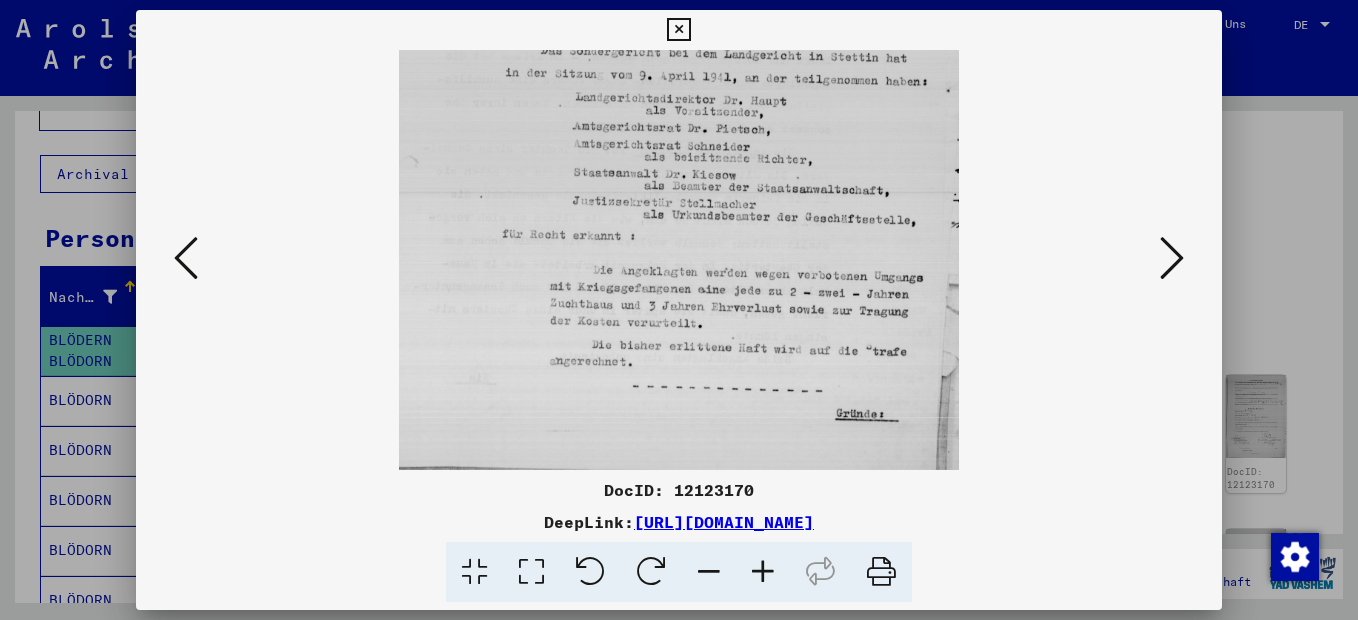 scroll, scrollTop: 400, scrollLeft: 0, axis: vertical 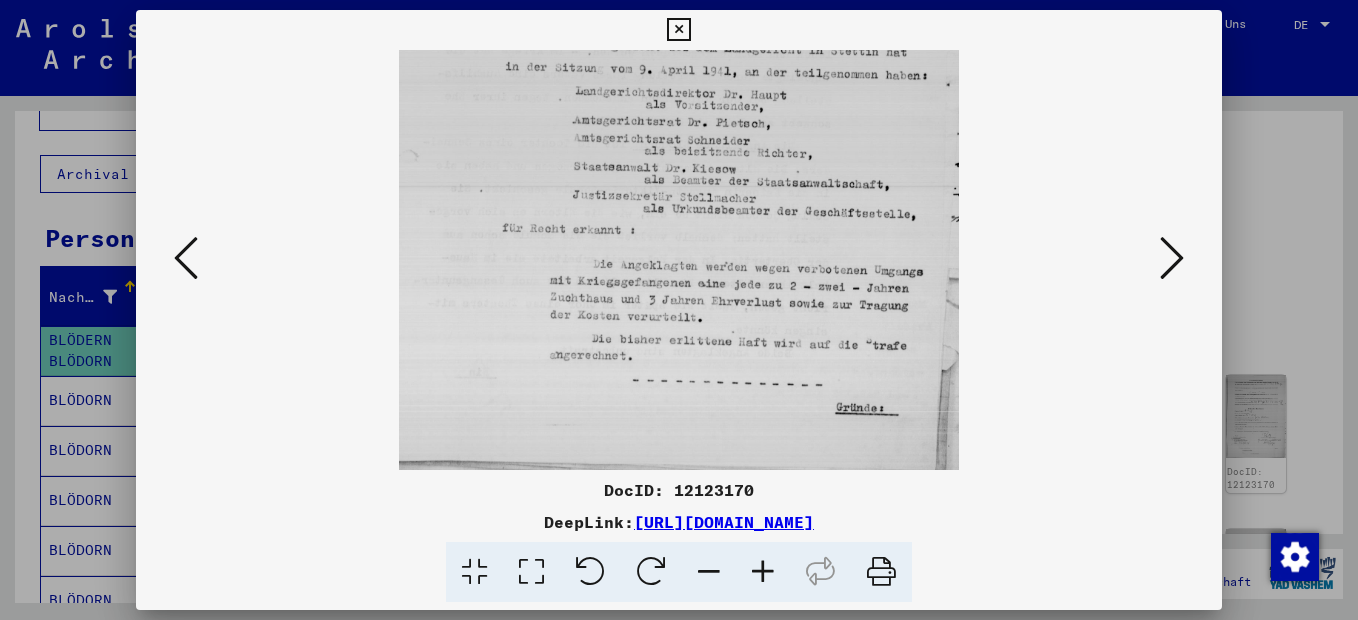drag, startPoint x: 761, startPoint y: 341, endPoint x: 738, endPoint y: 156, distance: 186.42424 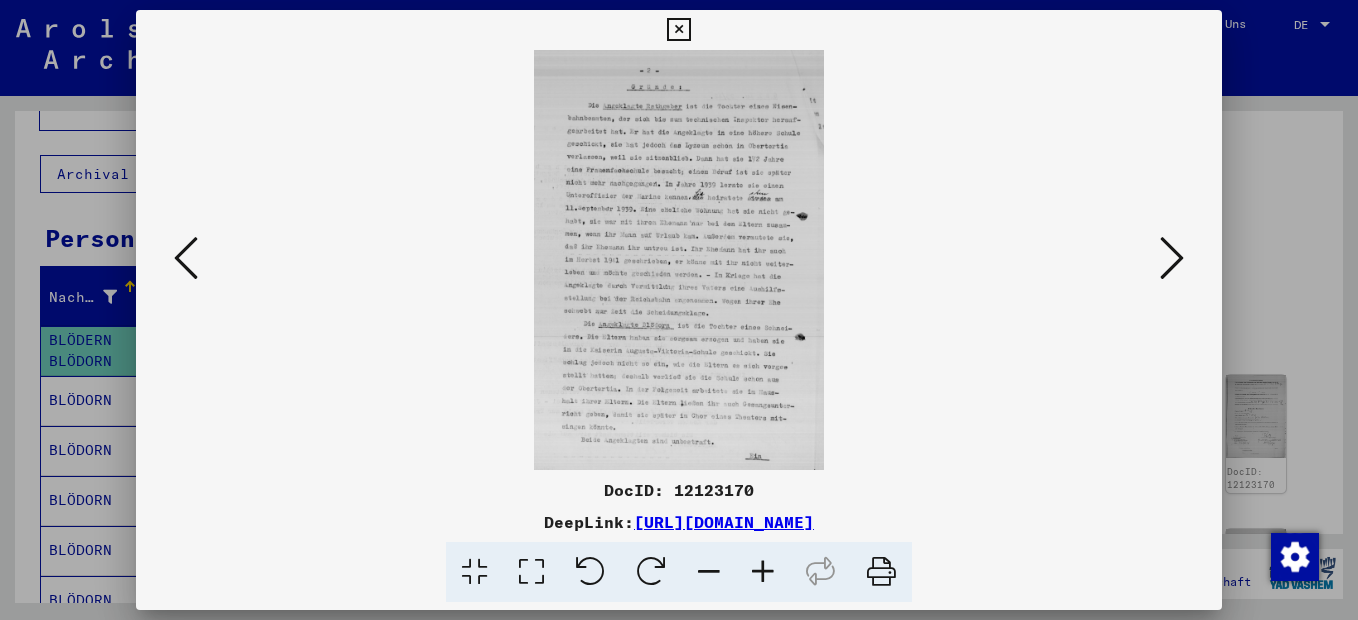 click at bounding box center (763, 572) 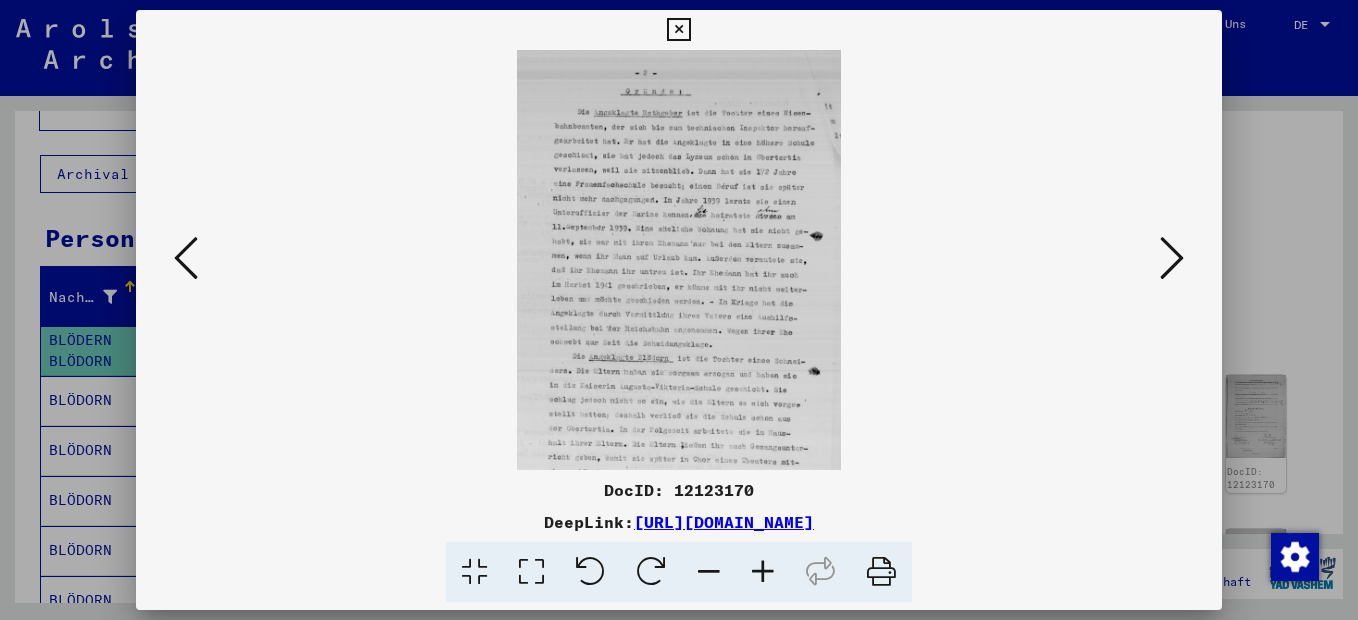 click at bounding box center (763, 572) 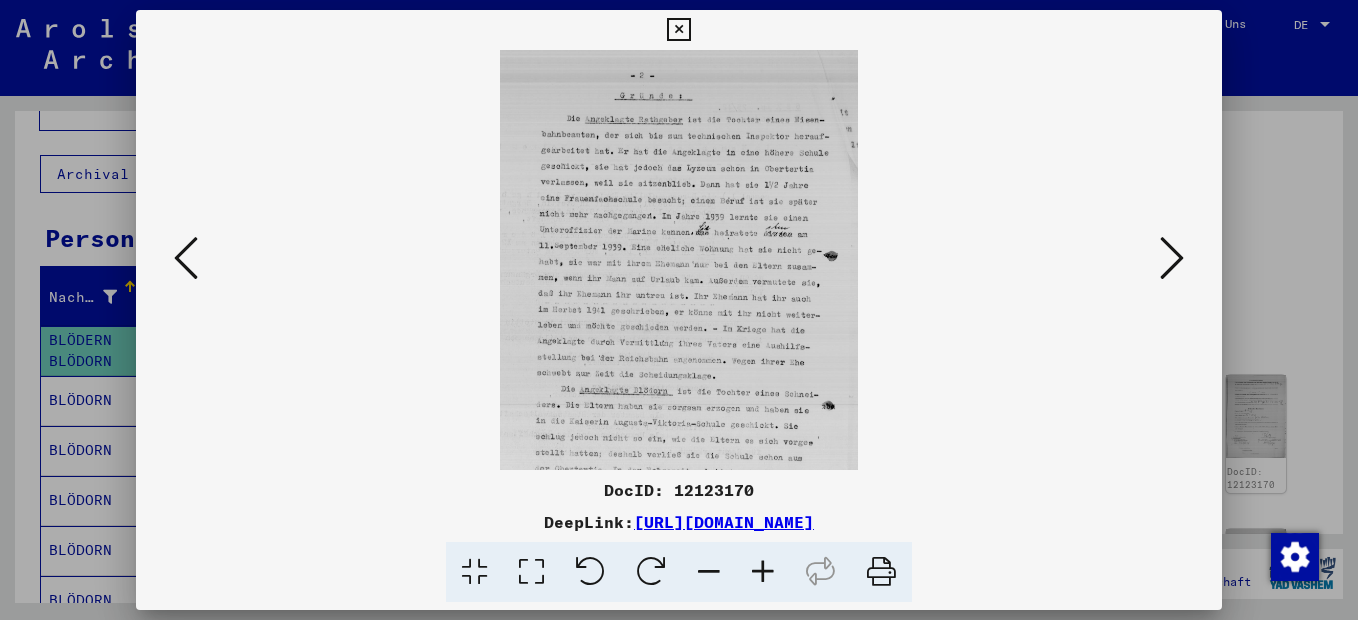 click at bounding box center (763, 572) 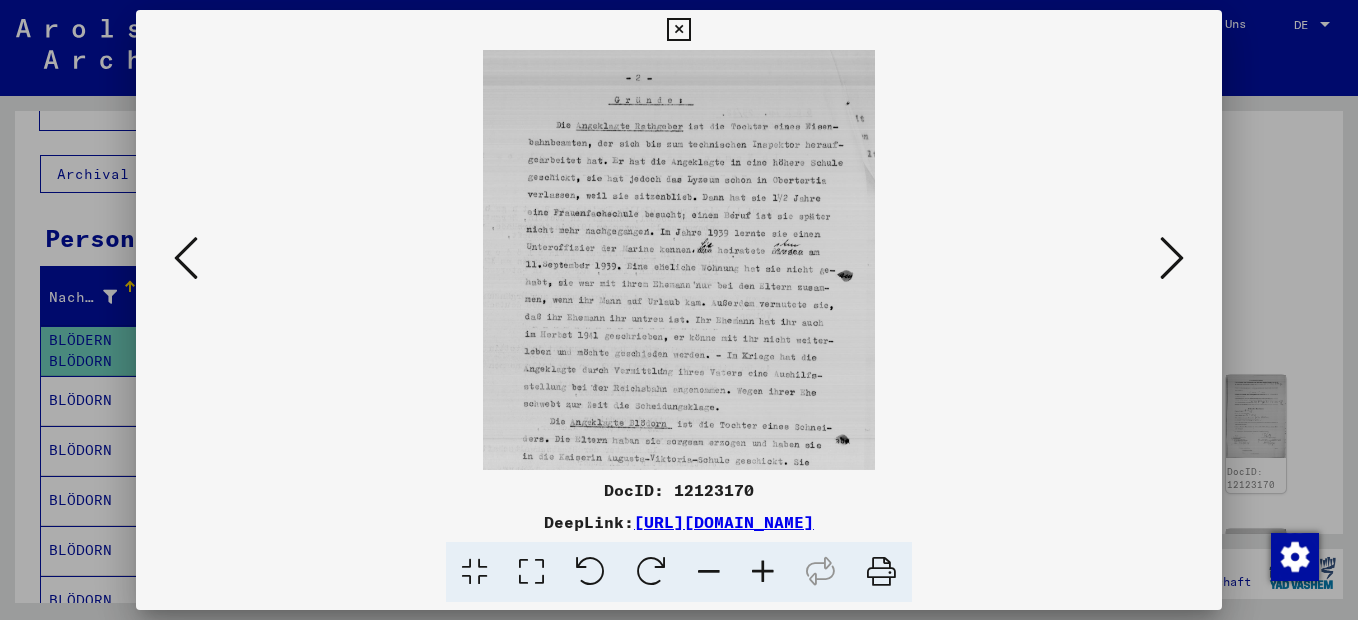 click at bounding box center [763, 572] 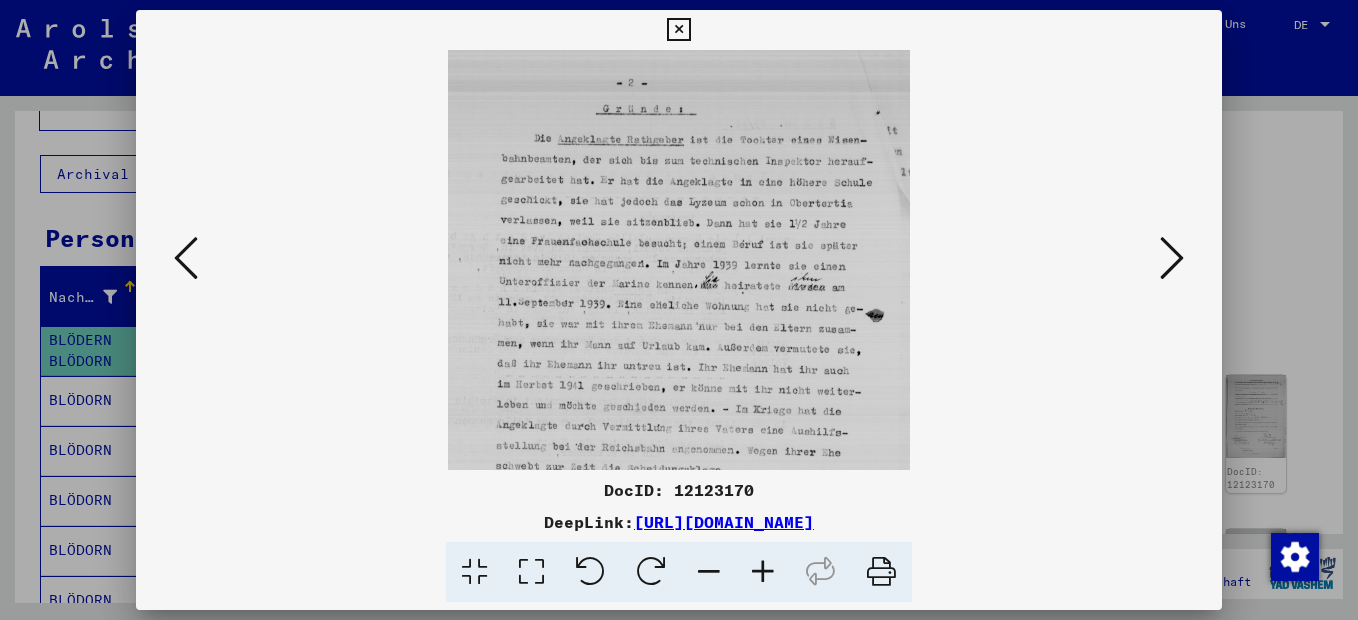 click at bounding box center [763, 572] 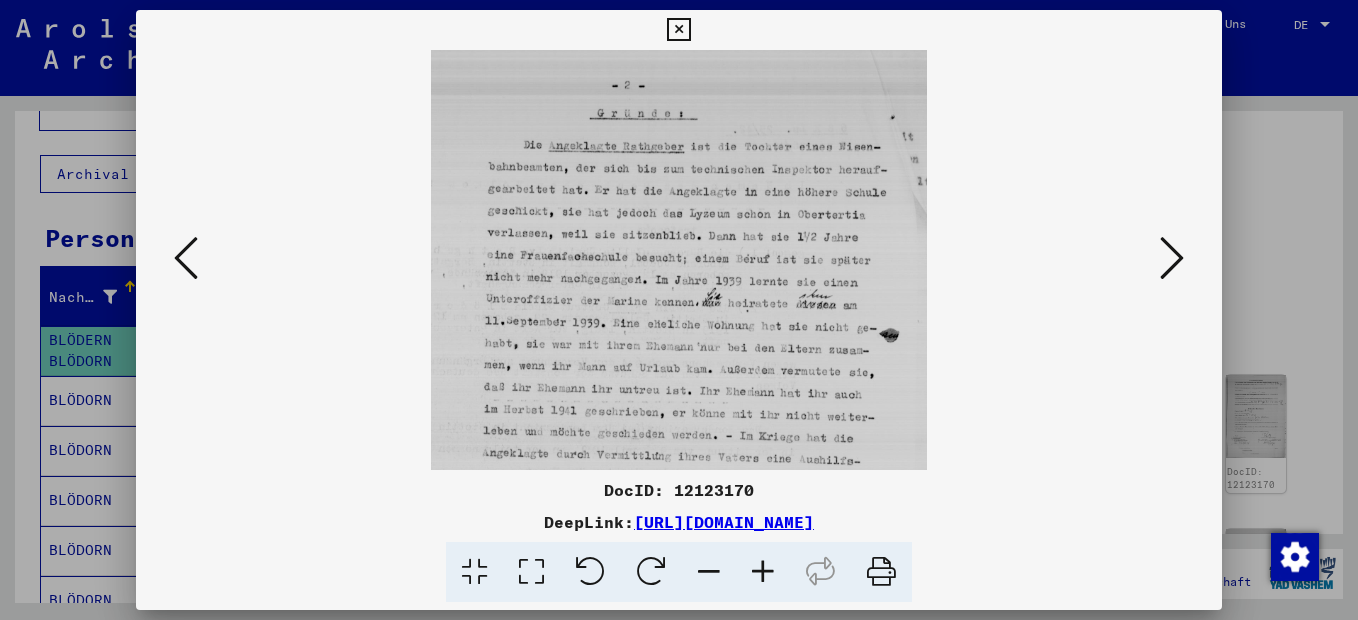 click at bounding box center [763, 572] 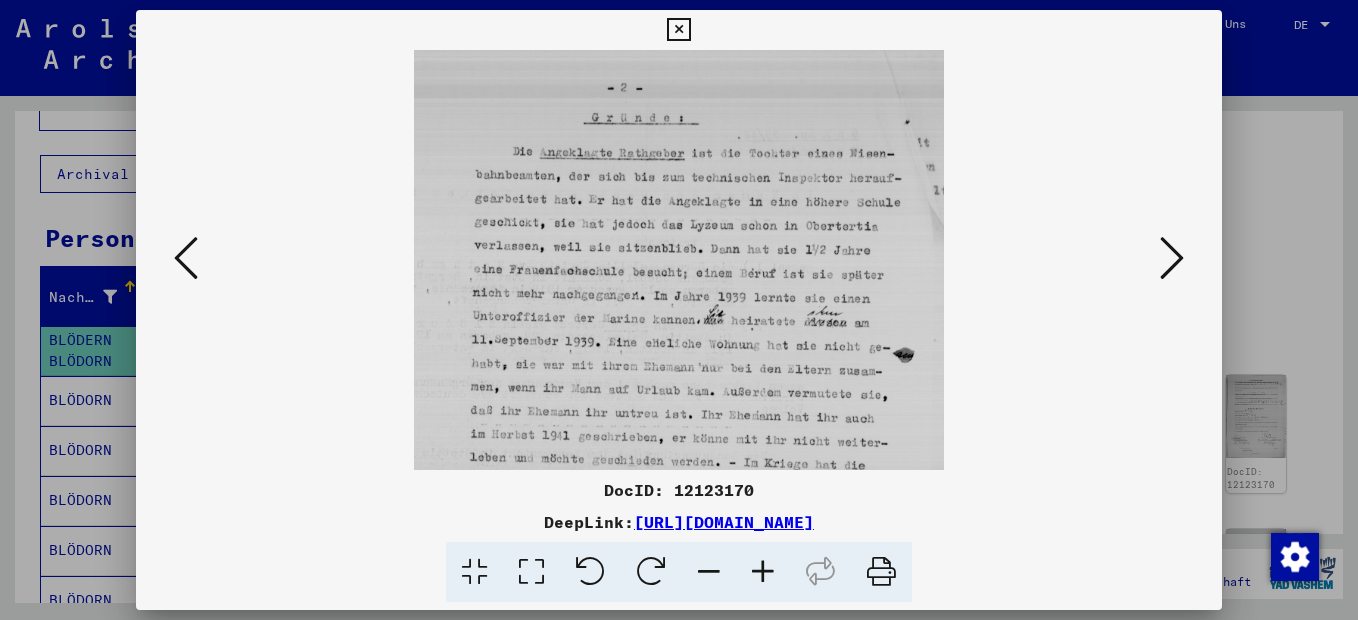 click at bounding box center [763, 572] 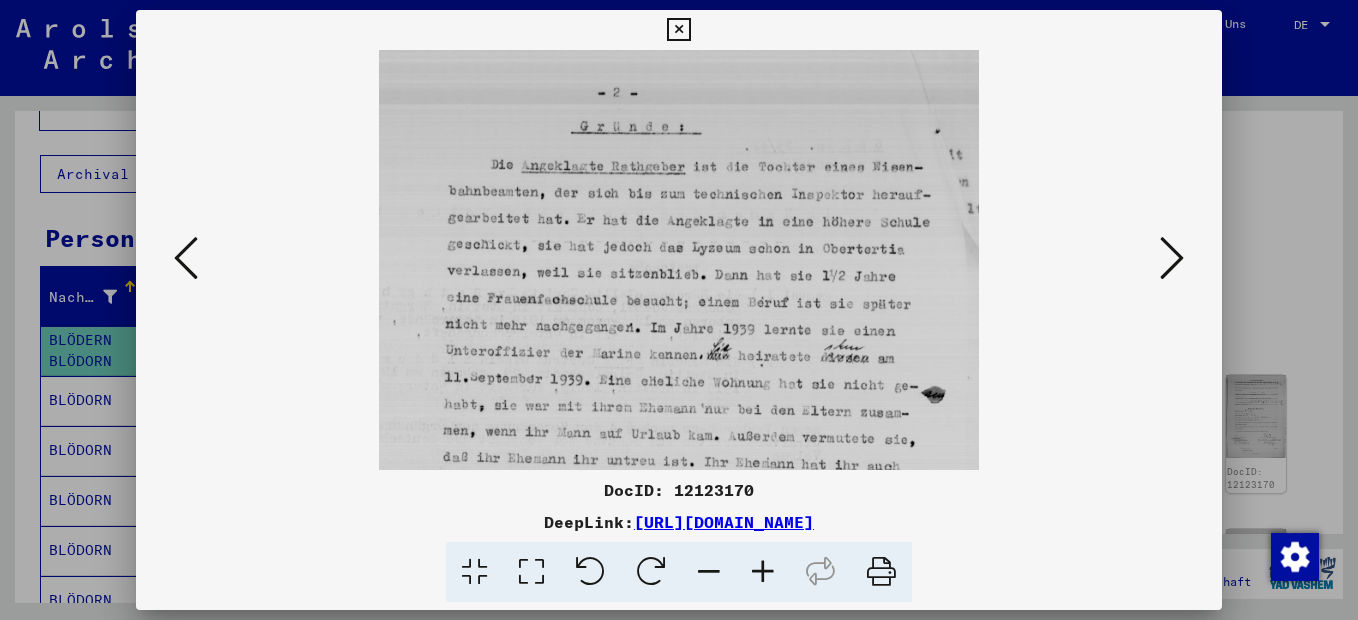click at bounding box center [763, 572] 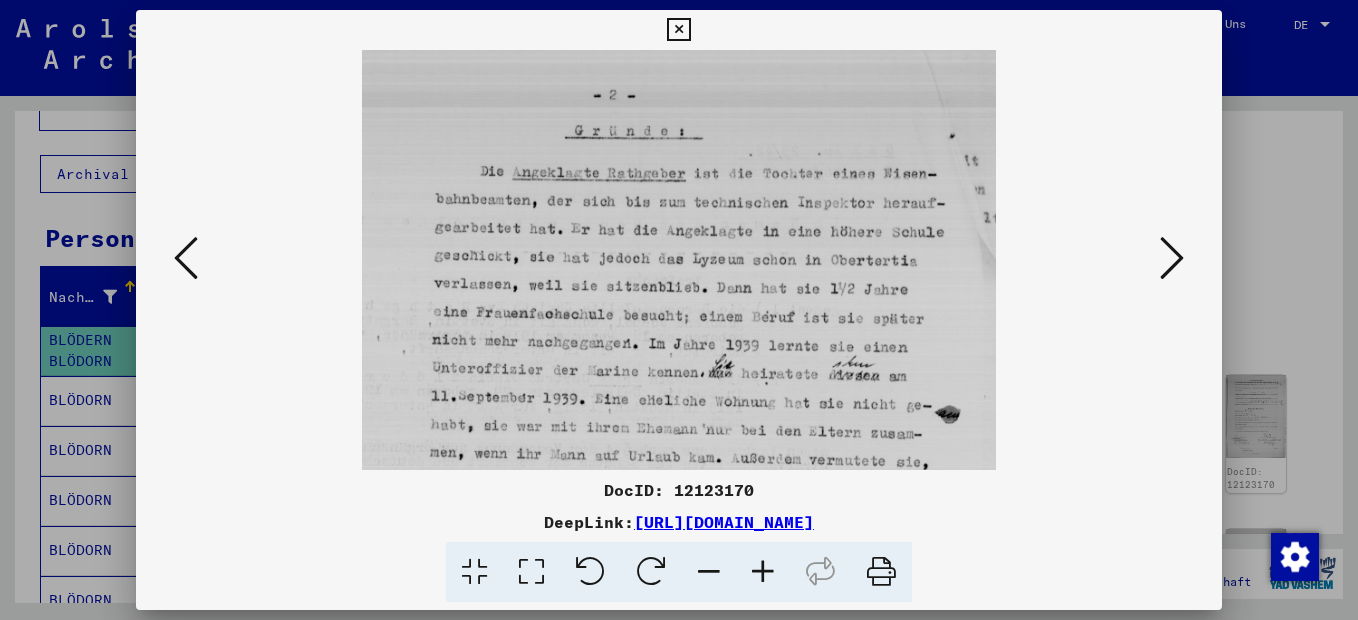 click at bounding box center [763, 572] 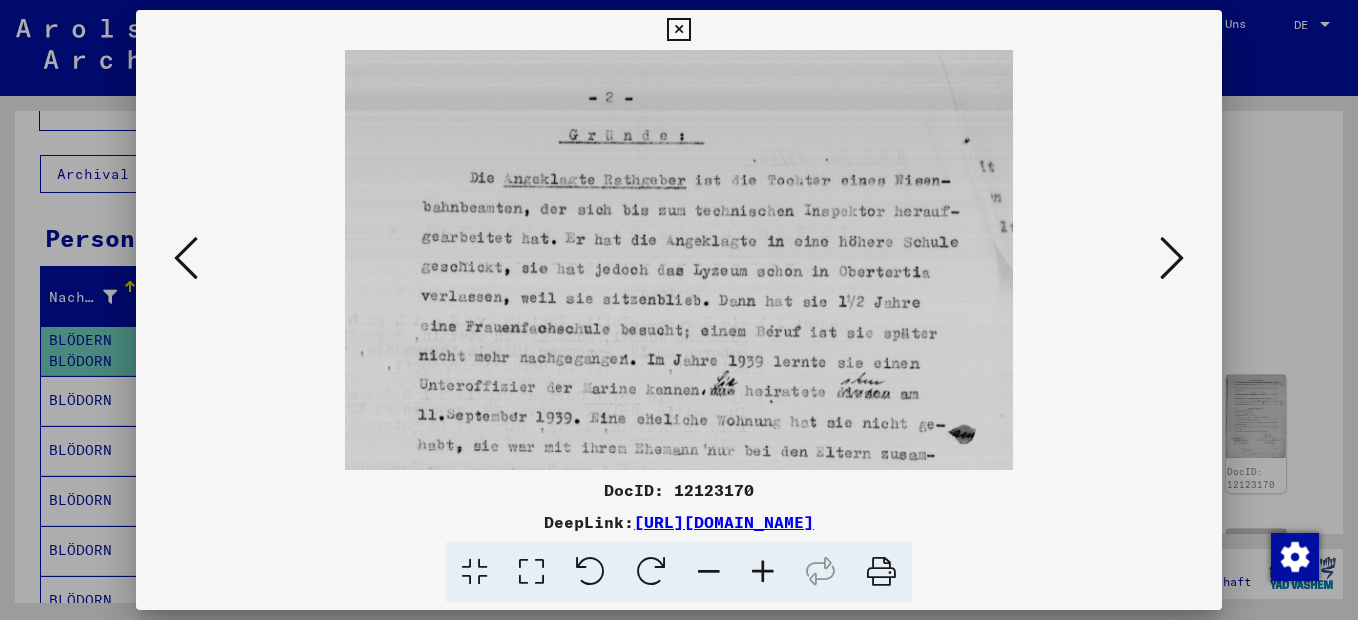 click at bounding box center (763, 572) 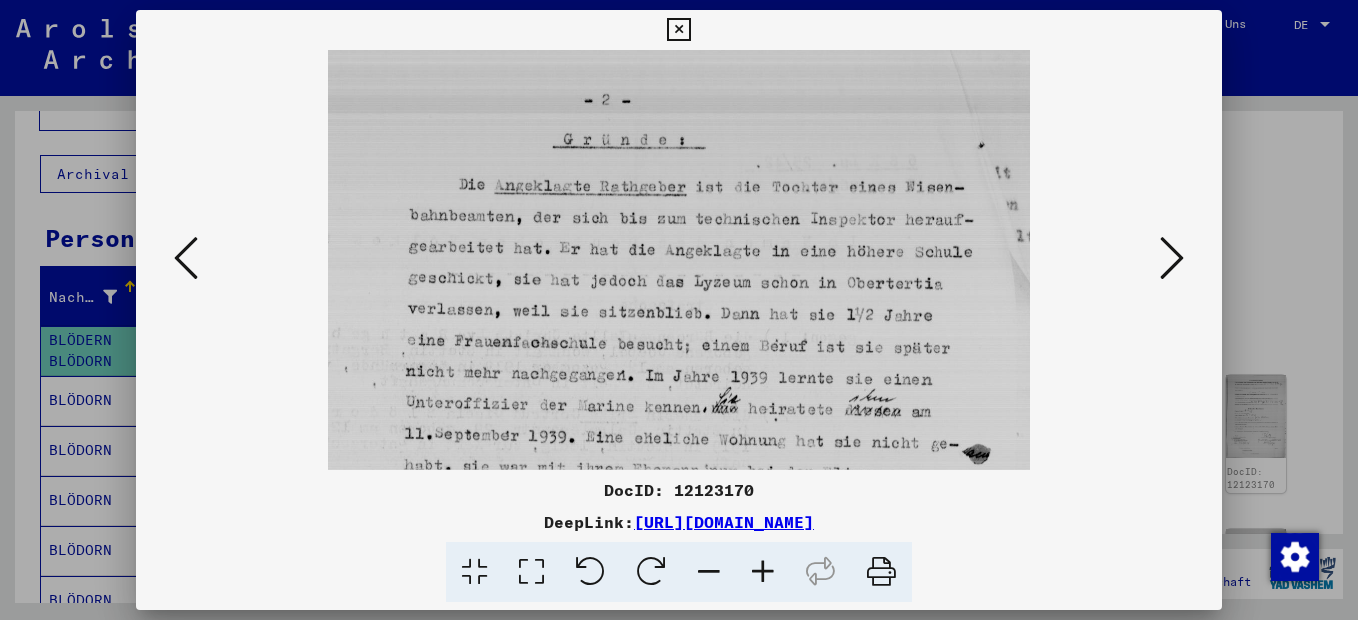 click at bounding box center (763, 572) 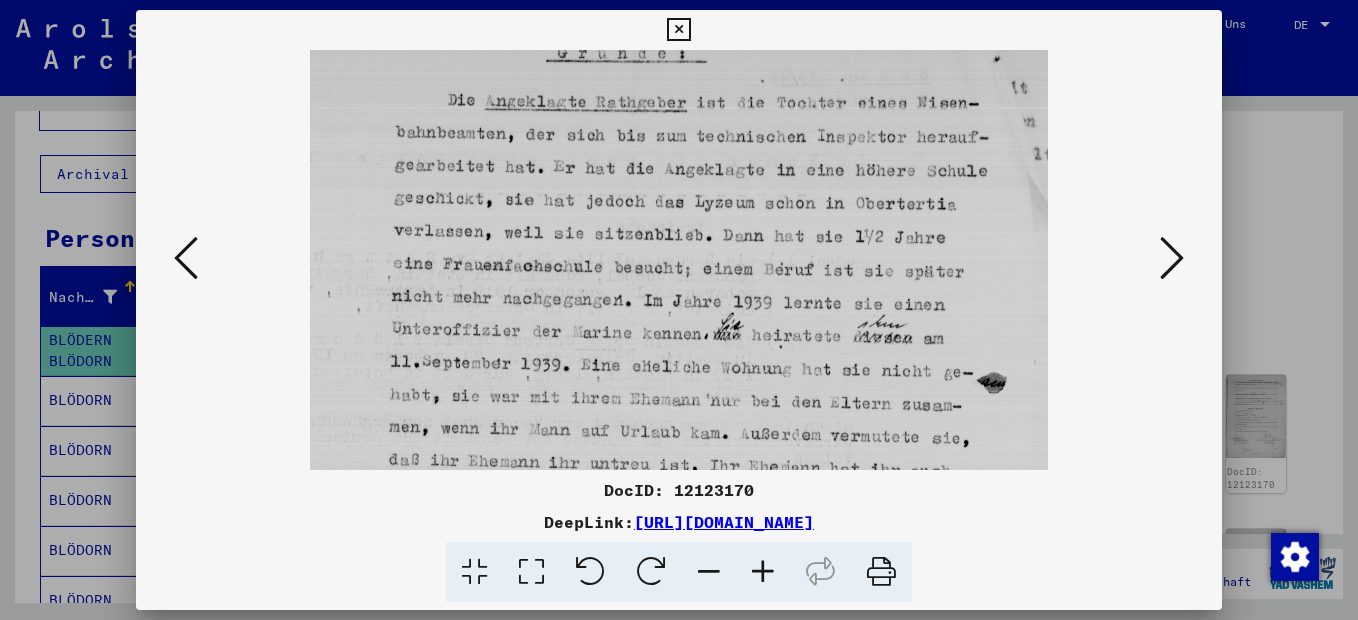 drag, startPoint x: 703, startPoint y: 336, endPoint x: 686, endPoint y: 244, distance: 93.55747 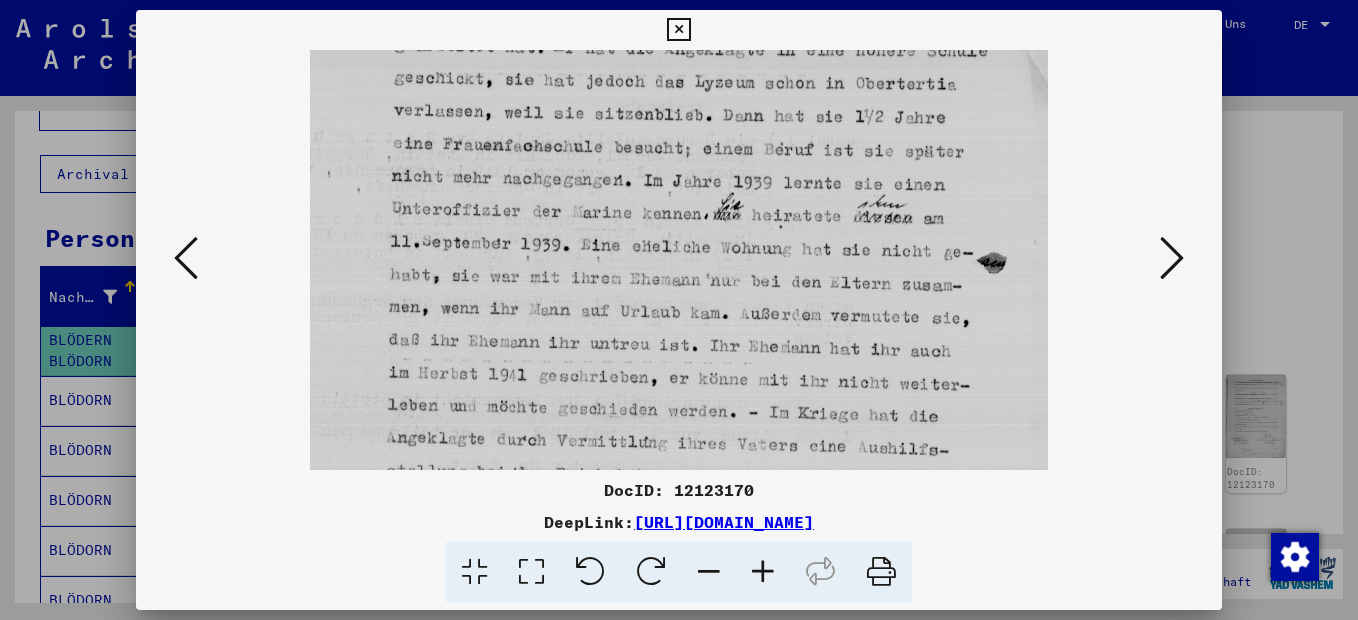 drag, startPoint x: 709, startPoint y: 336, endPoint x: 699, endPoint y: 196, distance: 140.35669 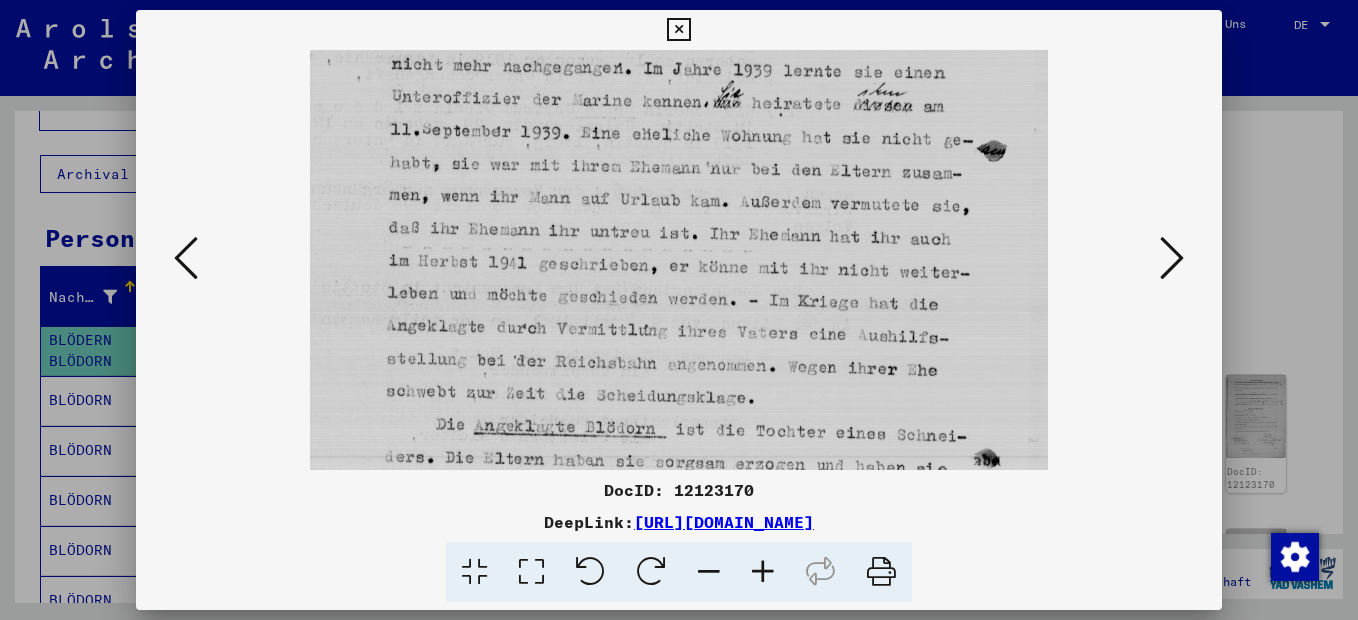 drag, startPoint x: 706, startPoint y: 330, endPoint x: 688, endPoint y: 256, distance: 76.15773 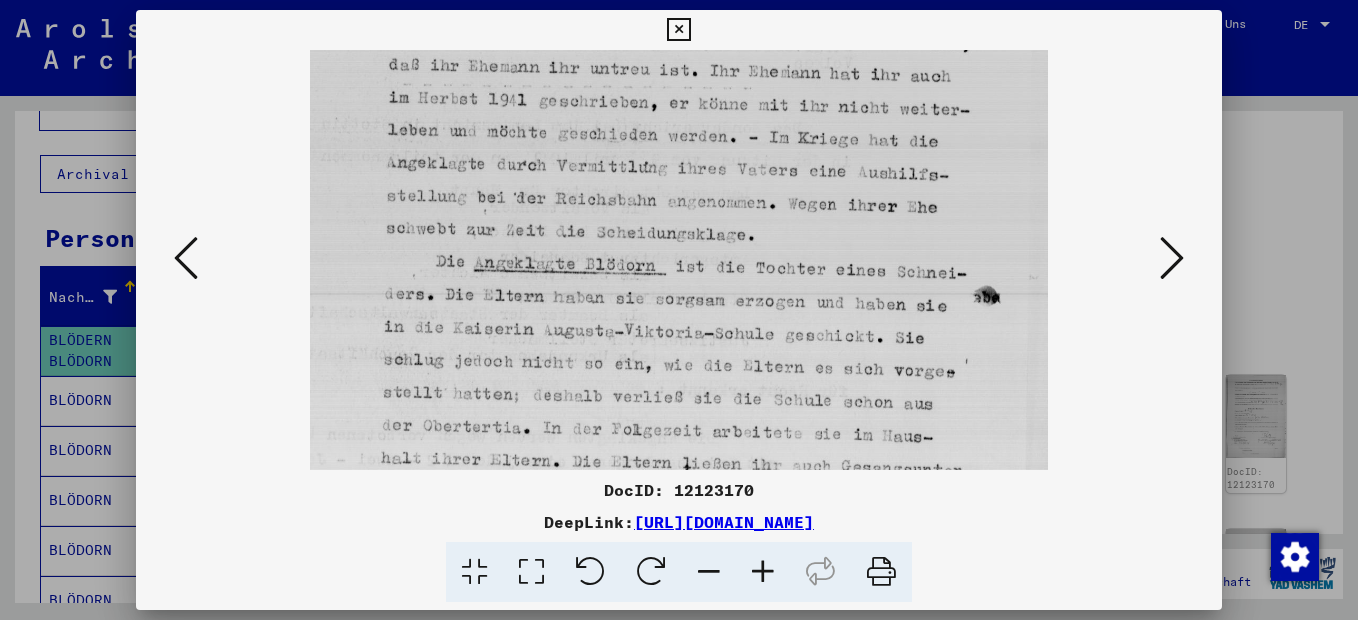 scroll, scrollTop: 489, scrollLeft: 0, axis: vertical 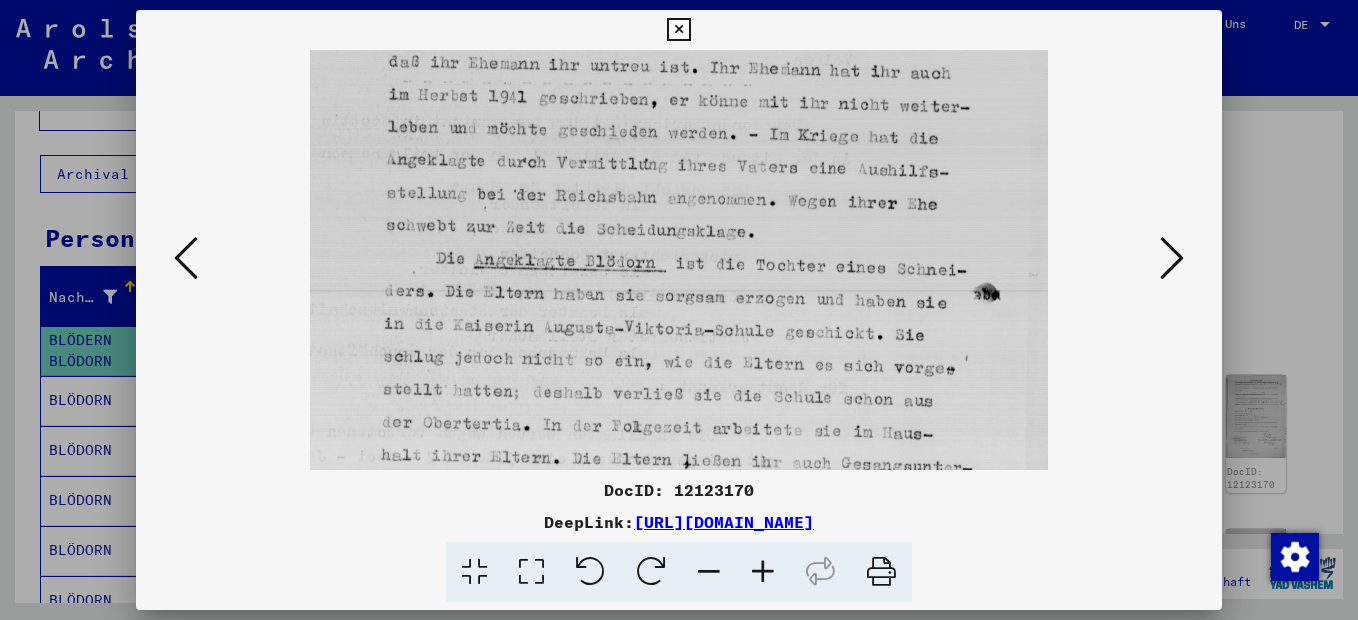 drag, startPoint x: 696, startPoint y: 290, endPoint x: 687, endPoint y: 218, distance: 72.56032 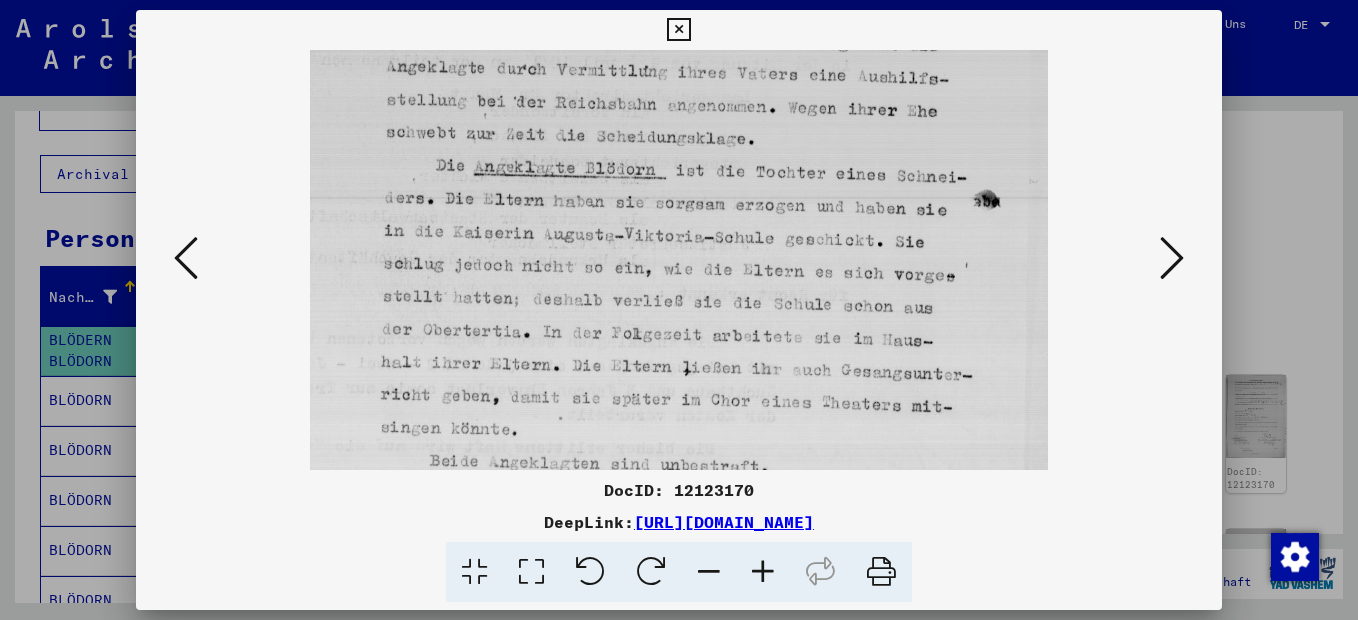 drag, startPoint x: 737, startPoint y: 340, endPoint x: 725, endPoint y: 250, distance: 90.79648 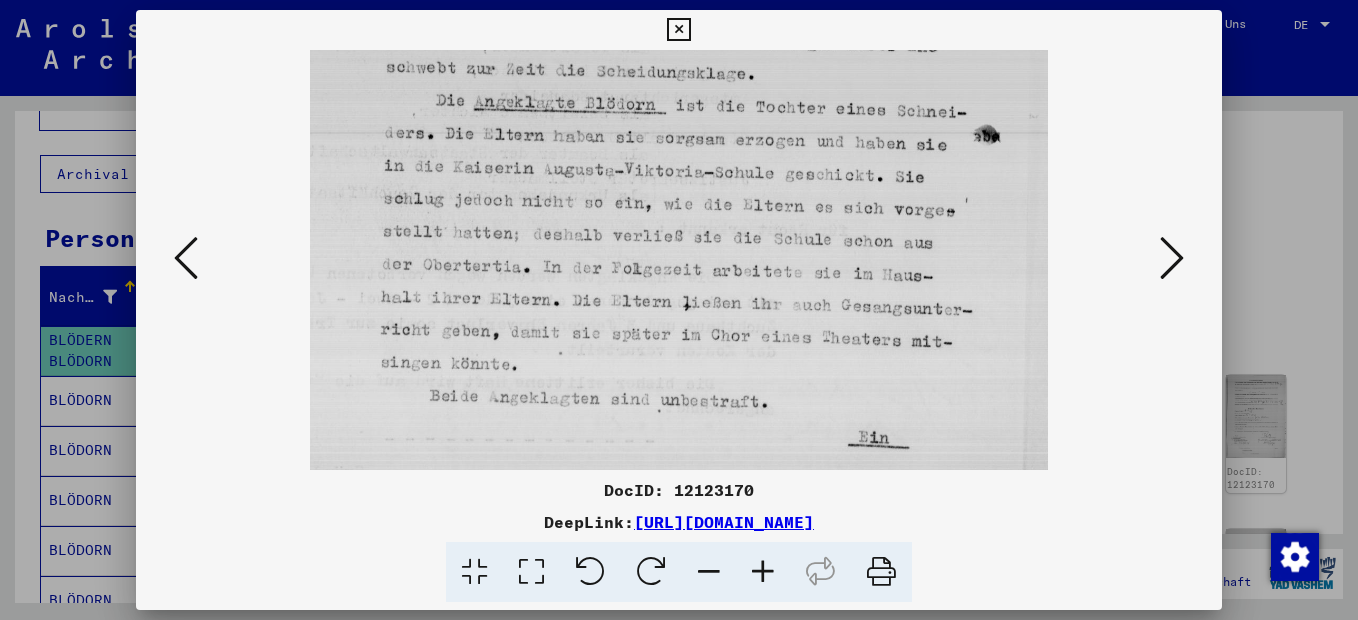 scroll, scrollTop: 650, scrollLeft: 0, axis: vertical 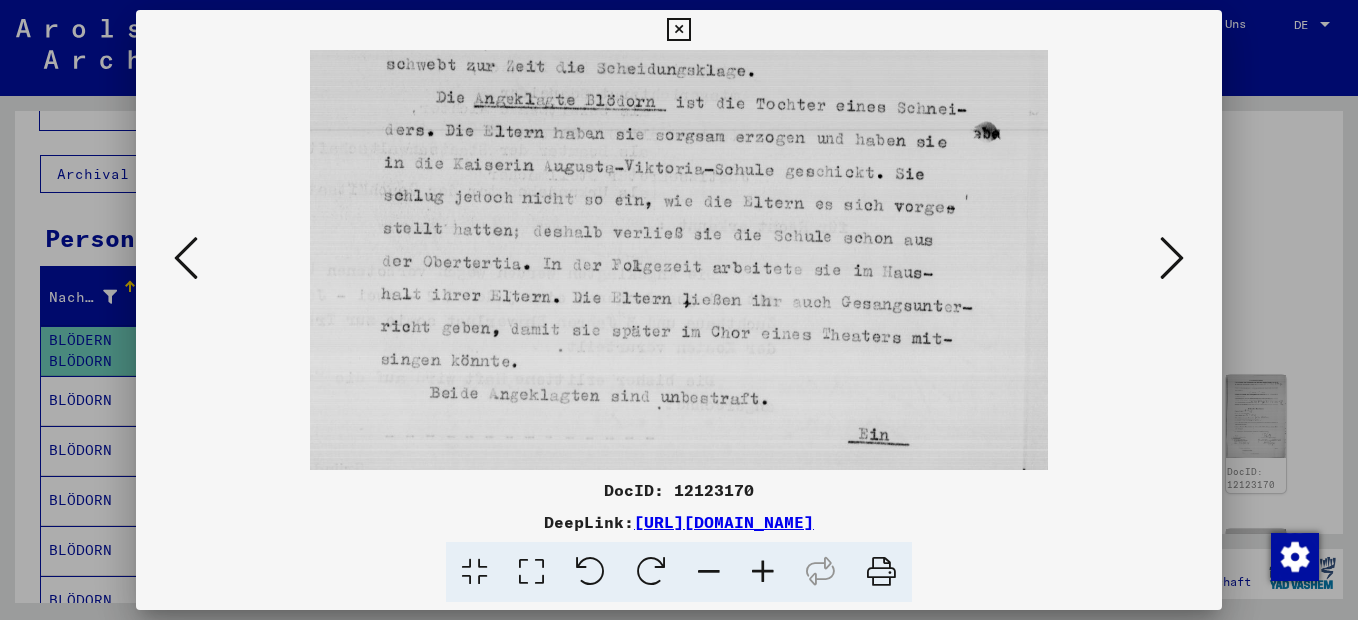 drag, startPoint x: 759, startPoint y: 332, endPoint x: 752, endPoint y: 276, distance: 56.435802 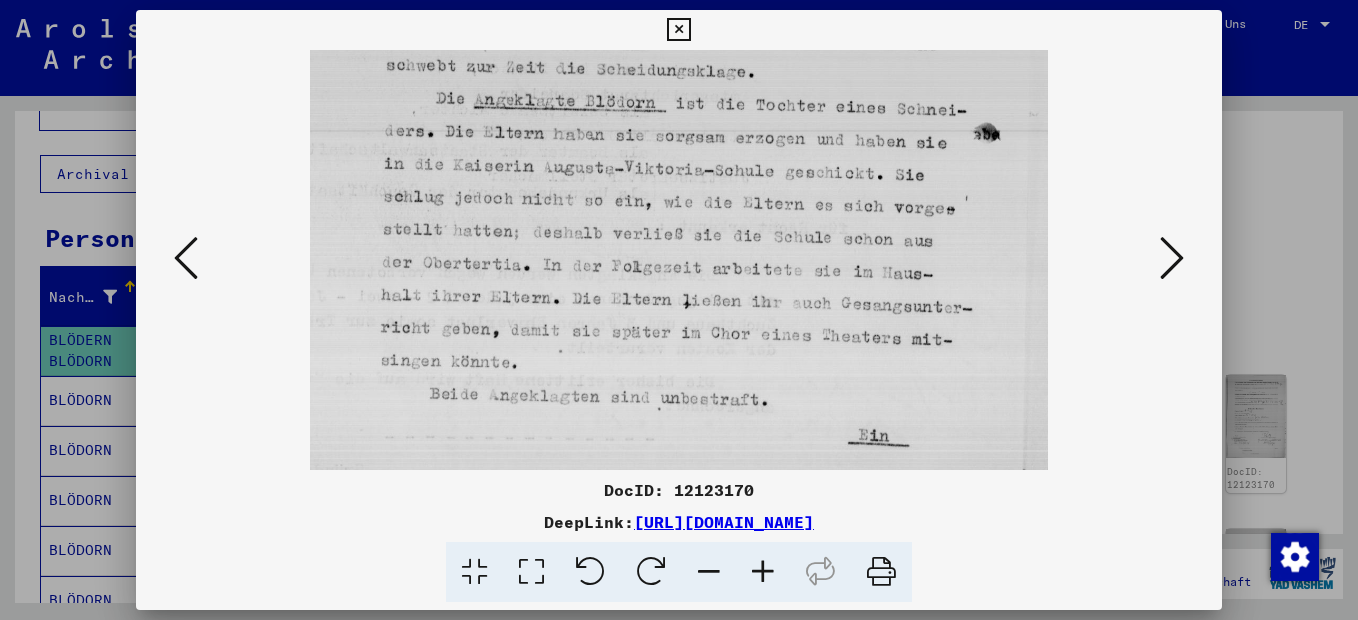 click at bounding box center [1172, 258] 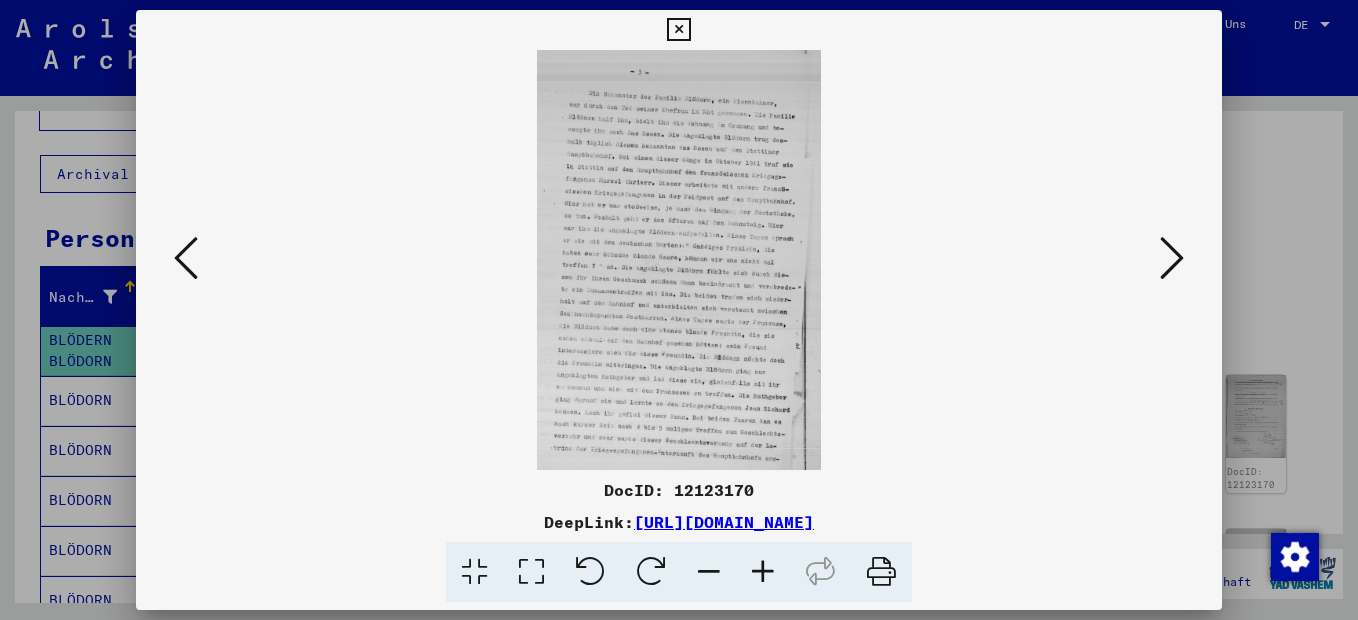 scroll, scrollTop: 0, scrollLeft: 0, axis: both 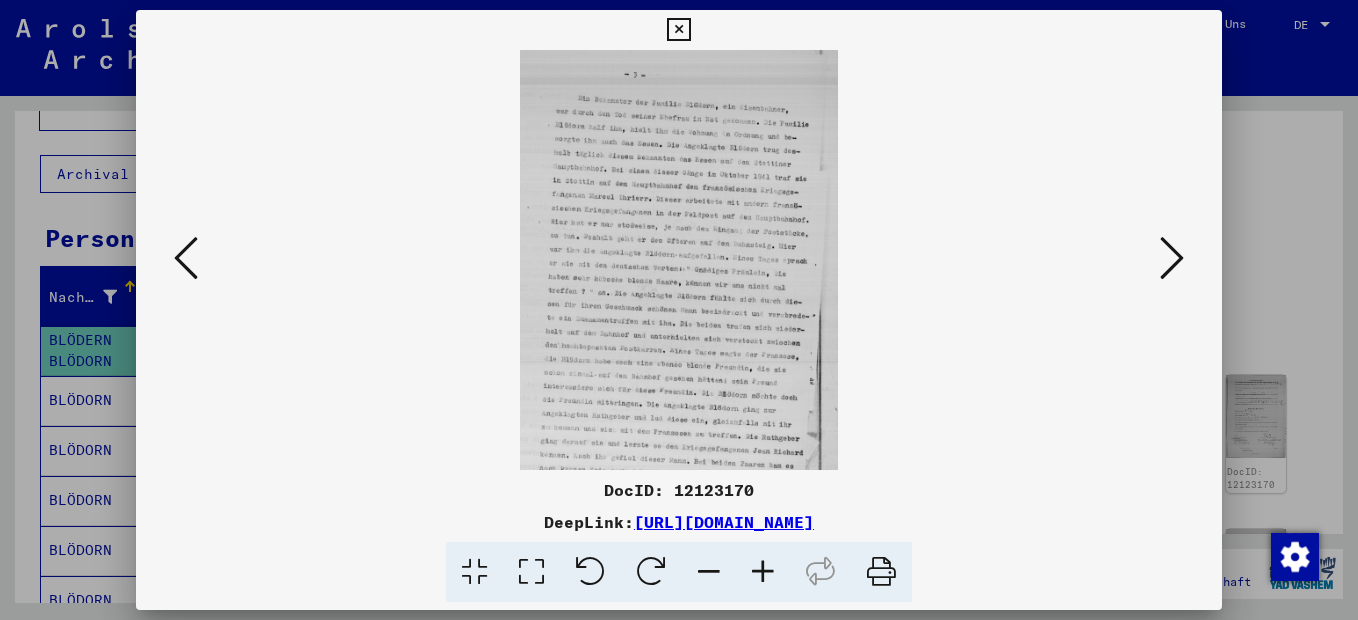 click at bounding box center [763, 572] 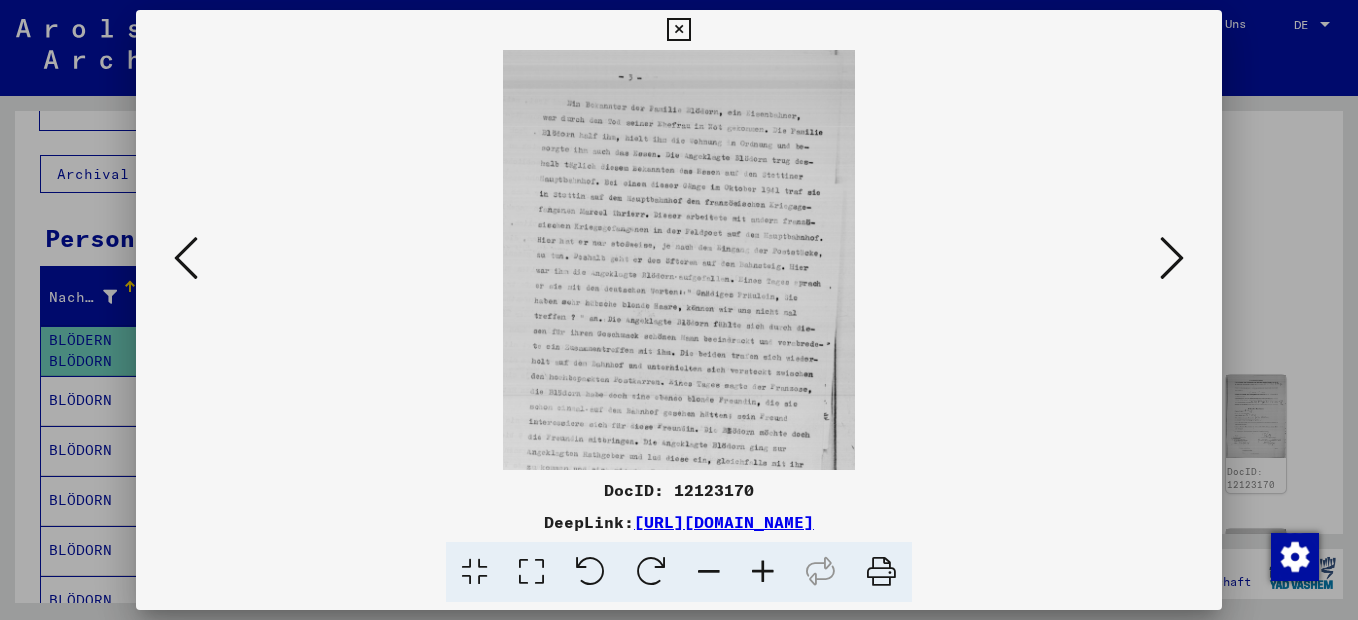 click at bounding box center (763, 572) 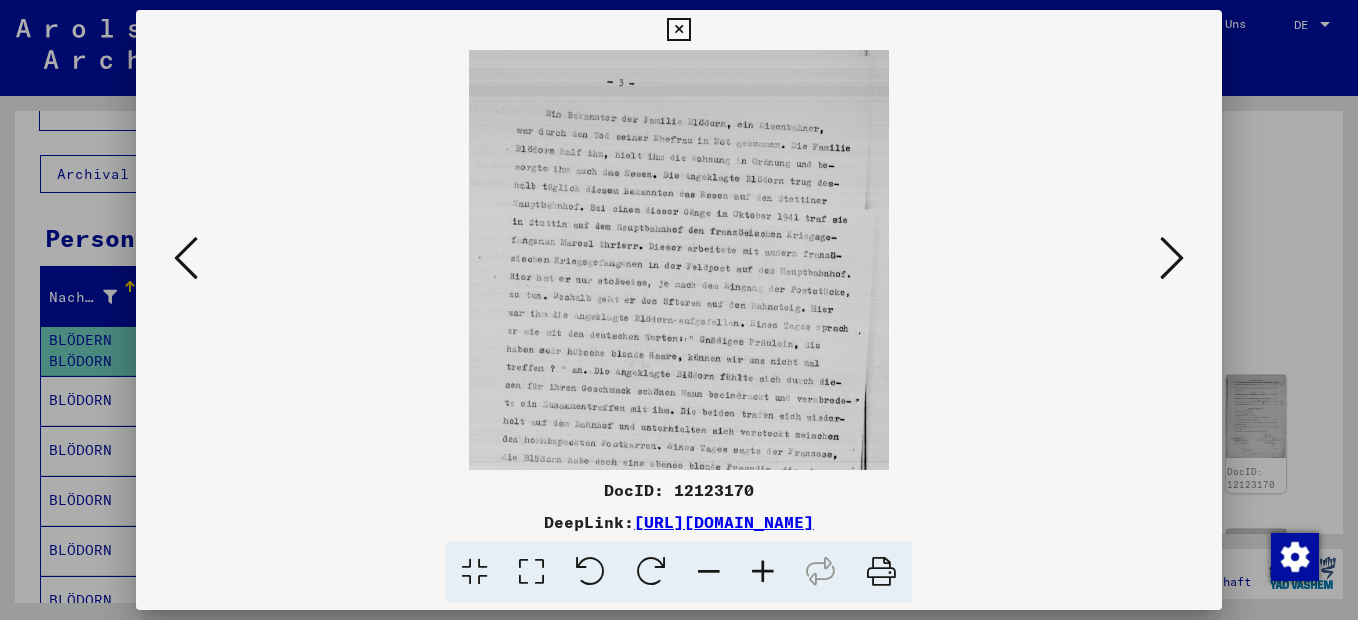 click at bounding box center [763, 572] 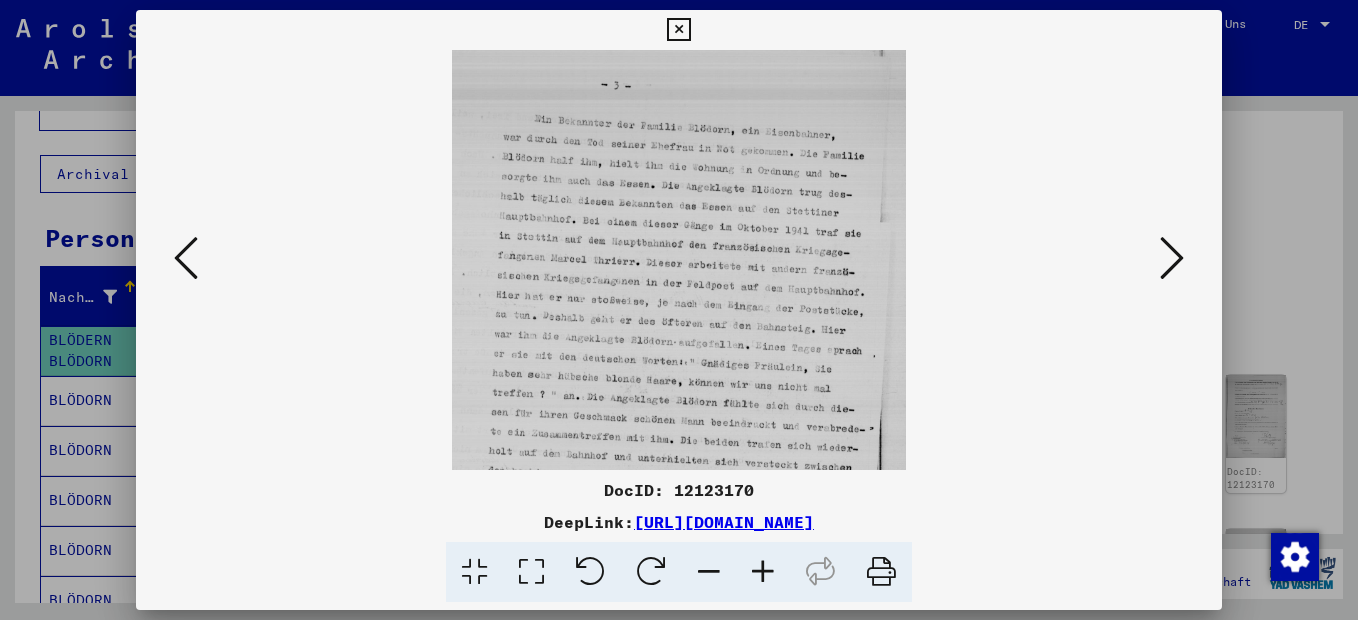 click at bounding box center (763, 572) 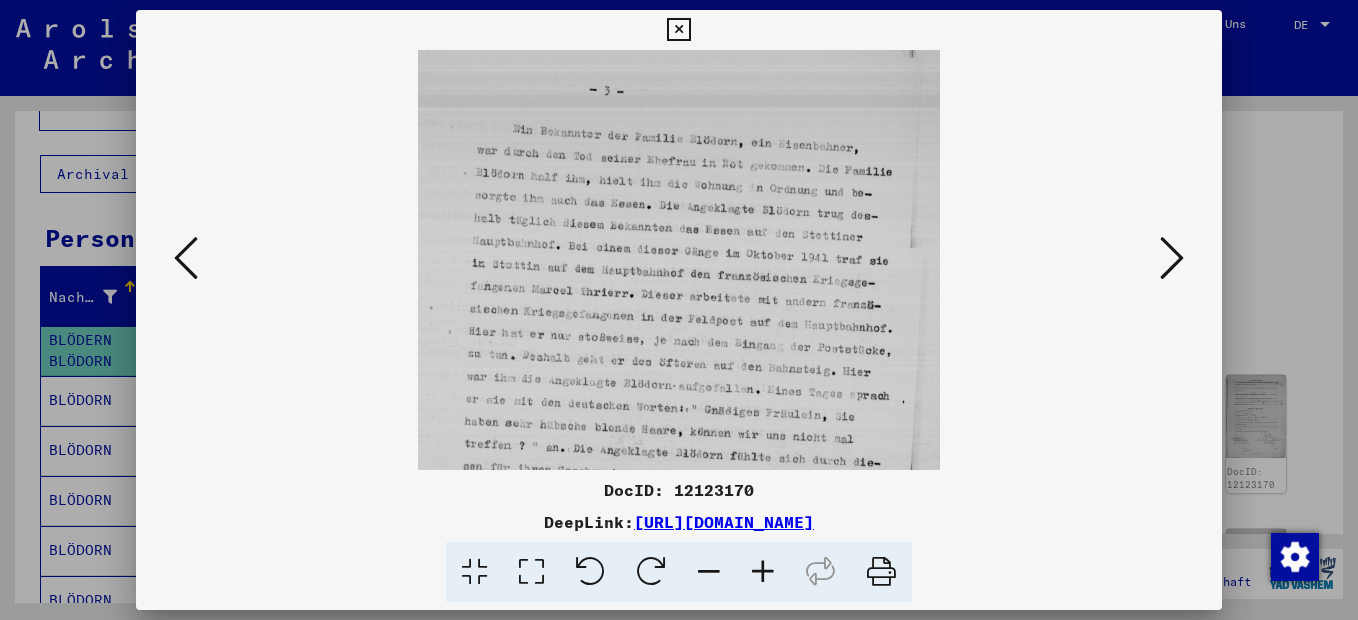 click at bounding box center (763, 572) 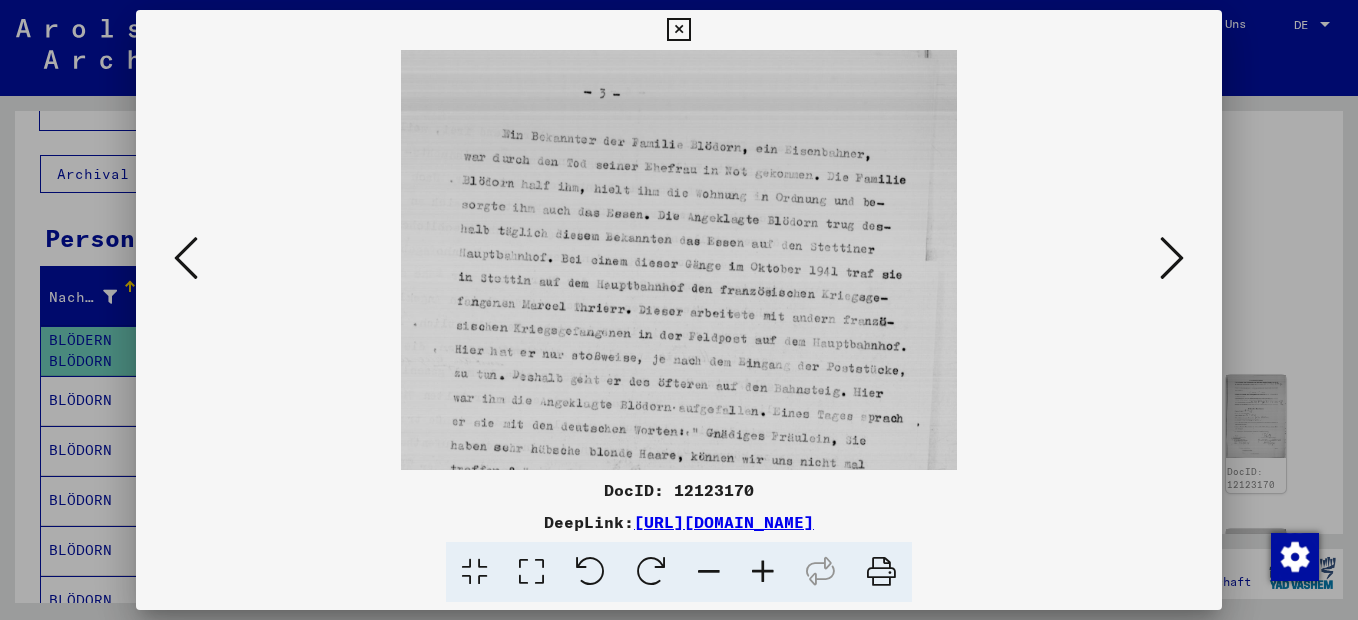 click at bounding box center (763, 572) 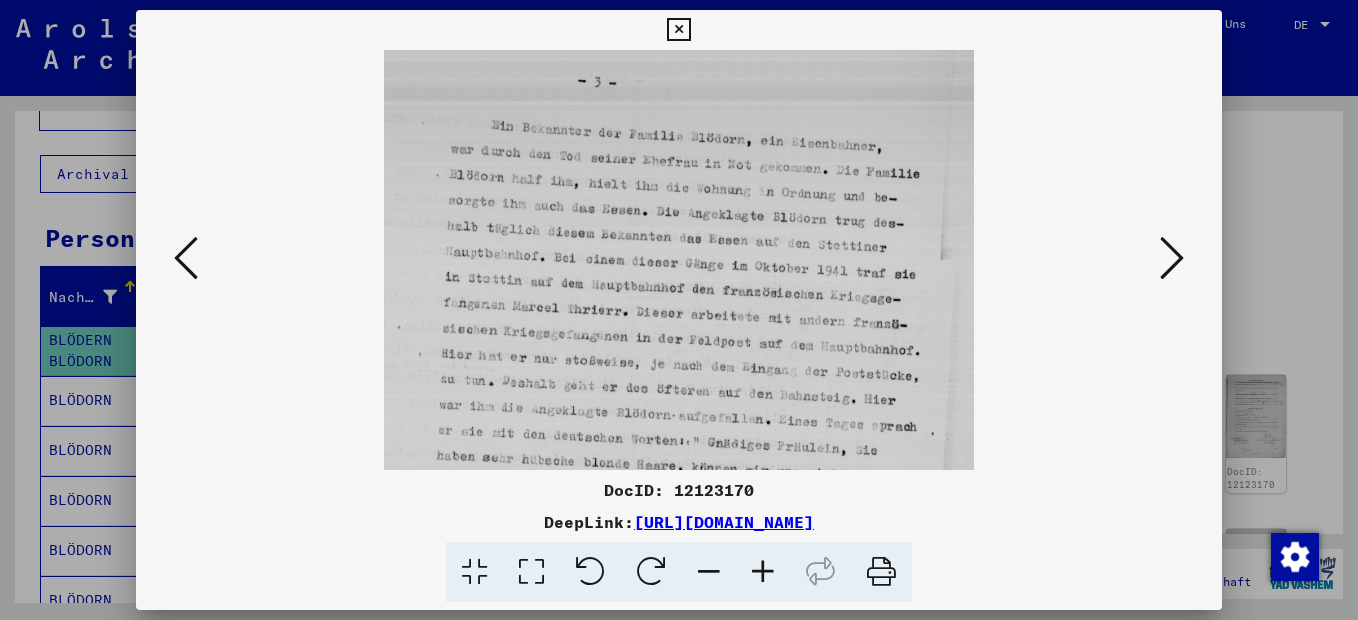 scroll, scrollTop: 17, scrollLeft: 0, axis: vertical 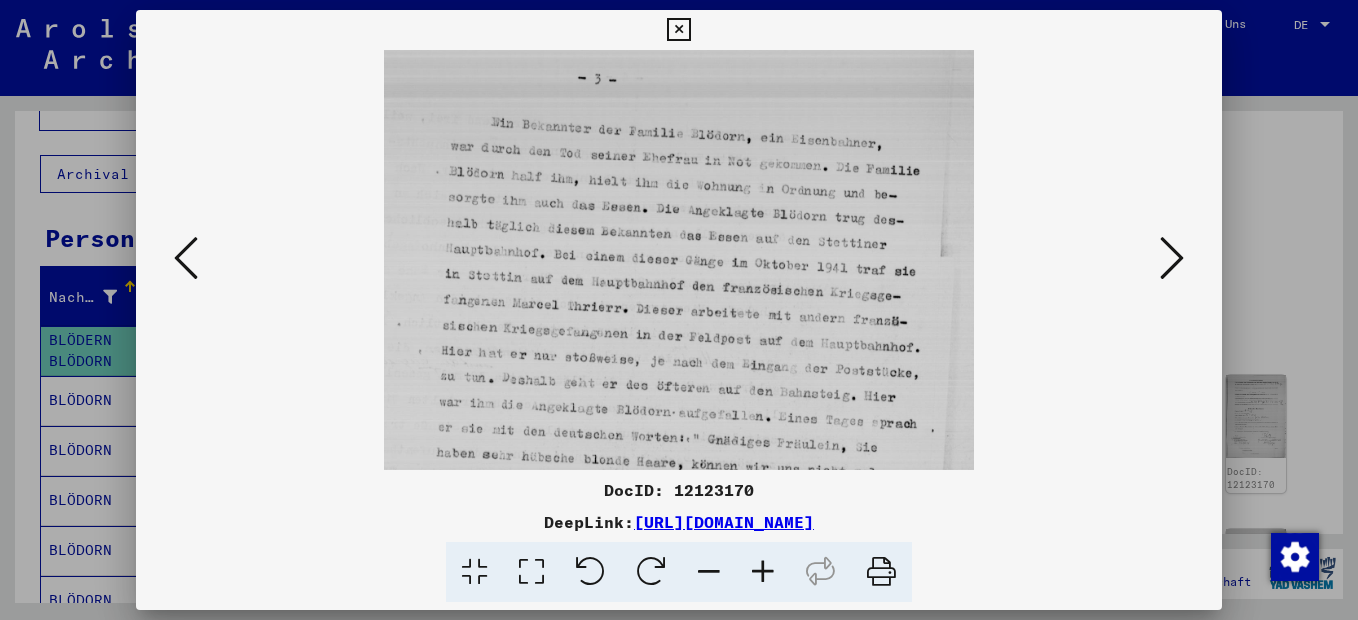 drag, startPoint x: 667, startPoint y: 261, endPoint x: 666, endPoint y: 248, distance: 13.038404 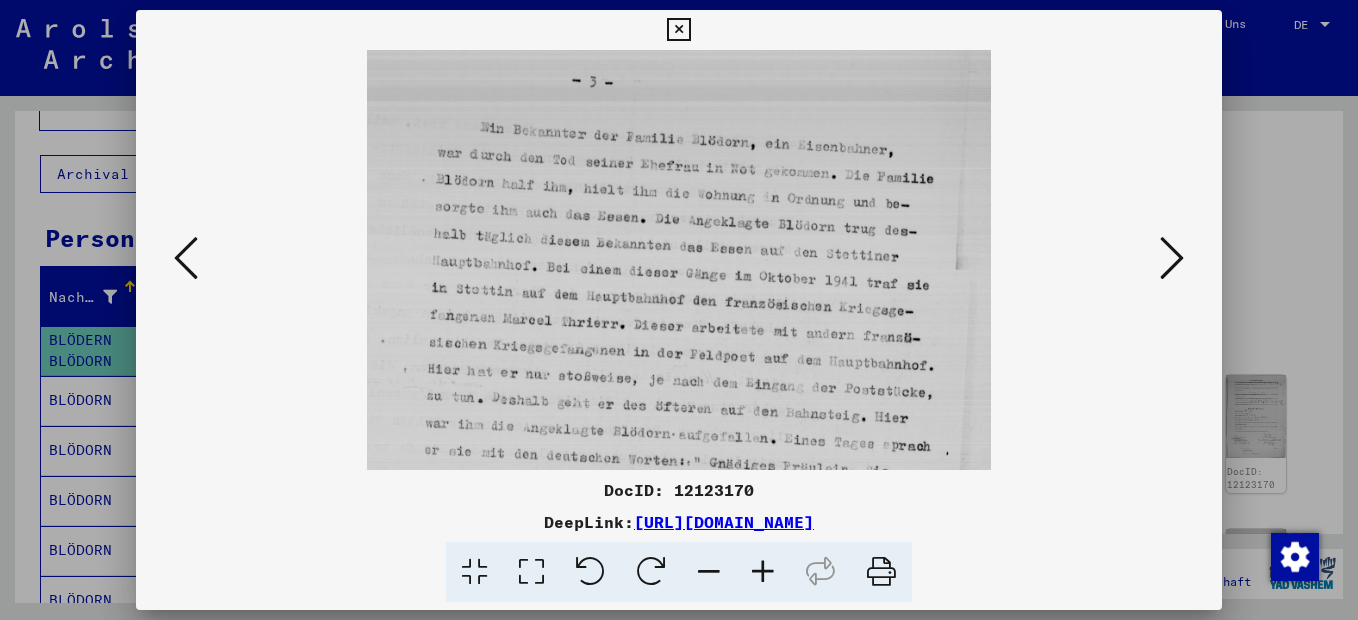 click at bounding box center [763, 572] 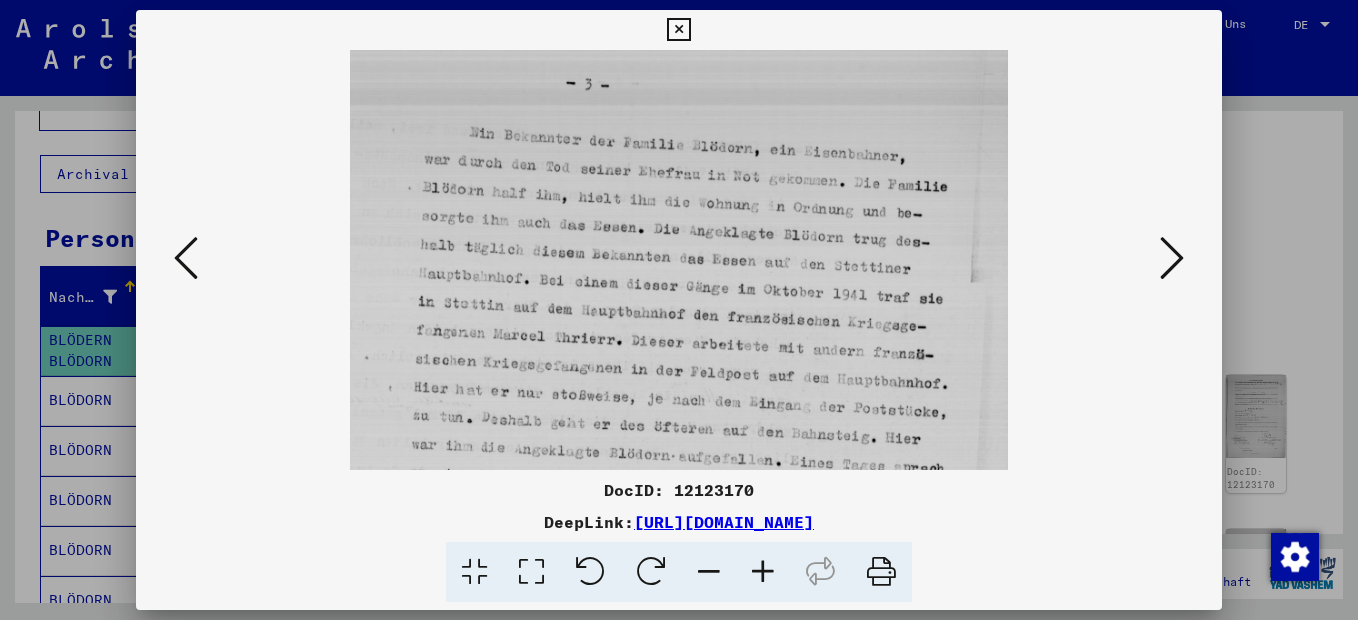click at bounding box center [763, 572] 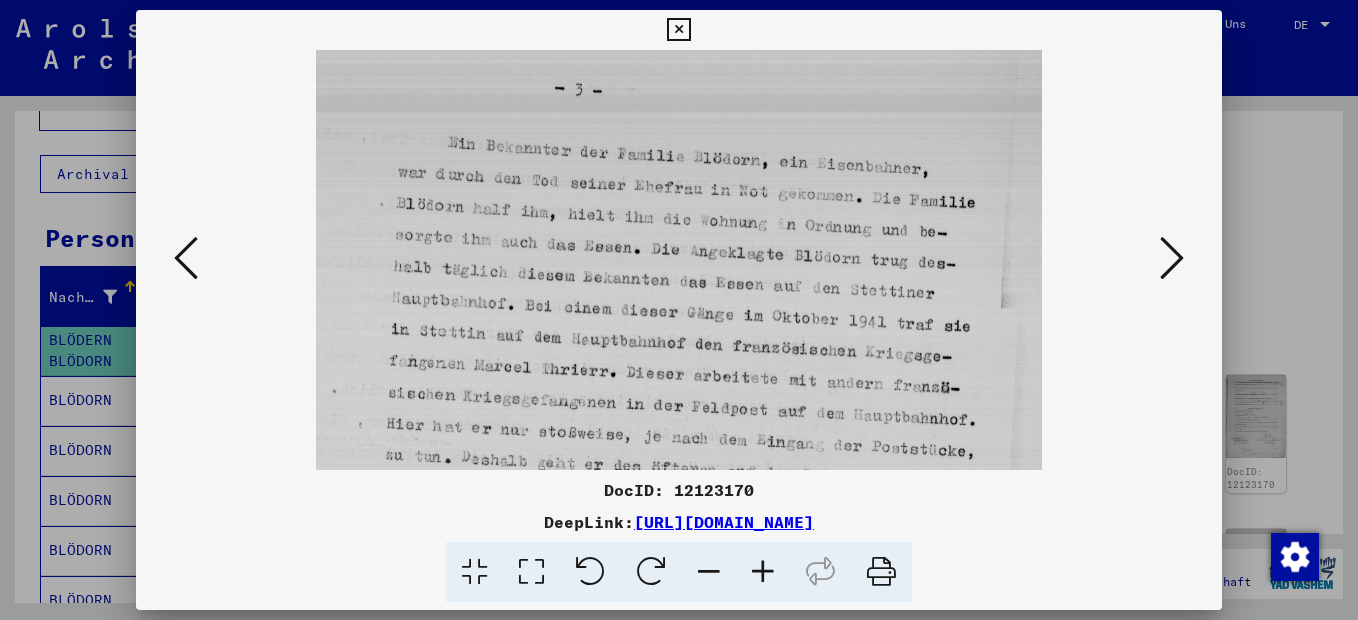 click at bounding box center [763, 572] 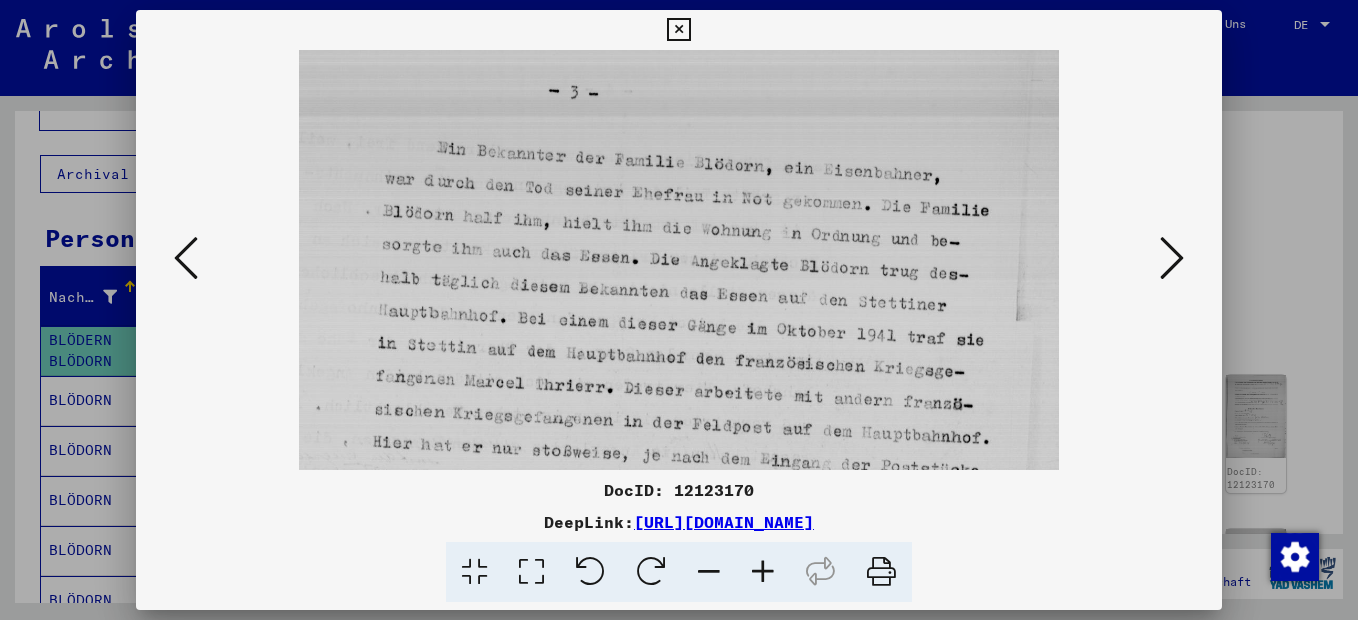 click at bounding box center [763, 572] 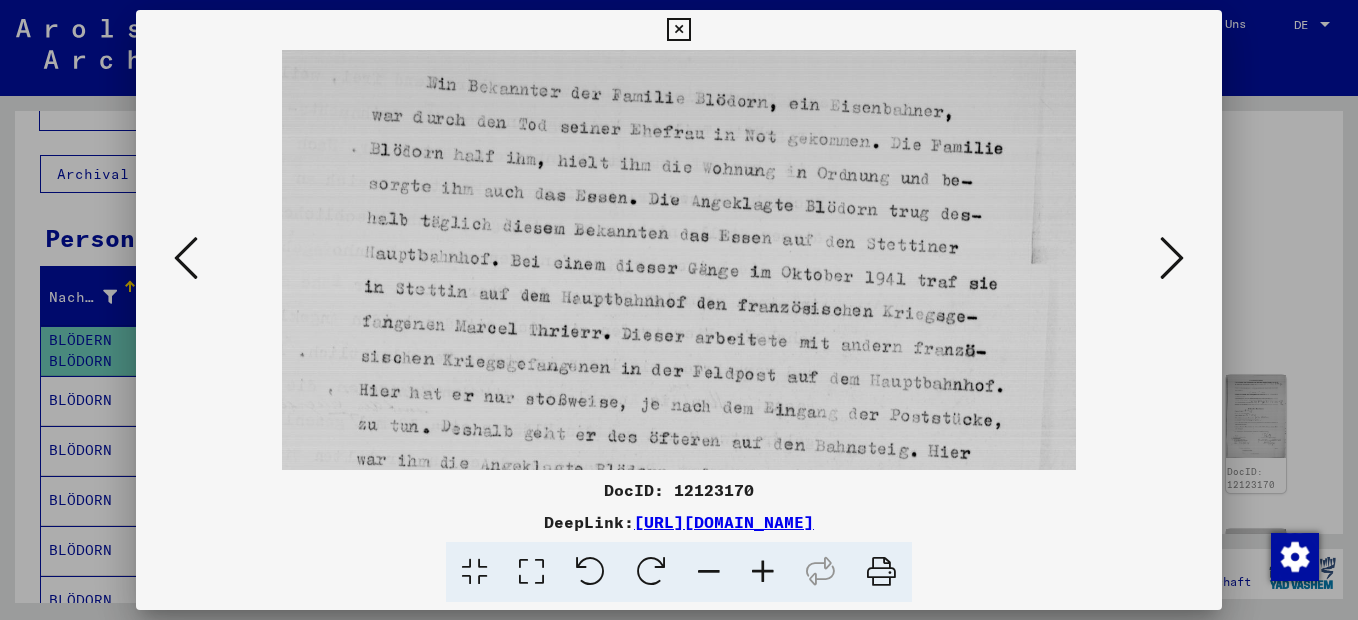 scroll, scrollTop: 88, scrollLeft: 0, axis: vertical 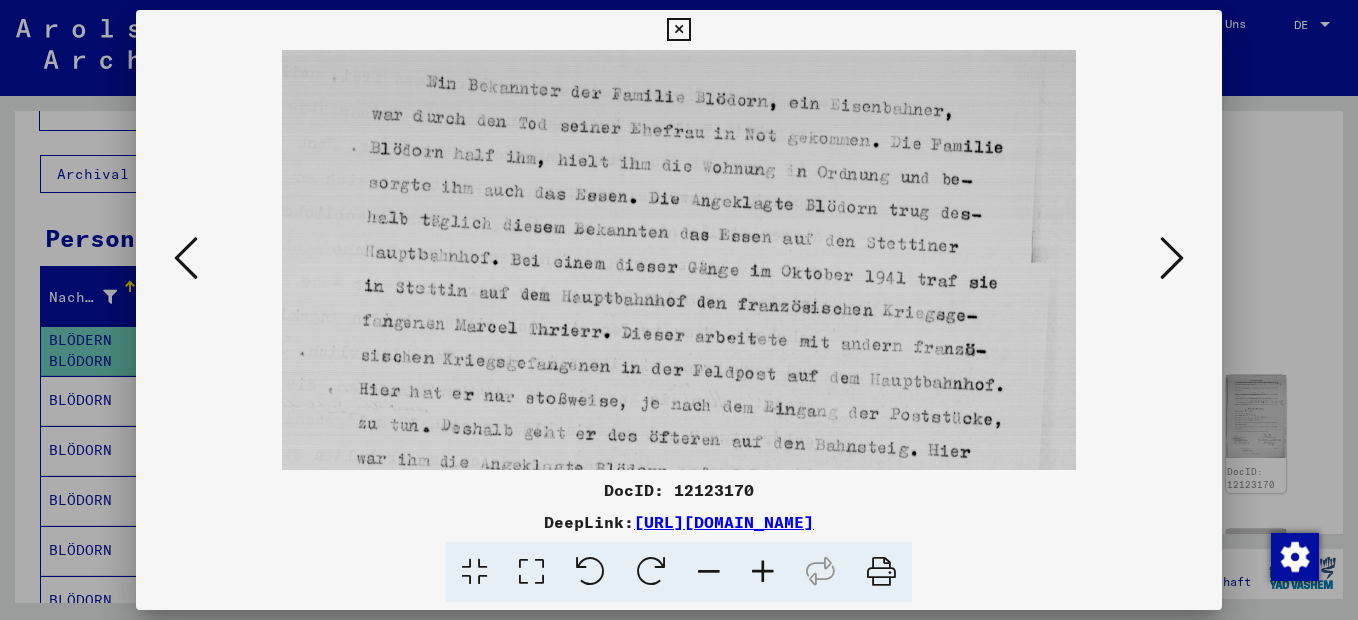 drag, startPoint x: 685, startPoint y: 318, endPoint x: 666, endPoint y: 268, distance: 53.488316 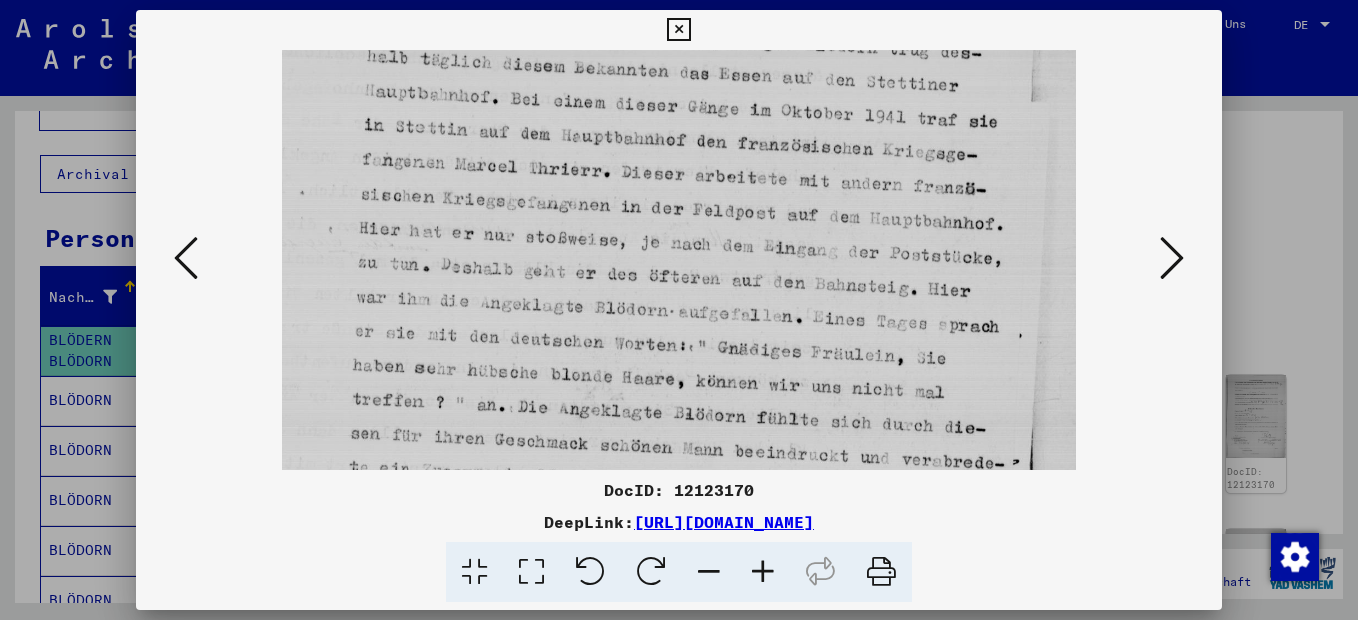 scroll, scrollTop: 250, scrollLeft: 0, axis: vertical 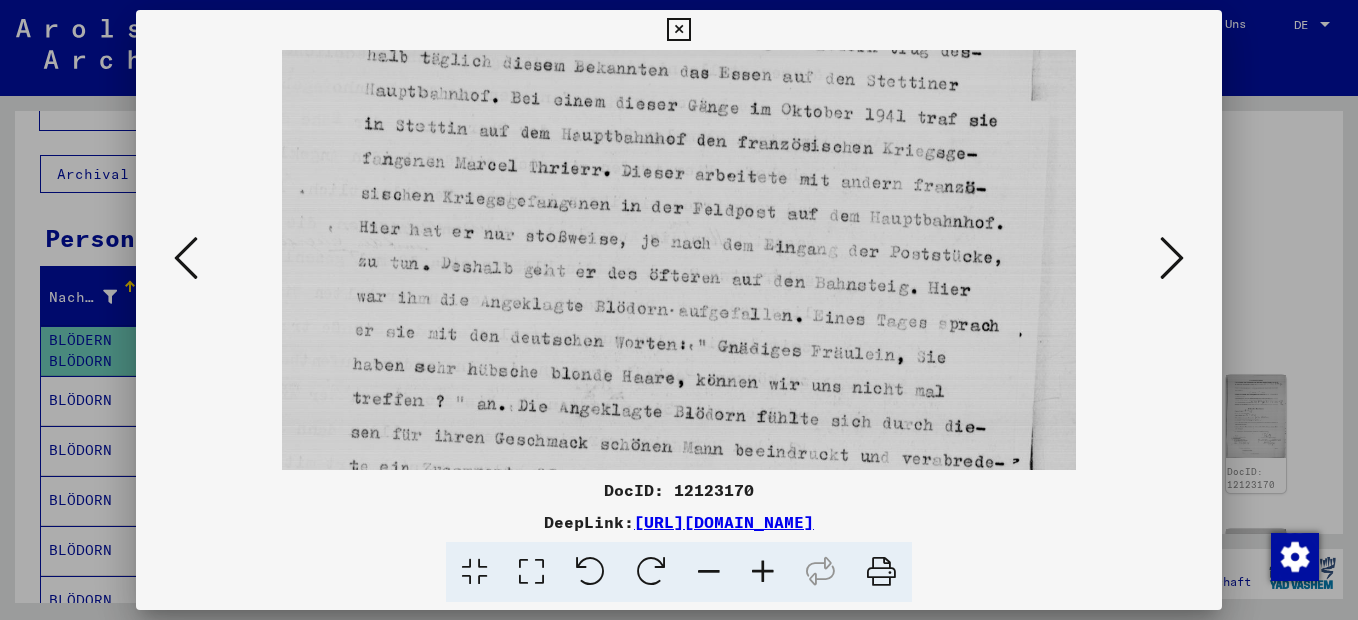 drag, startPoint x: 684, startPoint y: 374, endPoint x: 654, endPoint y: 212, distance: 164.75436 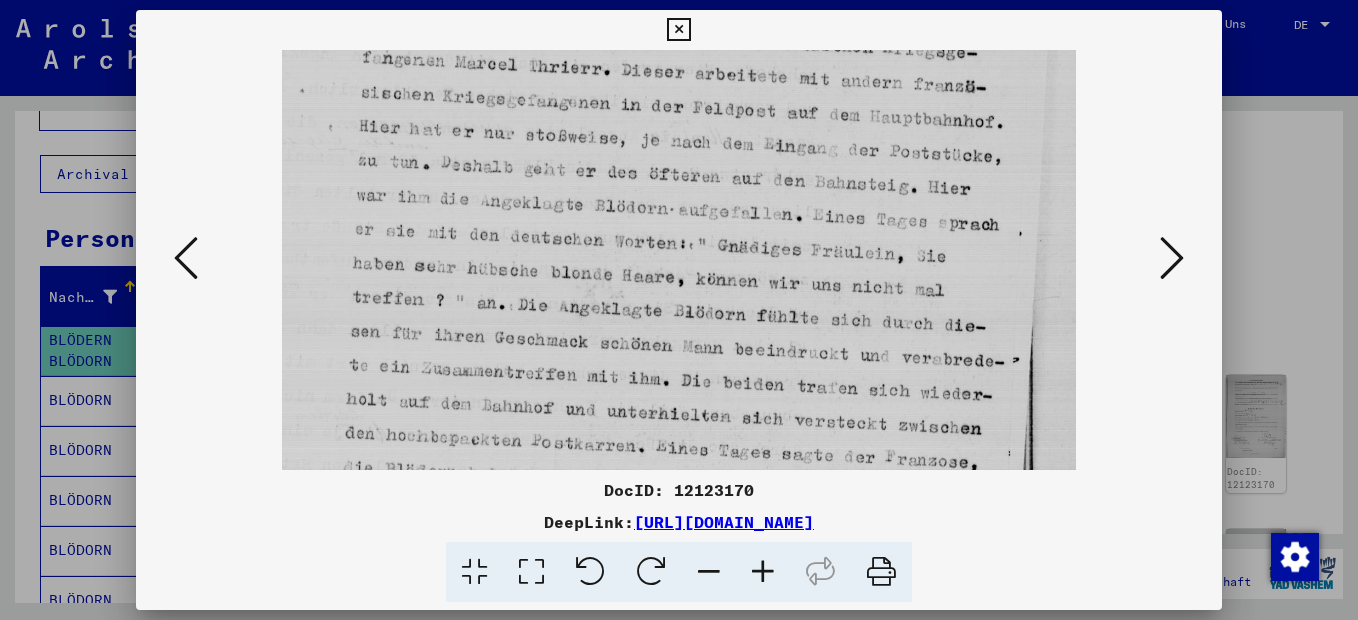 drag, startPoint x: 639, startPoint y: 315, endPoint x: 628, endPoint y: 233, distance: 82.73451 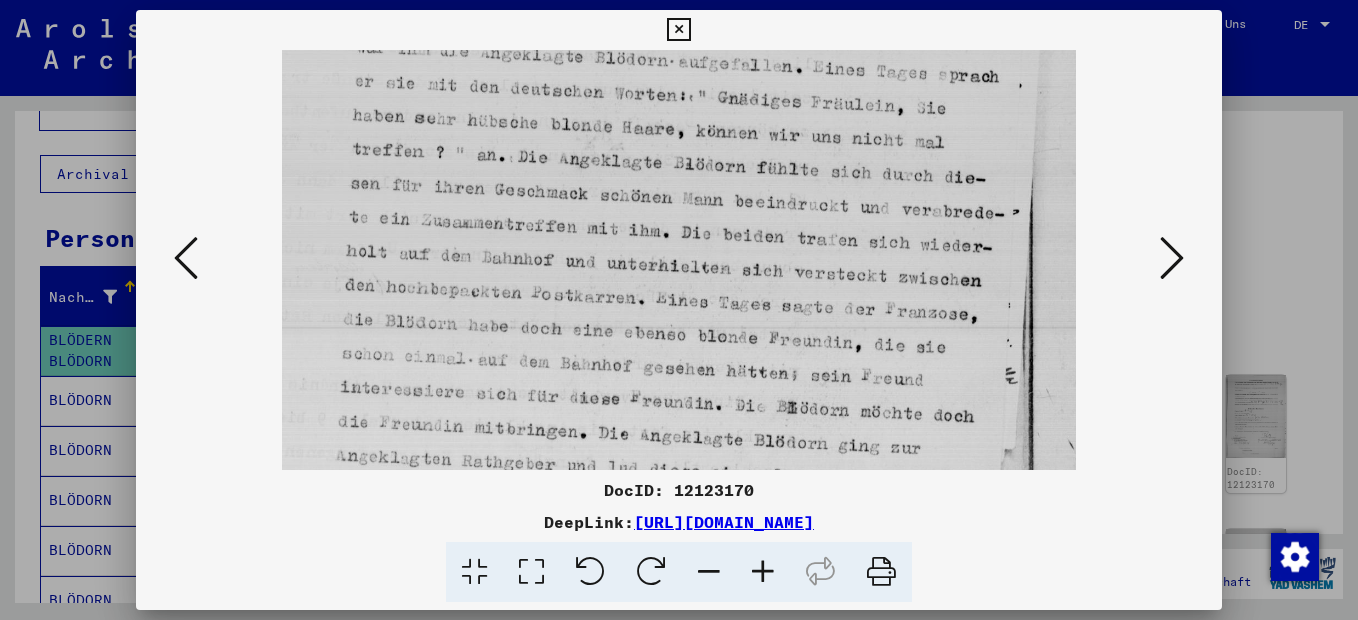 drag, startPoint x: 694, startPoint y: 371, endPoint x: 656, endPoint y: 224, distance: 151.83214 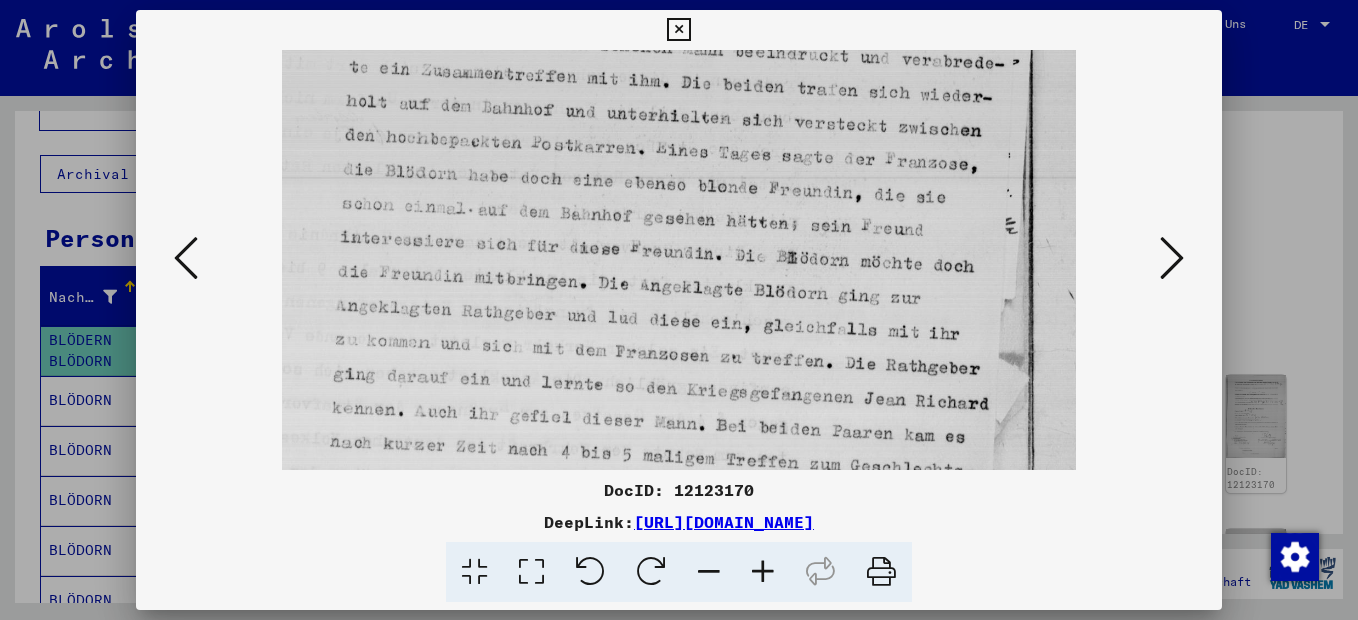 scroll, scrollTop: 660, scrollLeft: 0, axis: vertical 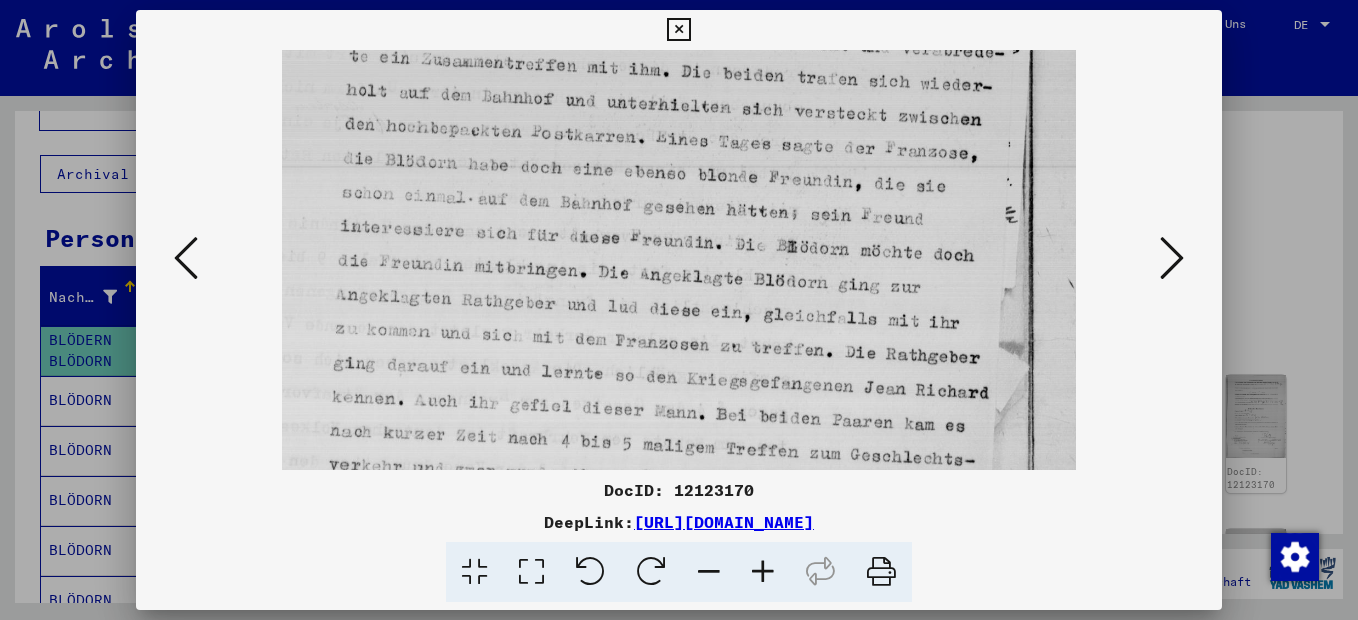 drag, startPoint x: 555, startPoint y: 305, endPoint x: 542, endPoint y: 145, distance: 160.52725 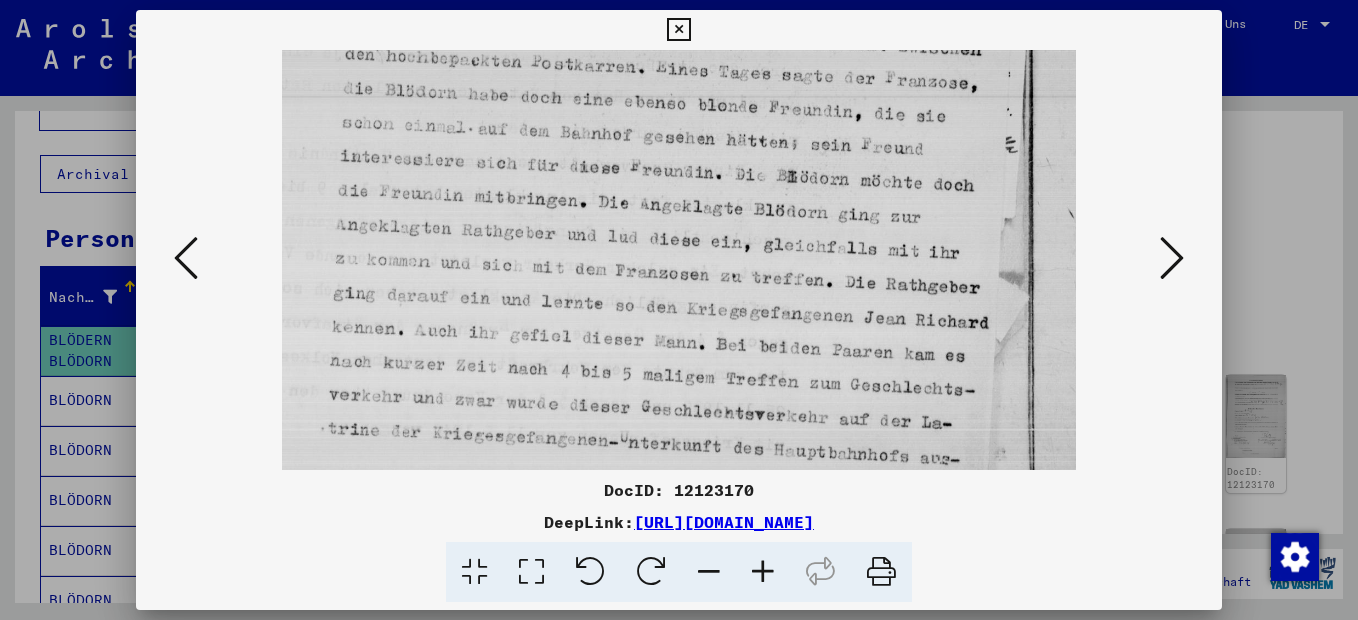 drag, startPoint x: 668, startPoint y: 260, endPoint x: 647, endPoint y: 203, distance: 60.74537 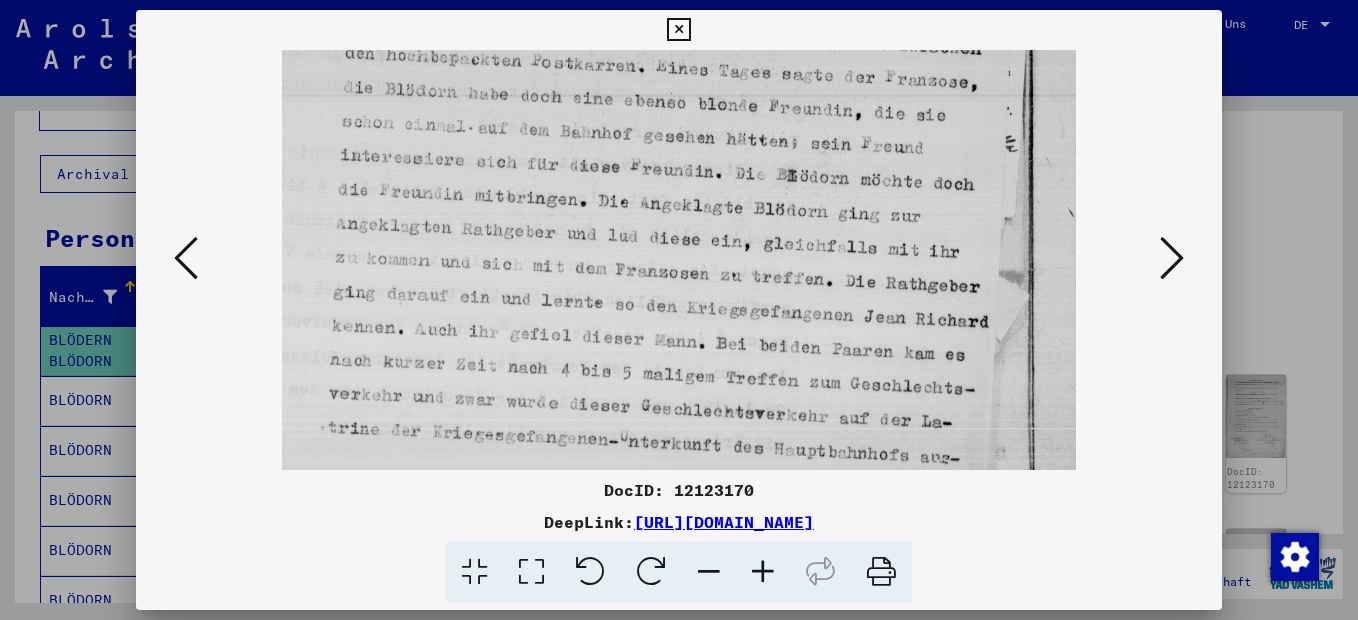 scroll, scrollTop: 750, scrollLeft: 0, axis: vertical 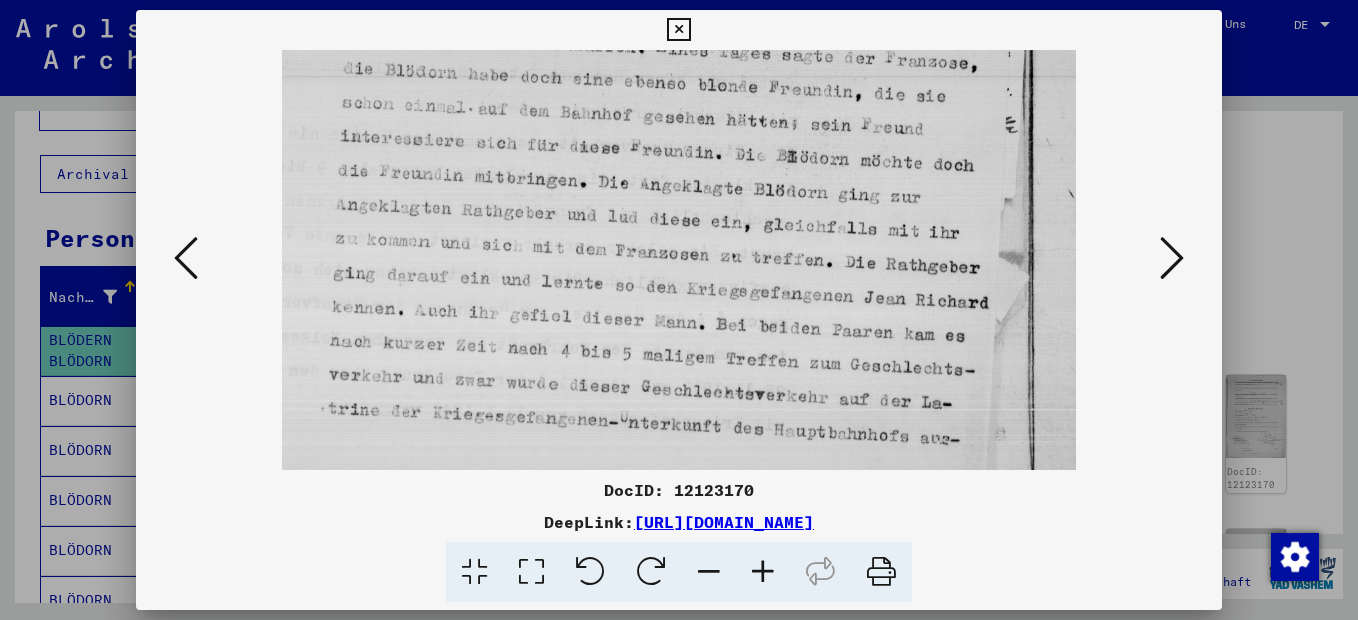 drag, startPoint x: 662, startPoint y: 283, endPoint x: 638, endPoint y: 218, distance: 69.289246 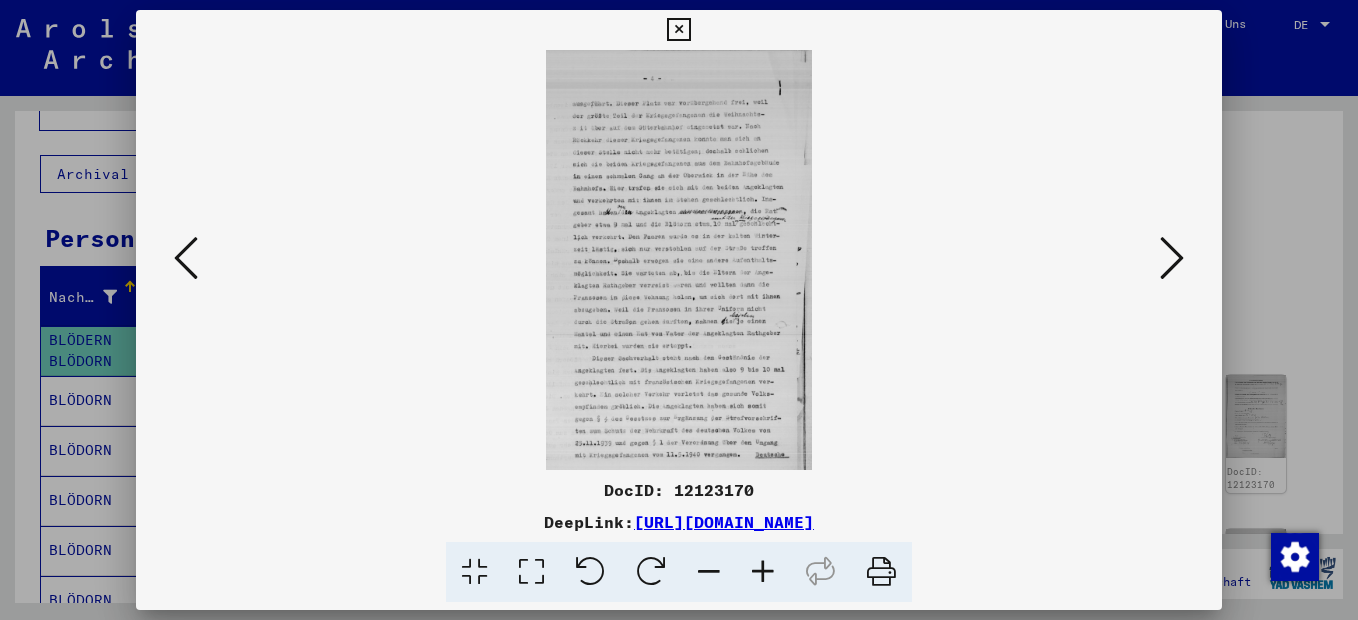 click at bounding box center [763, 572] 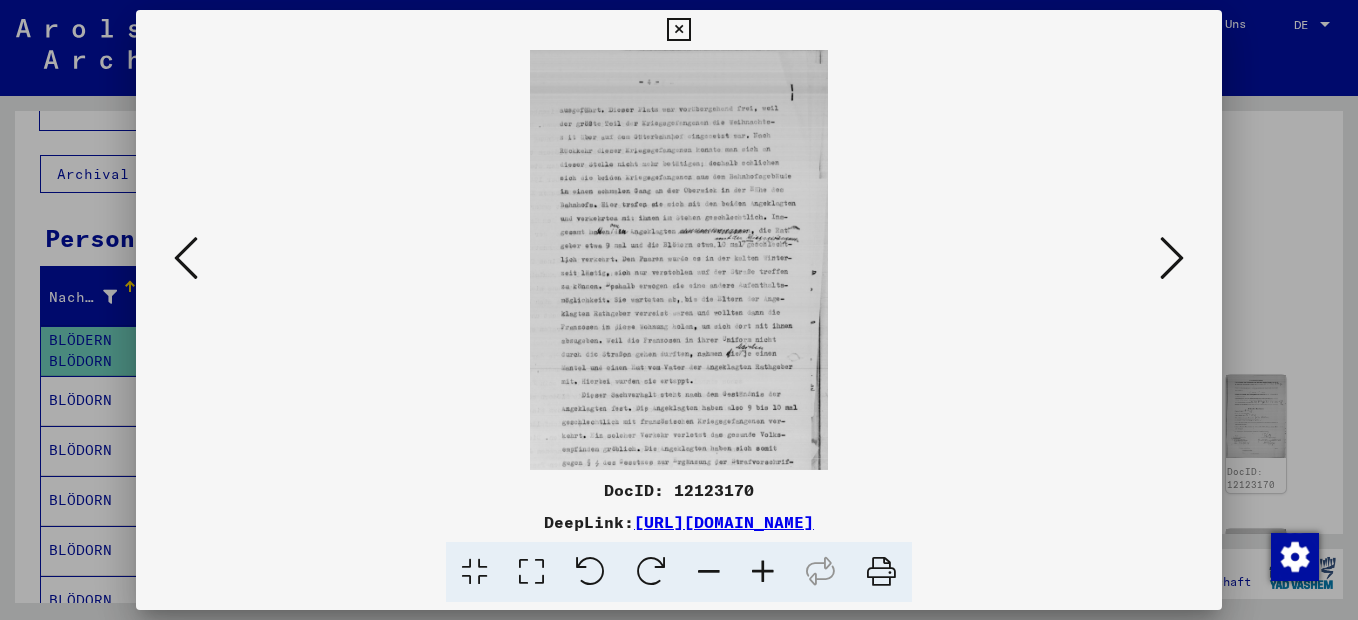 click at bounding box center [763, 572] 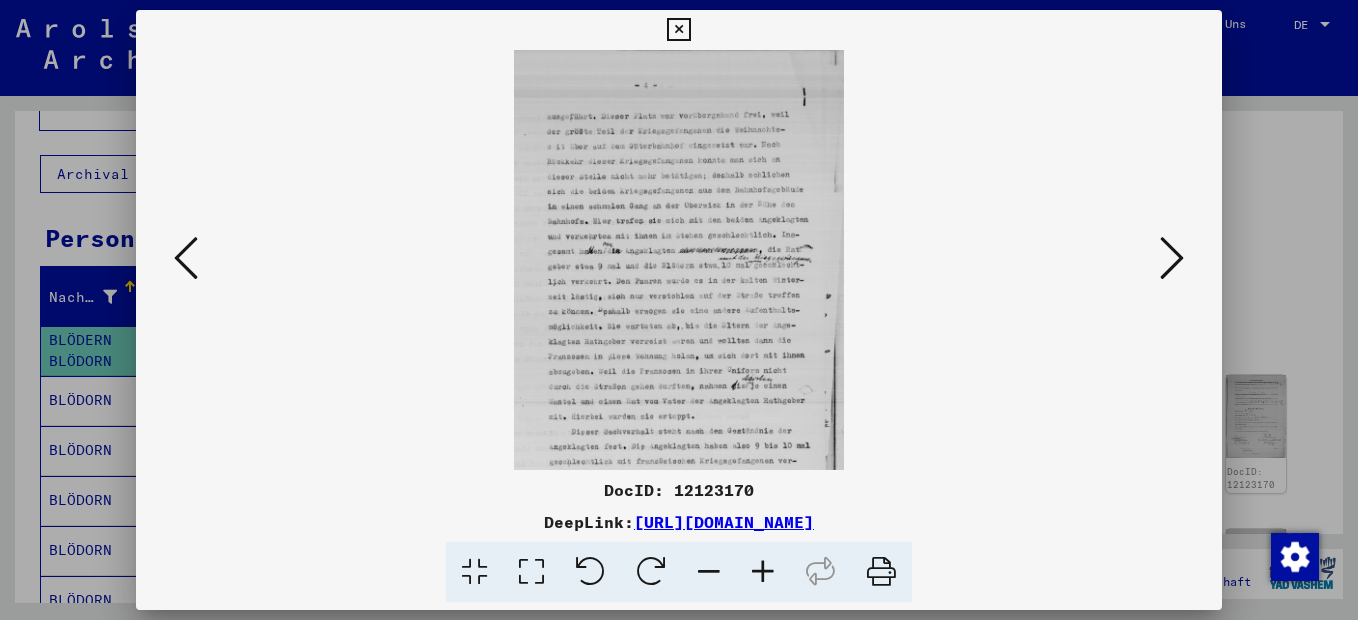 click at bounding box center (763, 572) 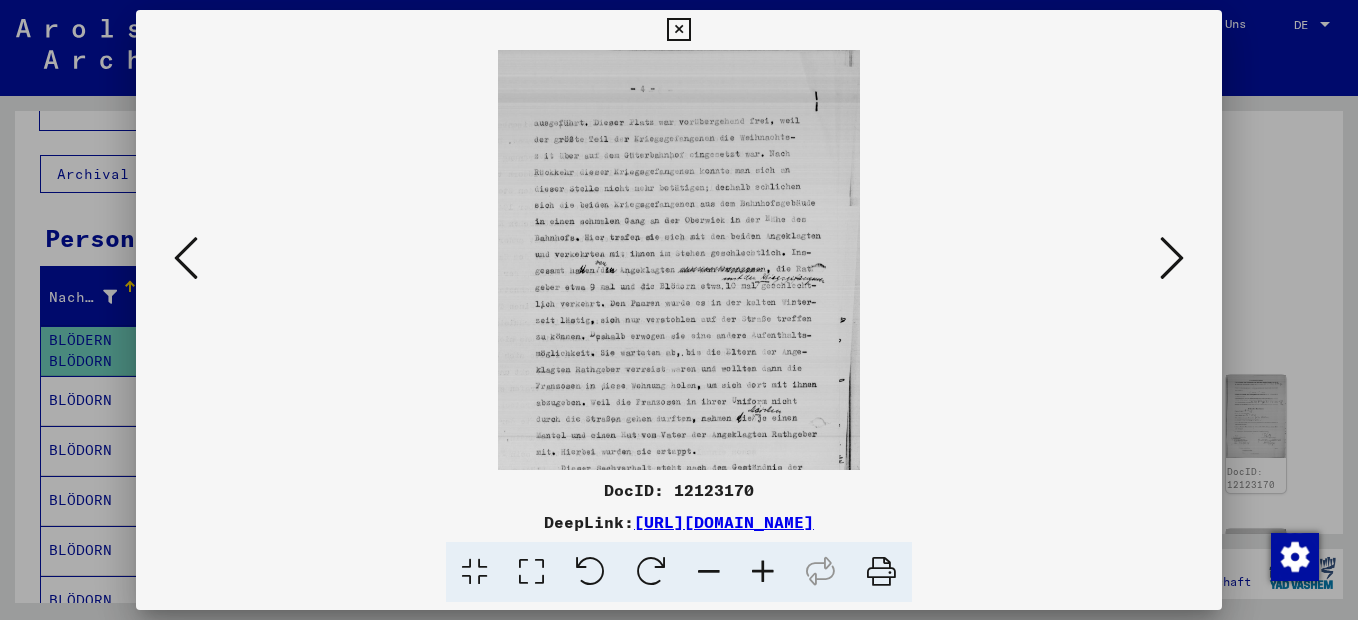 click at bounding box center (763, 572) 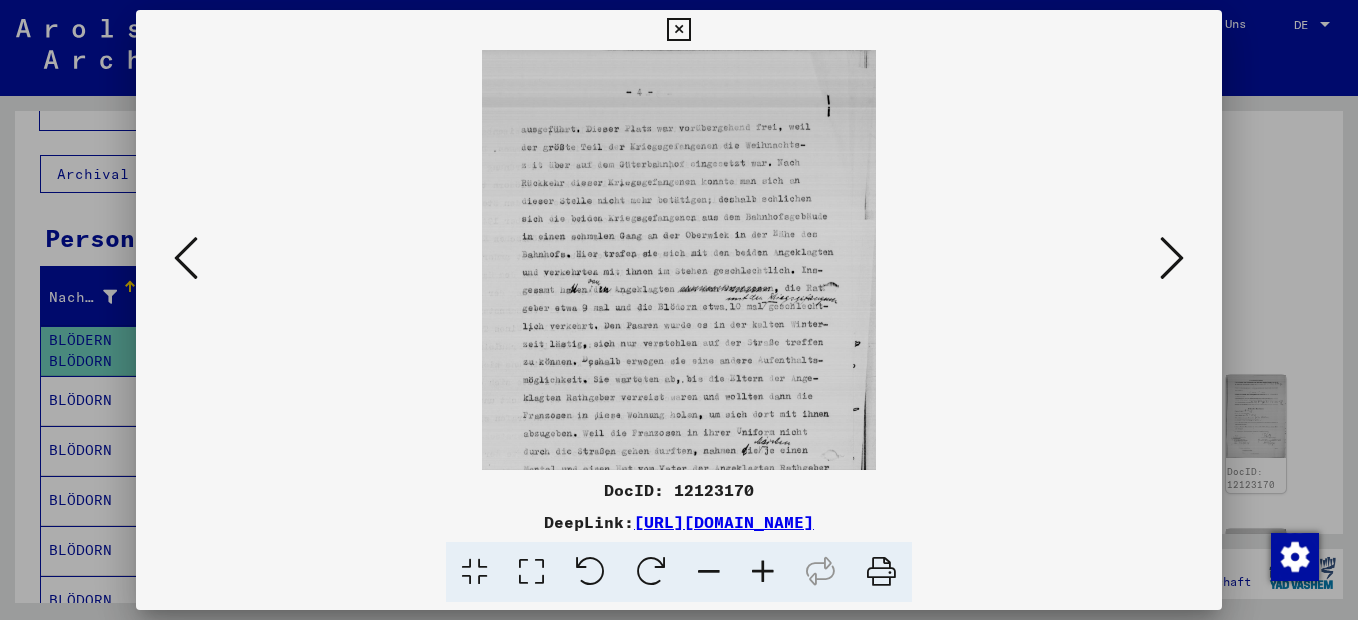 click at bounding box center [763, 572] 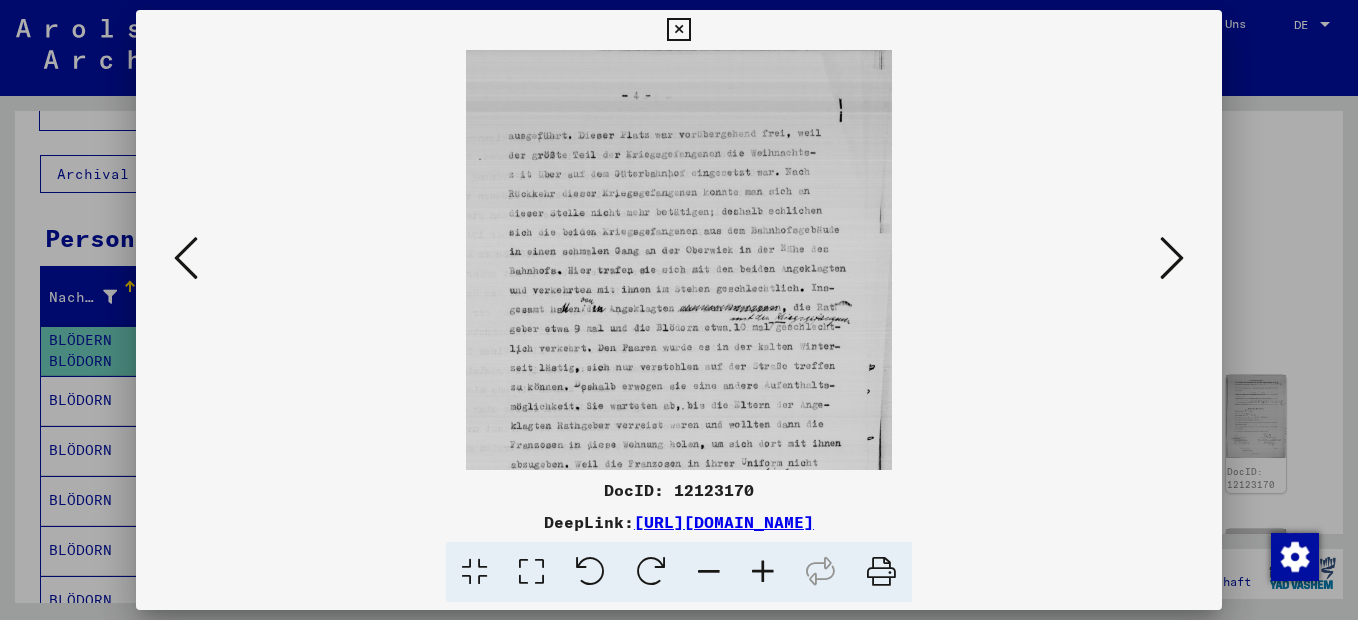 click at bounding box center (763, 572) 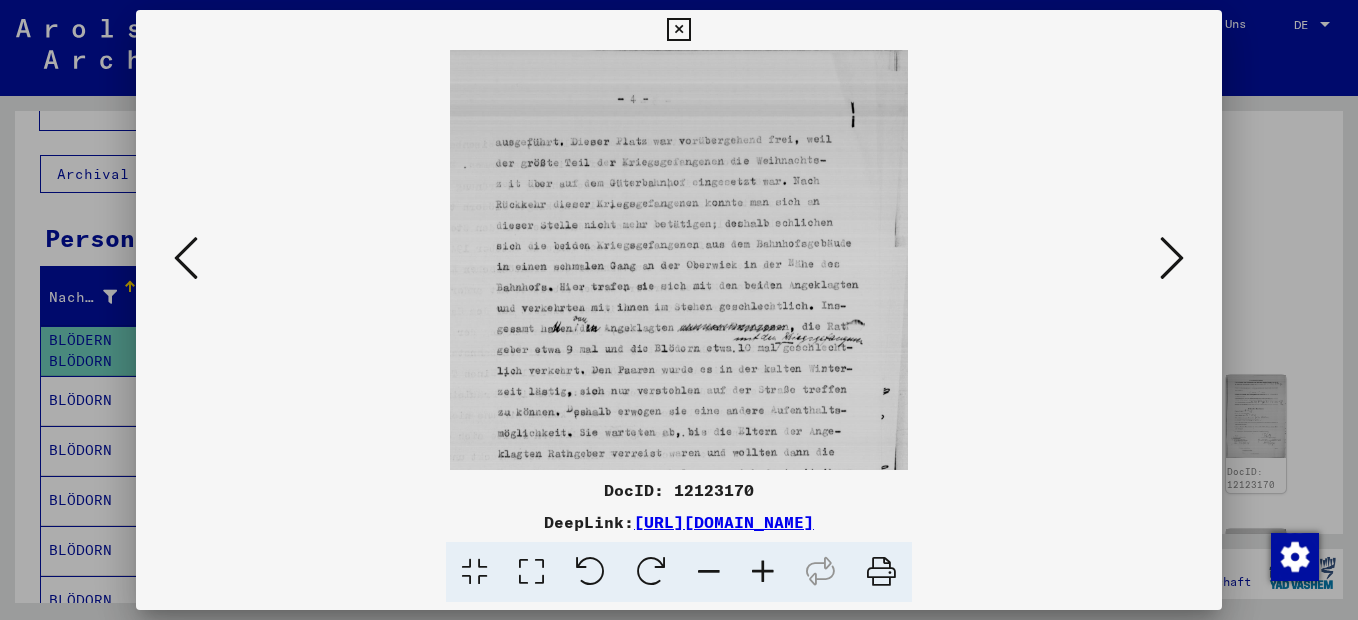 click at bounding box center (763, 572) 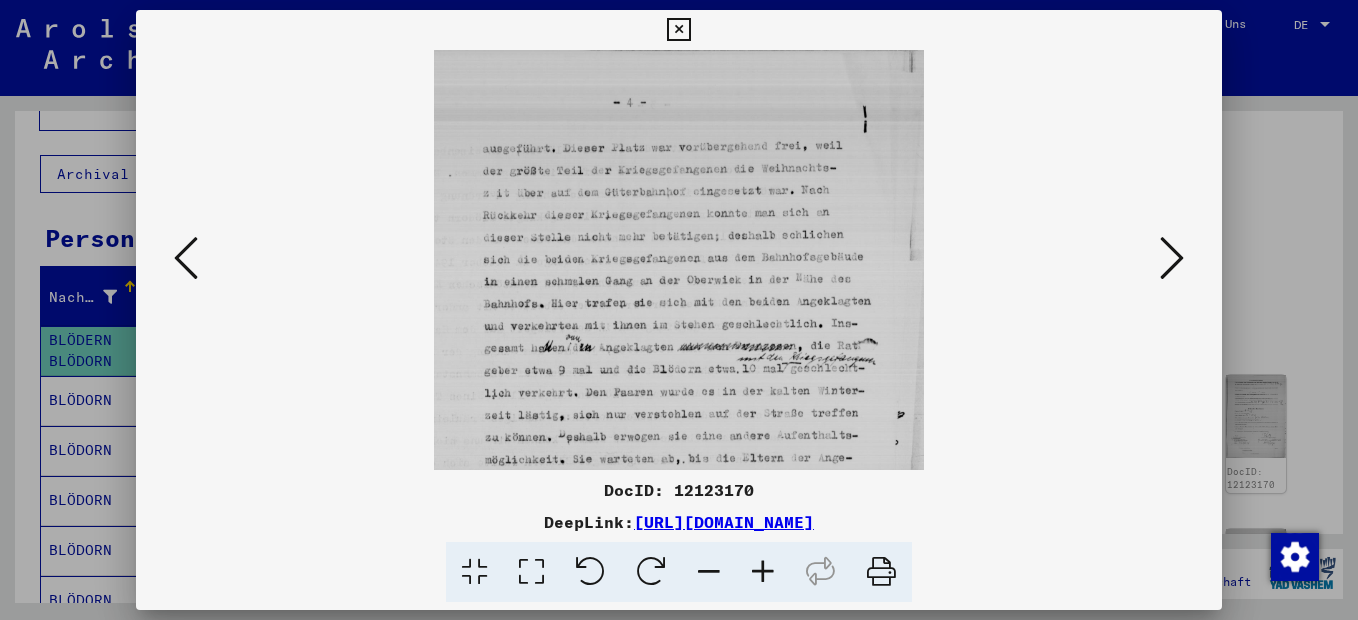 click at bounding box center (763, 572) 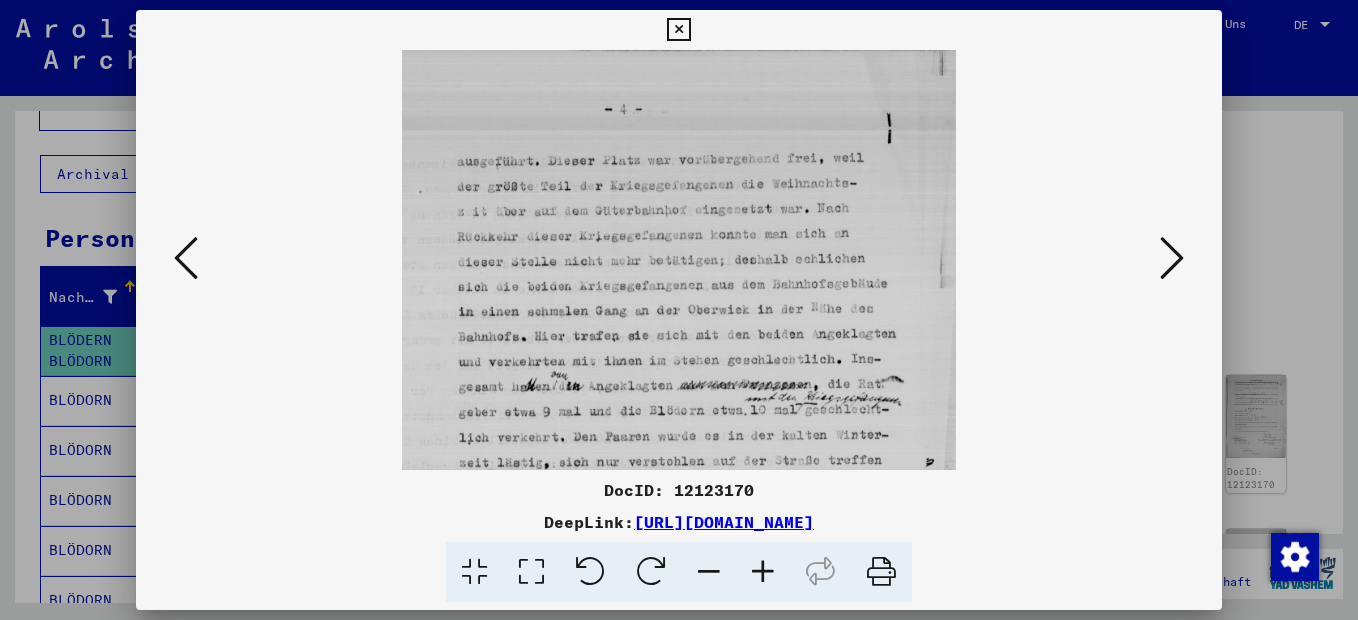 click at bounding box center [763, 572] 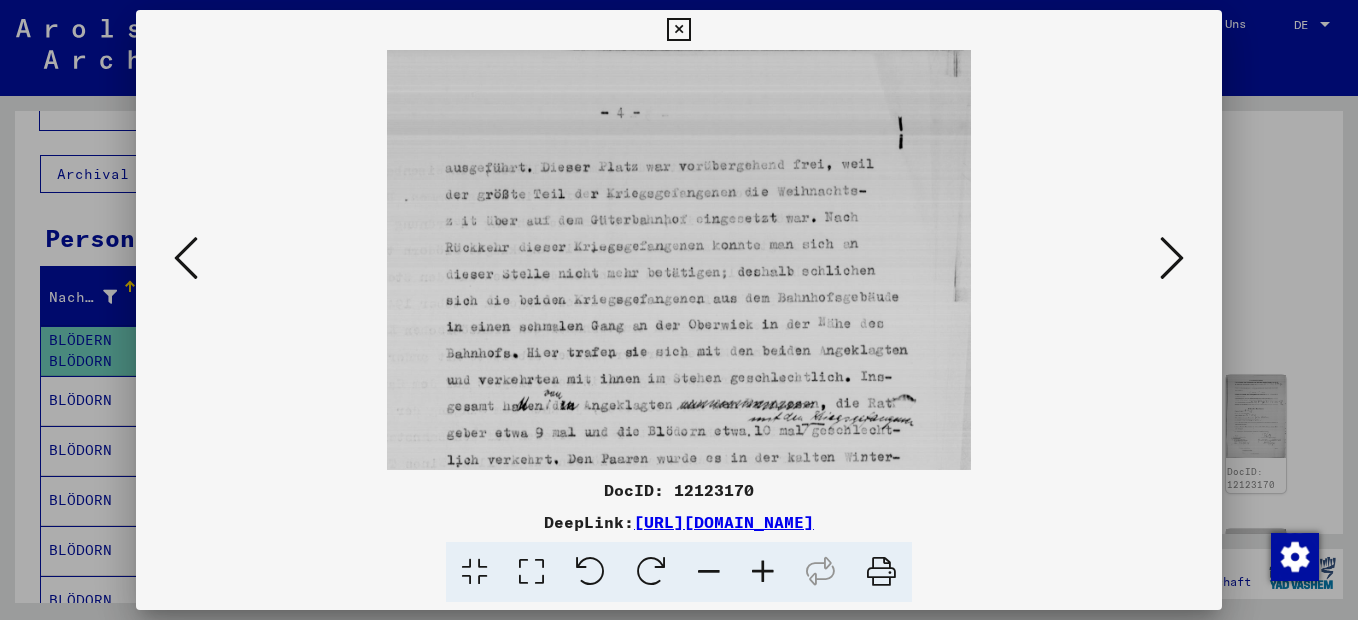 click at bounding box center [763, 572] 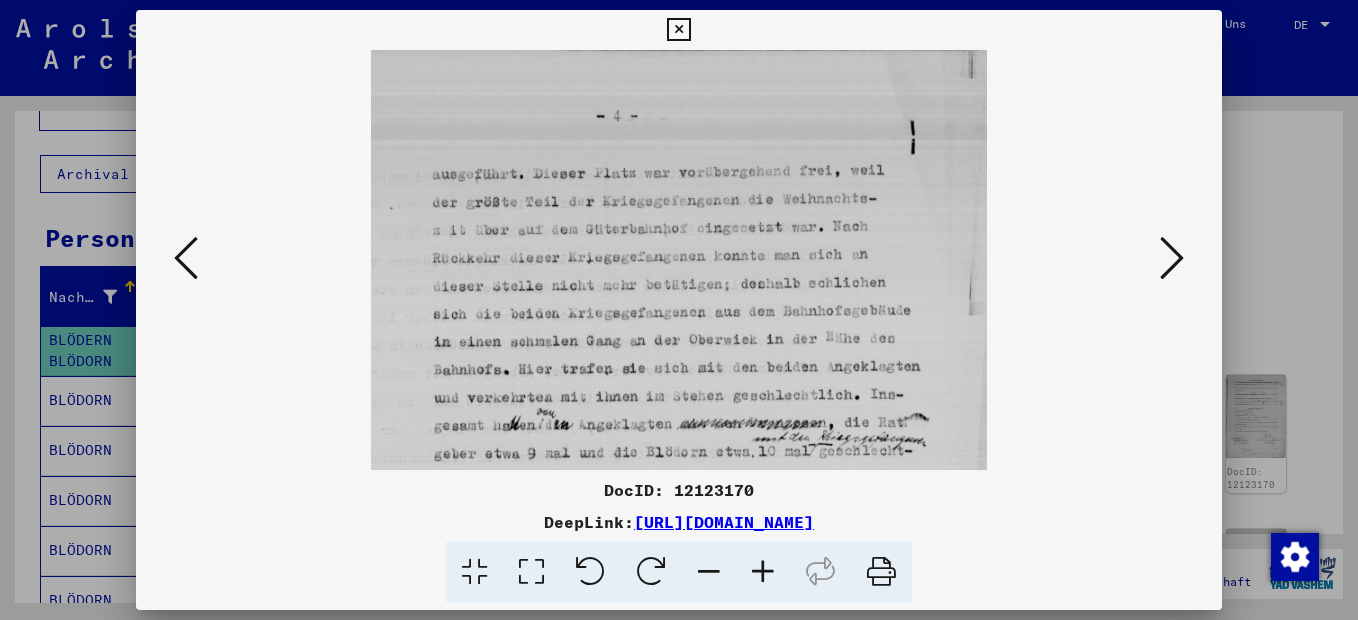click at bounding box center (763, 572) 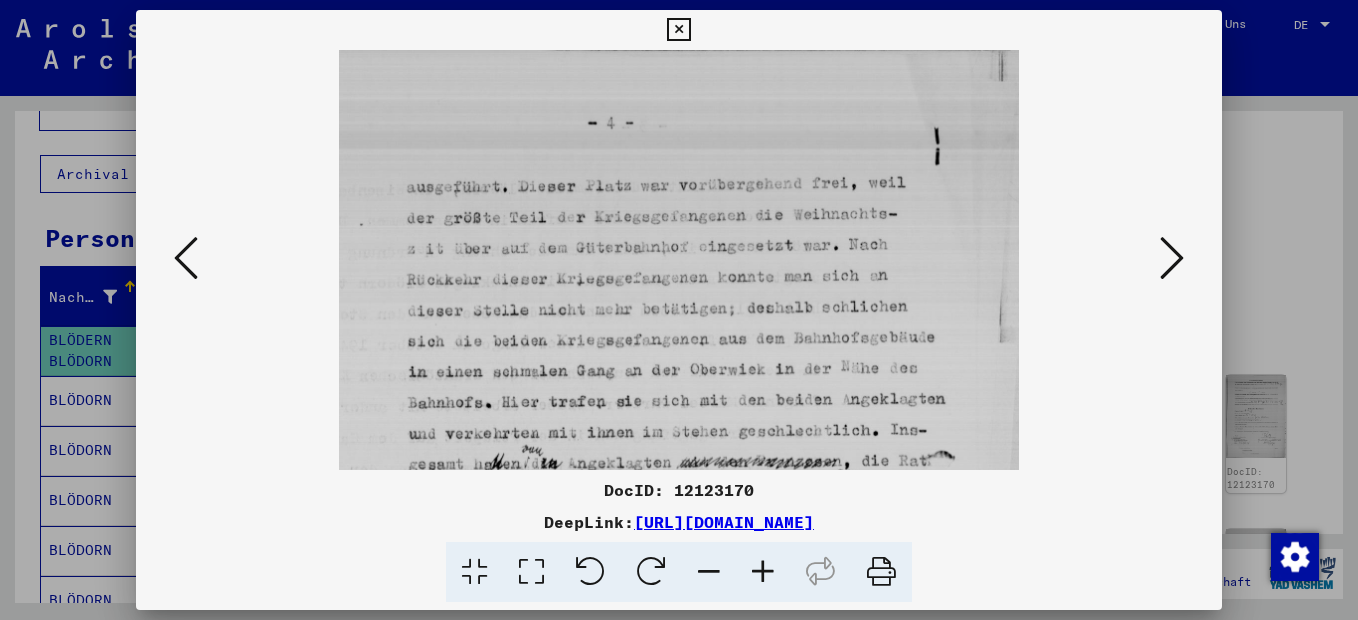 click at bounding box center (763, 572) 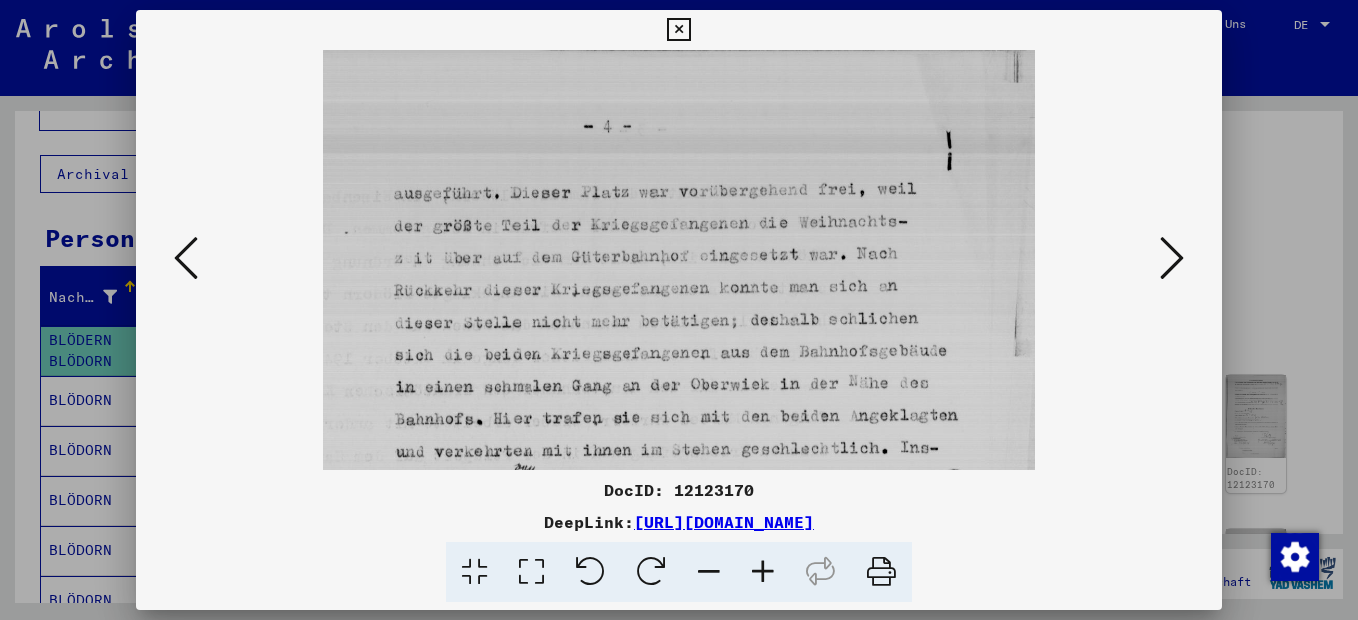 click at bounding box center [763, 572] 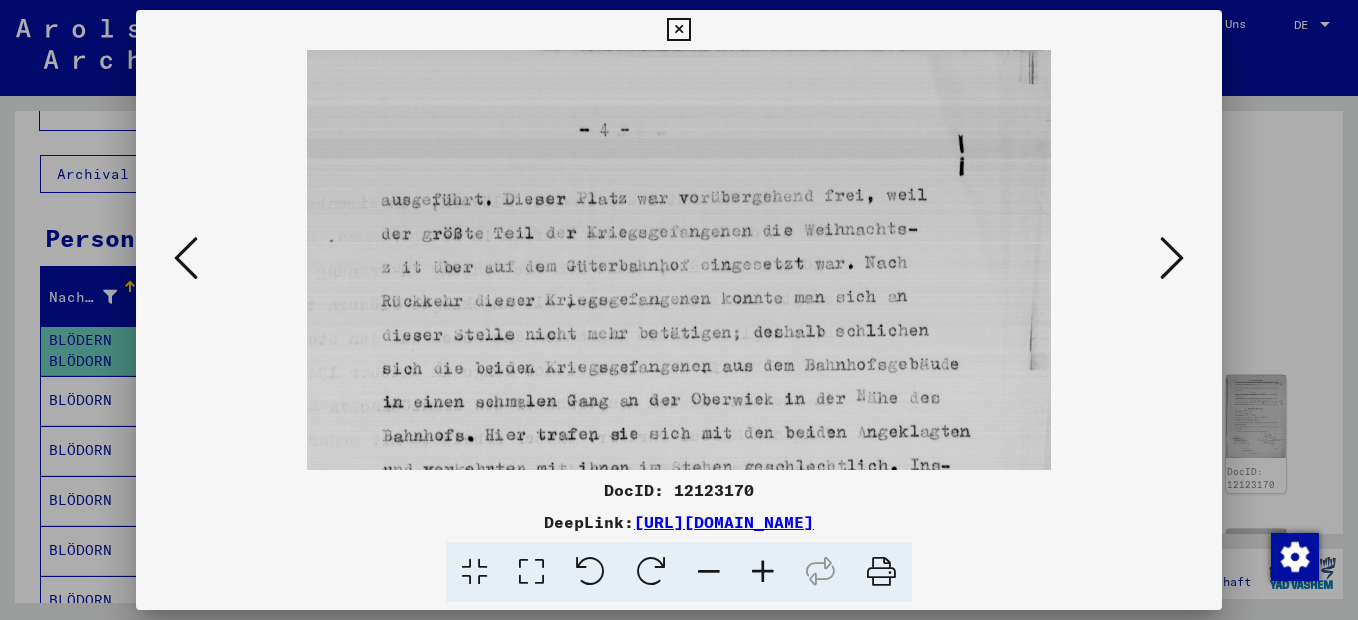 click at bounding box center (763, 572) 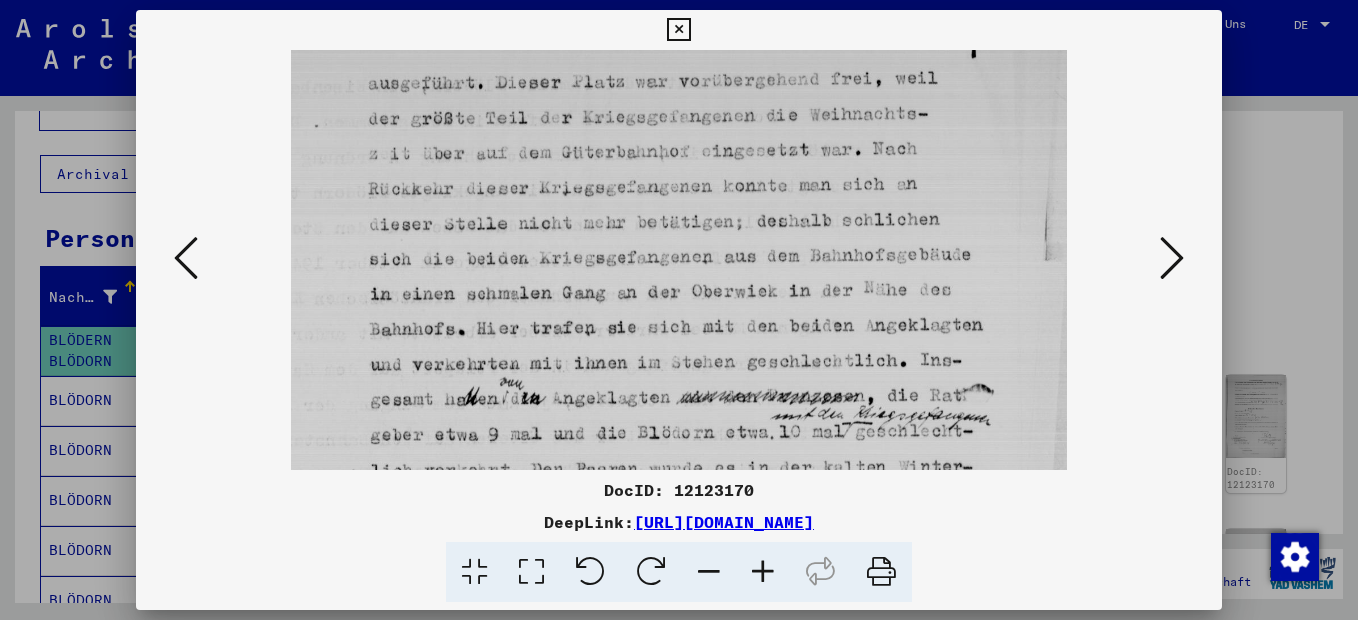 drag, startPoint x: 690, startPoint y: 342, endPoint x: 660, endPoint y: 219, distance: 126.60569 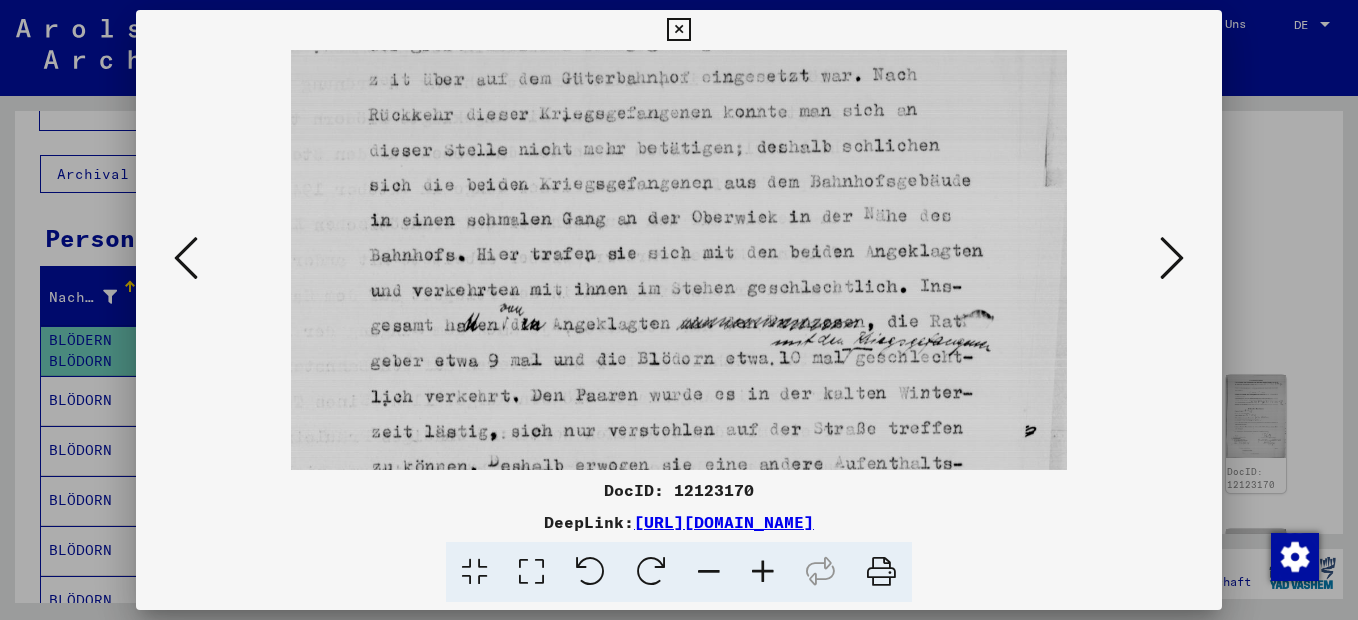 drag, startPoint x: 663, startPoint y: 311, endPoint x: 654, endPoint y: 222, distance: 89.453896 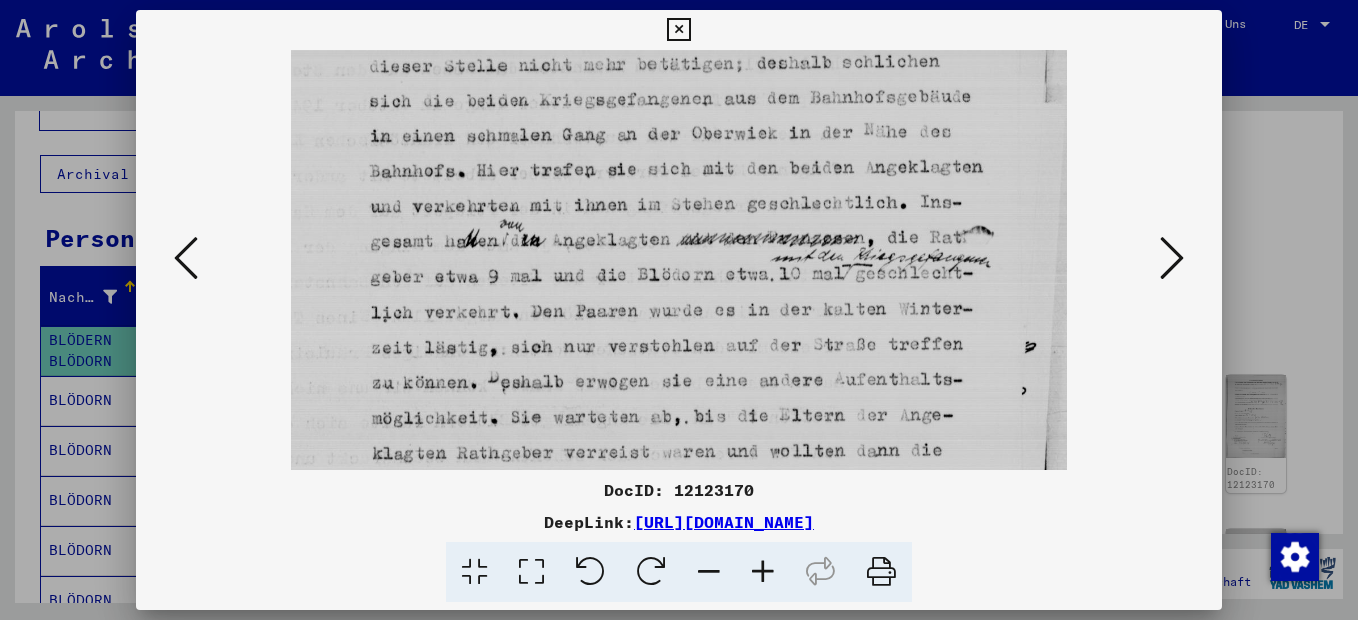 drag, startPoint x: 656, startPoint y: 303, endPoint x: 658, endPoint y: 239, distance: 64.03124 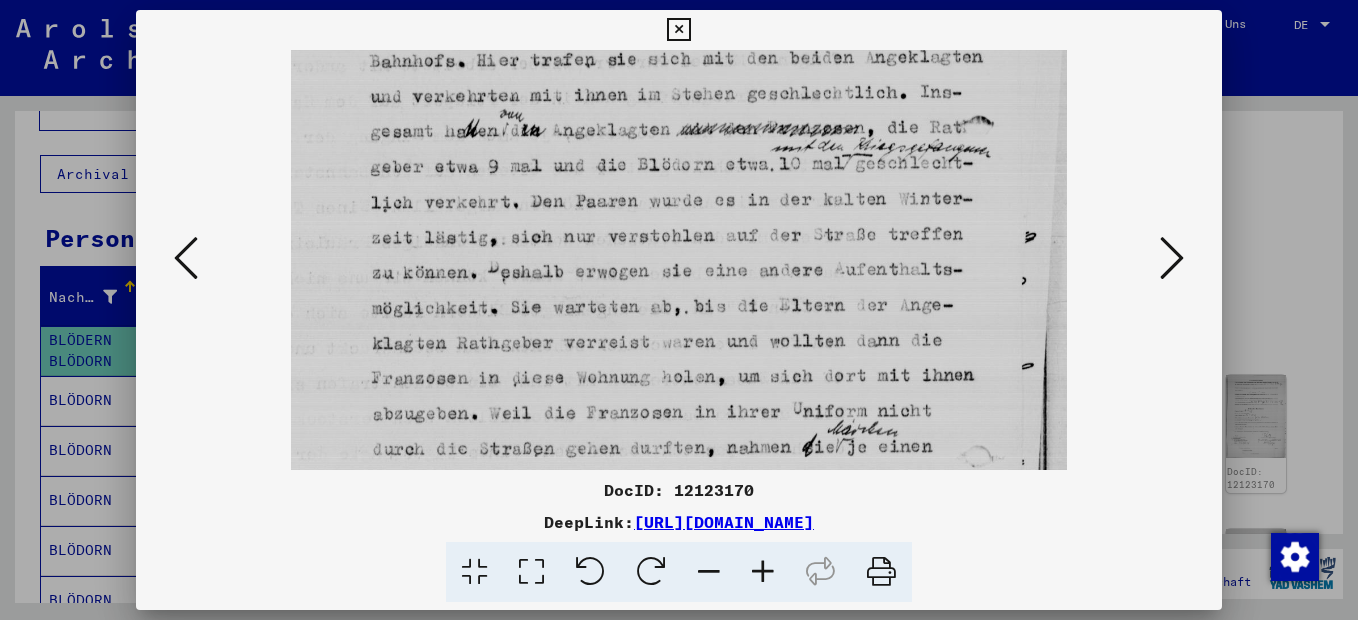 drag, startPoint x: 680, startPoint y: 345, endPoint x: 659, endPoint y: 247, distance: 100.22475 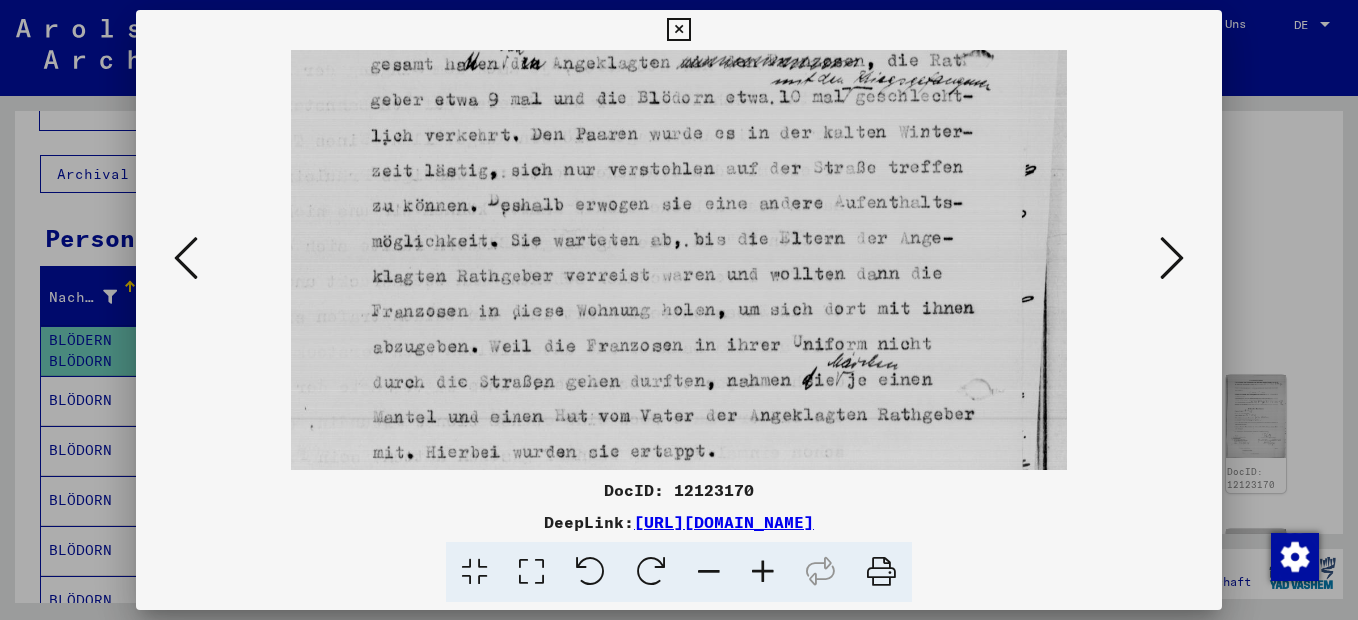 scroll, scrollTop: 472, scrollLeft: 0, axis: vertical 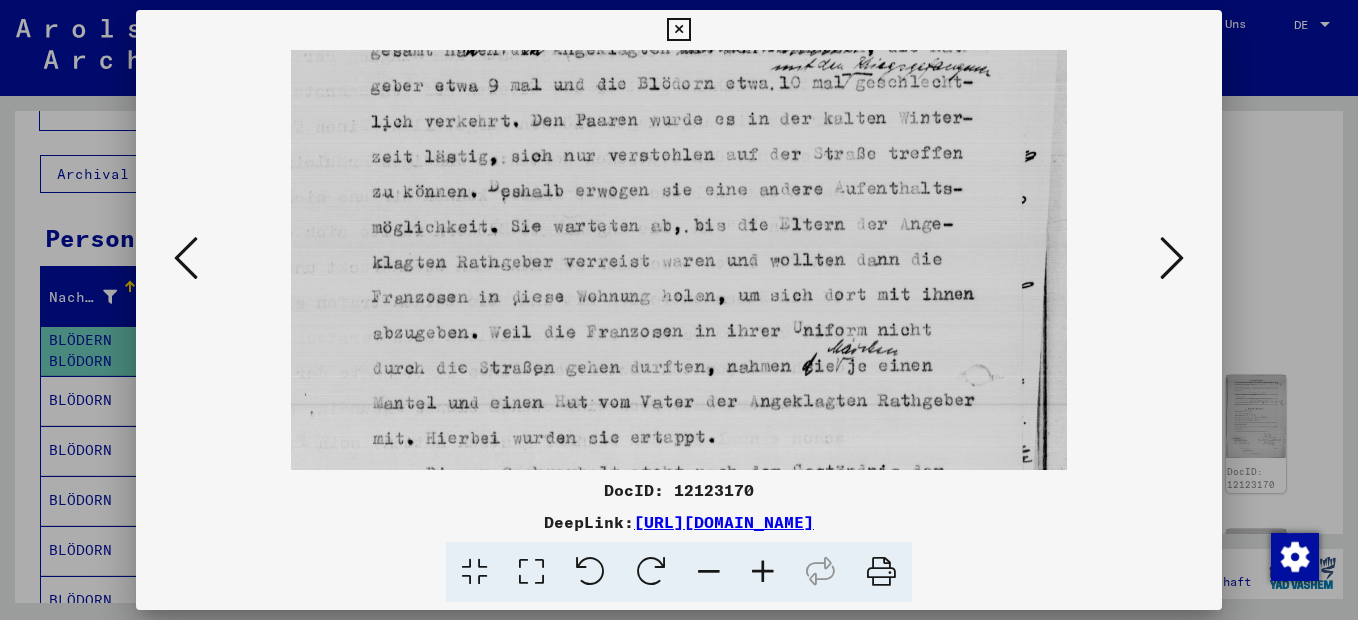 drag, startPoint x: 655, startPoint y: 296, endPoint x: 648, endPoint y: 250, distance: 46.52956 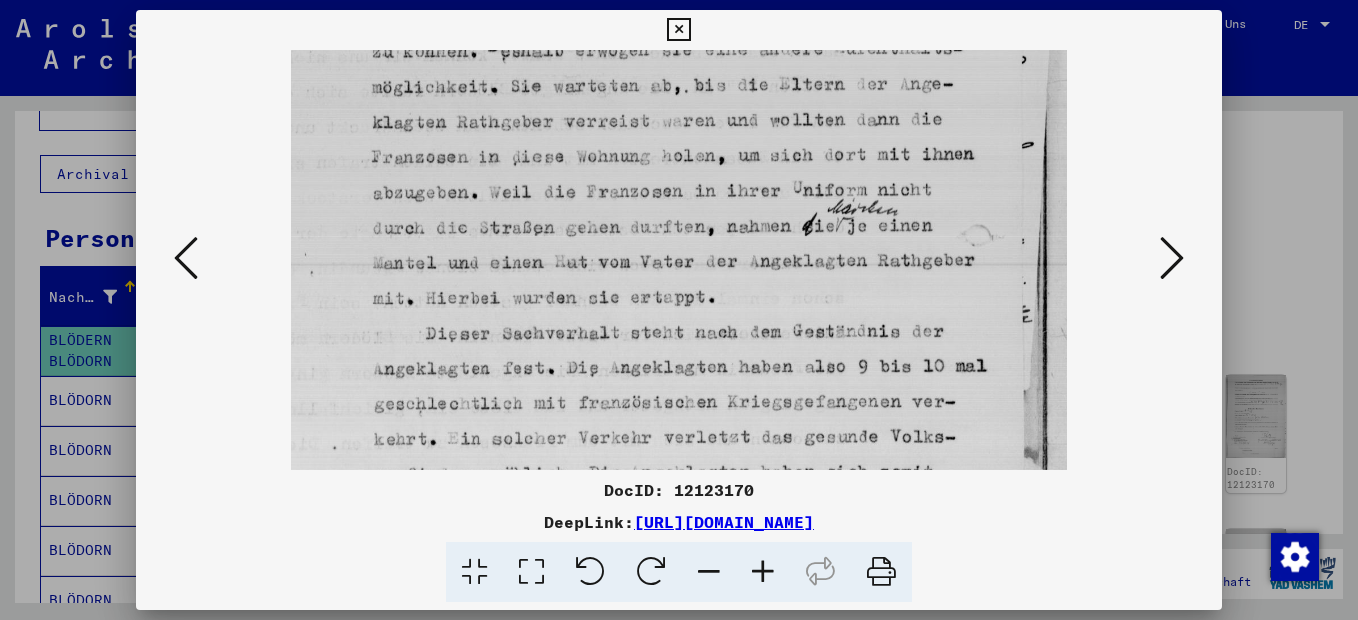drag, startPoint x: 682, startPoint y: 380, endPoint x: 682, endPoint y: 218, distance: 162 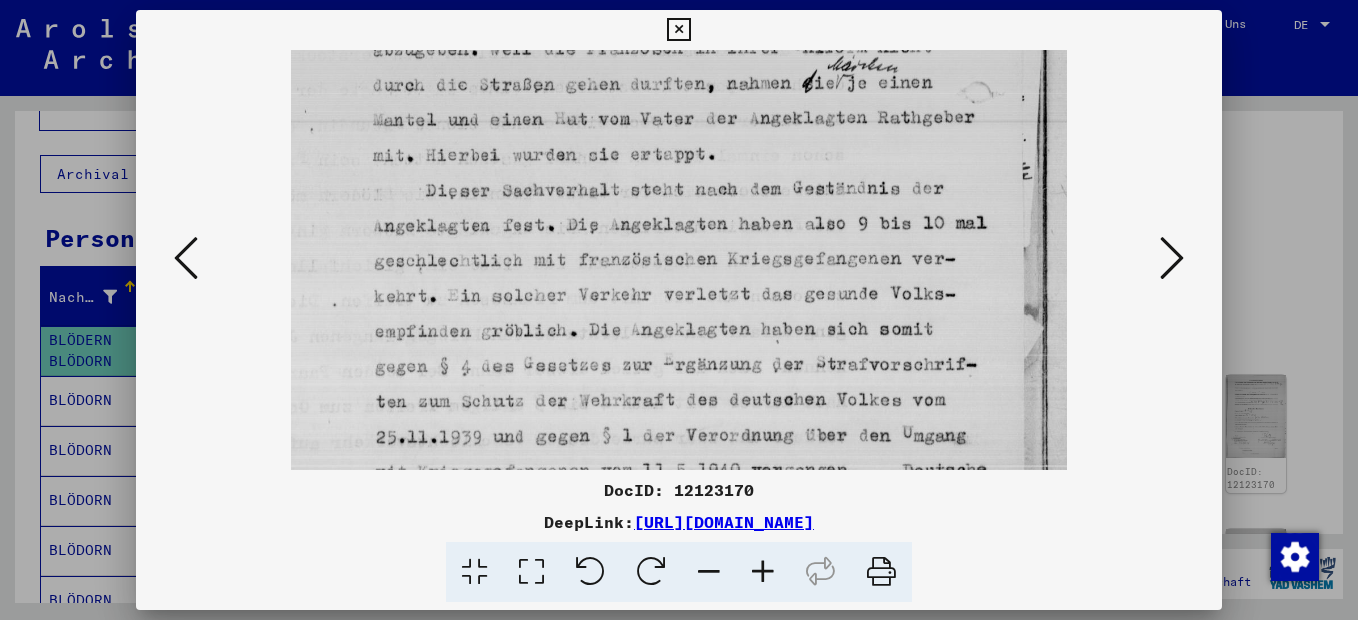 scroll, scrollTop: 800, scrollLeft: 0, axis: vertical 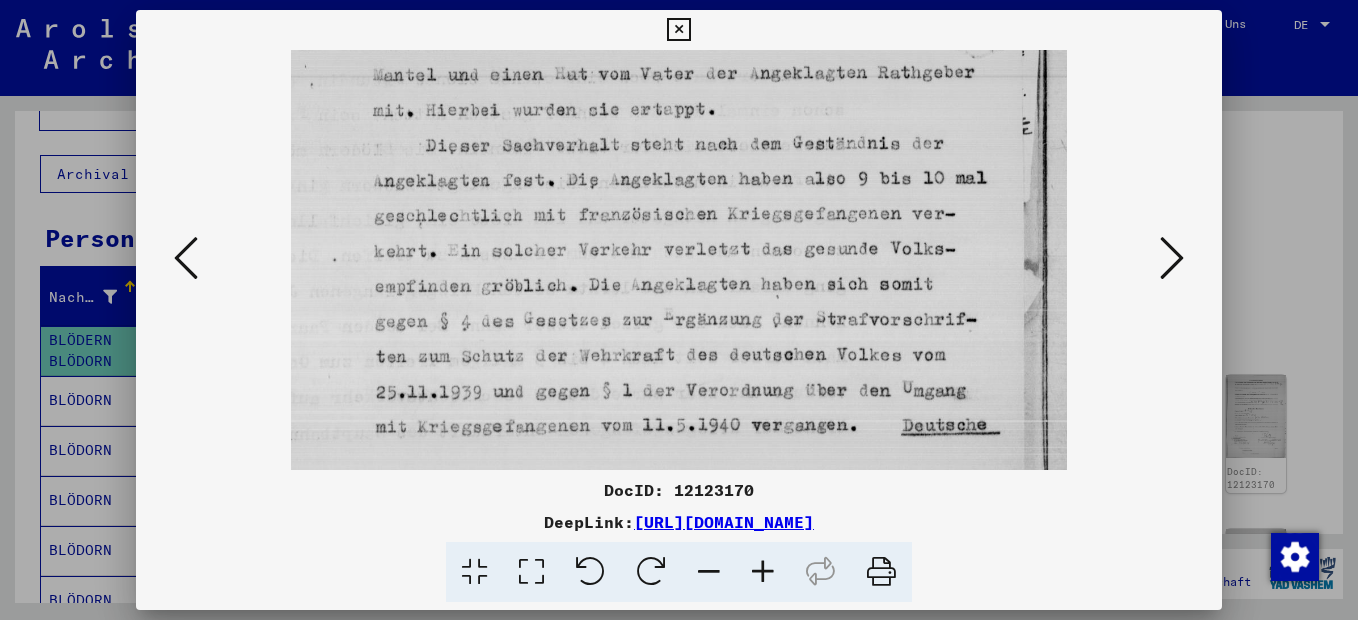 drag, startPoint x: 690, startPoint y: 358, endPoint x: 689, endPoint y: 177, distance: 181.00276 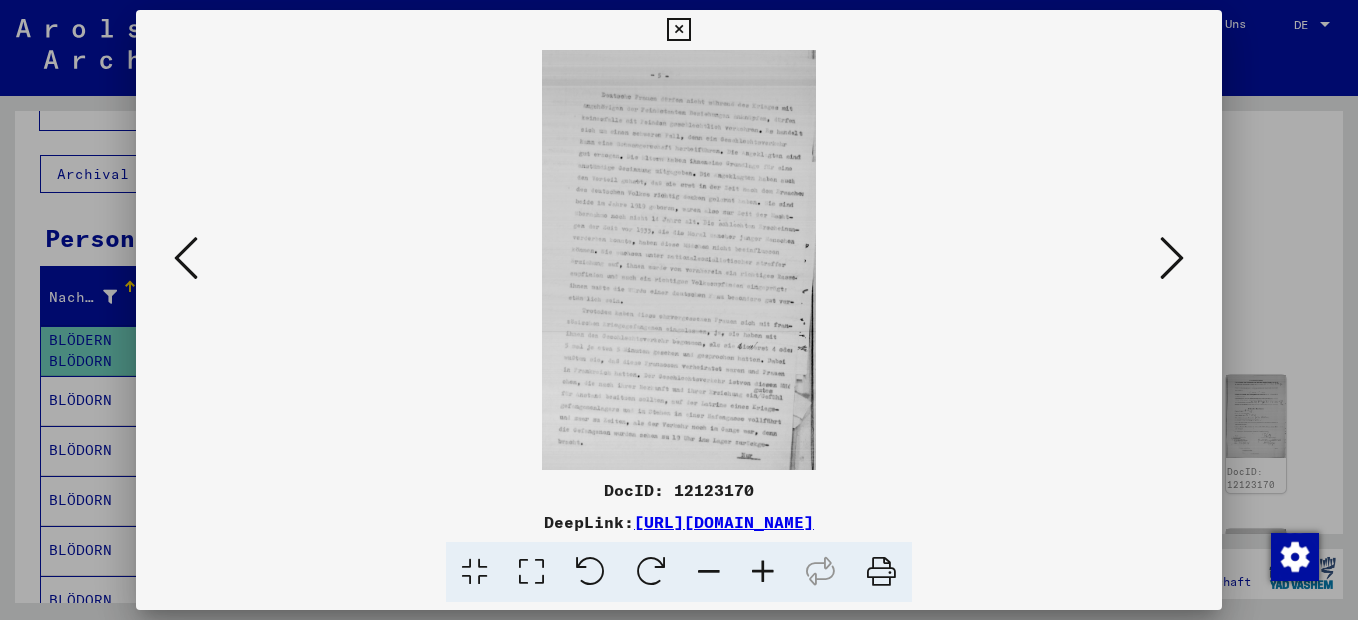 scroll, scrollTop: 0, scrollLeft: 0, axis: both 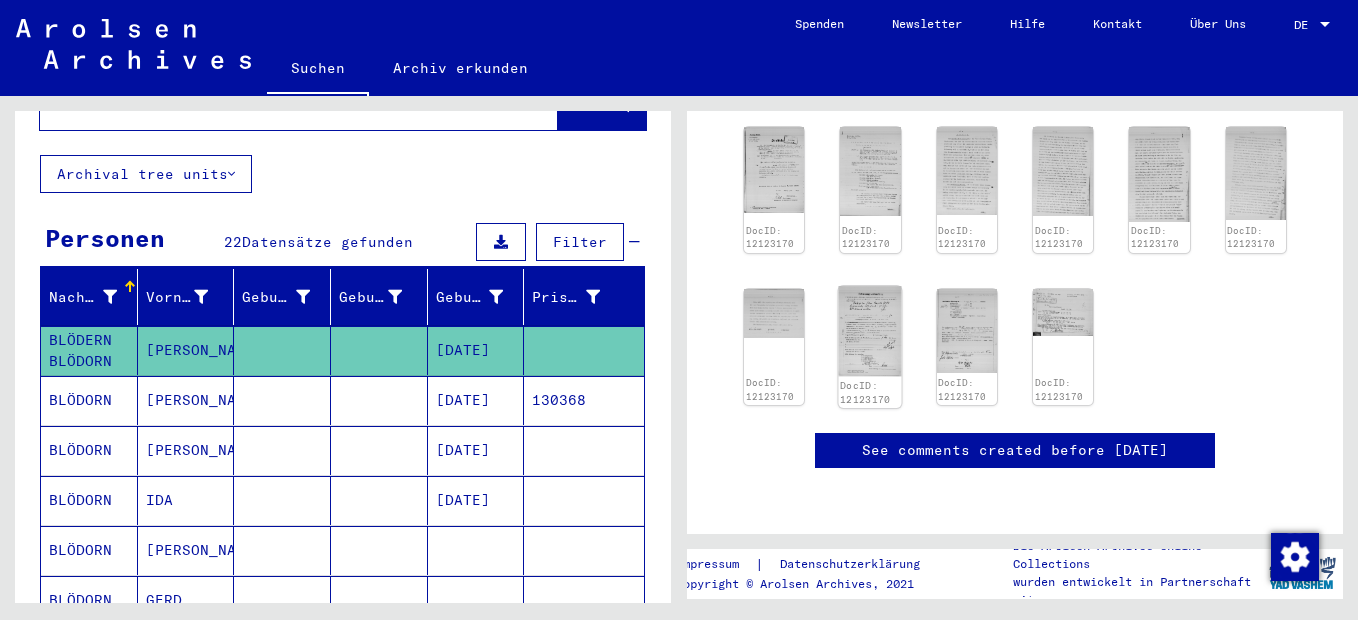 click 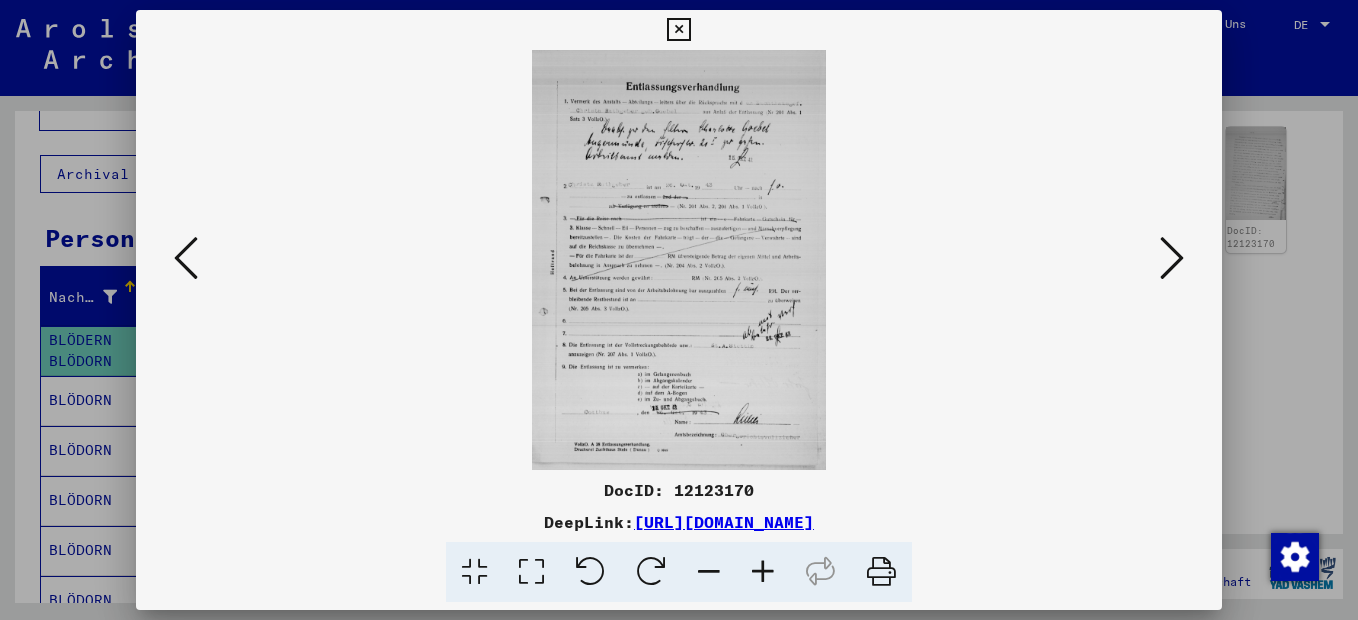 click at bounding box center (763, 572) 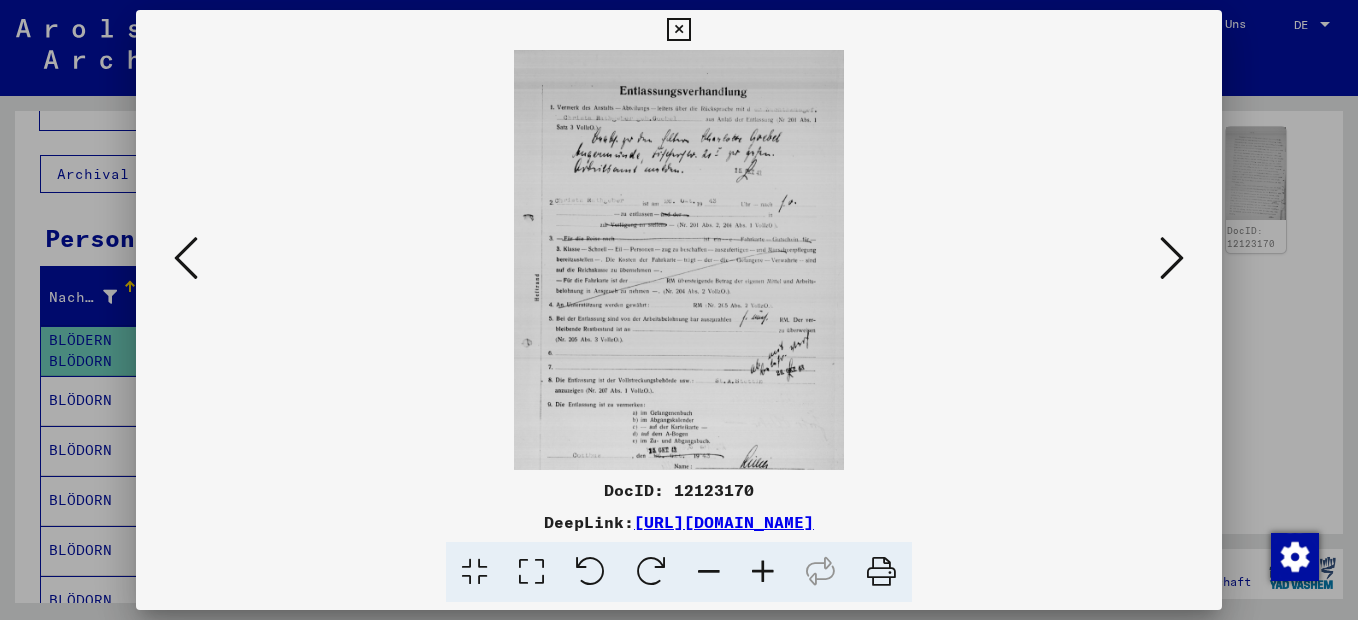 click at bounding box center [763, 572] 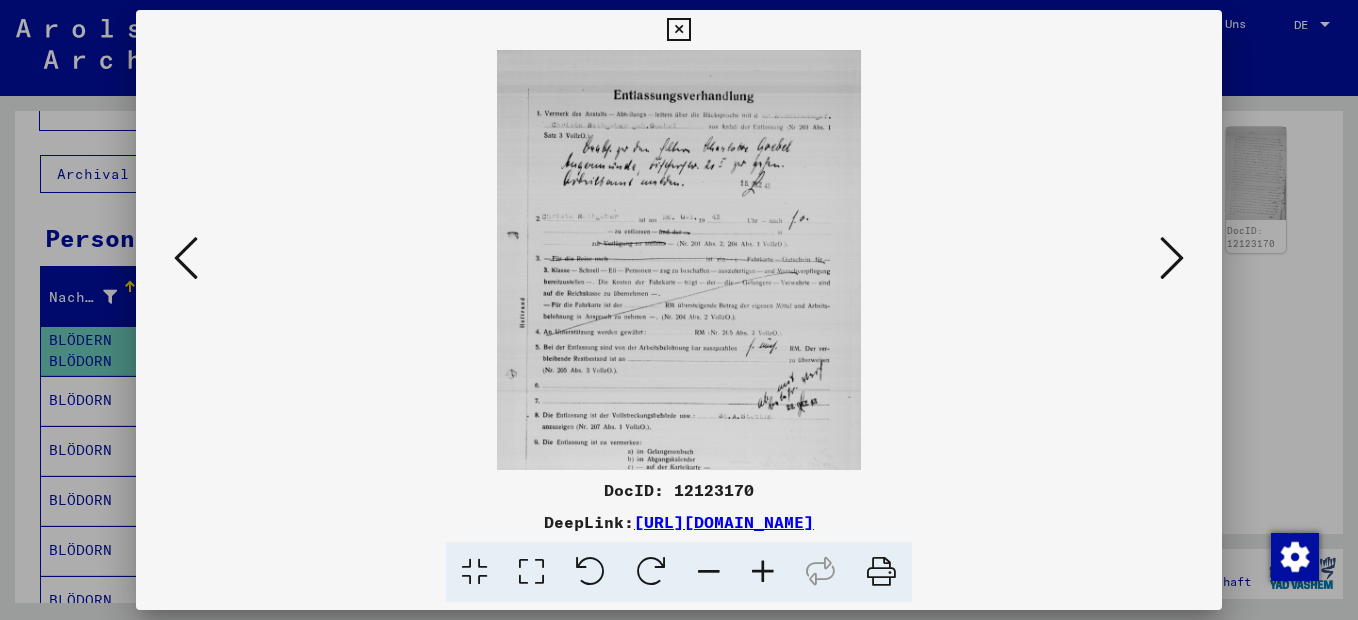 click at bounding box center [763, 572] 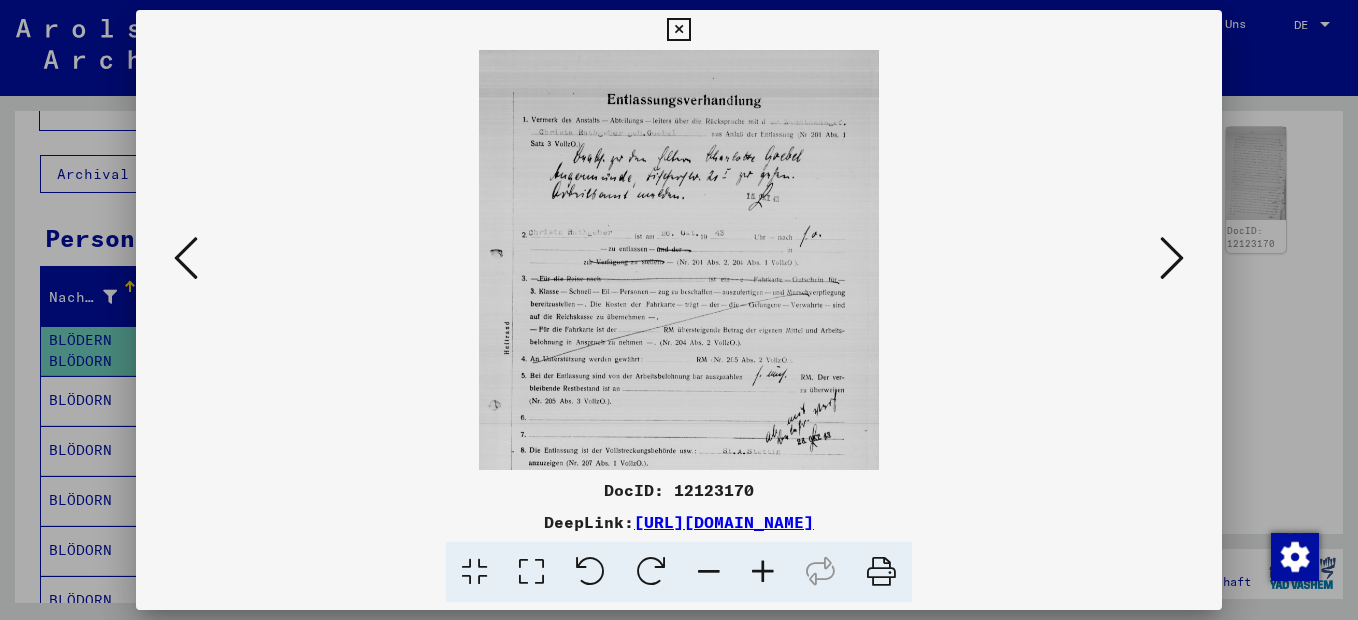 click at bounding box center (763, 572) 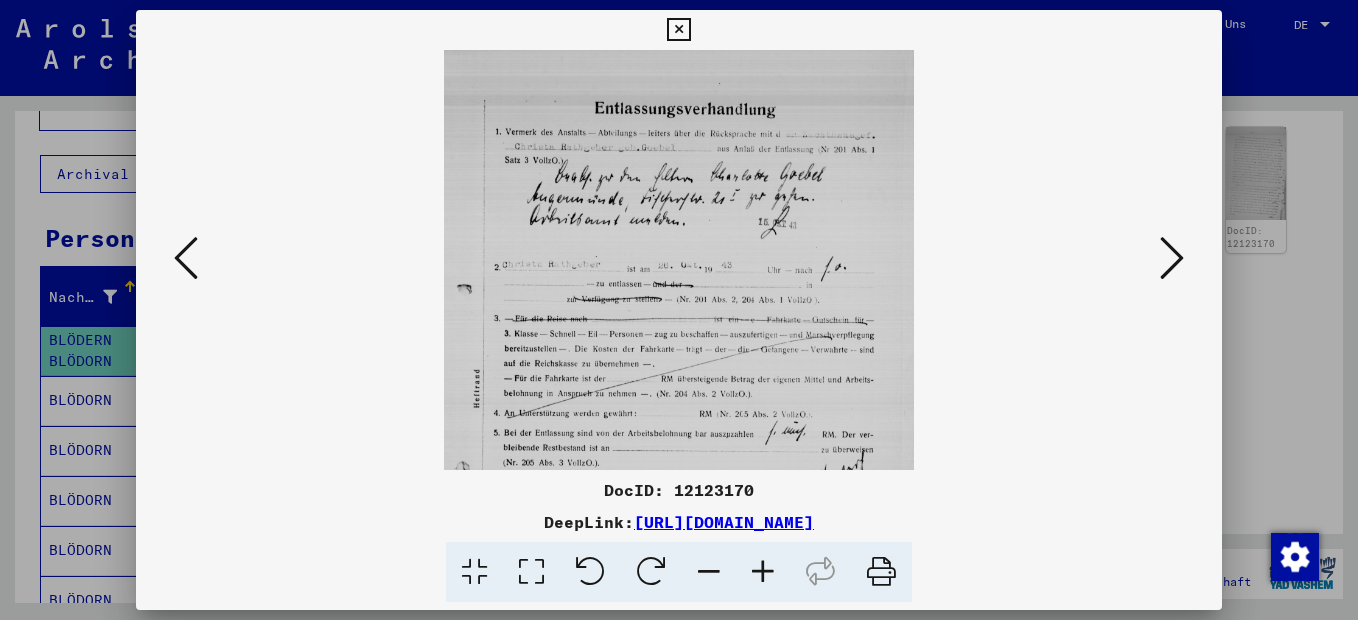 click at bounding box center [763, 572] 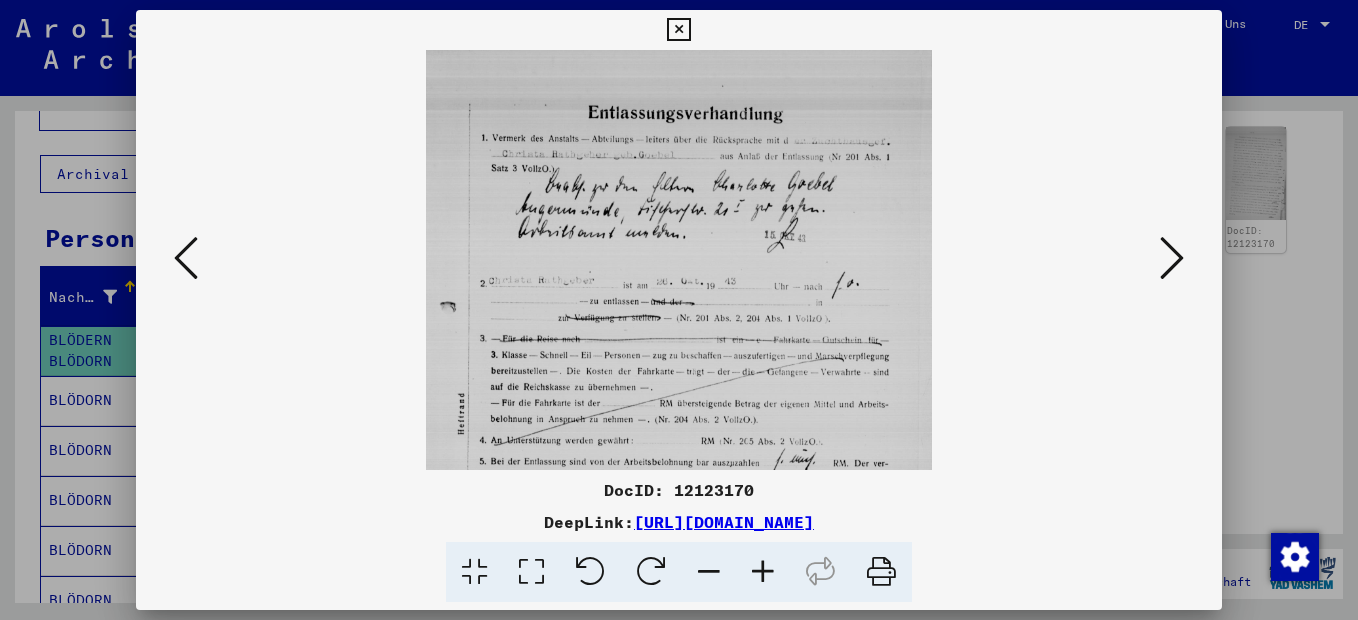 click at bounding box center [763, 572] 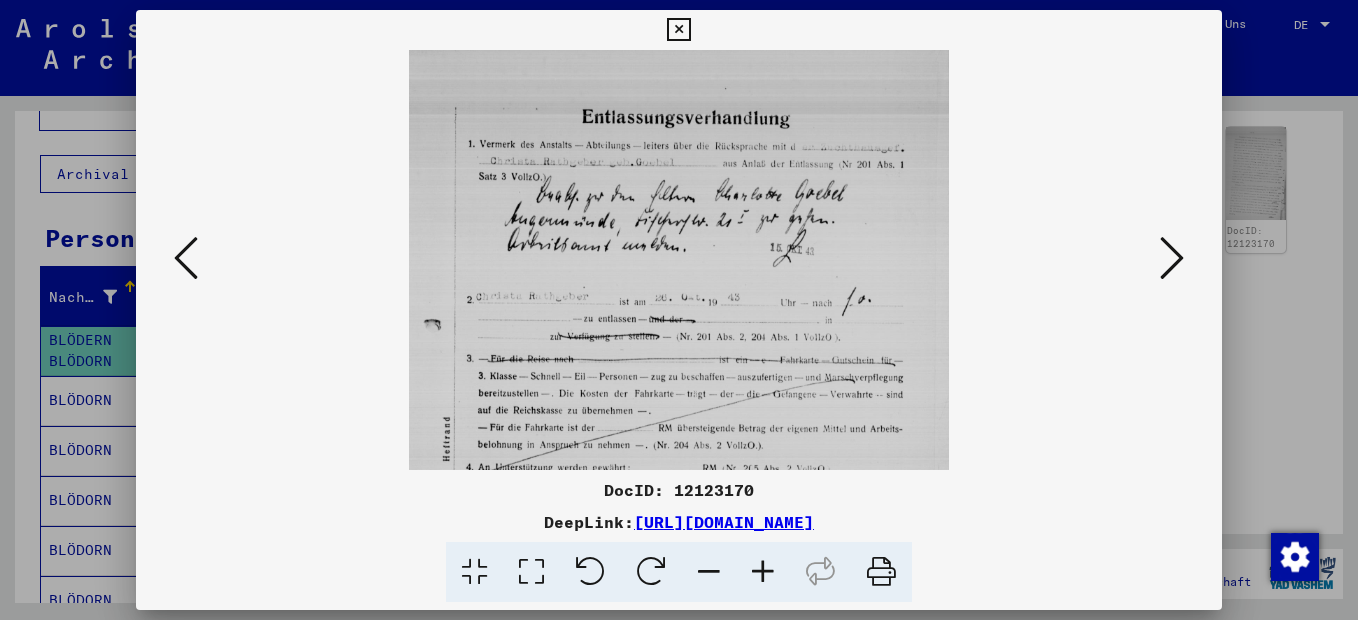 click at bounding box center [763, 572] 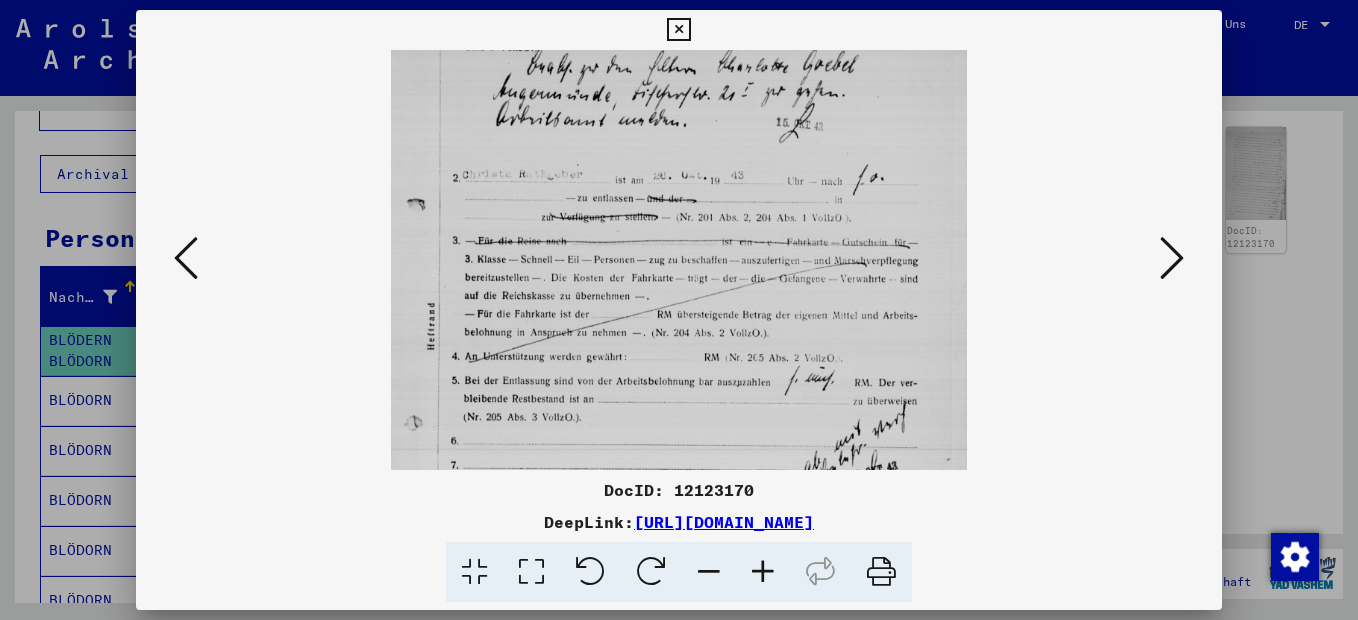 drag, startPoint x: 727, startPoint y: 362, endPoint x: 727, endPoint y: 224, distance: 138 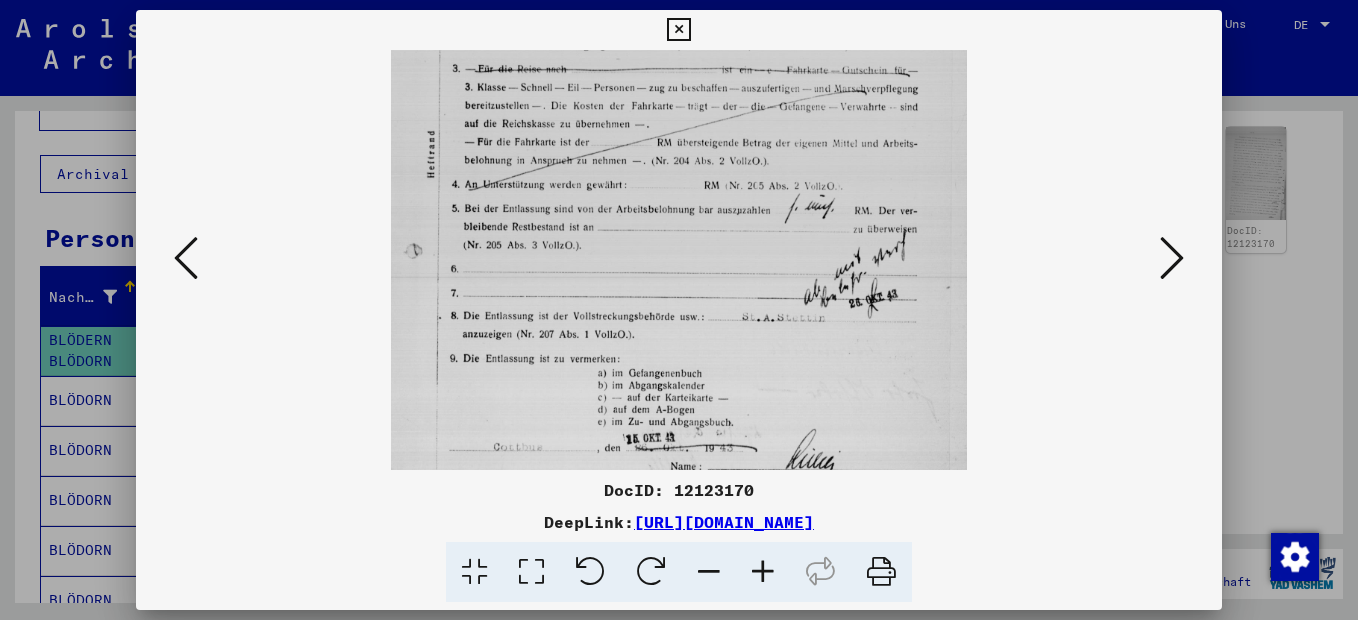 drag, startPoint x: 703, startPoint y: 212, endPoint x: 705, endPoint y: 174, distance: 38.052597 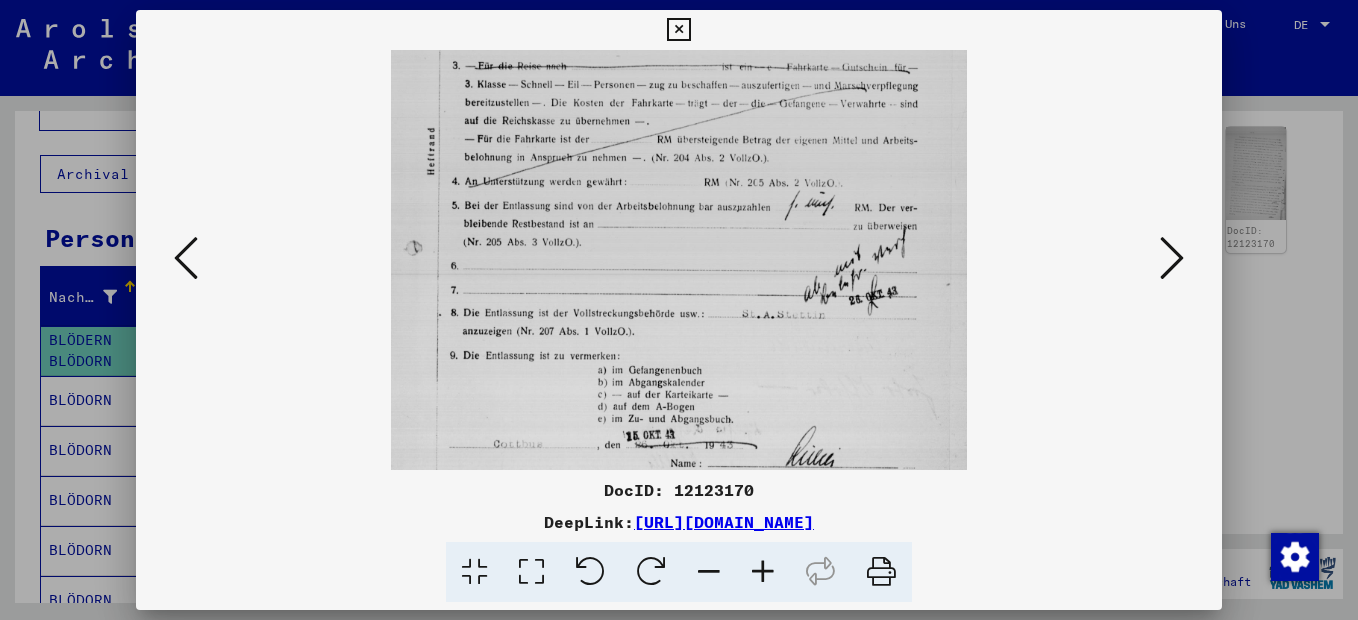 click at bounding box center [678, 30] 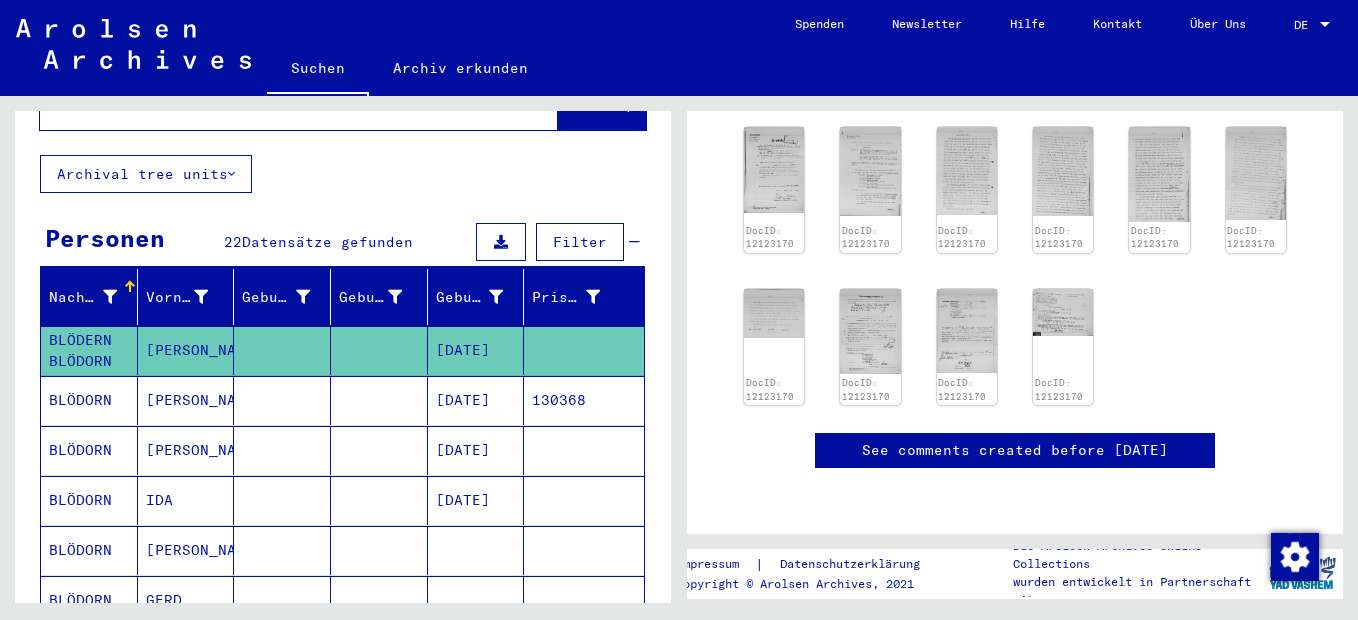 click on "BLÖDORN" at bounding box center (89, 450) 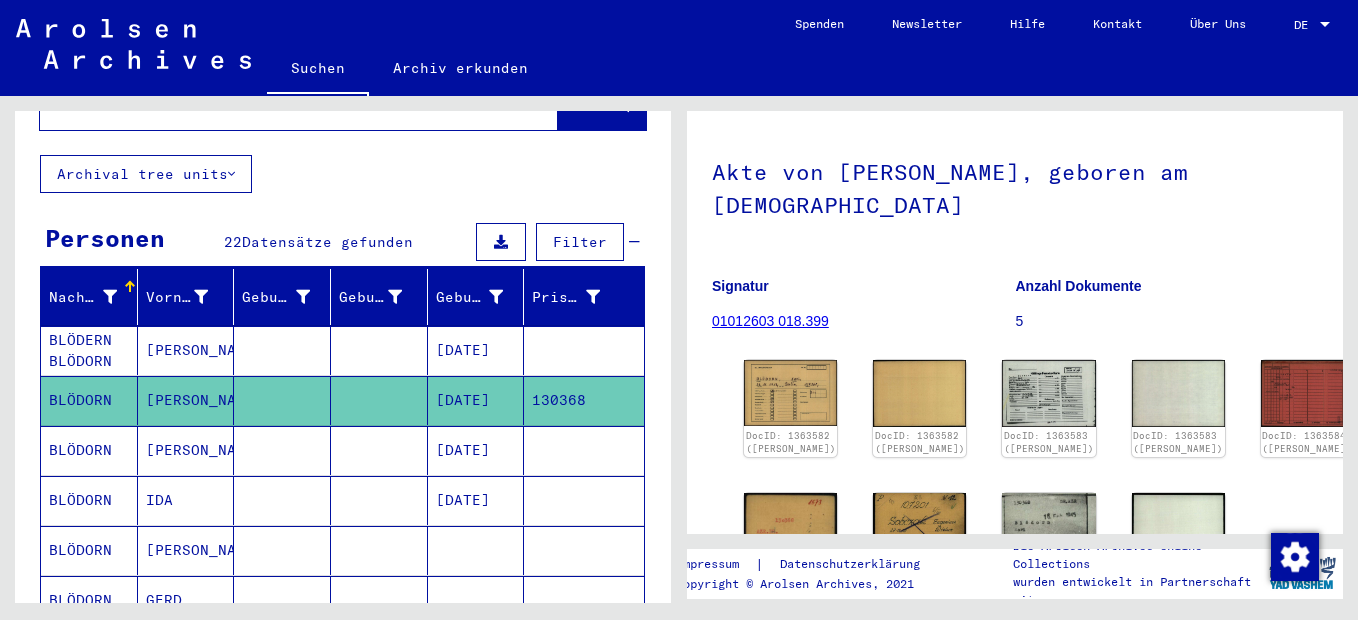 scroll, scrollTop: 200, scrollLeft: 0, axis: vertical 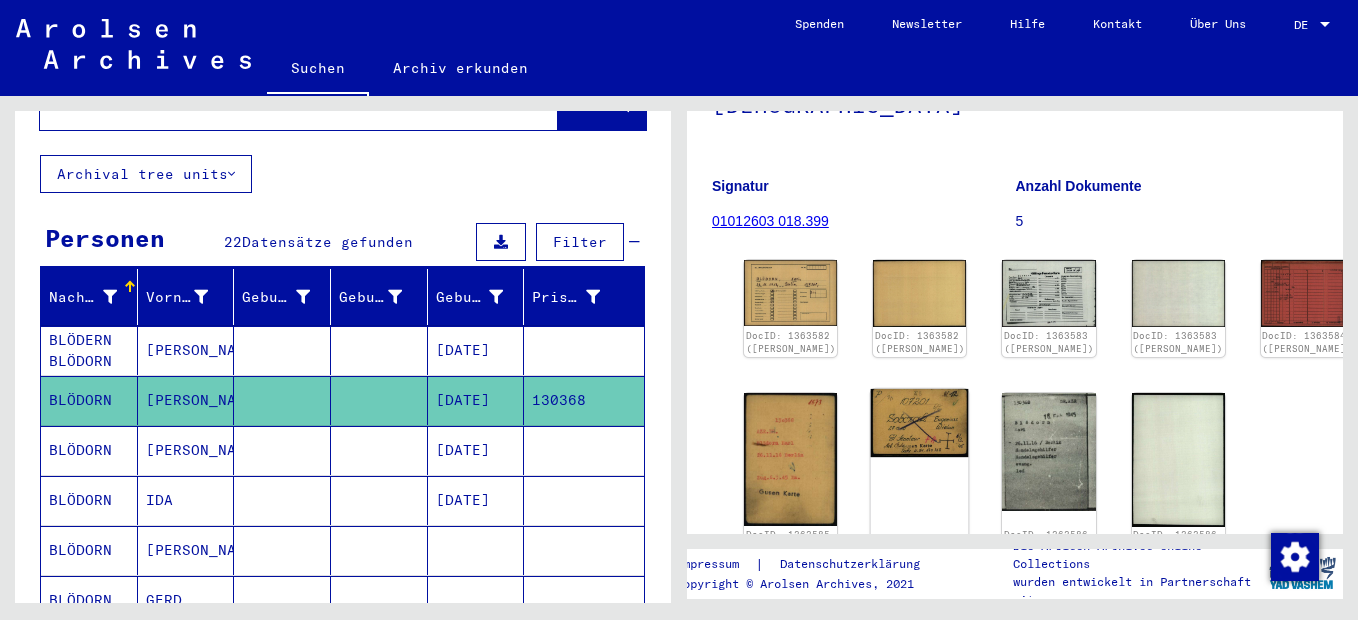 click 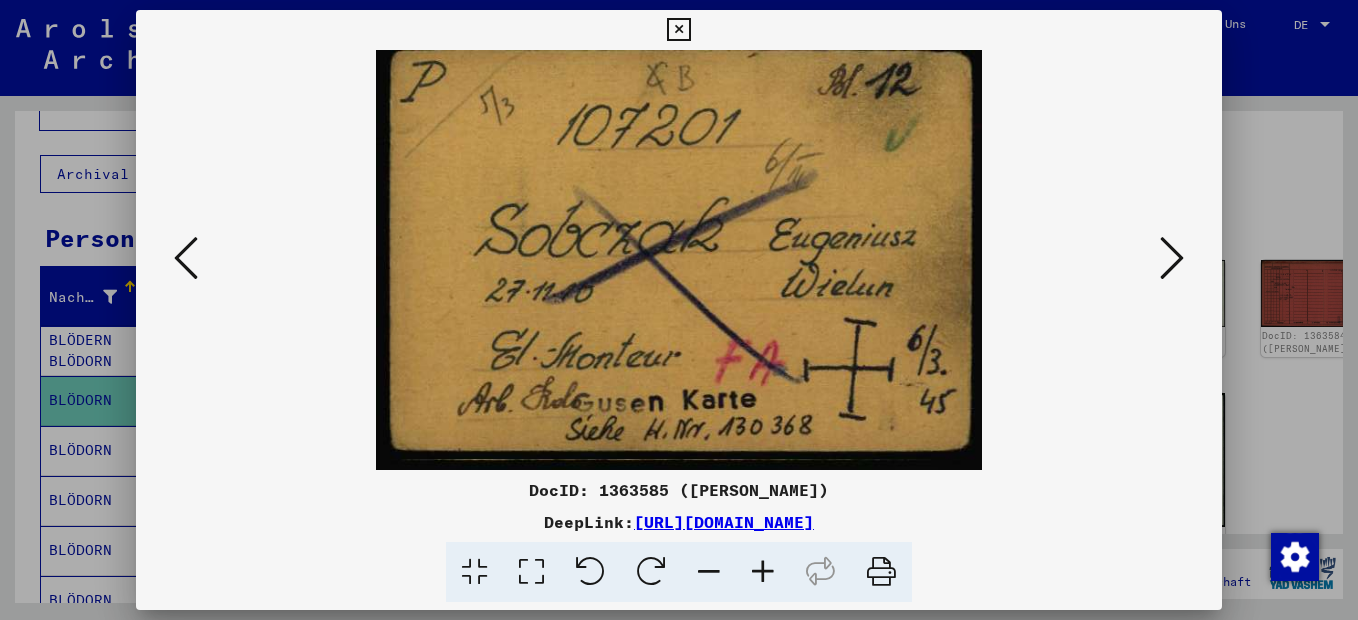 click at bounding box center (1172, 258) 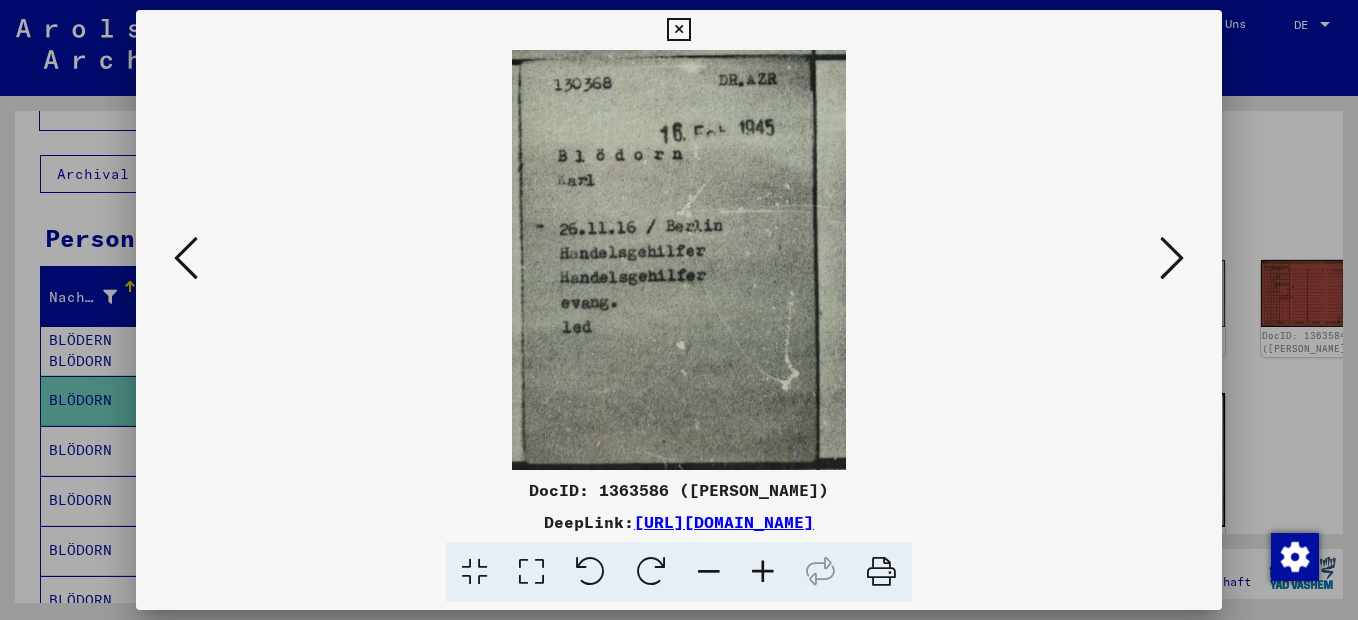 click at bounding box center [1172, 258] 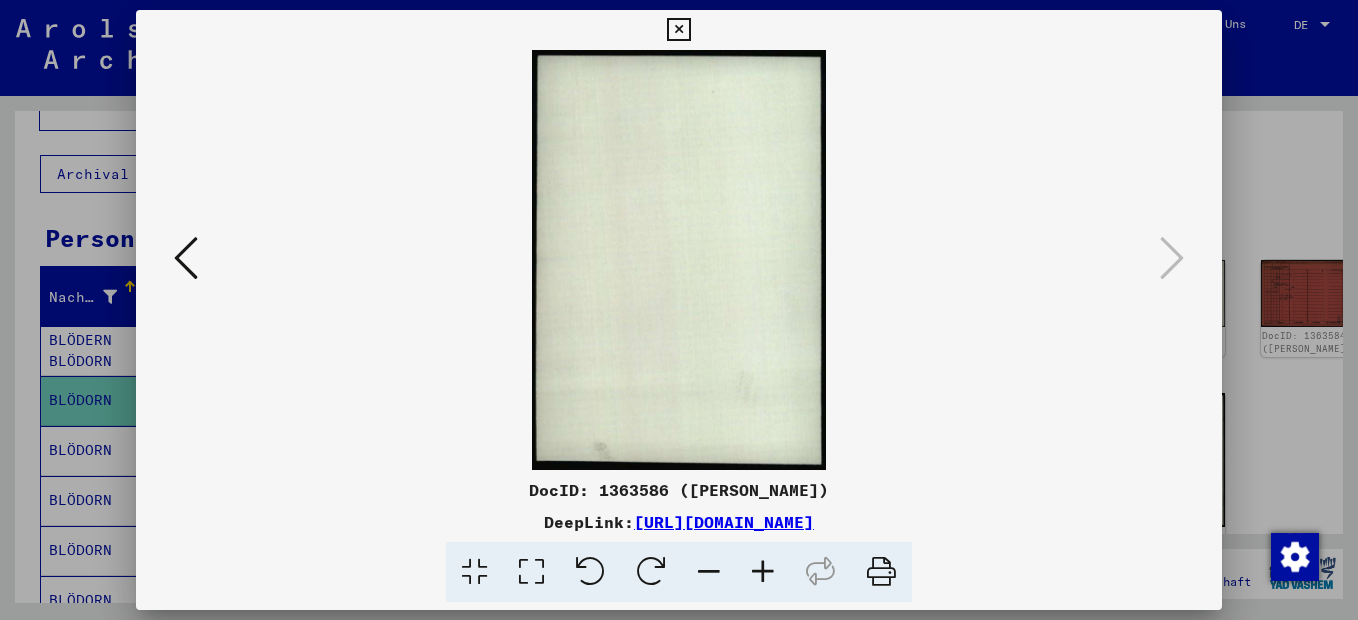 click at bounding box center [186, 258] 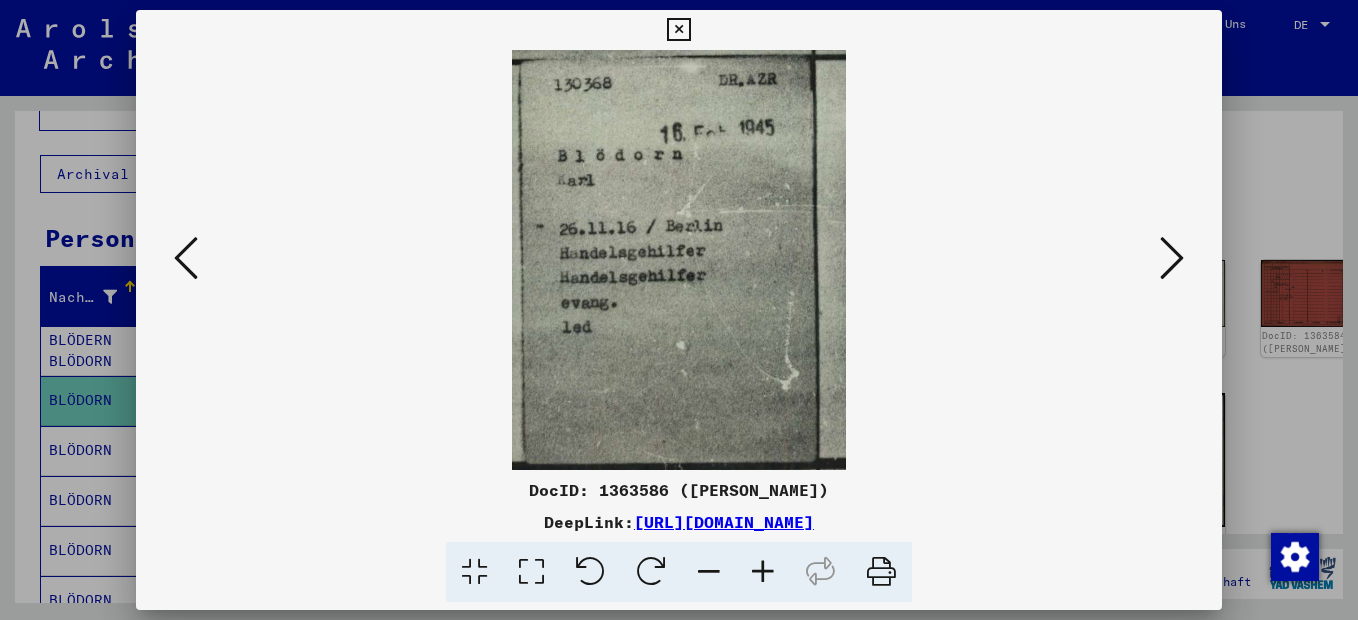 click at bounding box center [186, 258] 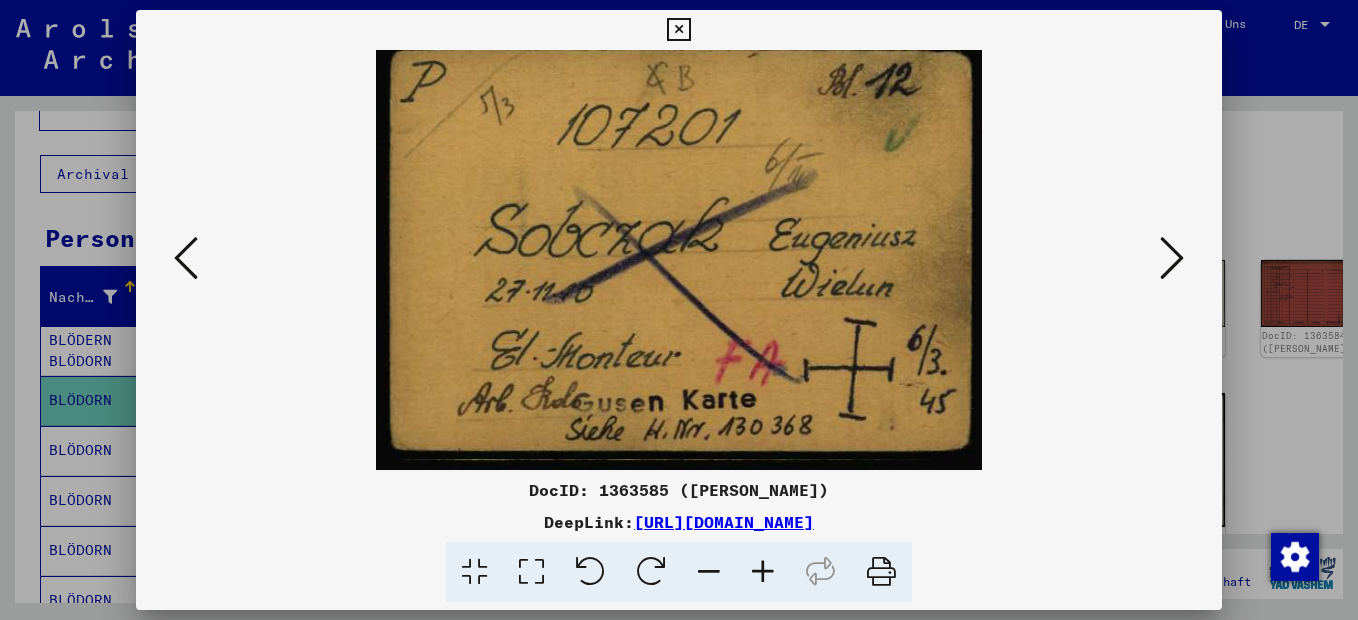 click at bounding box center (186, 258) 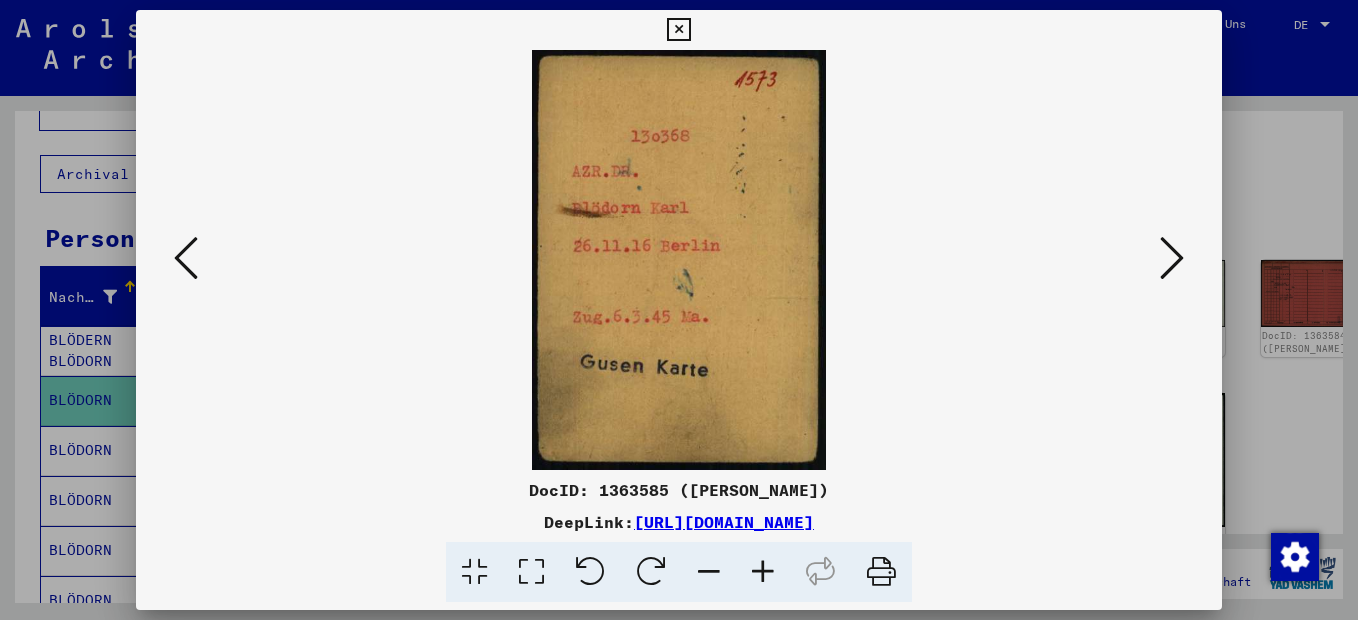 click at bounding box center [186, 258] 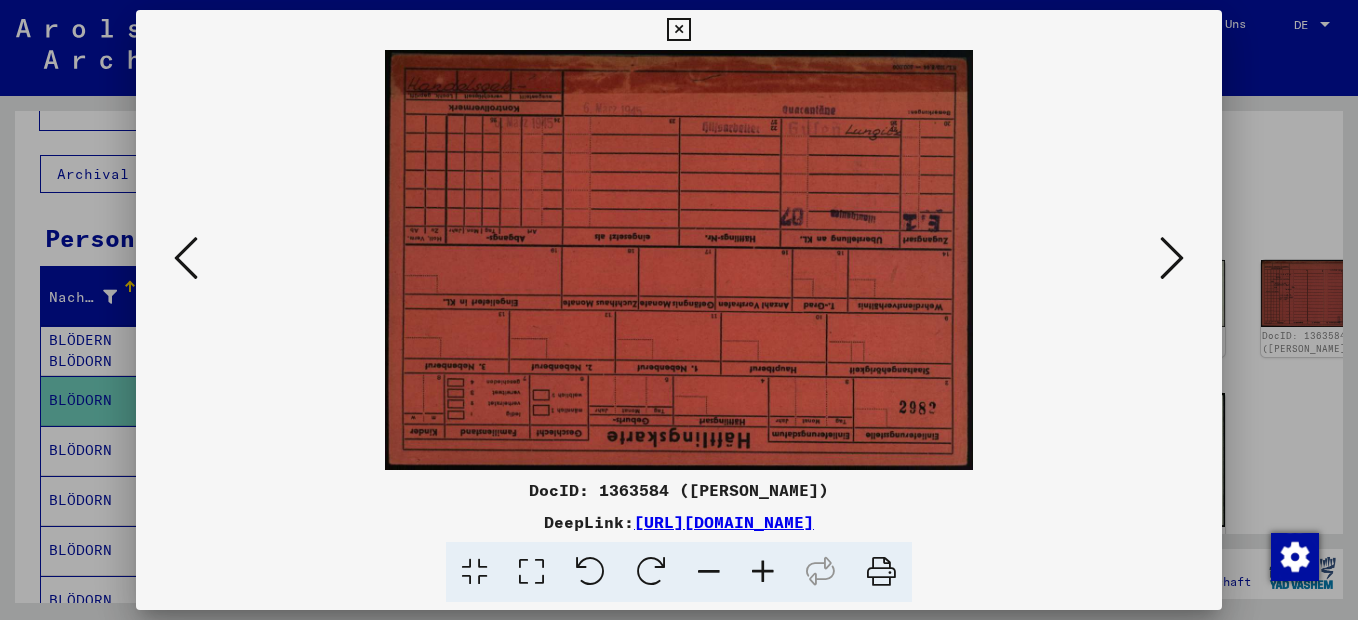 click at bounding box center (186, 258) 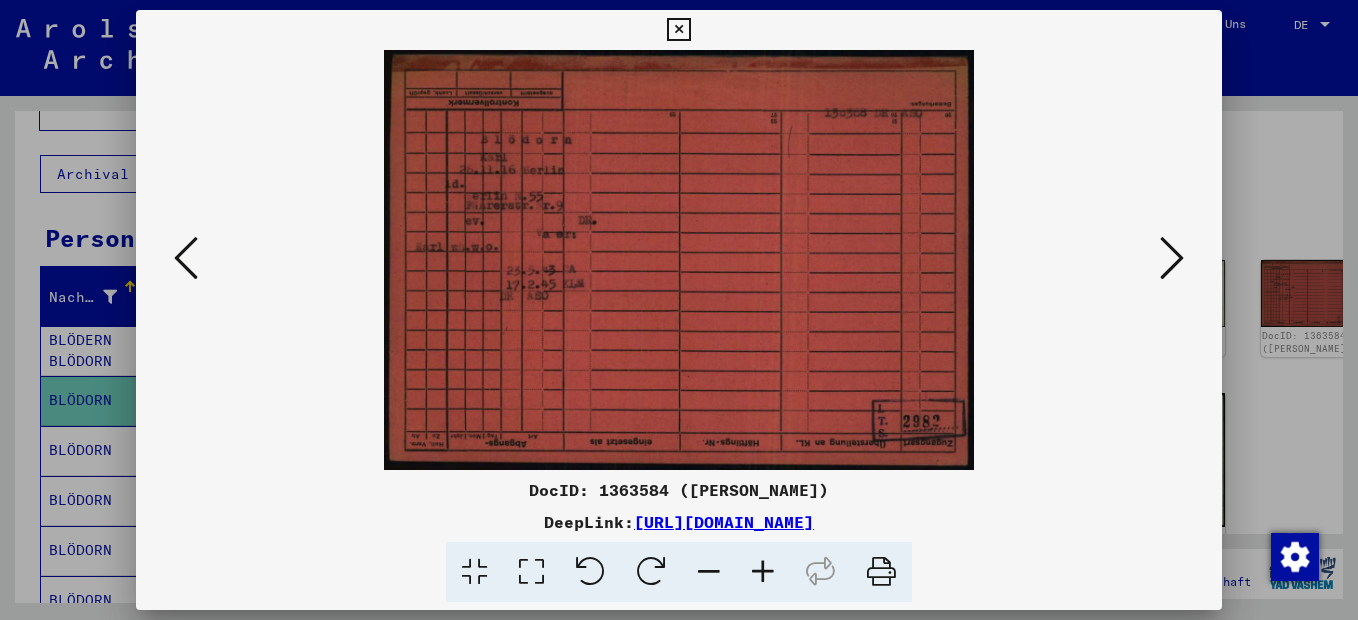 click at bounding box center (186, 258) 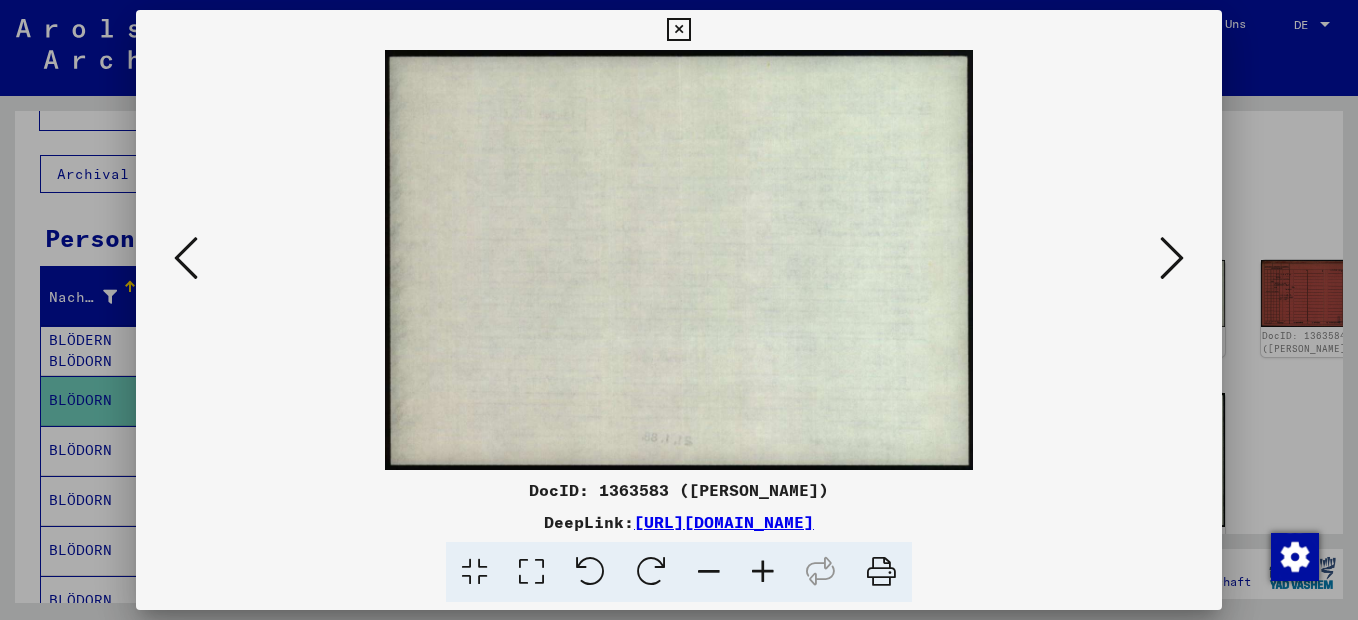 click at bounding box center (186, 258) 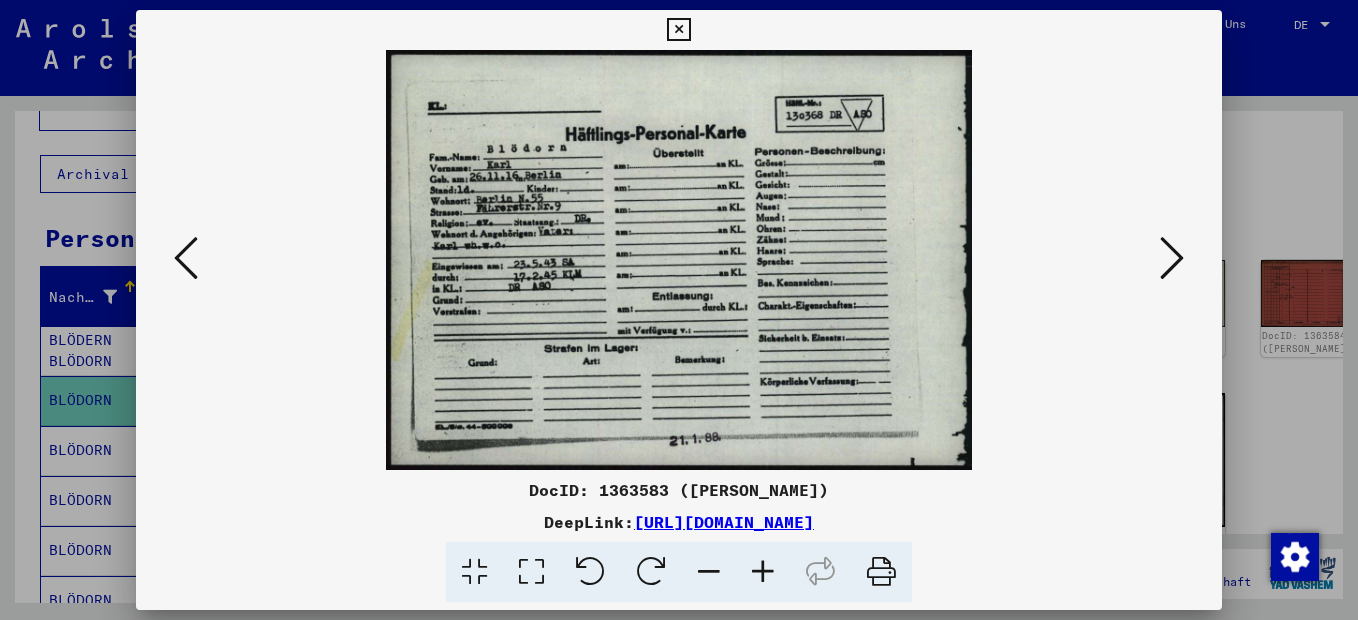 click at bounding box center (678, 30) 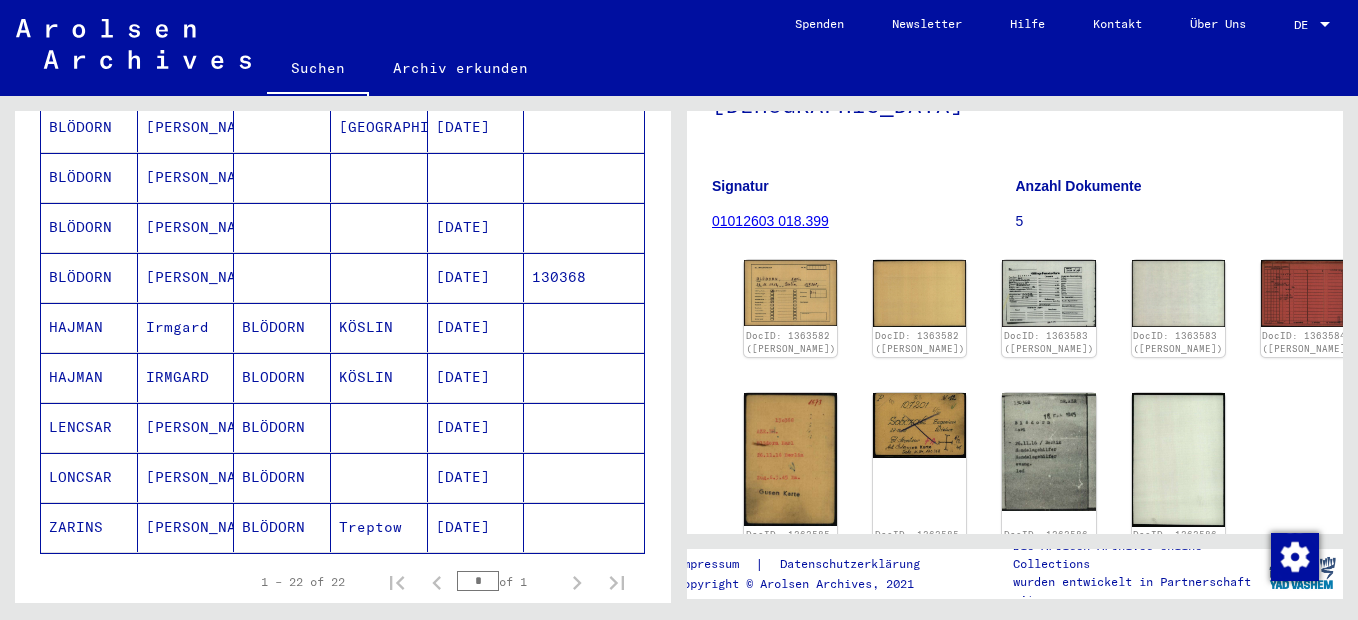 scroll, scrollTop: 1000, scrollLeft: 0, axis: vertical 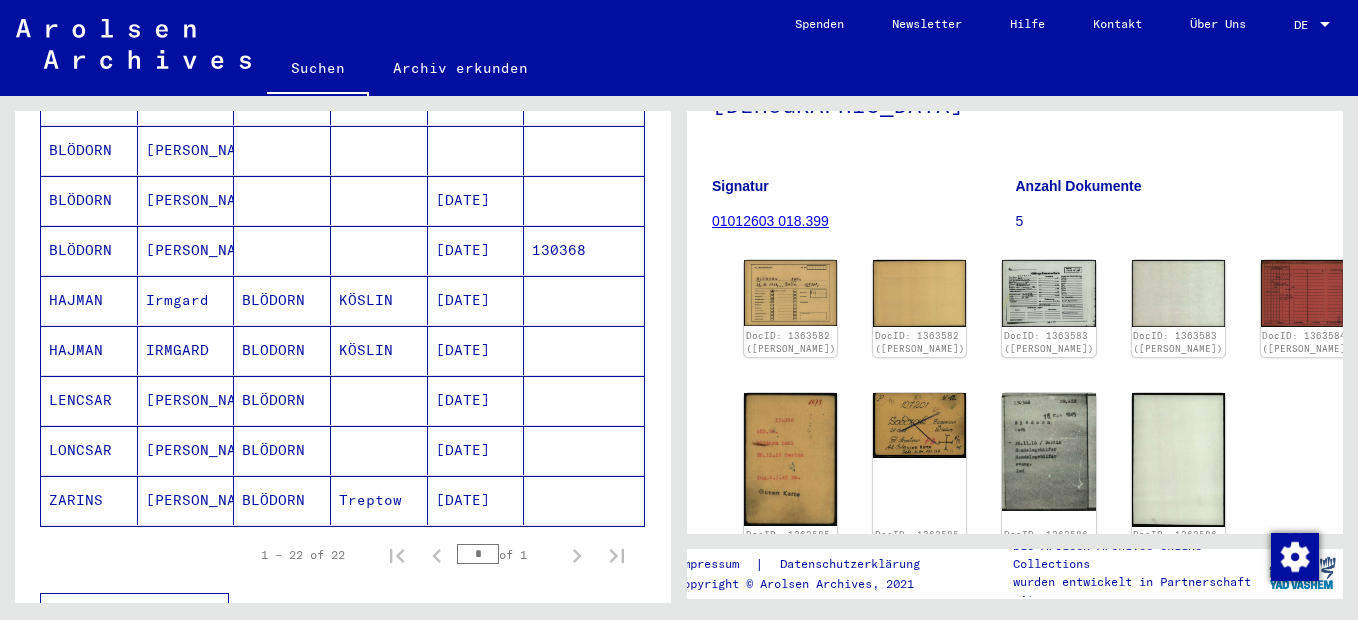click on "Irmgard" at bounding box center (186, 350) 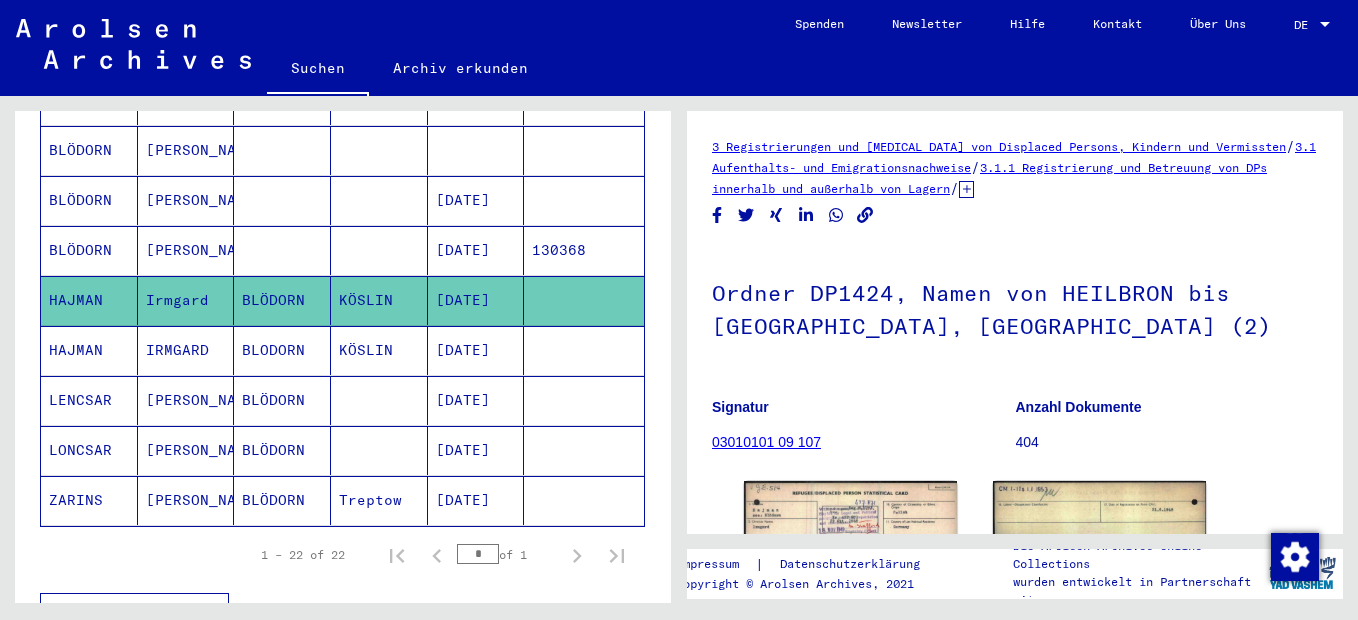 scroll, scrollTop: 0, scrollLeft: 0, axis: both 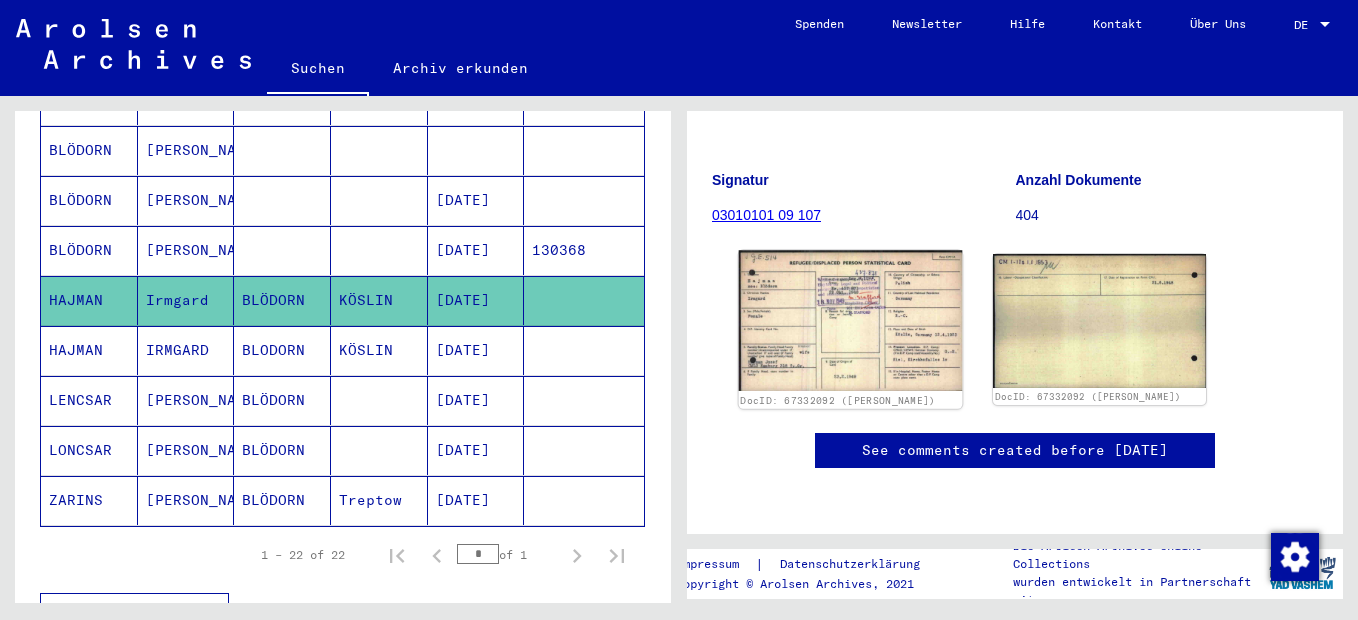 click 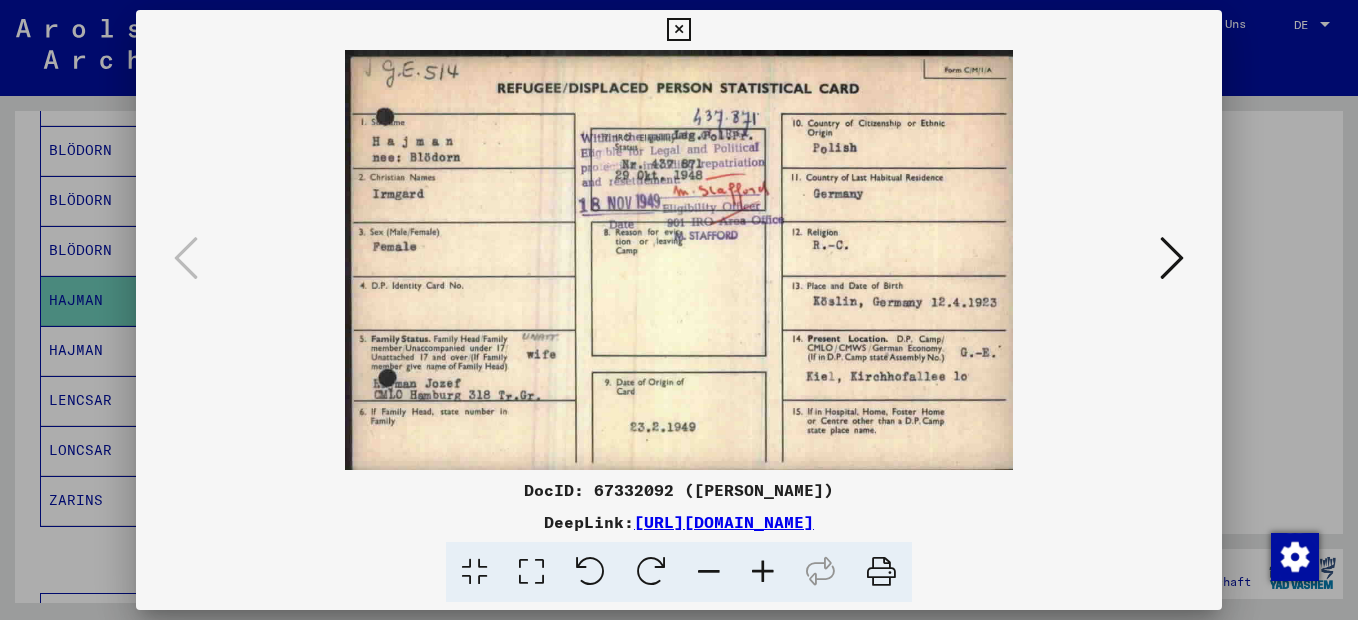 click at bounding box center (763, 572) 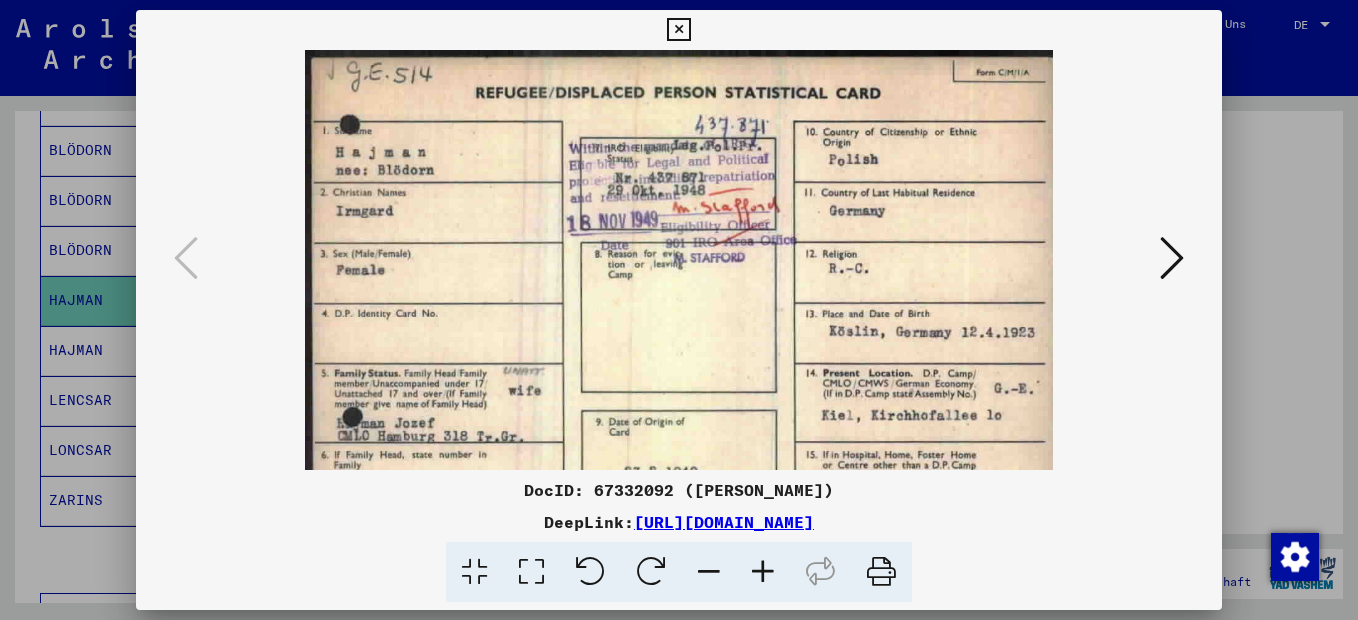 click at bounding box center [763, 572] 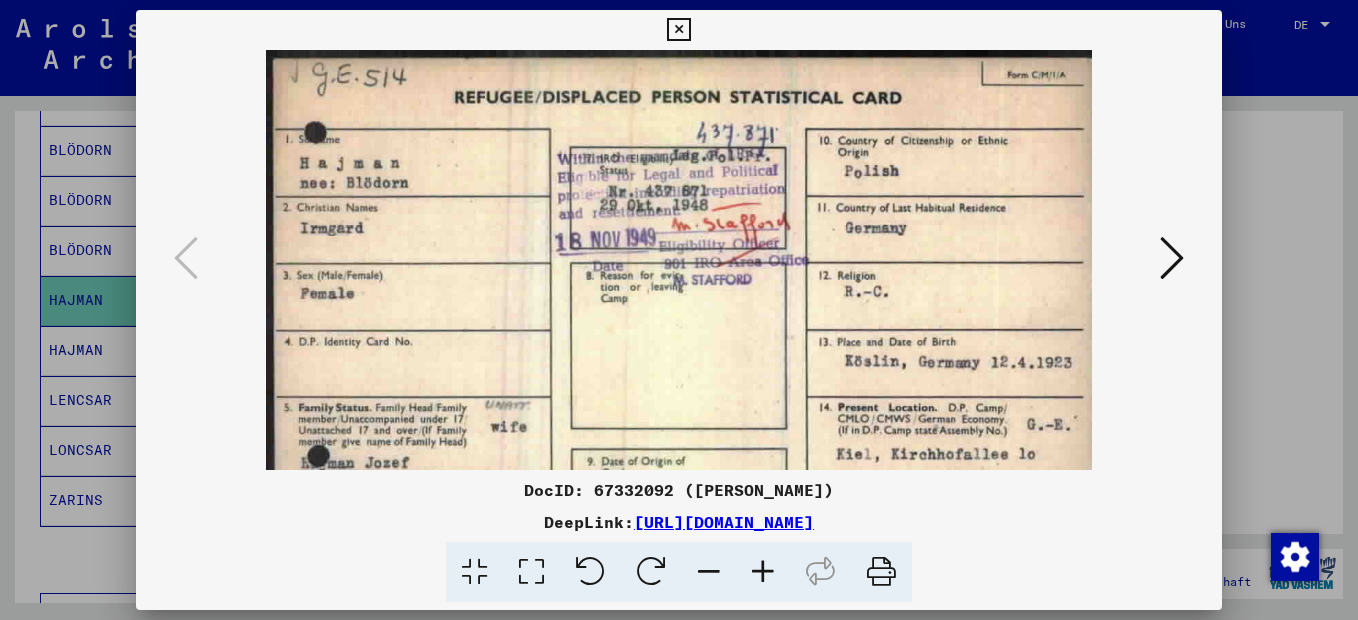 click at bounding box center [763, 572] 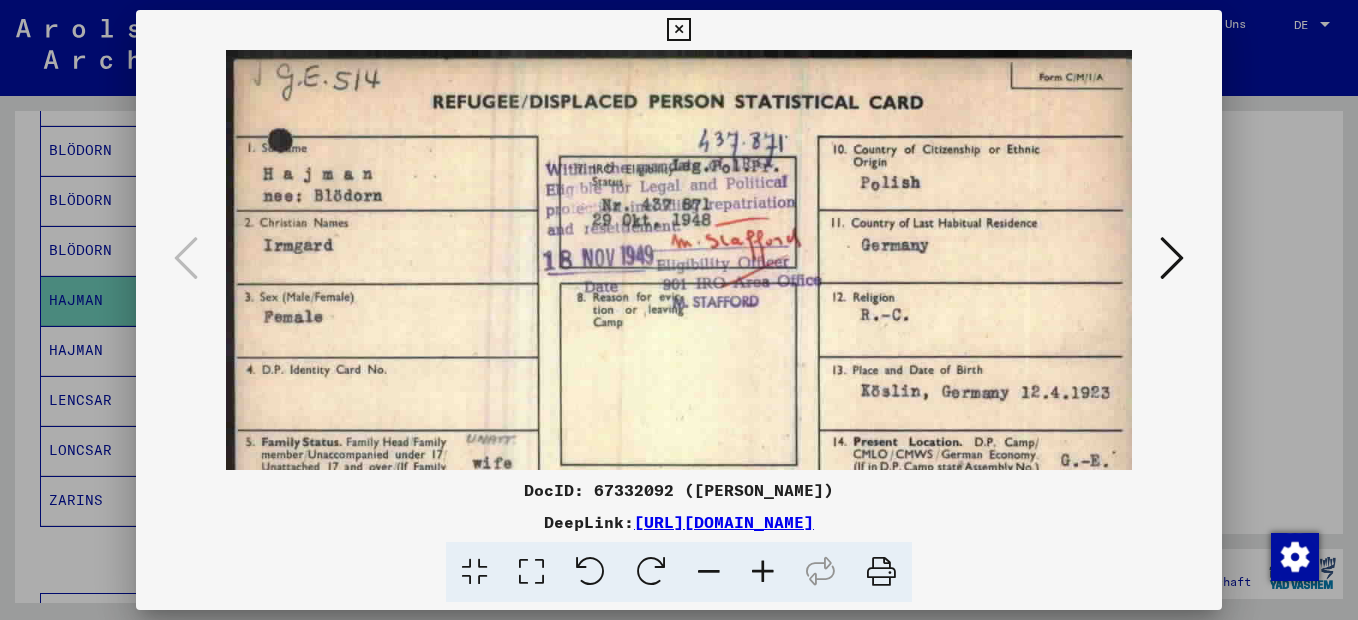 click at bounding box center [763, 572] 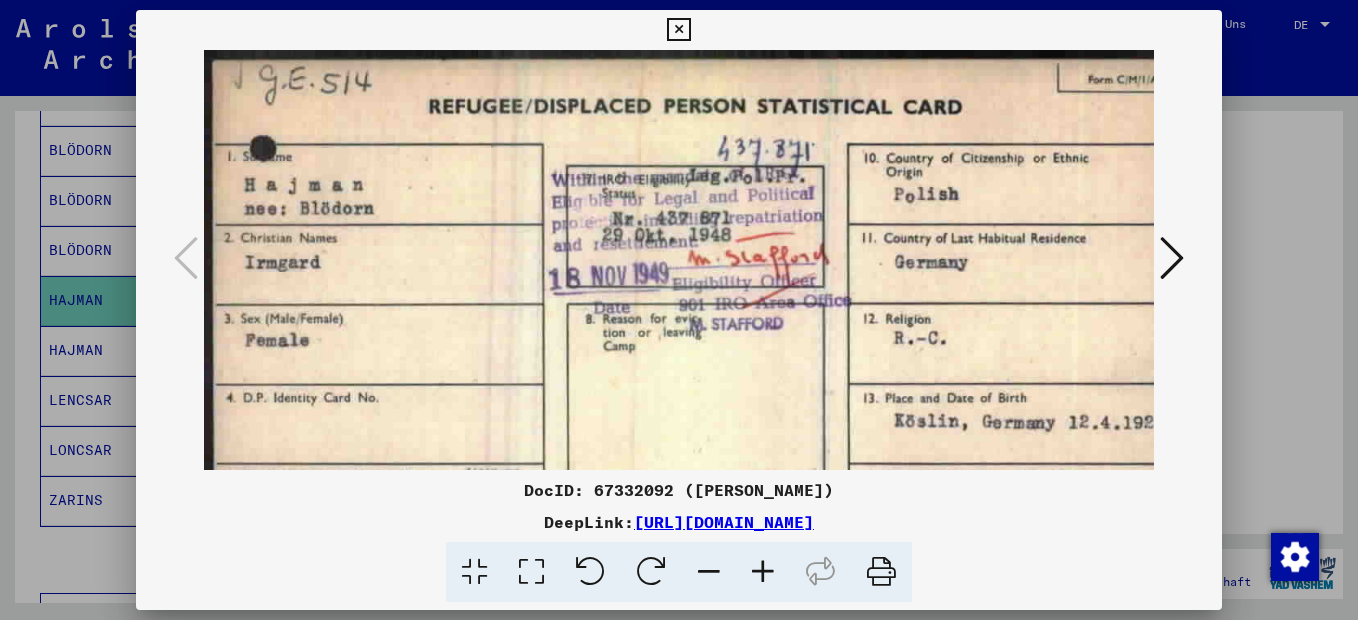 click at bounding box center [763, 572] 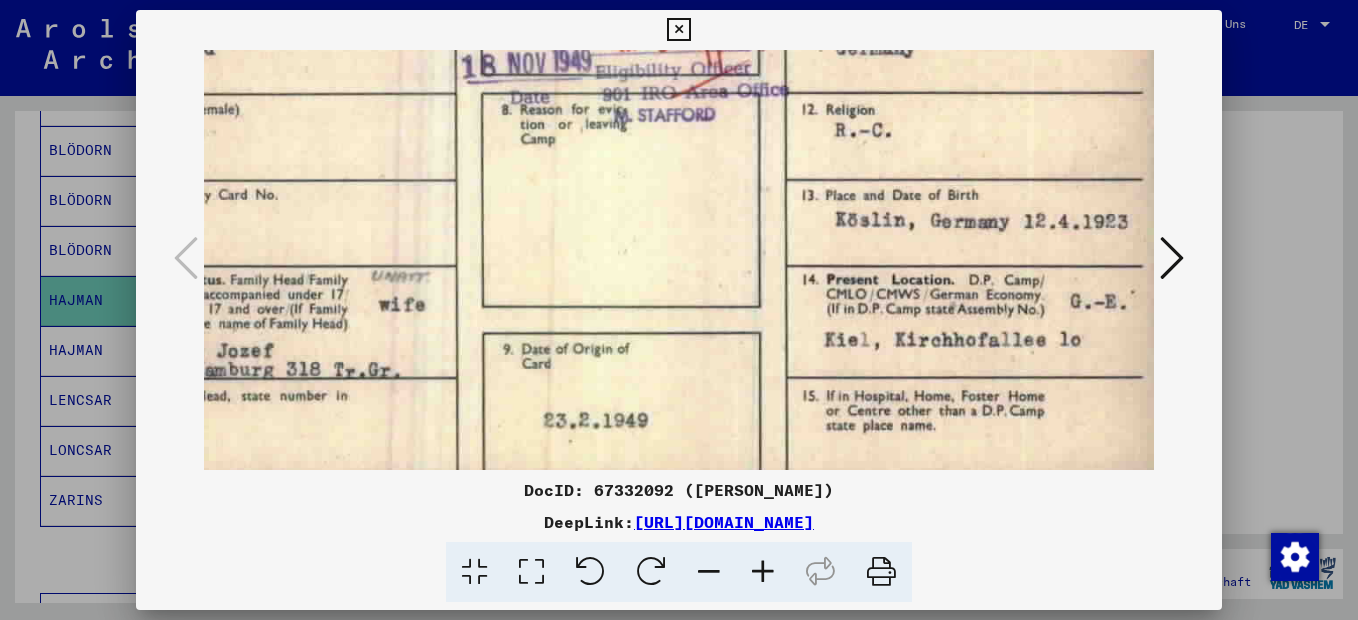 scroll, scrollTop: 230, scrollLeft: 115, axis: both 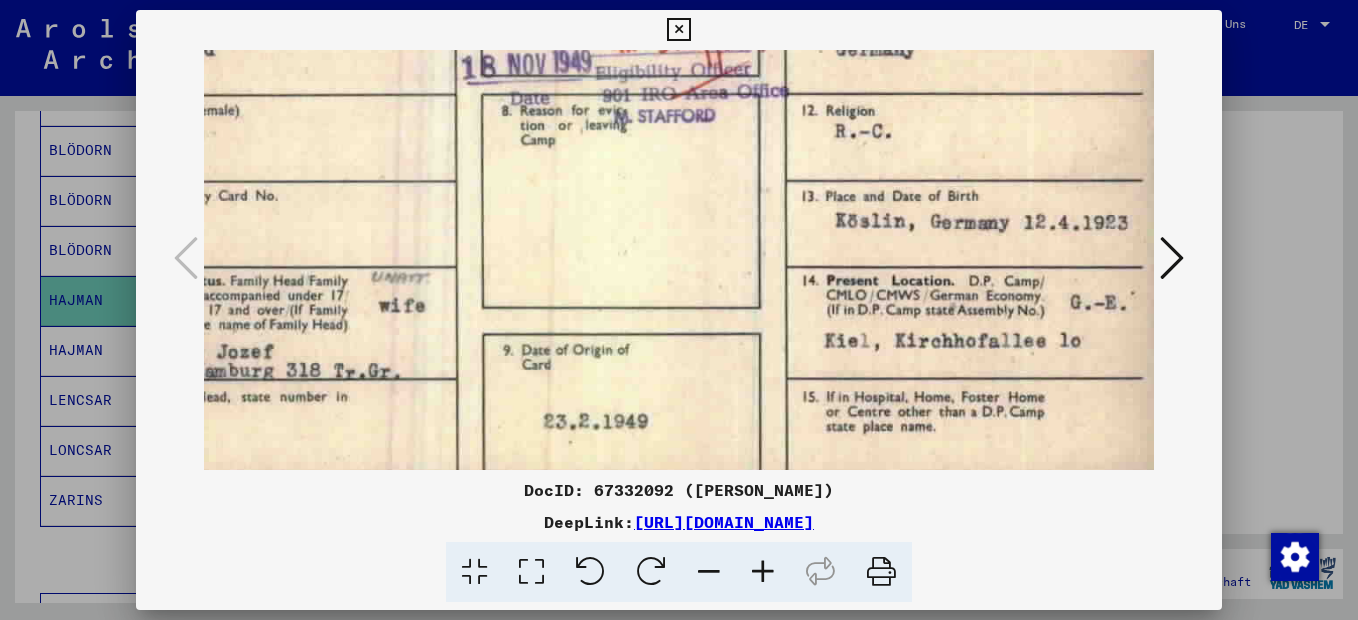 drag, startPoint x: 646, startPoint y: 399, endPoint x: 523, endPoint y: 154, distance: 274.1423 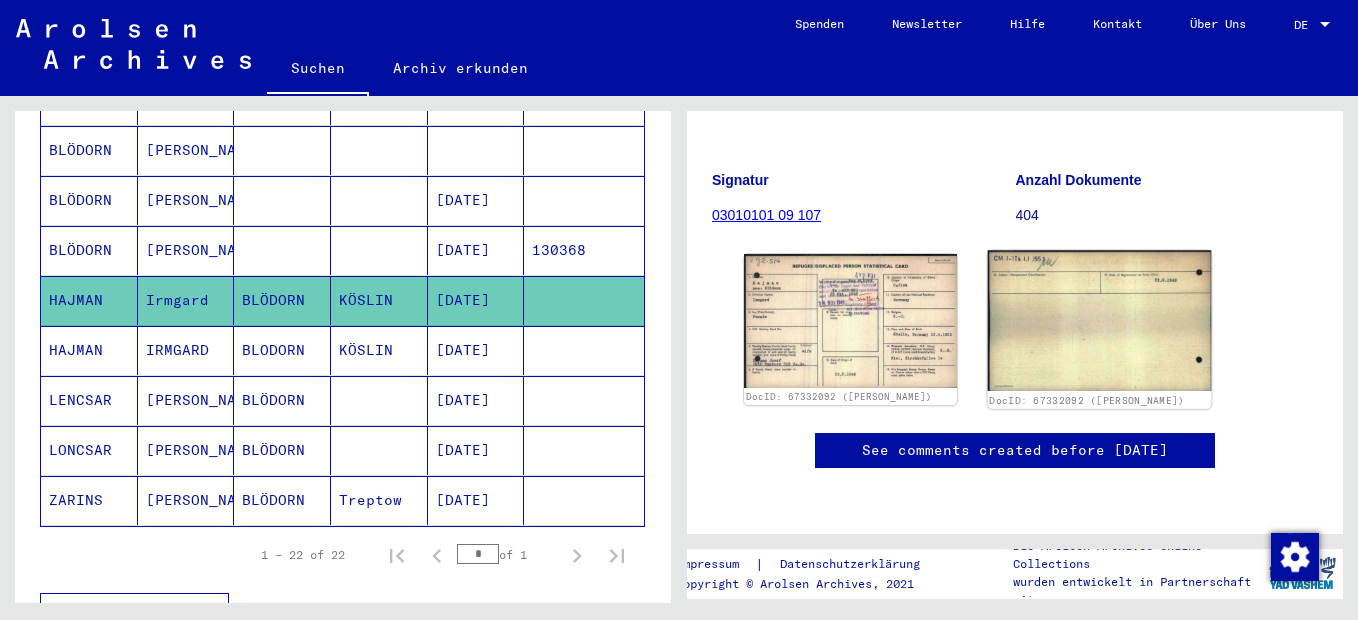 click 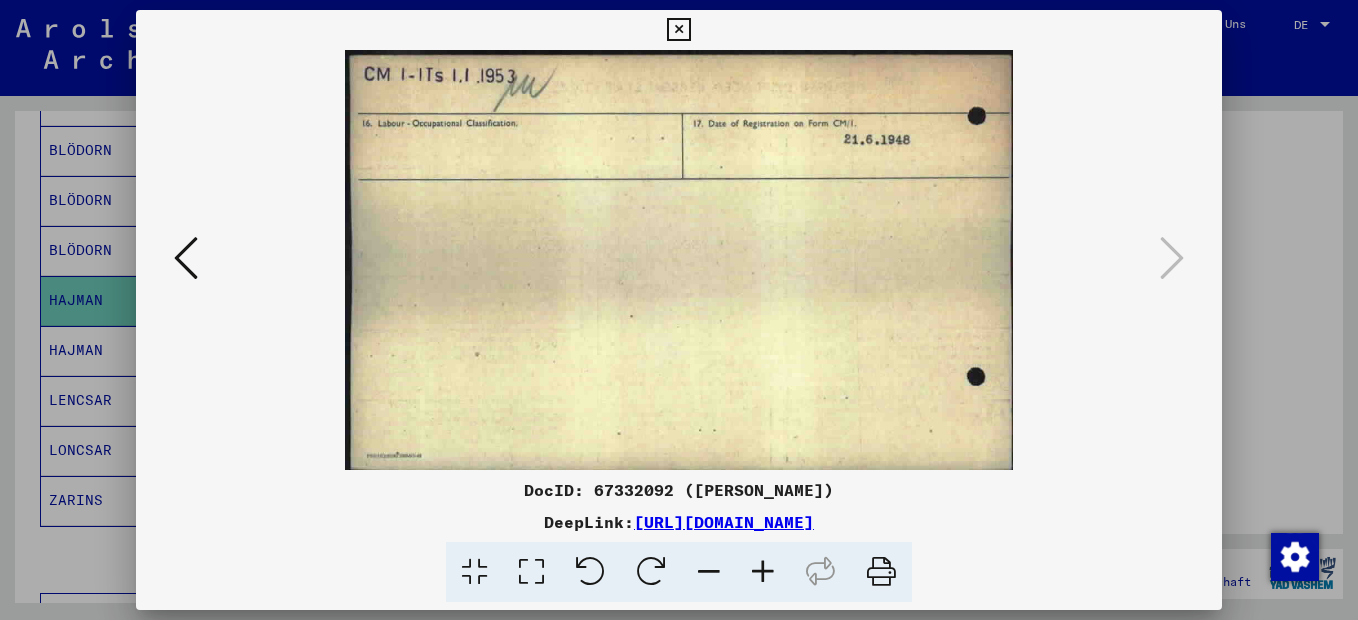 click at bounding box center (678, 30) 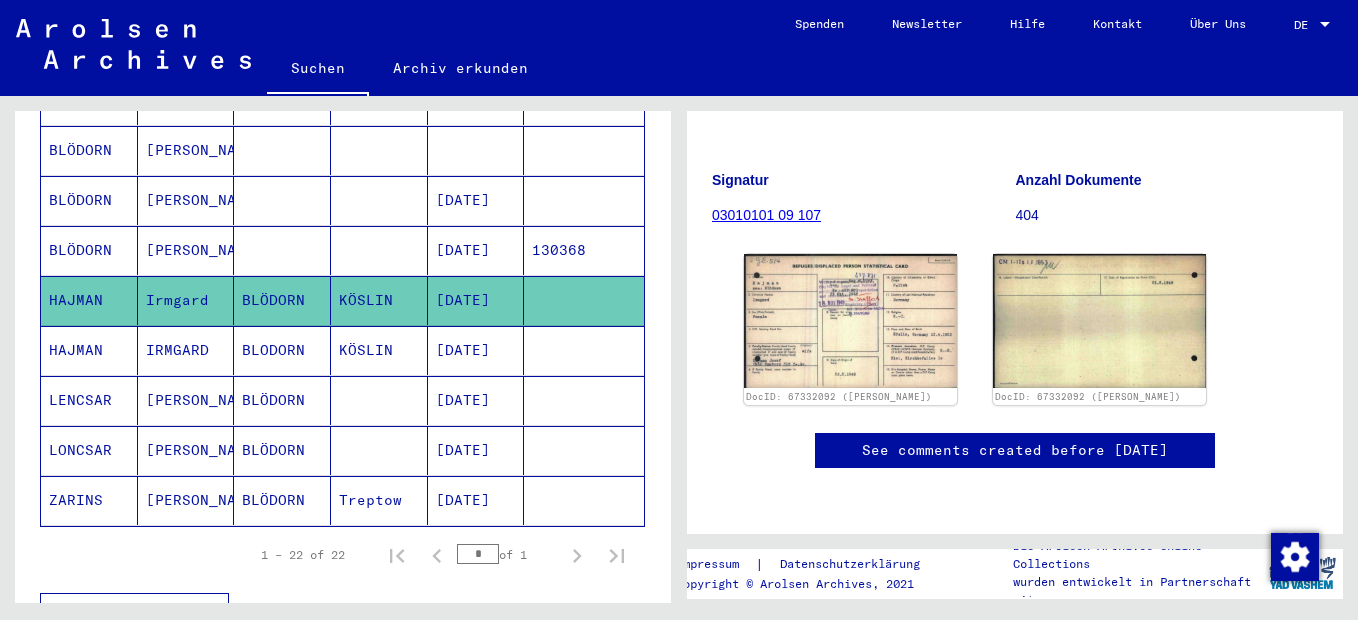 scroll, scrollTop: 1100, scrollLeft: 0, axis: vertical 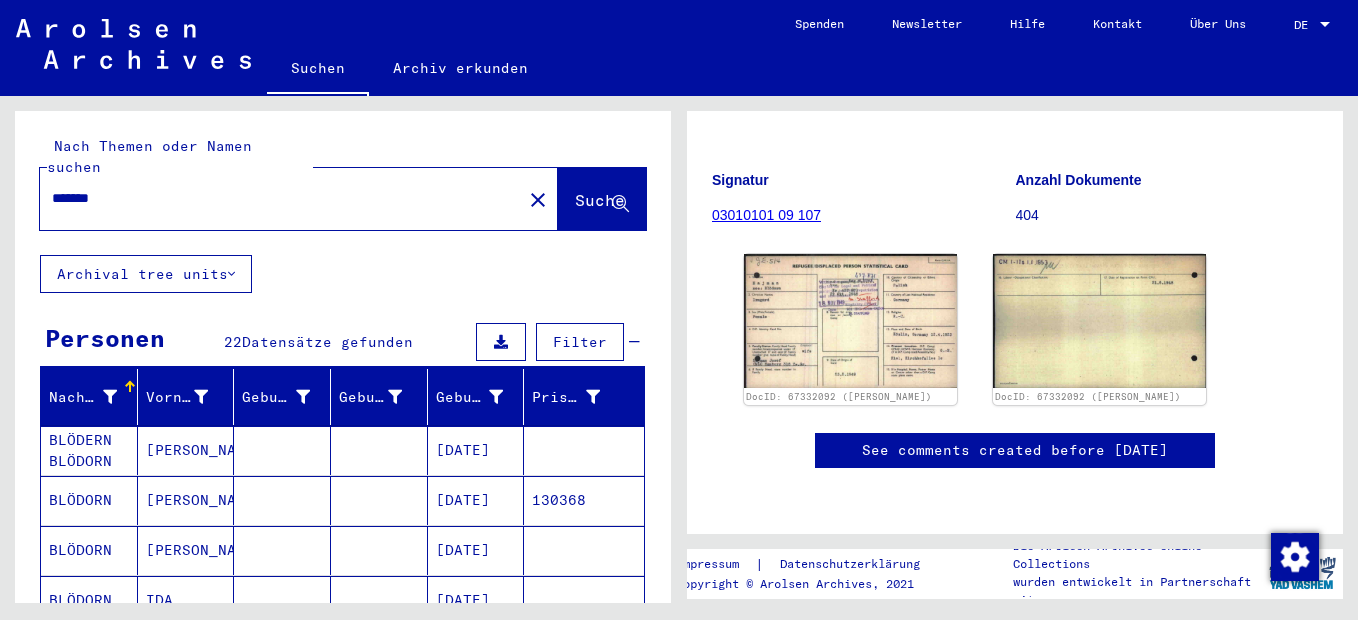 click on "close" 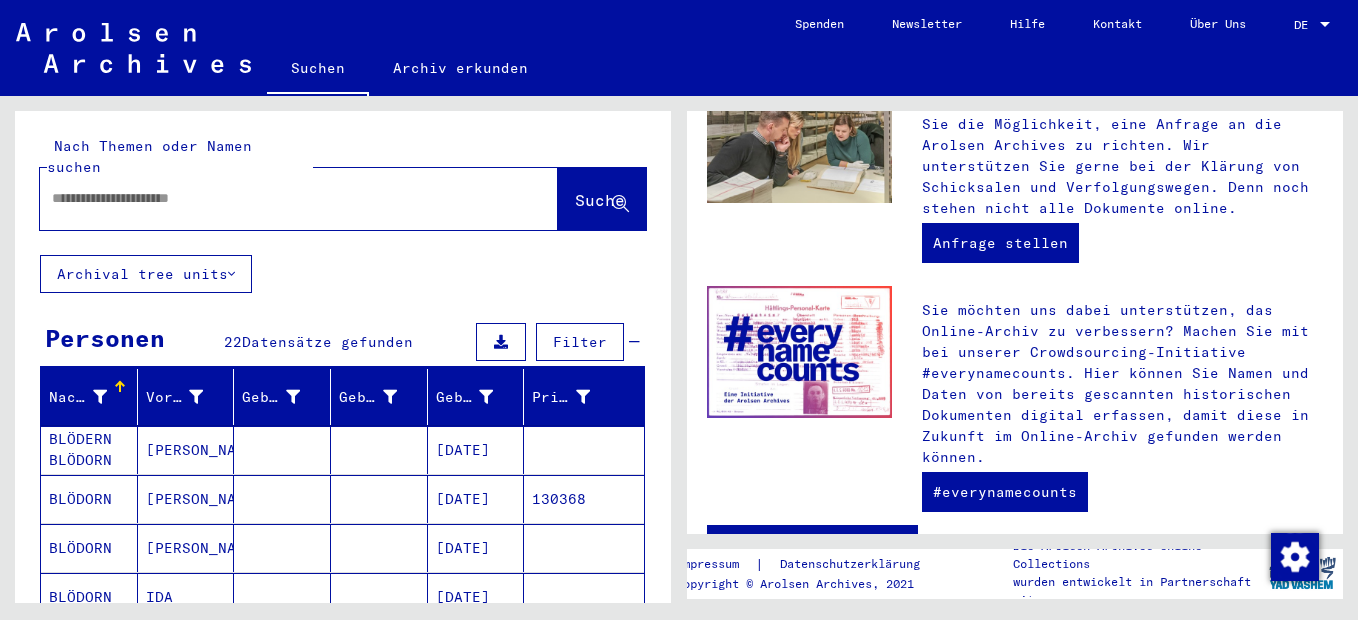 scroll, scrollTop: 0, scrollLeft: 0, axis: both 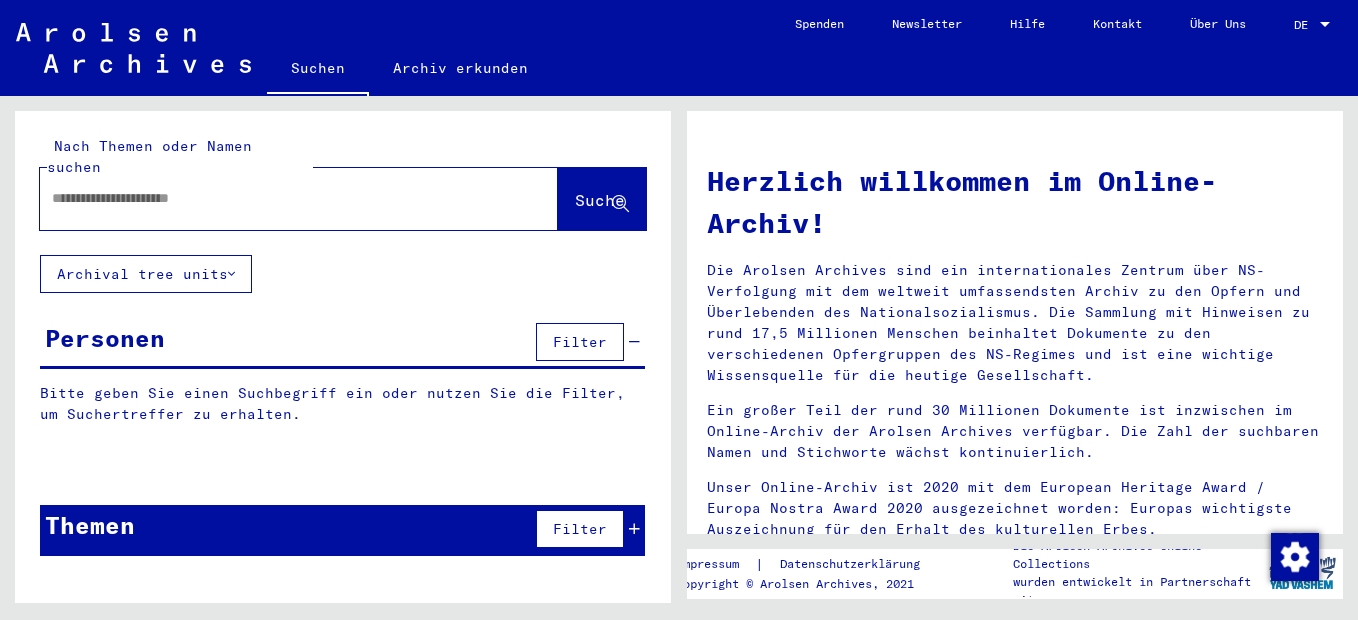 click at bounding box center (275, 198) 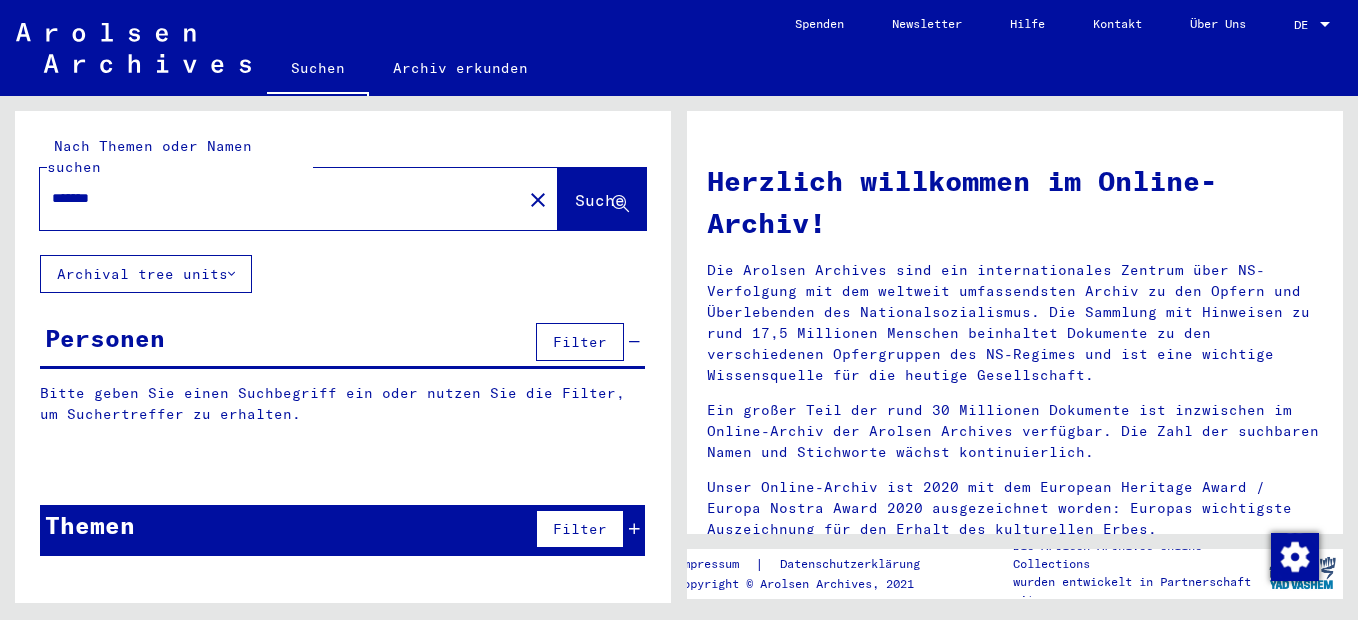 type on "*******" 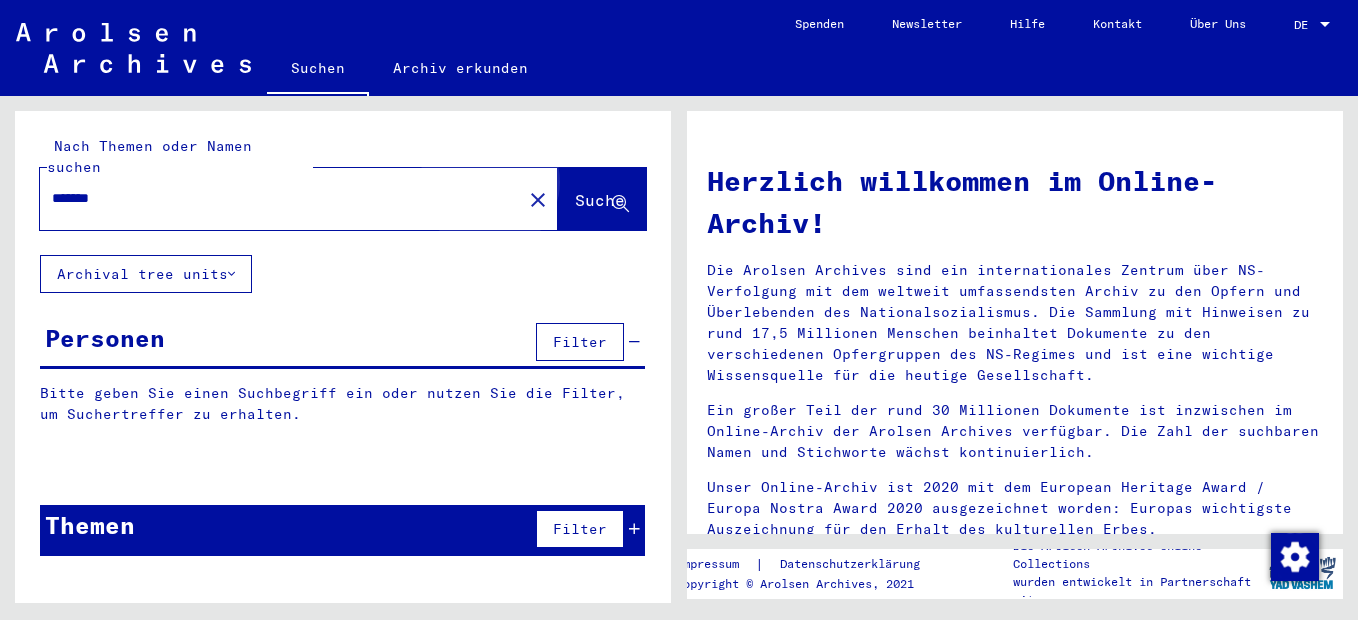 click on "Suche" 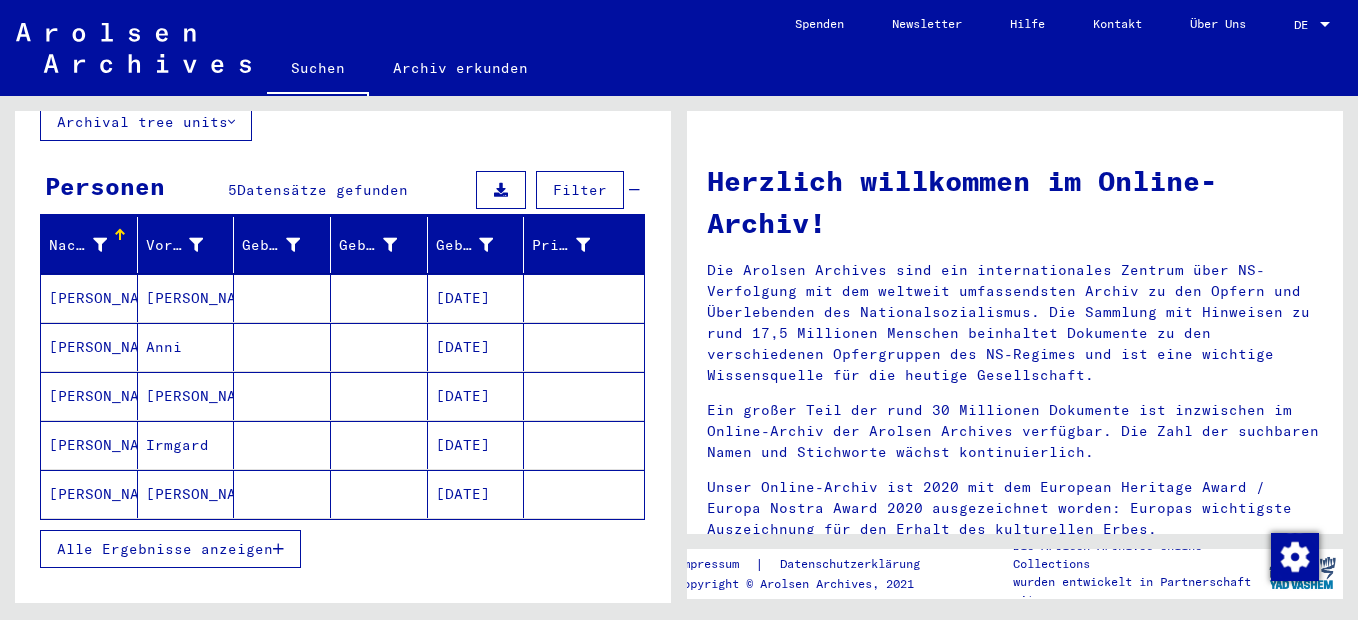 scroll, scrollTop: 200, scrollLeft: 0, axis: vertical 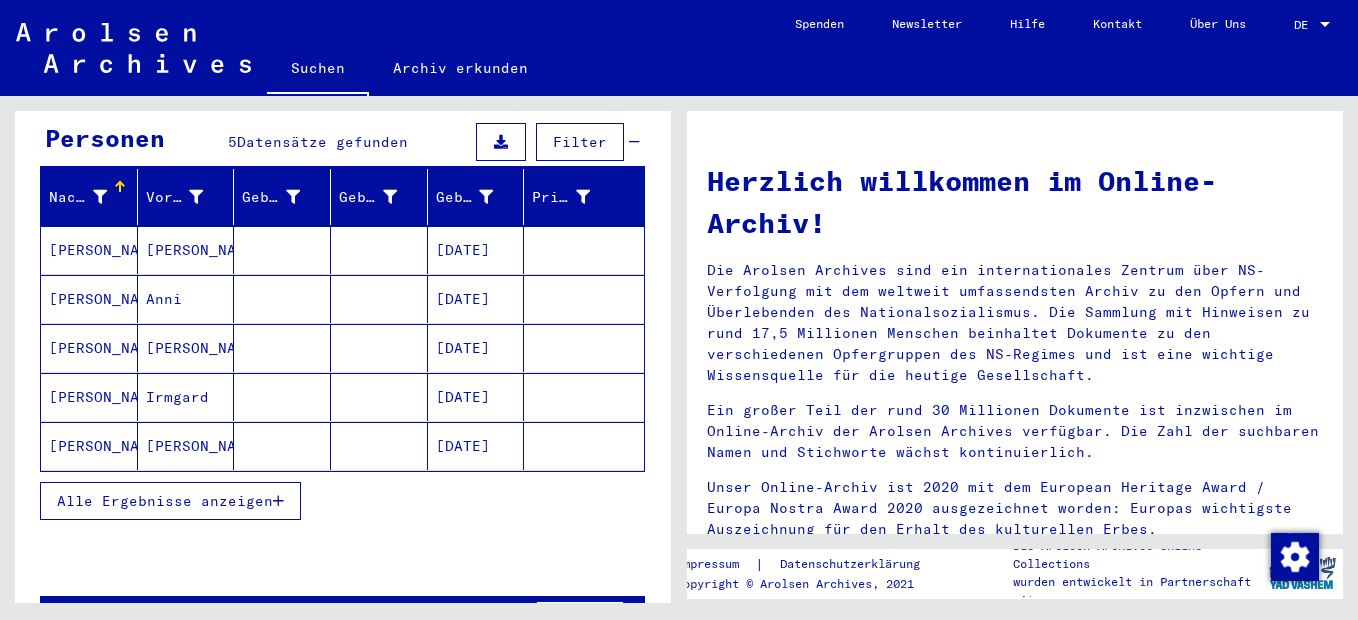 click on "[PERSON_NAME]" at bounding box center [89, 299] 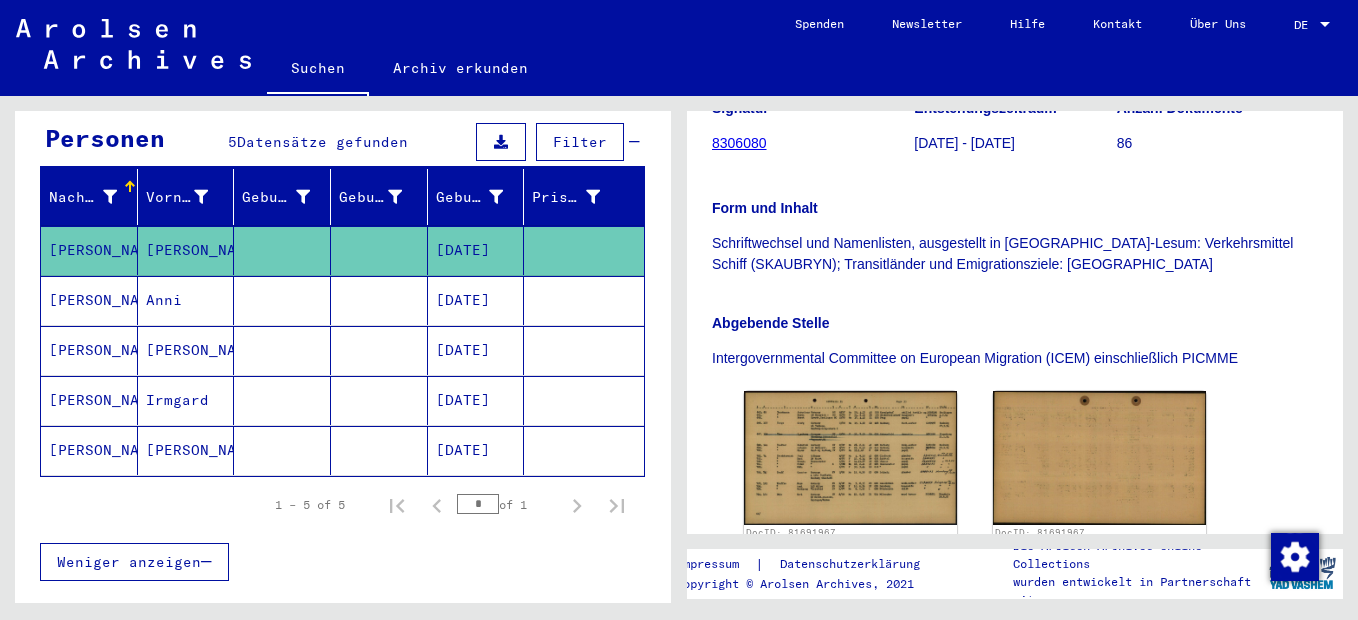 scroll, scrollTop: 400, scrollLeft: 0, axis: vertical 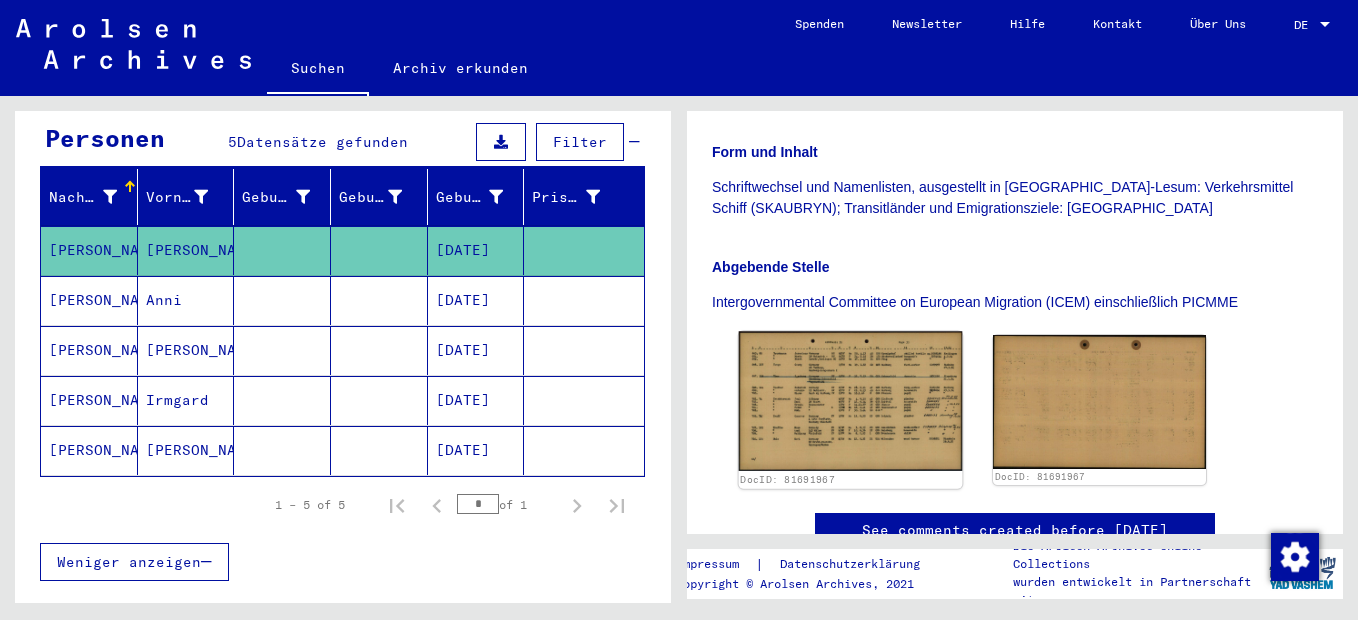 click 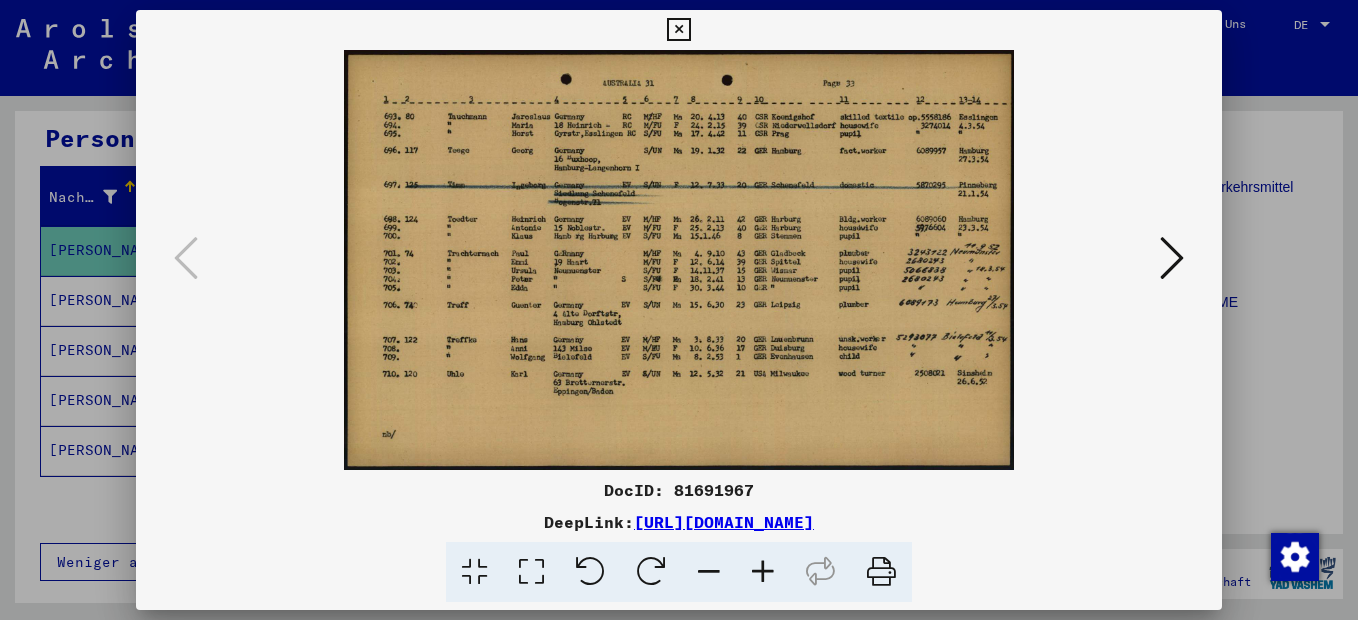 click at bounding box center [763, 572] 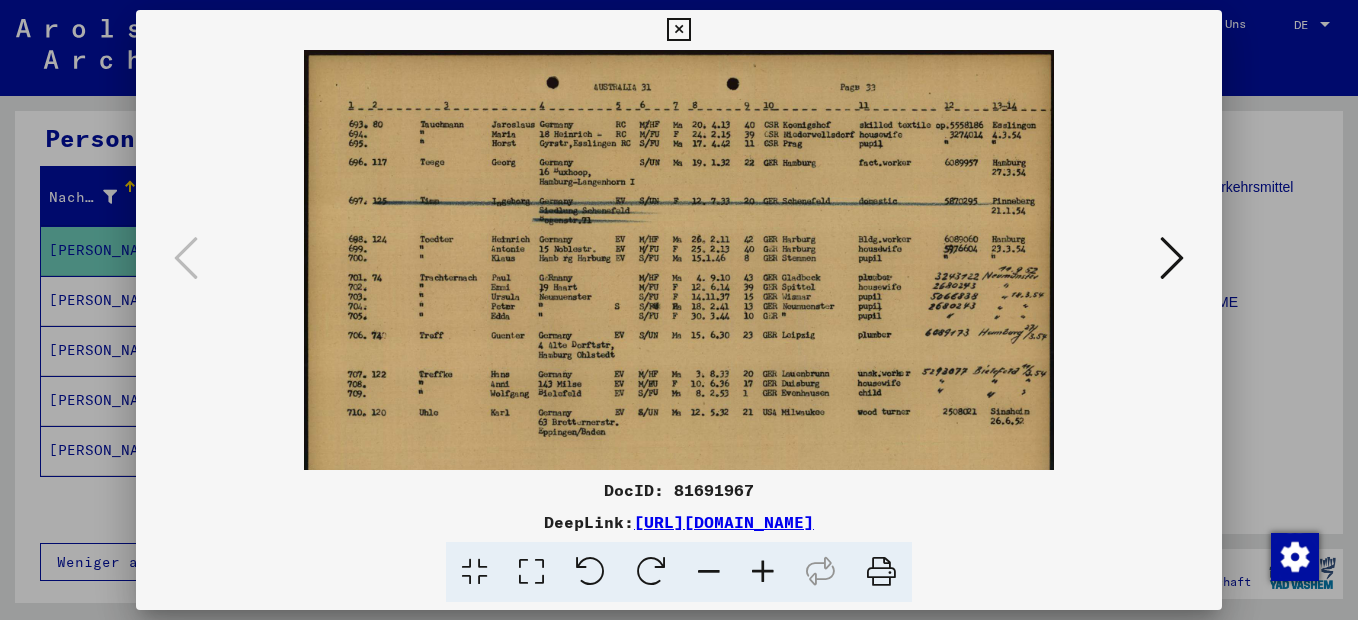 click at bounding box center [763, 572] 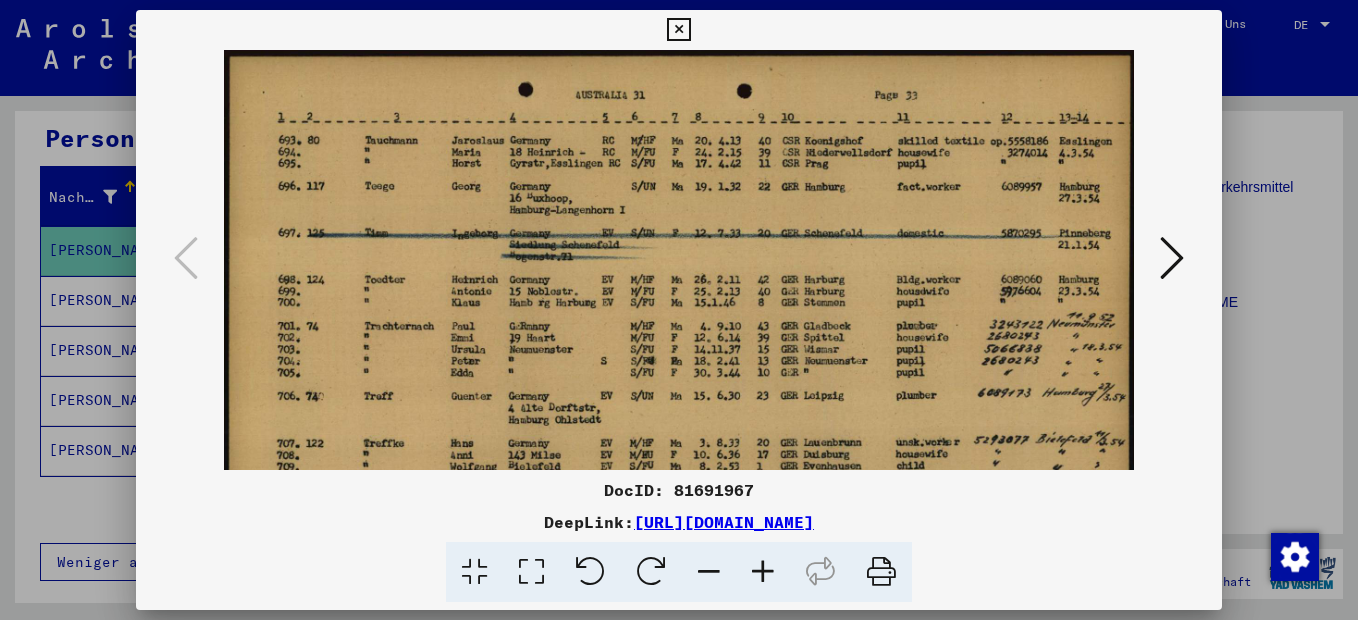 click at bounding box center (763, 572) 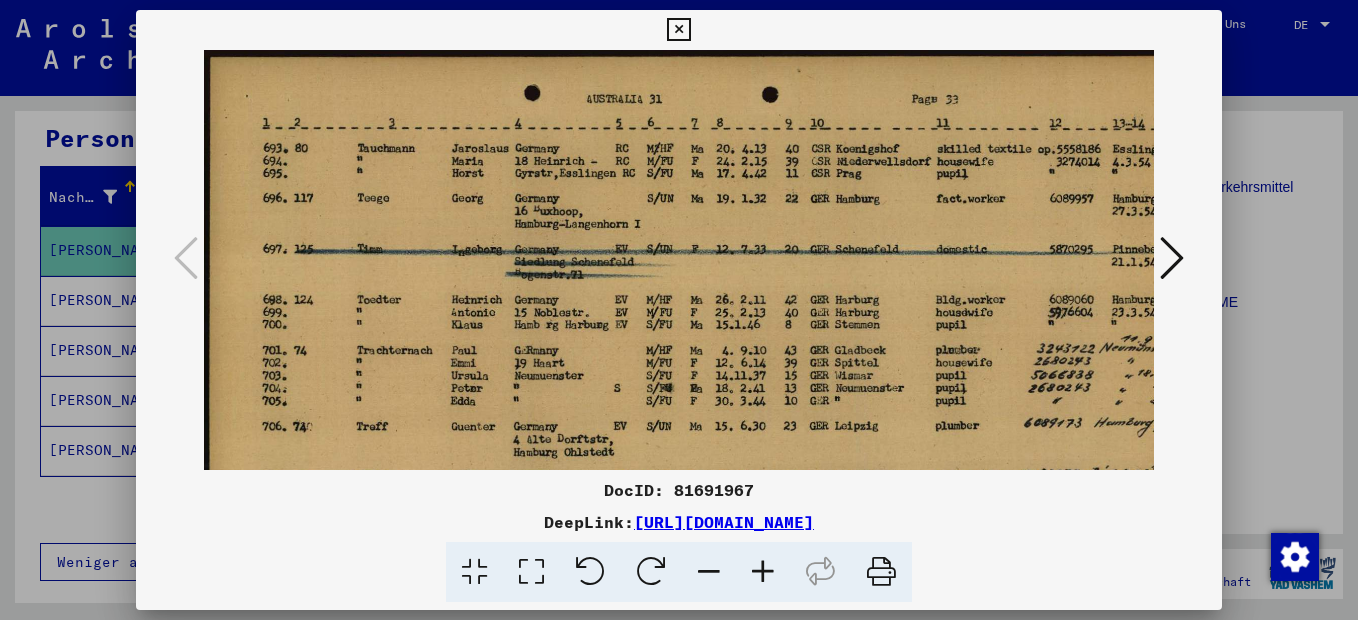 click at bounding box center (763, 572) 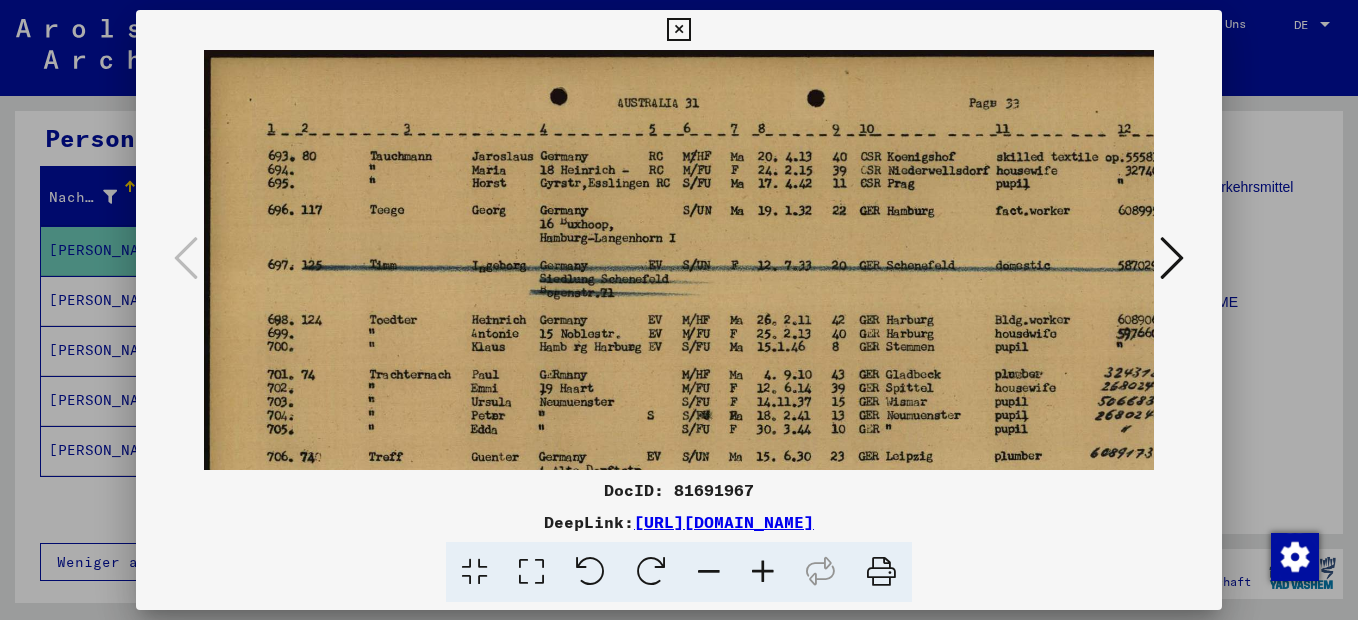 click at bounding box center [763, 572] 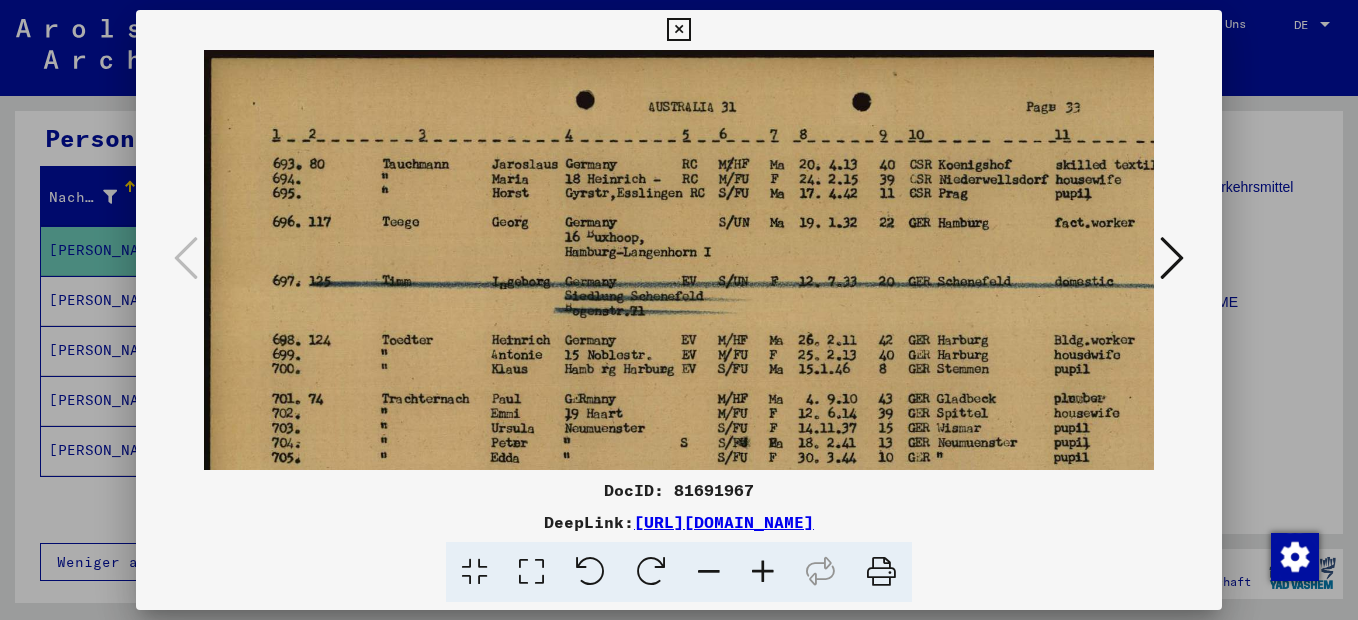 click at bounding box center [763, 572] 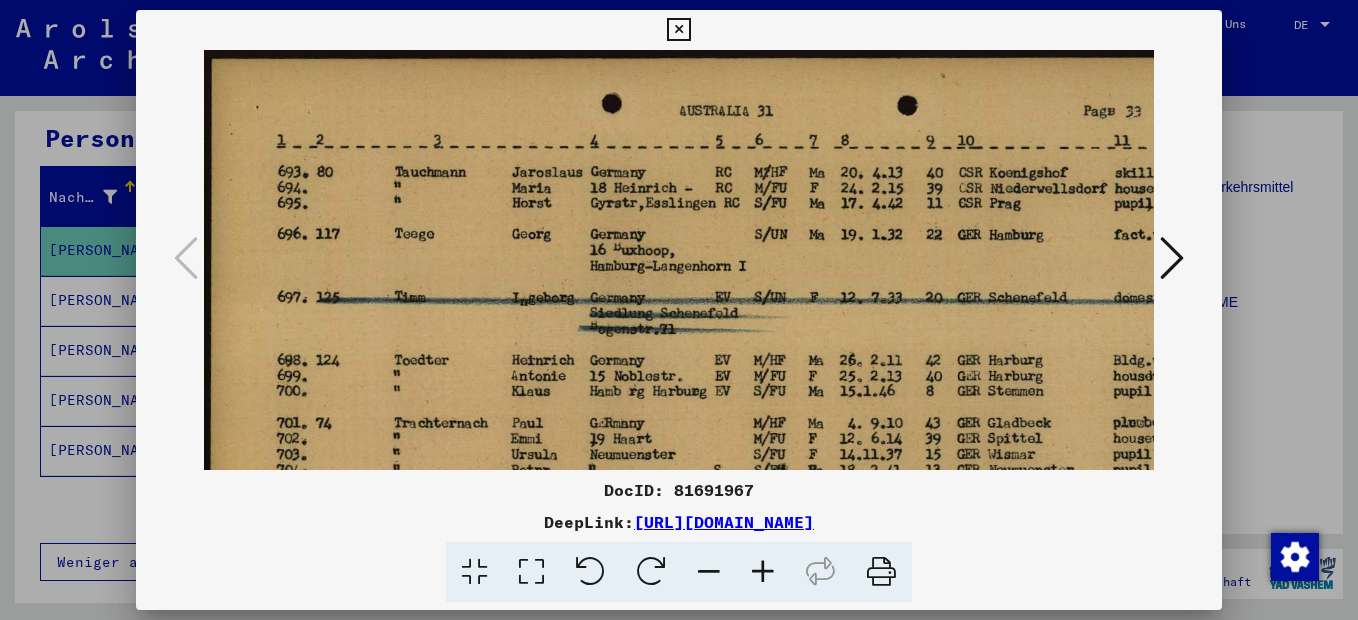 click at bounding box center (763, 572) 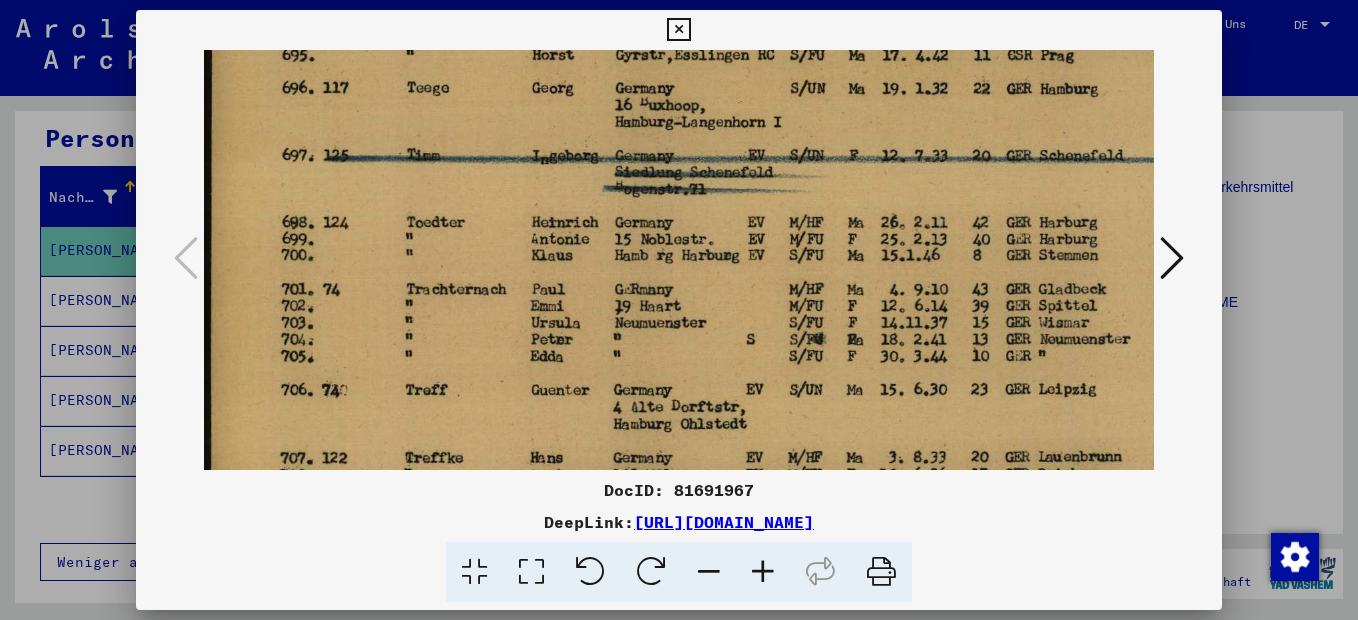 drag, startPoint x: 714, startPoint y: 346, endPoint x: 746, endPoint y: 191, distance: 158.26875 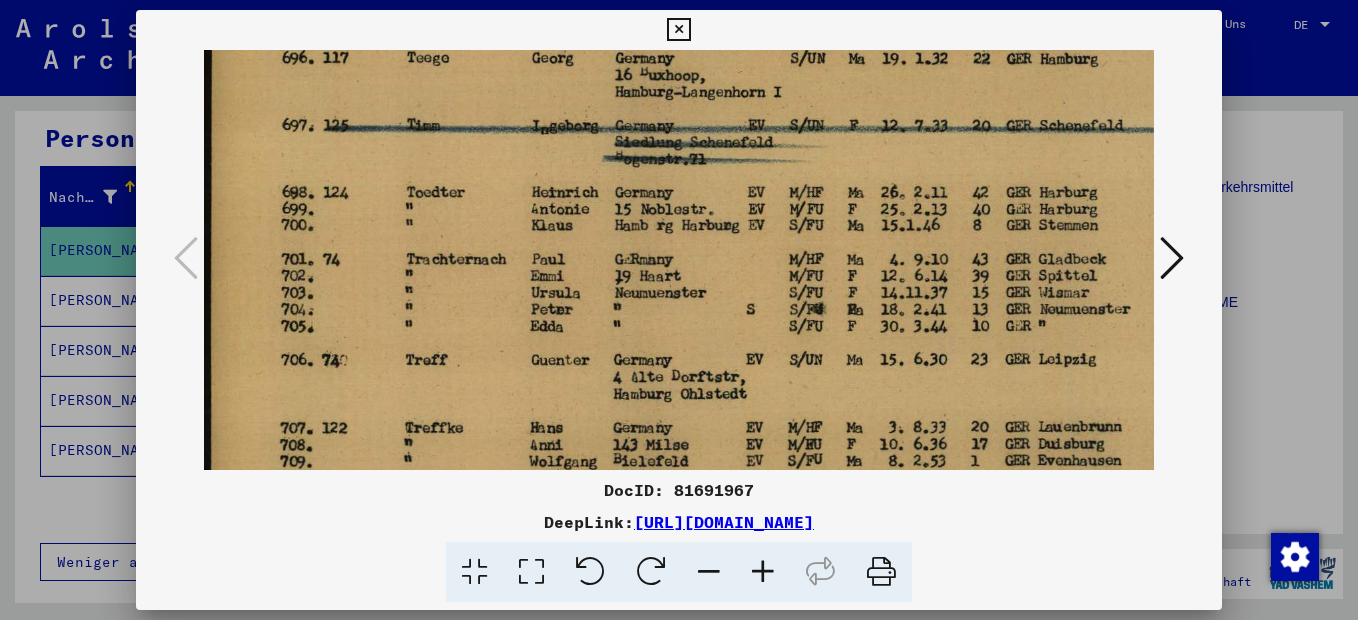 scroll, scrollTop: 300, scrollLeft: 7, axis: both 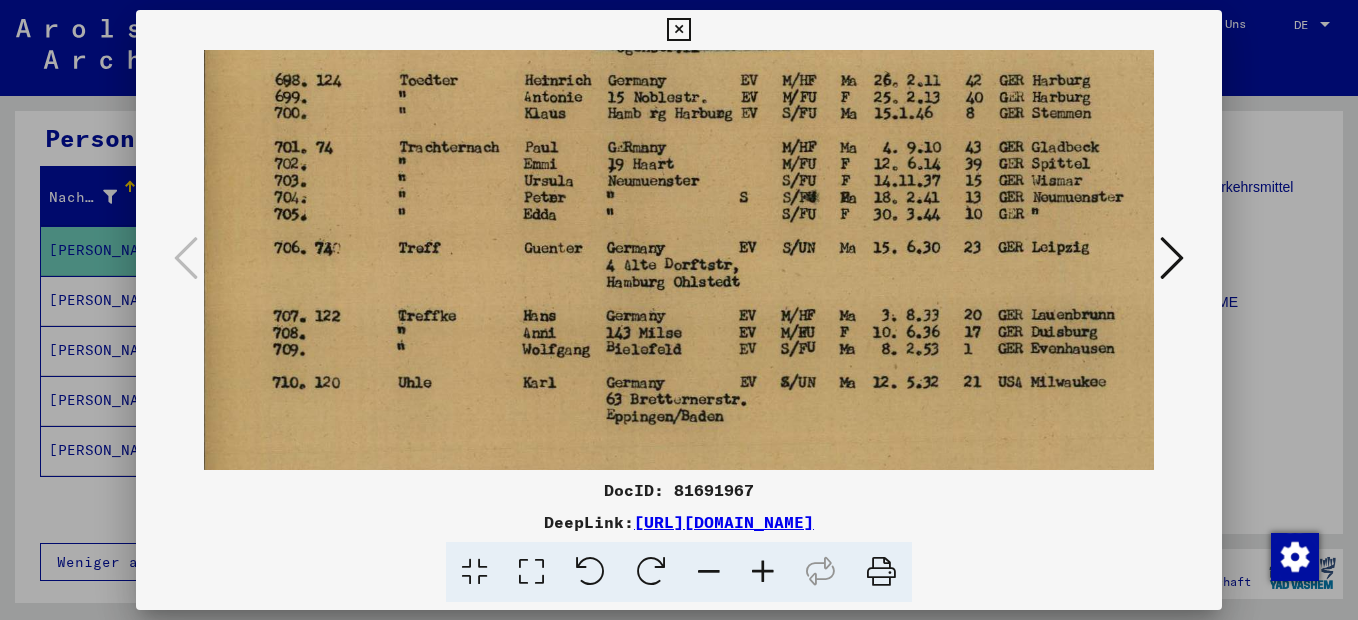 drag, startPoint x: 763, startPoint y: 301, endPoint x: 756, endPoint y: 189, distance: 112.21854 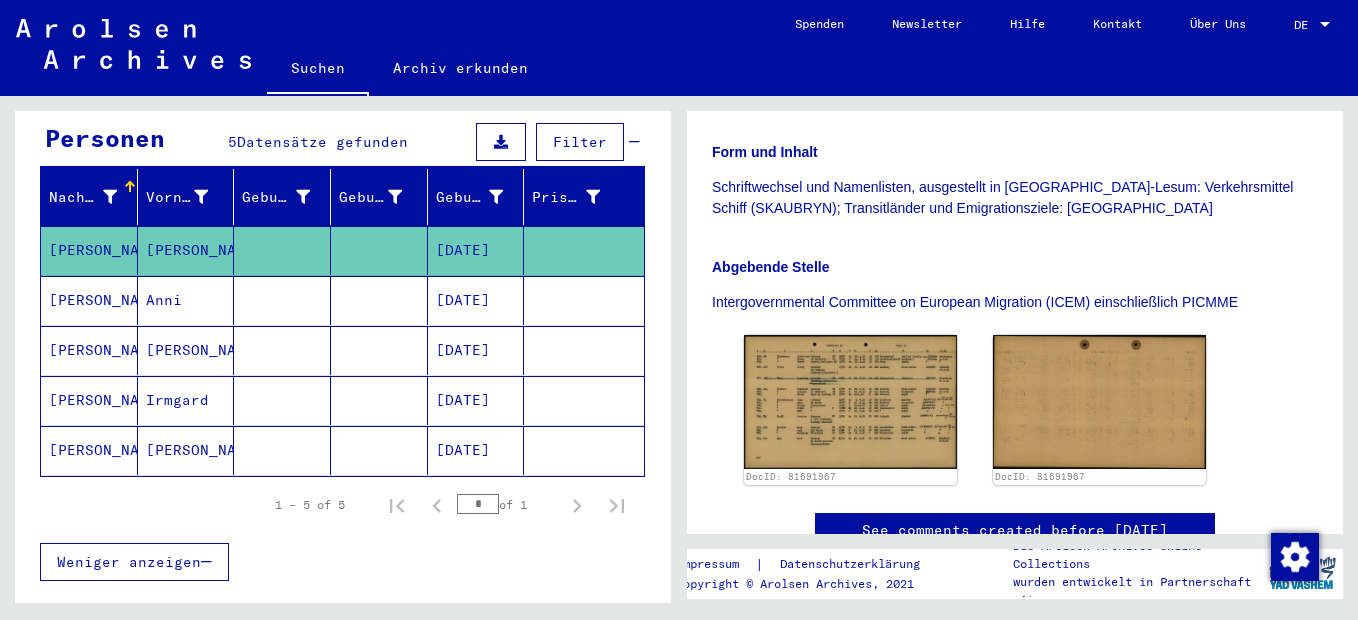 click on "[PERSON_NAME]" at bounding box center [89, 450] 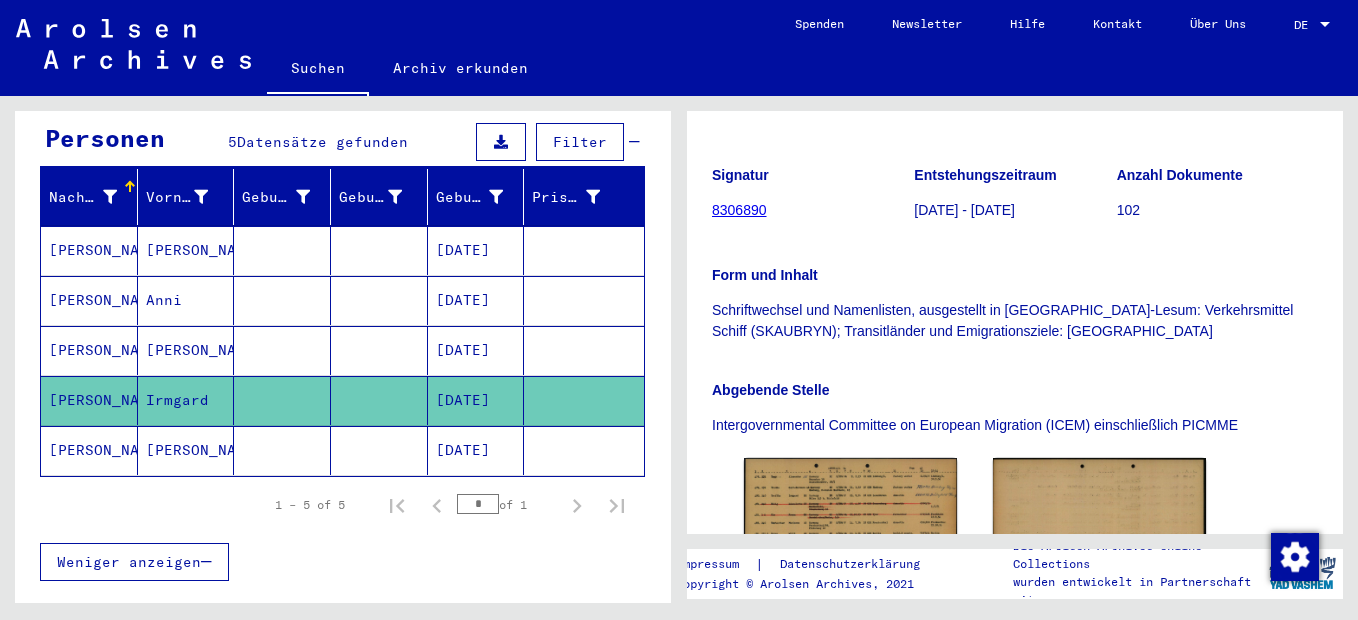 scroll, scrollTop: 400, scrollLeft: 0, axis: vertical 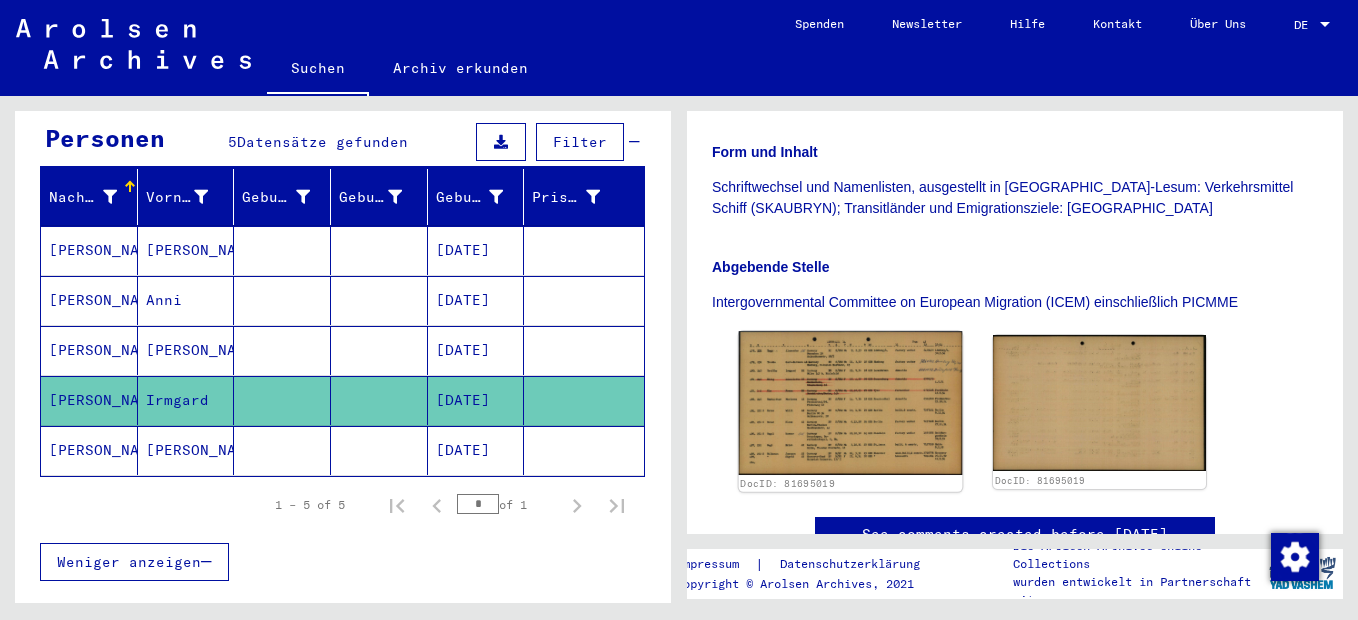 click 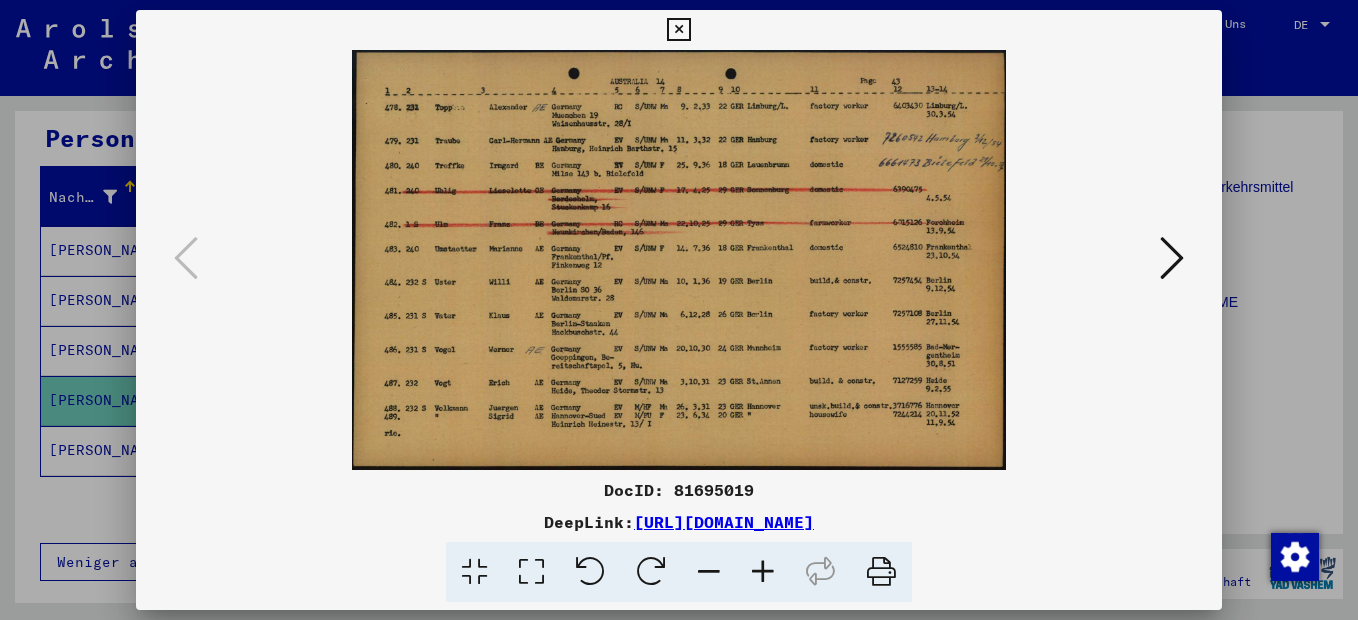 click at bounding box center [763, 572] 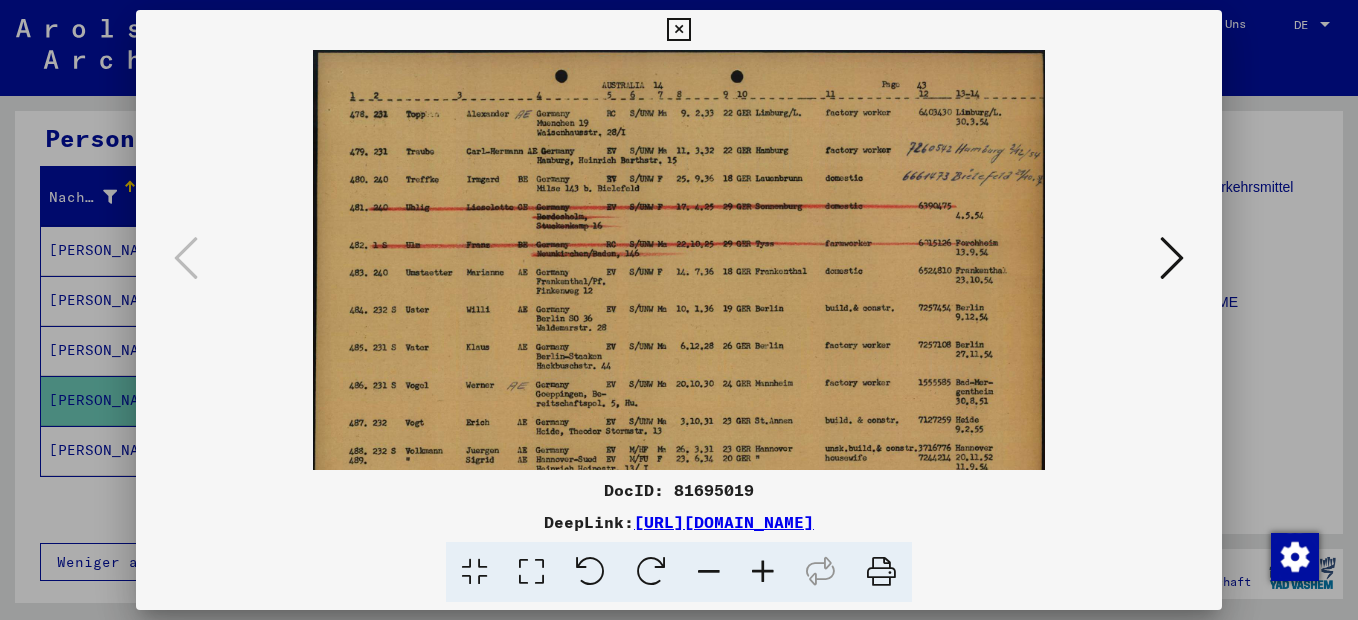 click at bounding box center (763, 572) 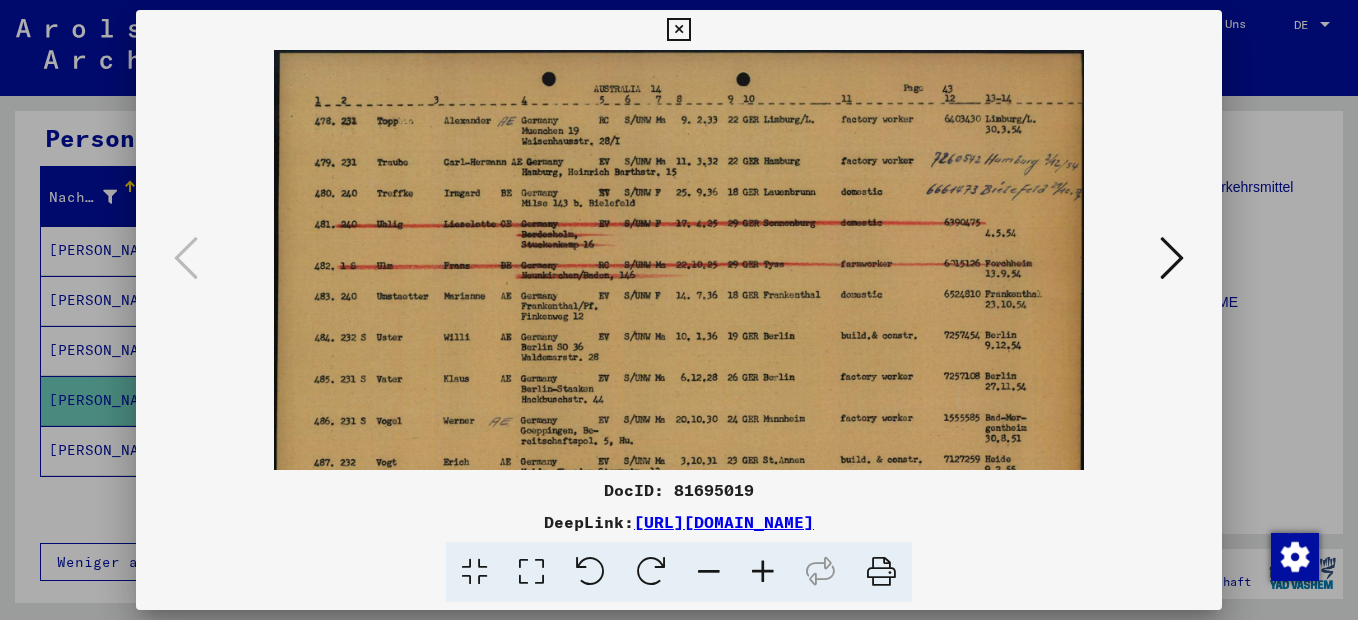 click at bounding box center [763, 572] 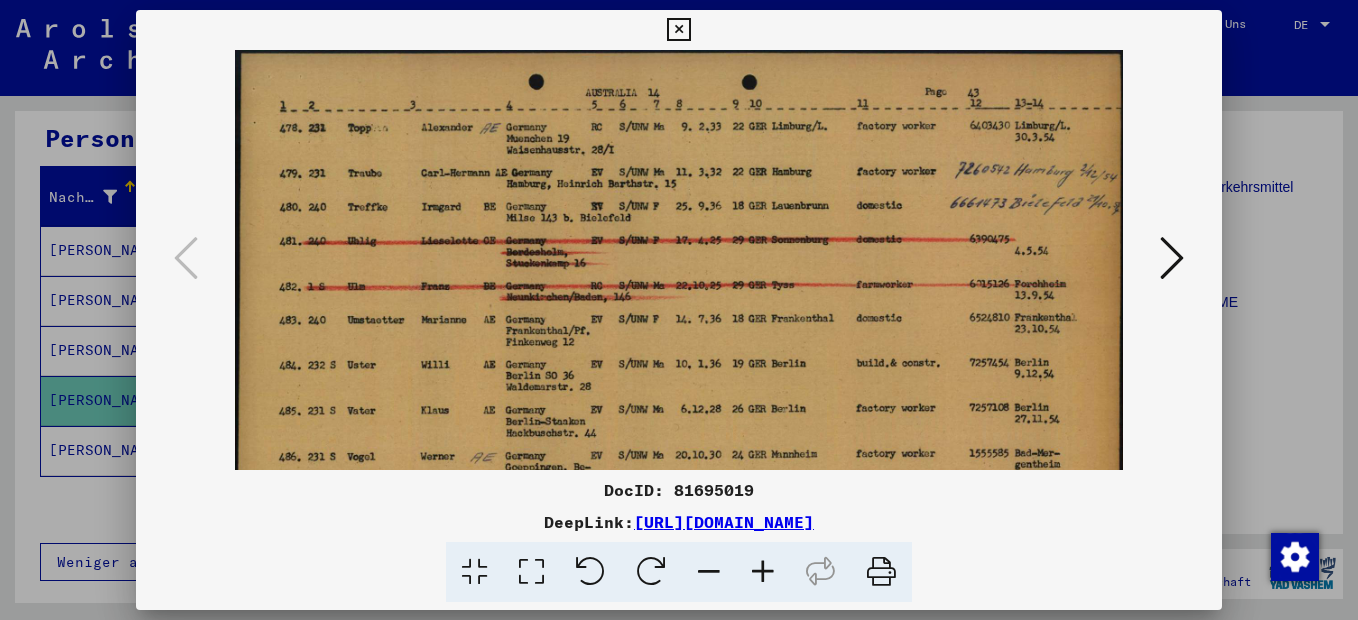 click at bounding box center (763, 572) 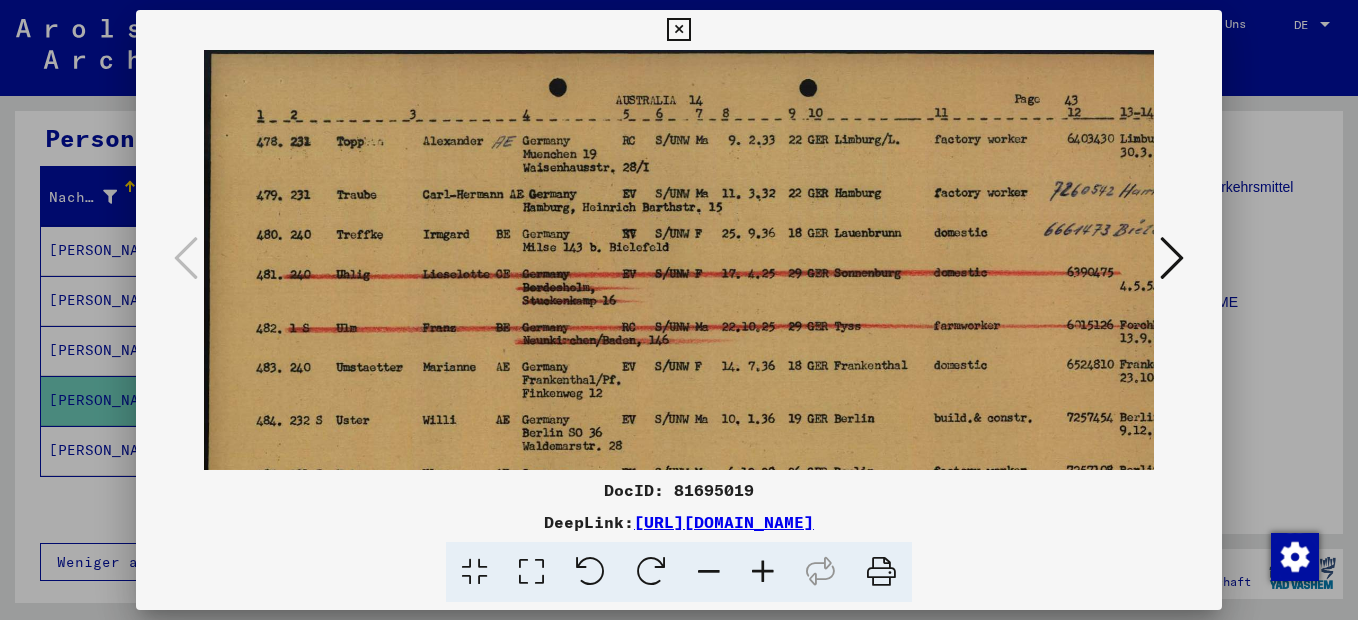 click at bounding box center [763, 572] 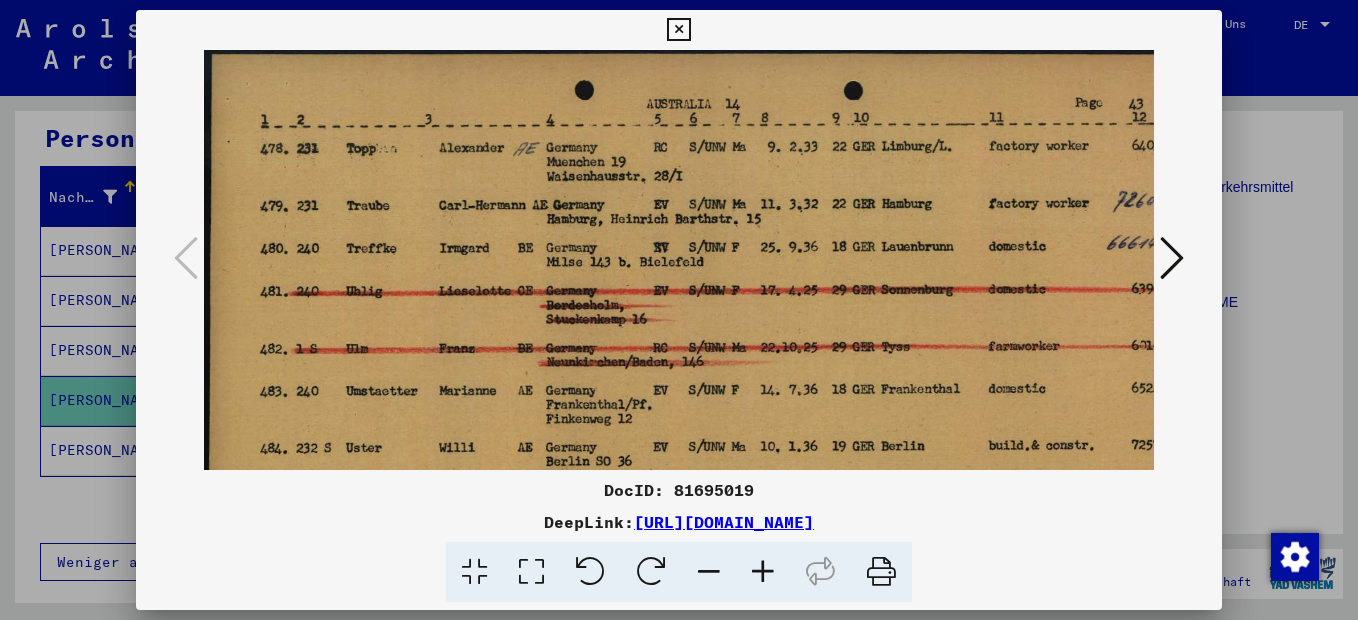 click at bounding box center [763, 572] 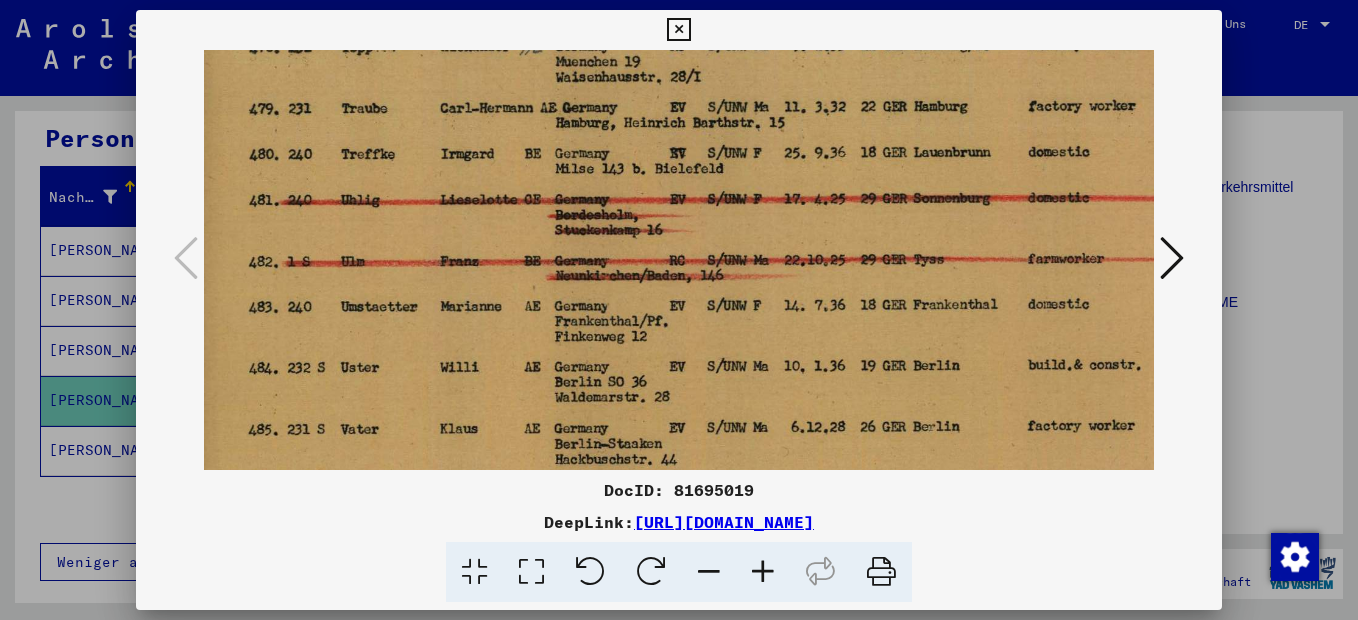 drag, startPoint x: 758, startPoint y: 298, endPoint x: 742, endPoint y: 179, distance: 120.070816 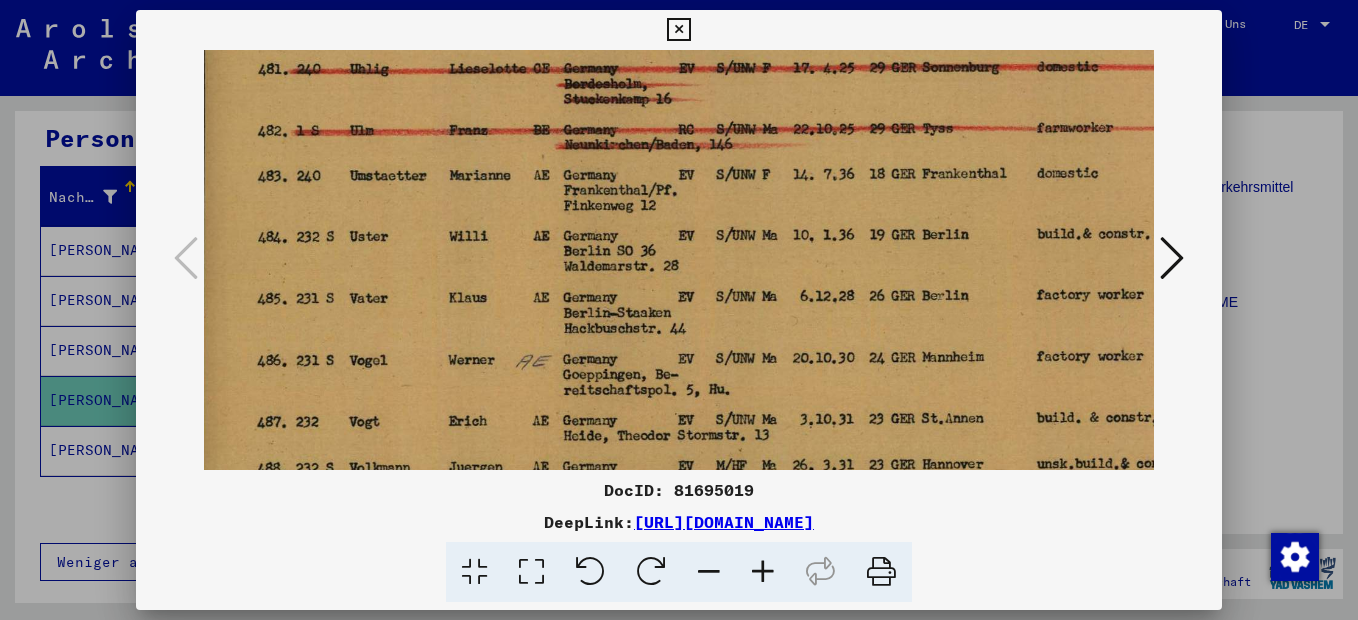 drag, startPoint x: 736, startPoint y: 348, endPoint x: 746, endPoint y: 226, distance: 122.40915 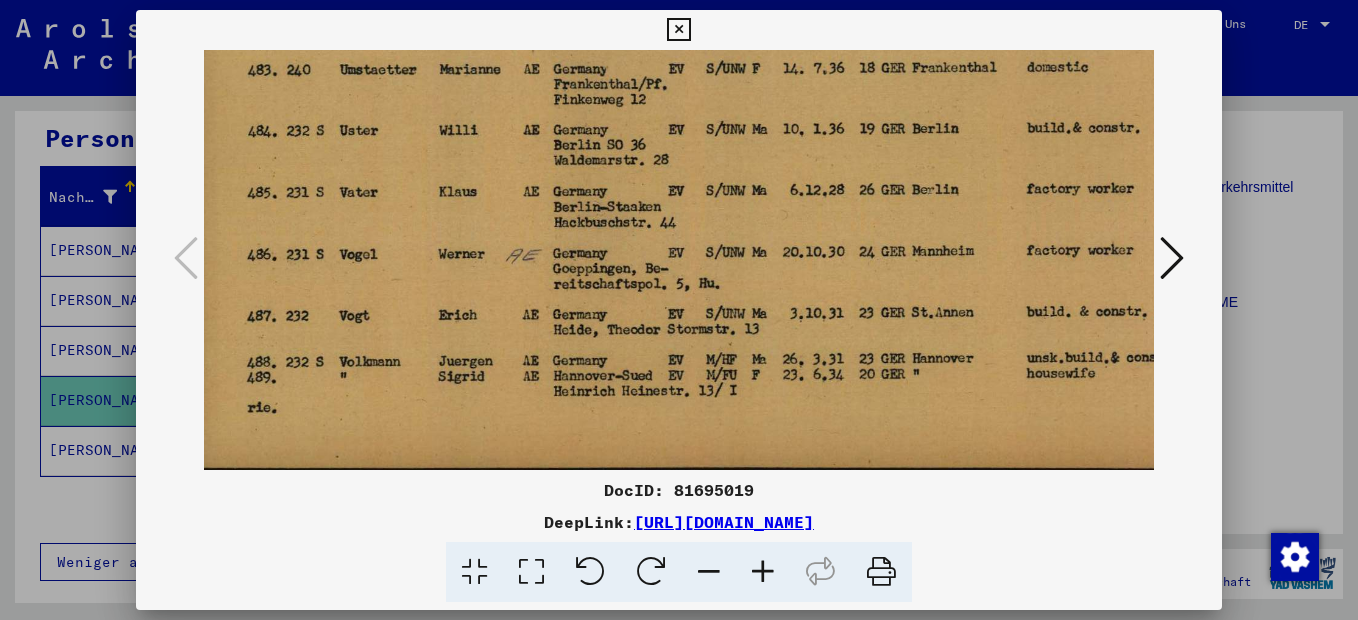 drag, startPoint x: 757, startPoint y: 317, endPoint x: 742, endPoint y: 176, distance: 141.79562 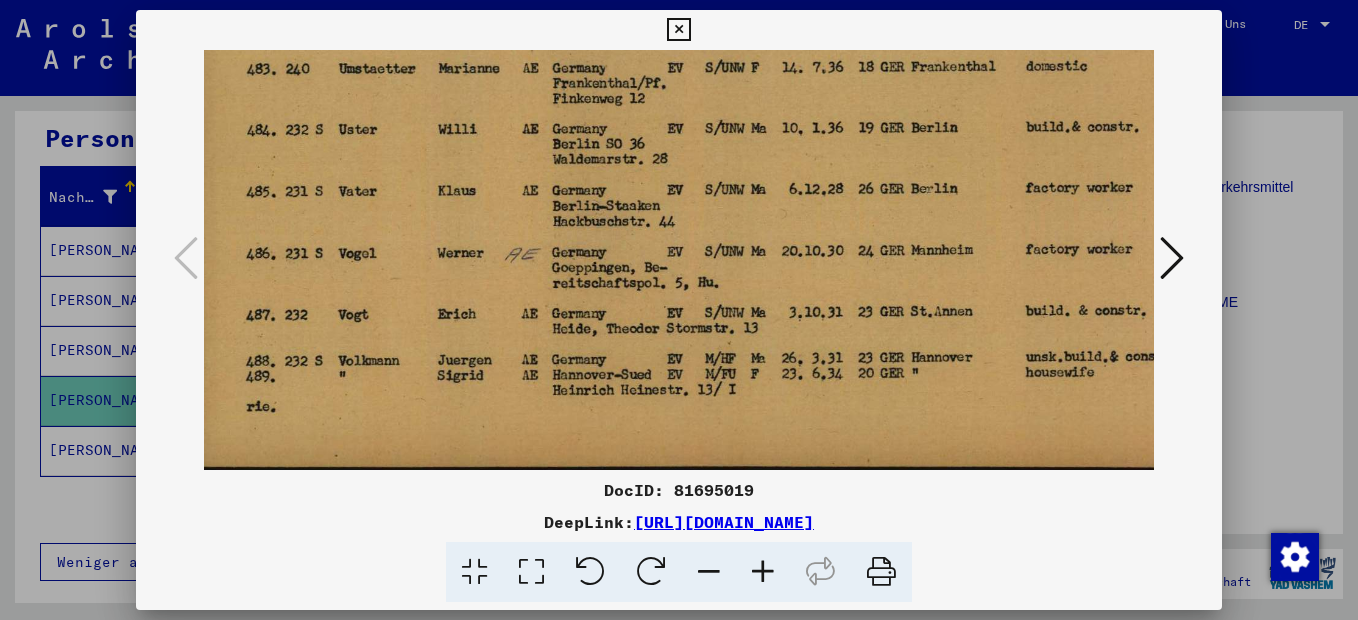 click at bounding box center [786, 89] 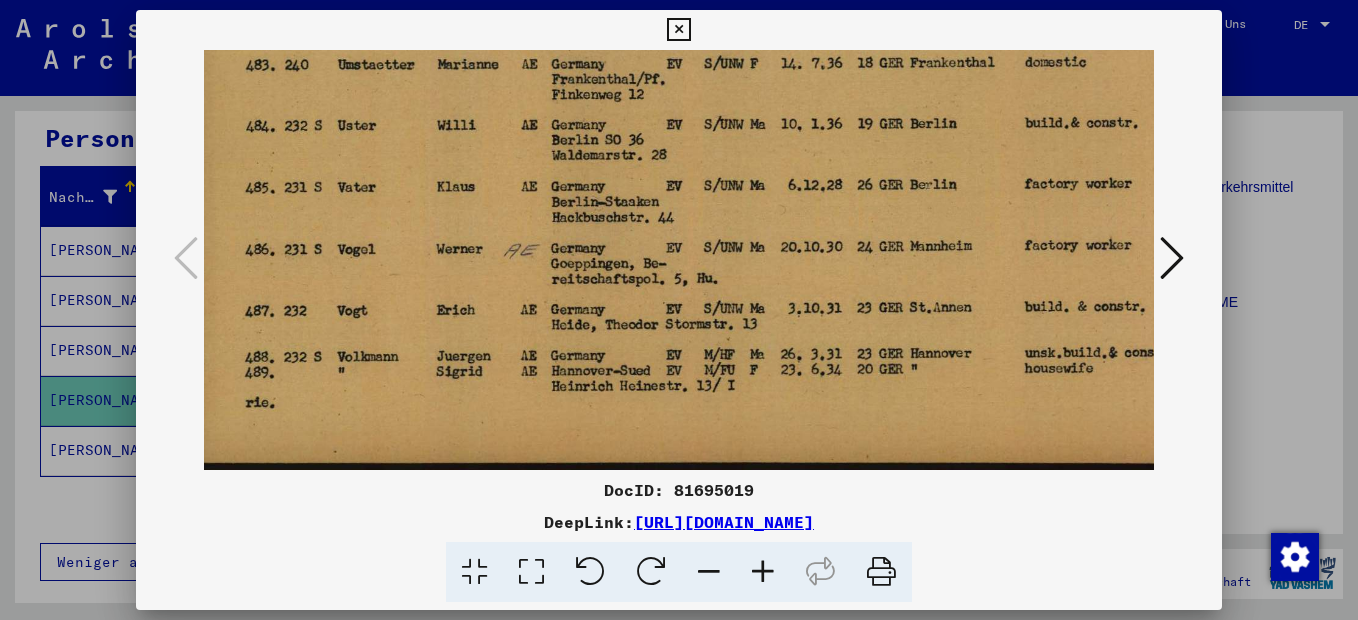 click at bounding box center [678, 30] 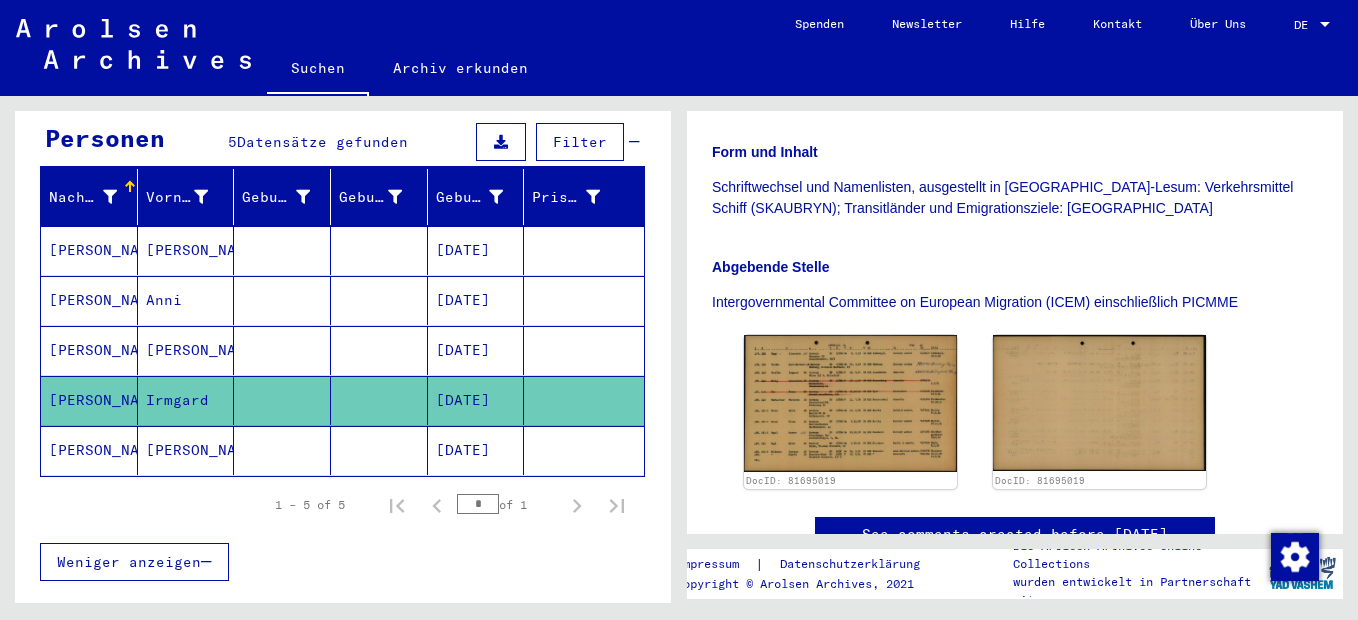 click on "[PERSON_NAME]" 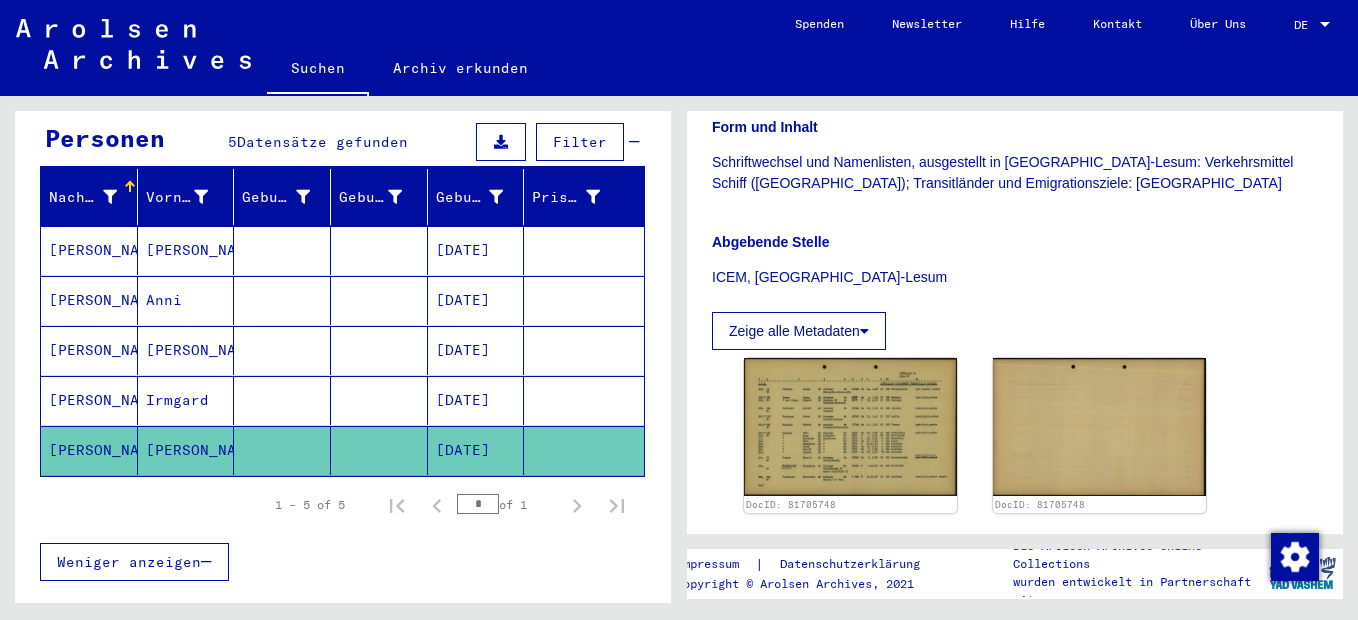 scroll, scrollTop: 600, scrollLeft: 0, axis: vertical 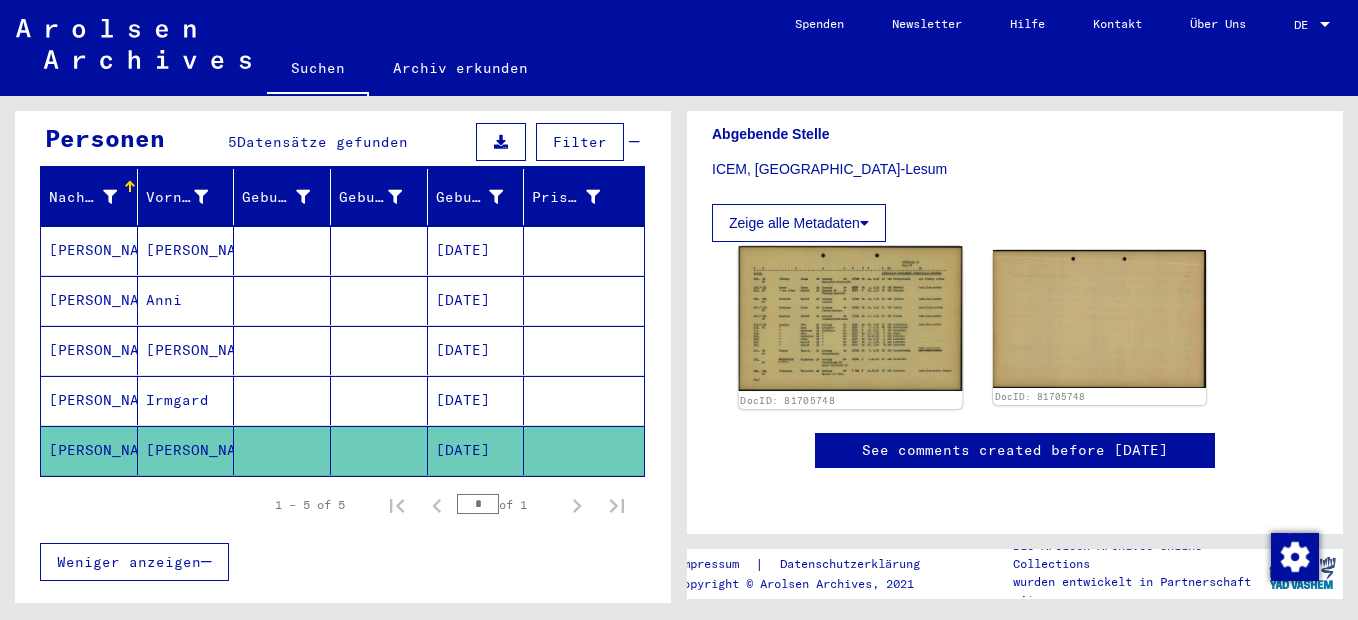 click 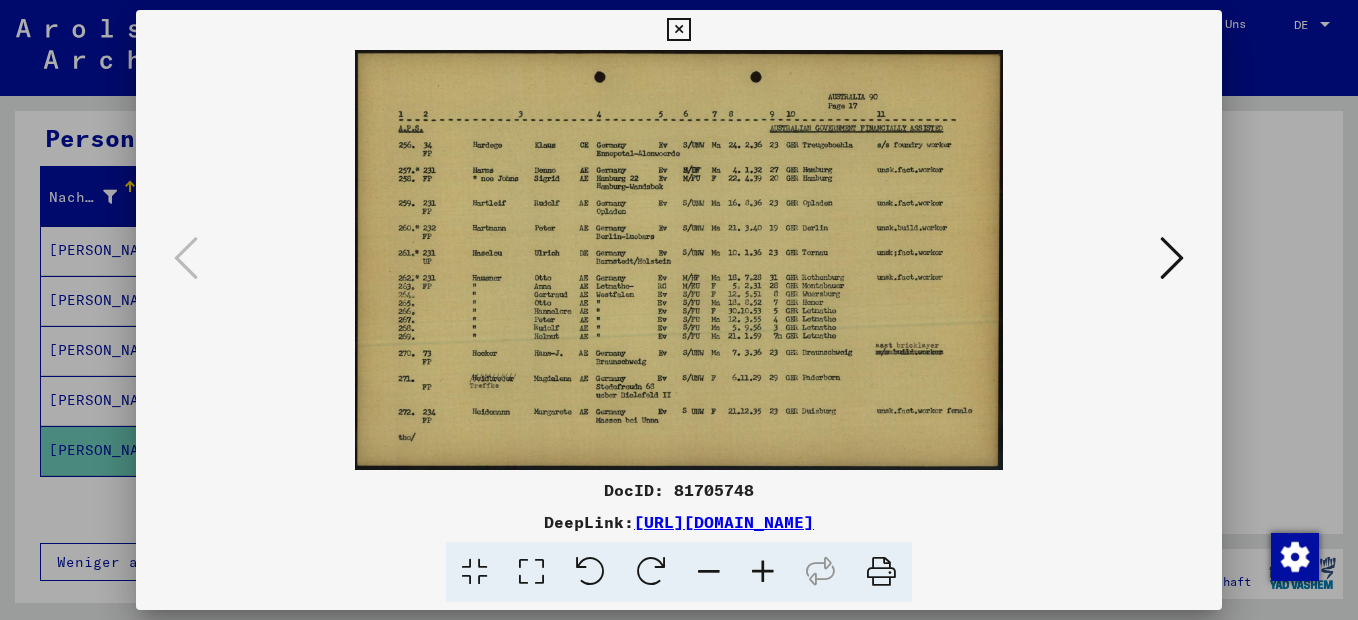 click at bounding box center [763, 572] 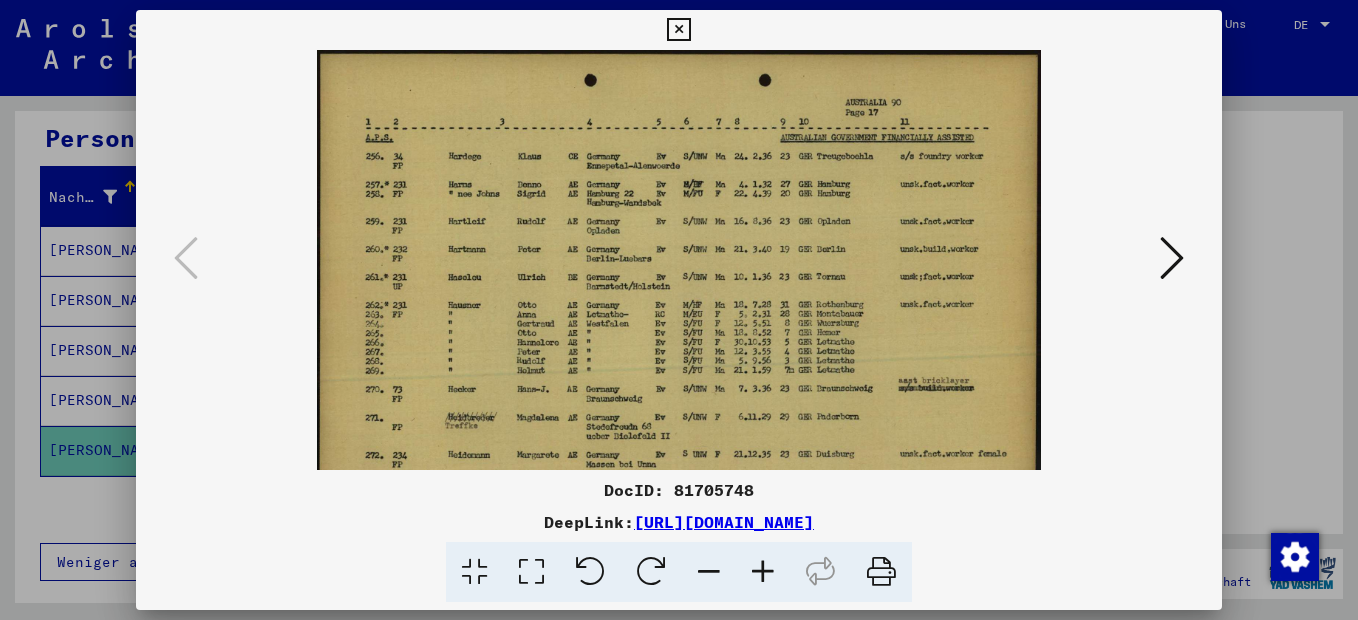click at bounding box center [763, 572] 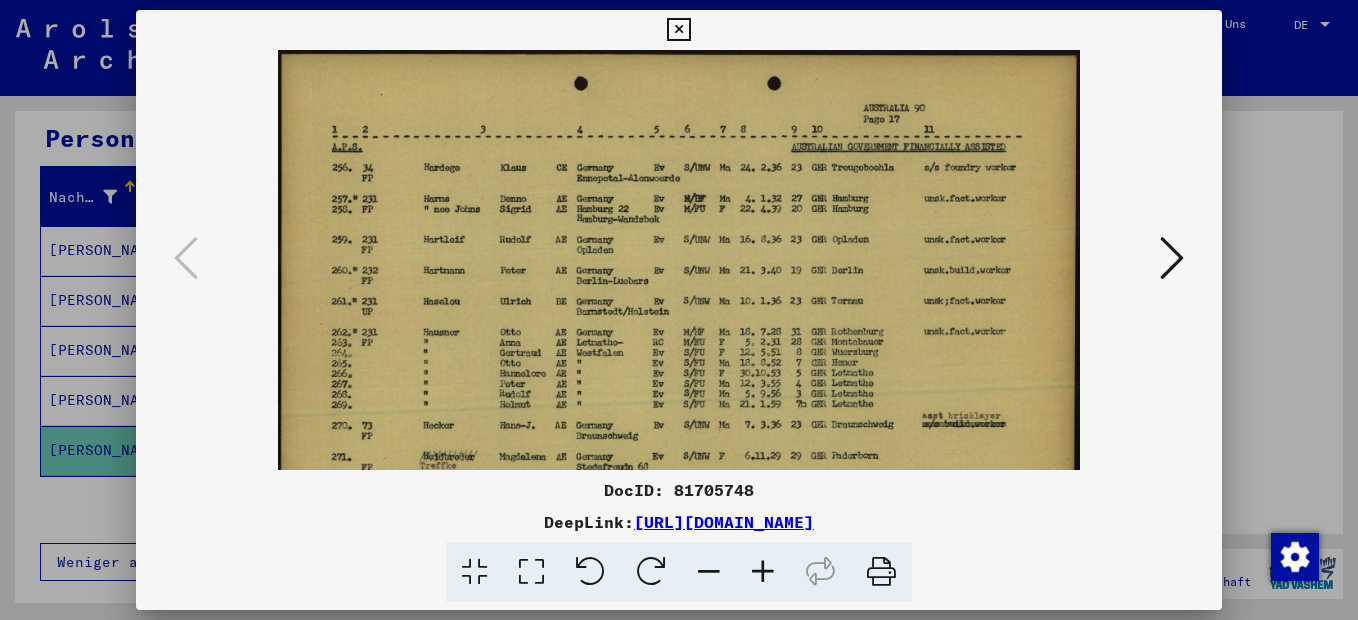 click at bounding box center (763, 572) 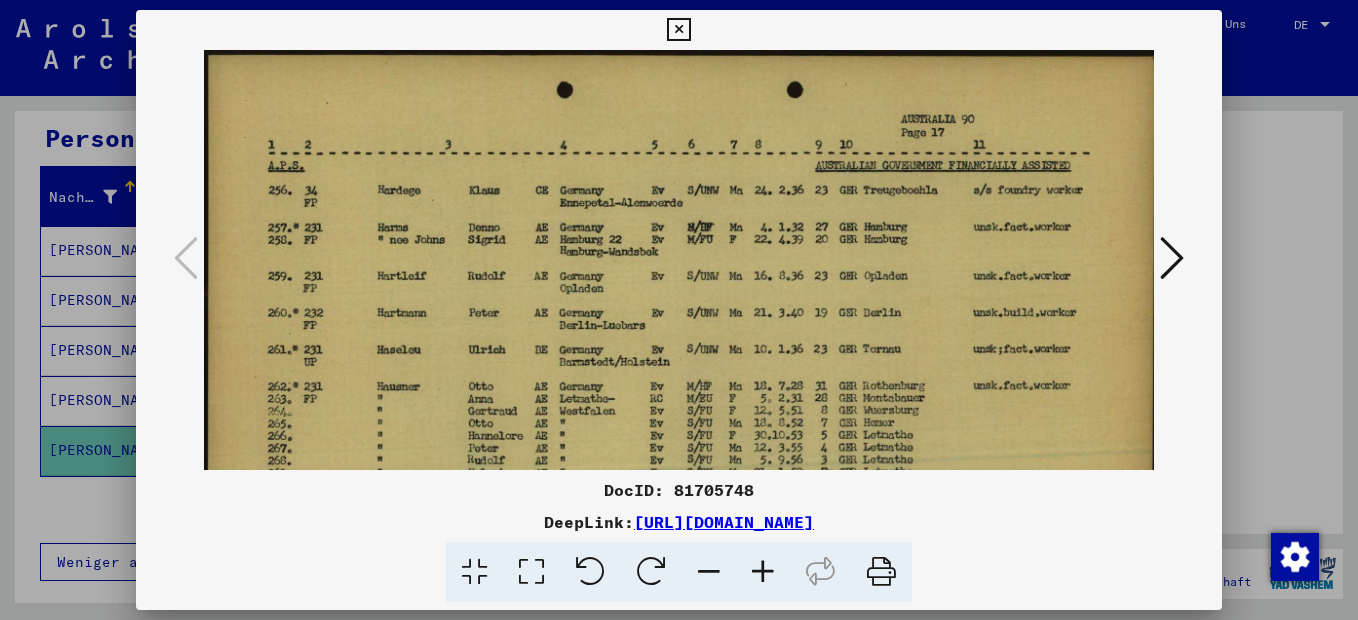 click at bounding box center (763, 572) 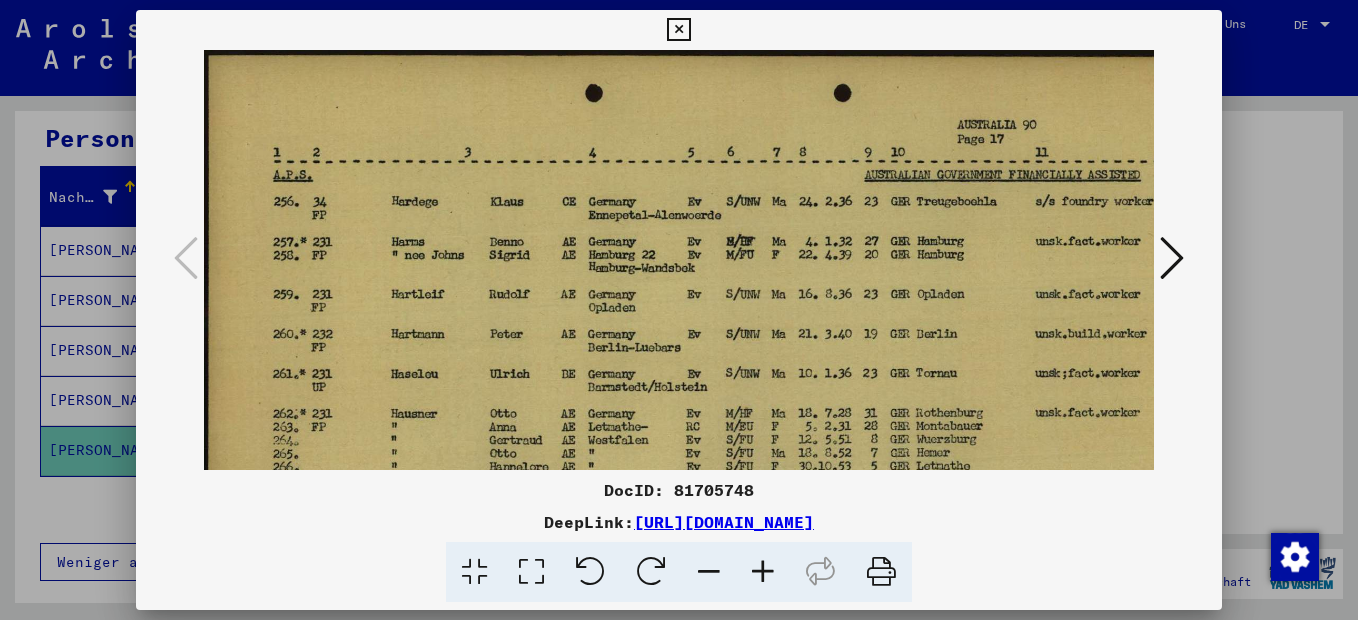 click at bounding box center [763, 572] 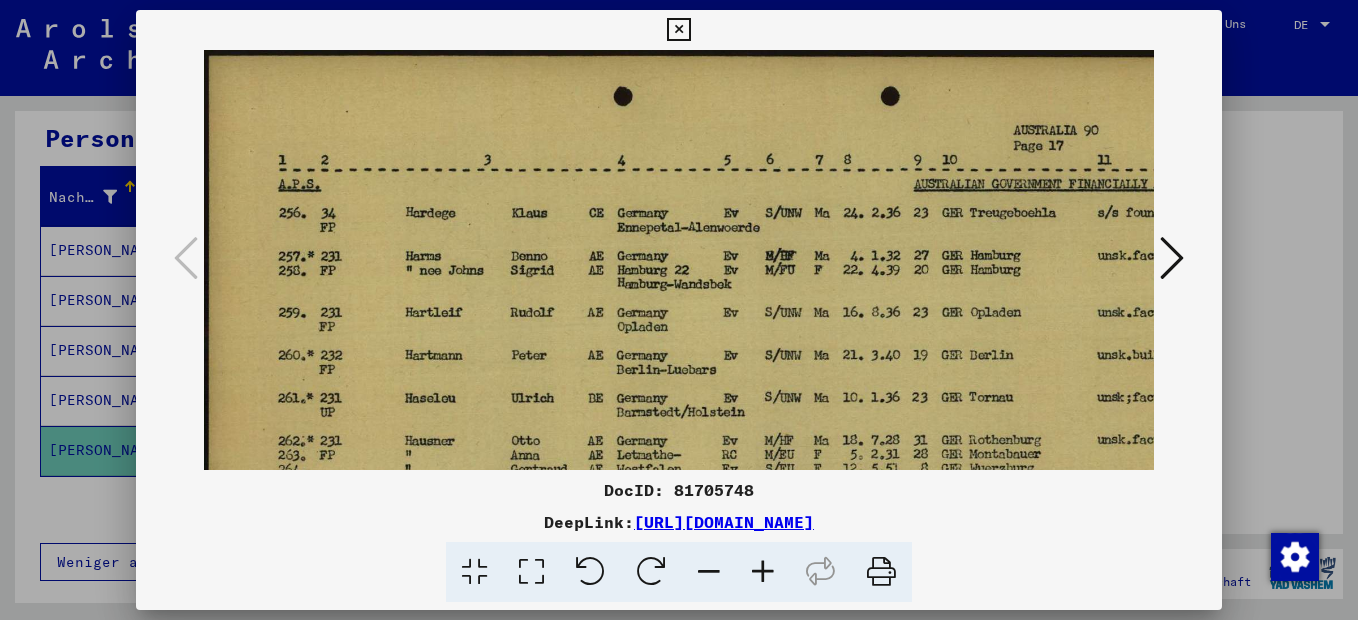 click at bounding box center (763, 572) 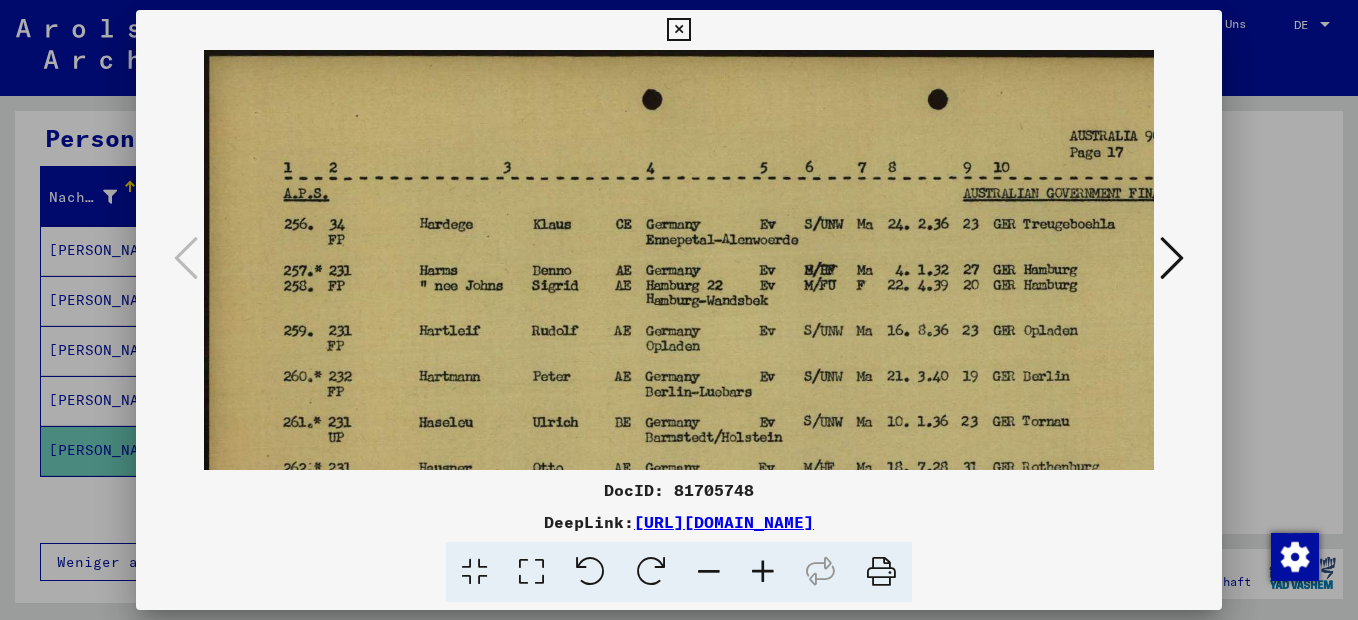 click at bounding box center (763, 572) 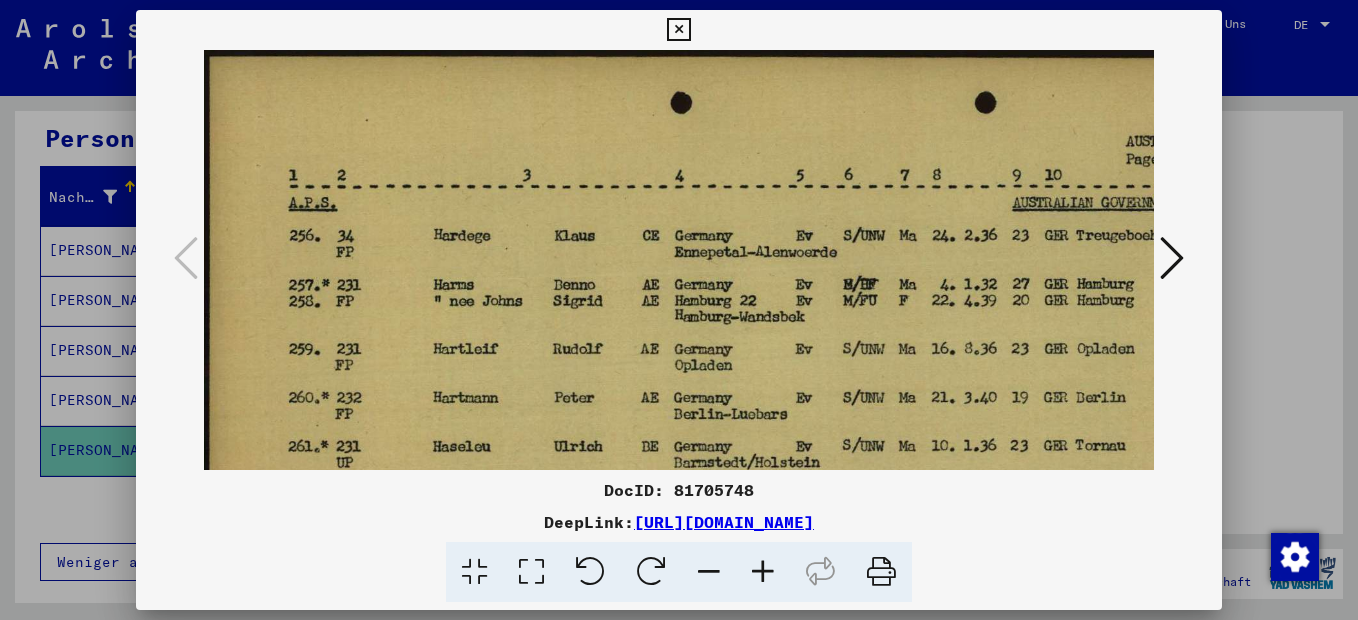 click at bounding box center [763, 572] 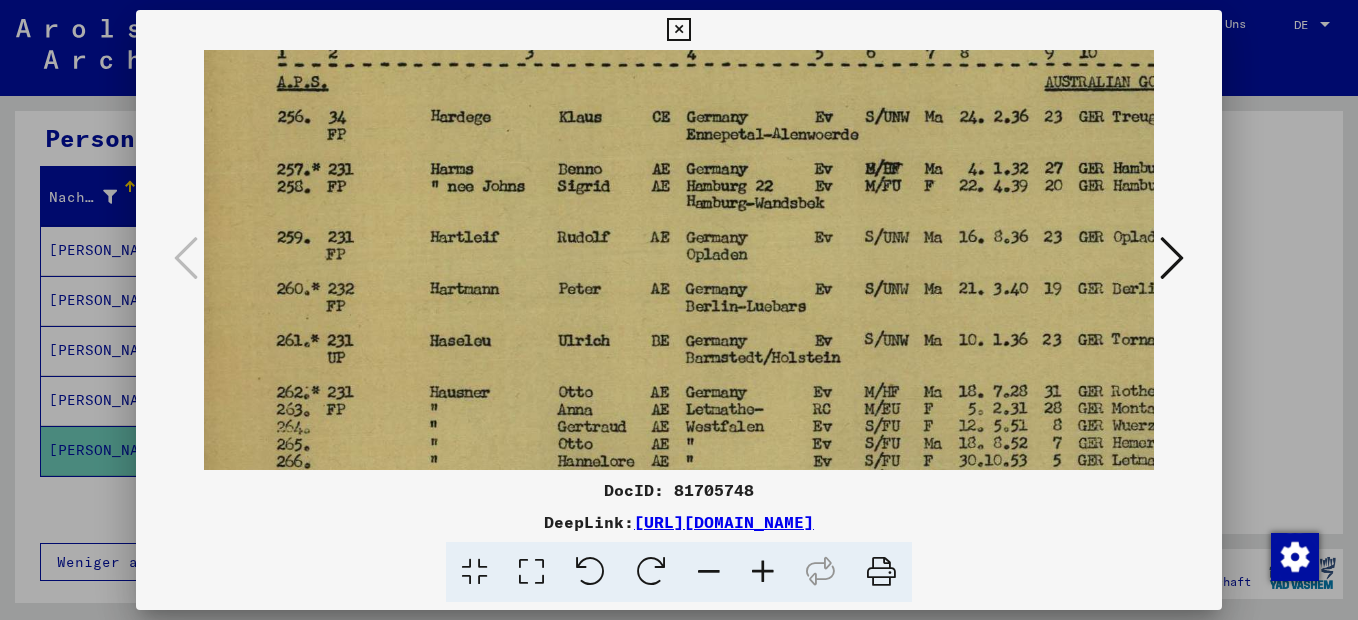 drag, startPoint x: 634, startPoint y: 418, endPoint x: 609, endPoint y: 287, distance: 133.36417 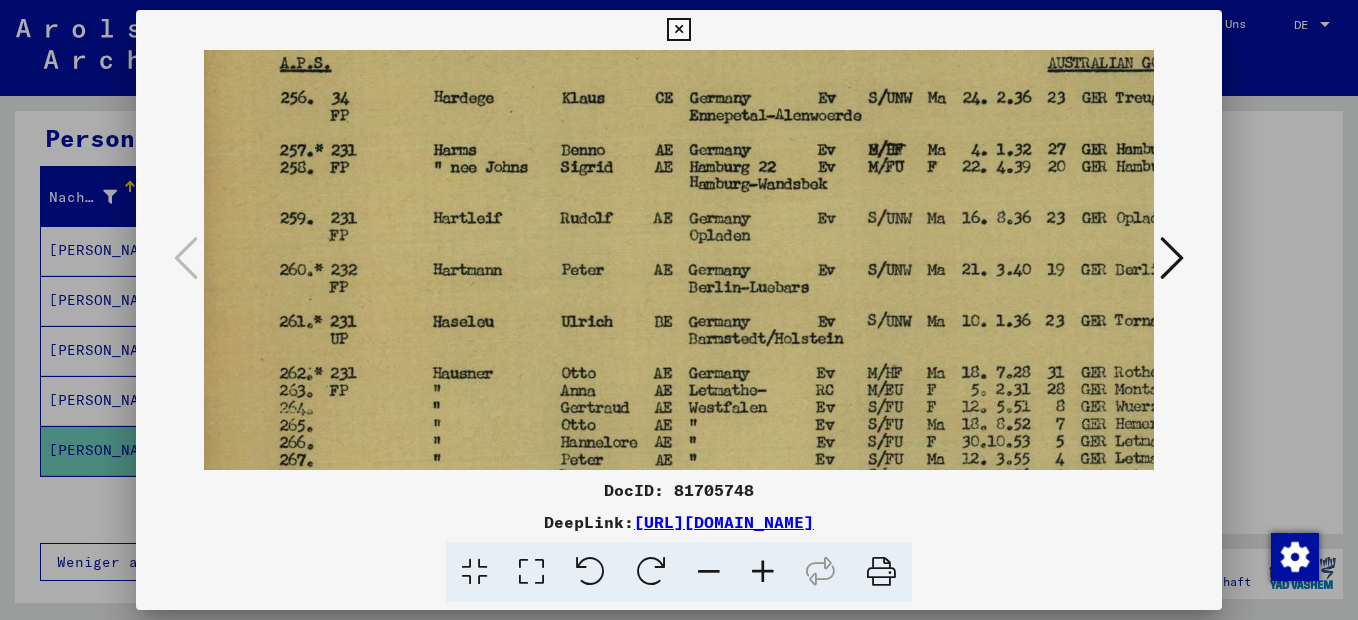 drag, startPoint x: 594, startPoint y: 312, endPoint x: 601, endPoint y: 171, distance: 141.17365 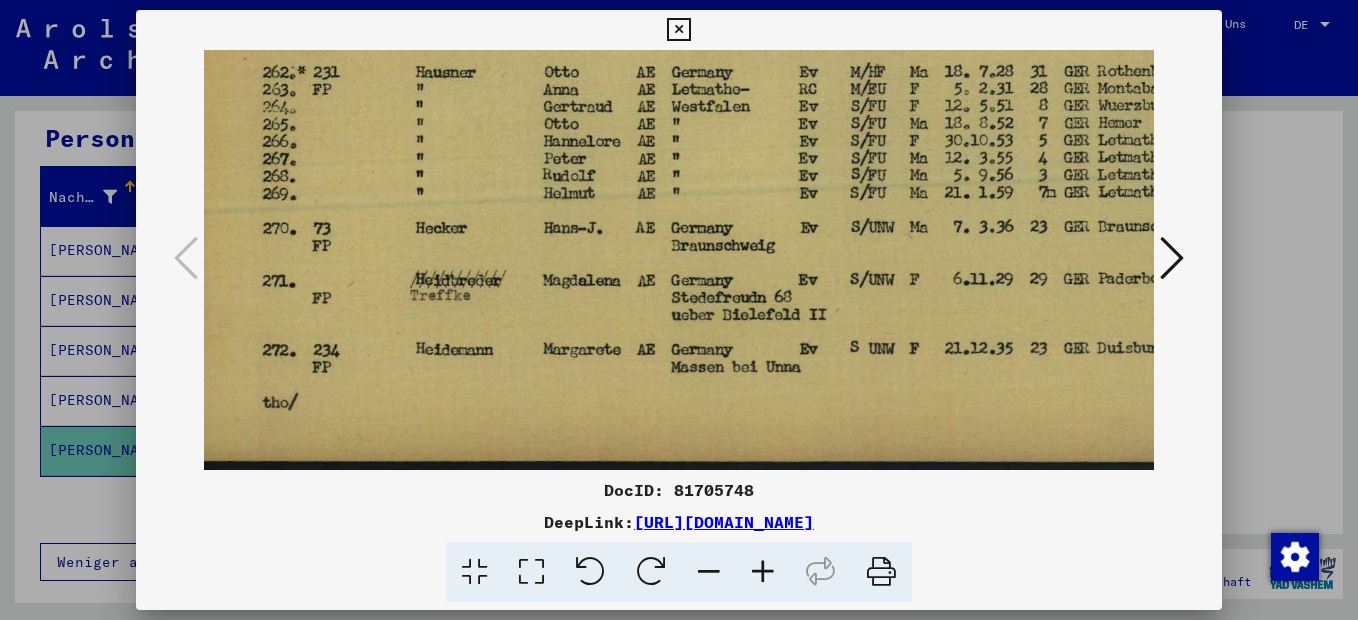scroll, scrollTop: 450, scrollLeft: 39, axis: both 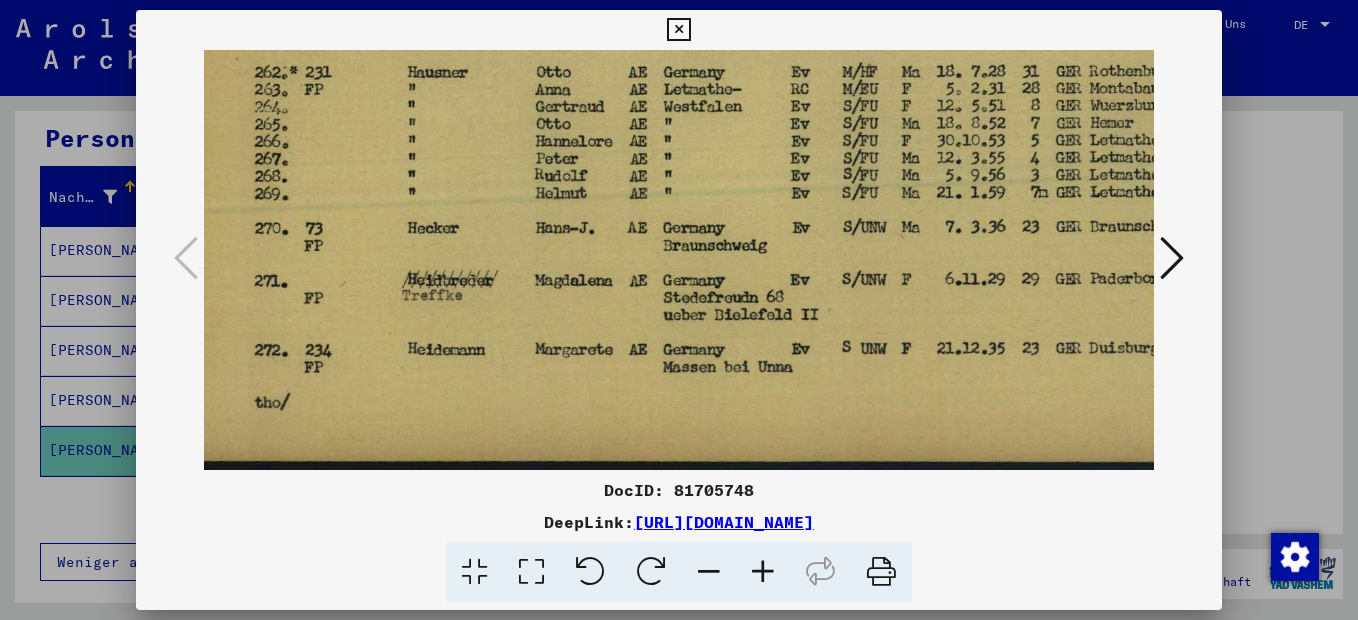 drag, startPoint x: 610, startPoint y: 358, endPoint x: 573, endPoint y: 223, distance: 139.97858 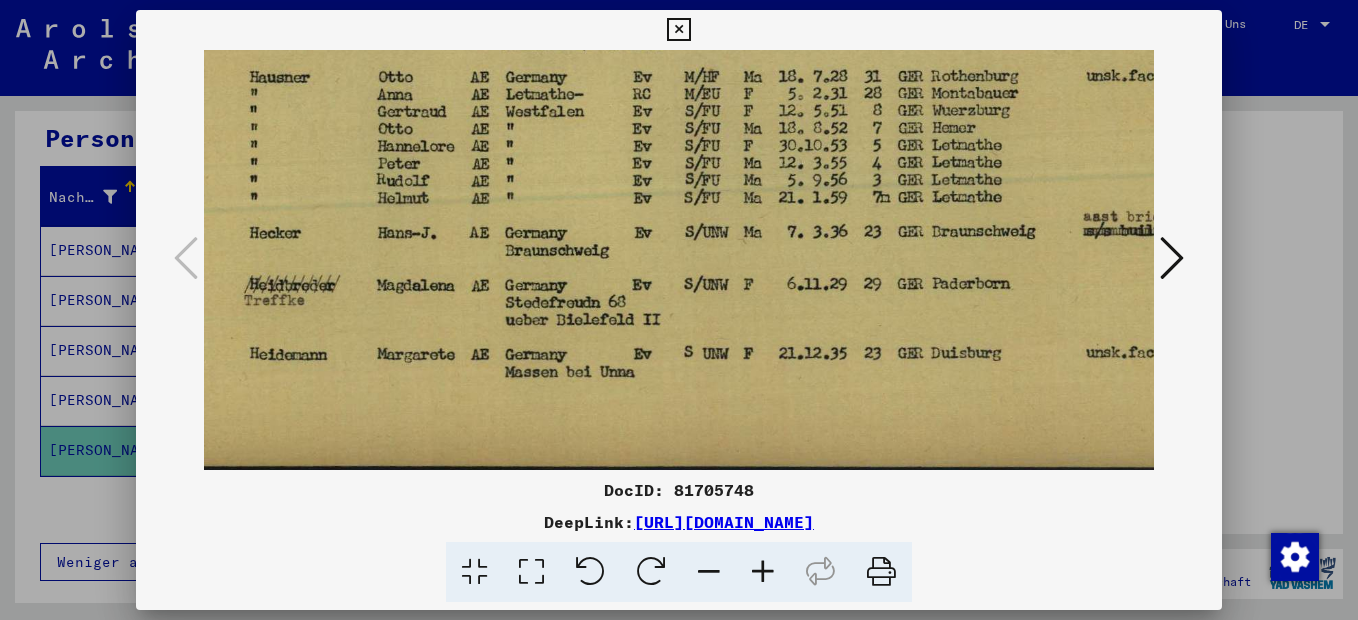 drag, startPoint x: 831, startPoint y: 320, endPoint x: 672, endPoint y: 324, distance: 159.05031 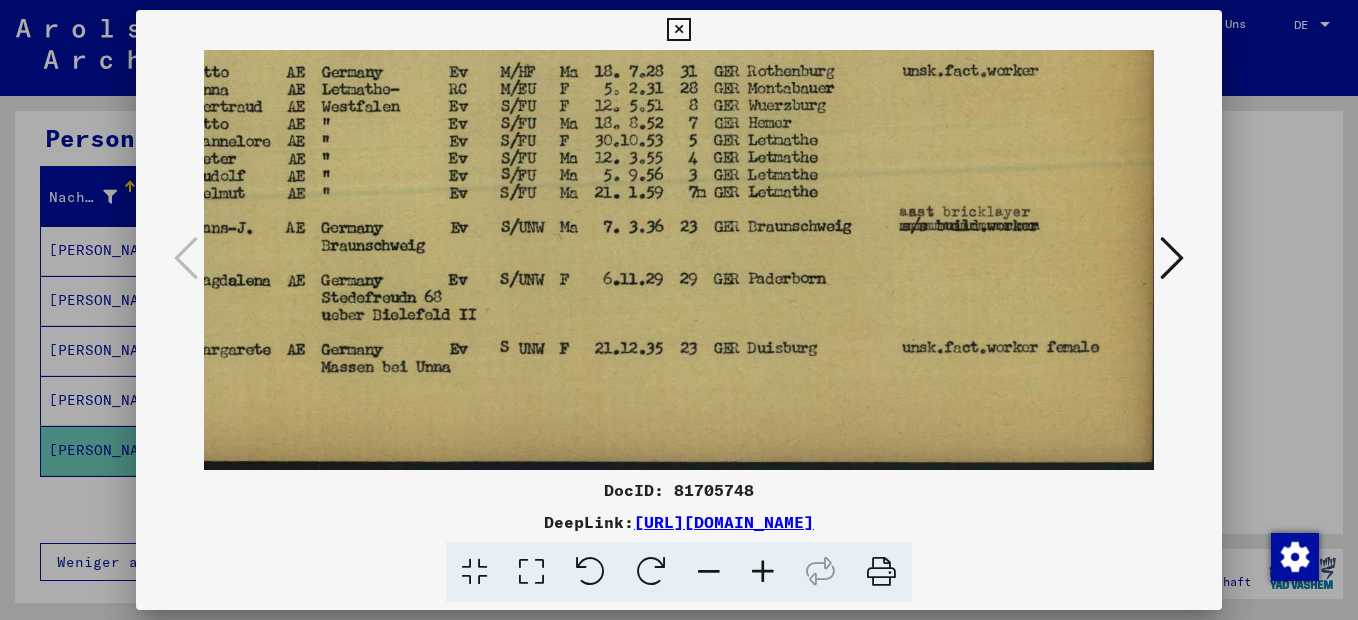 drag, startPoint x: 737, startPoint y: 314, endPoint x: 658, endPoint y: 293, distance: 81.7435 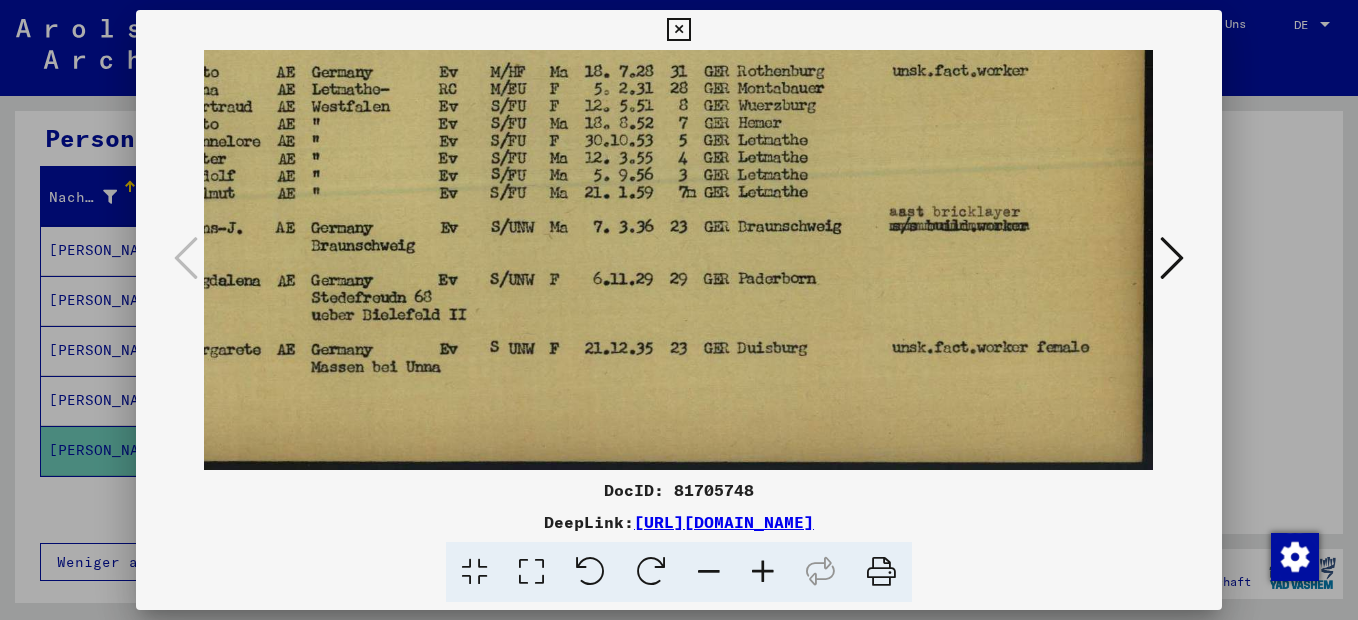 click at bounding box center (678, 30) 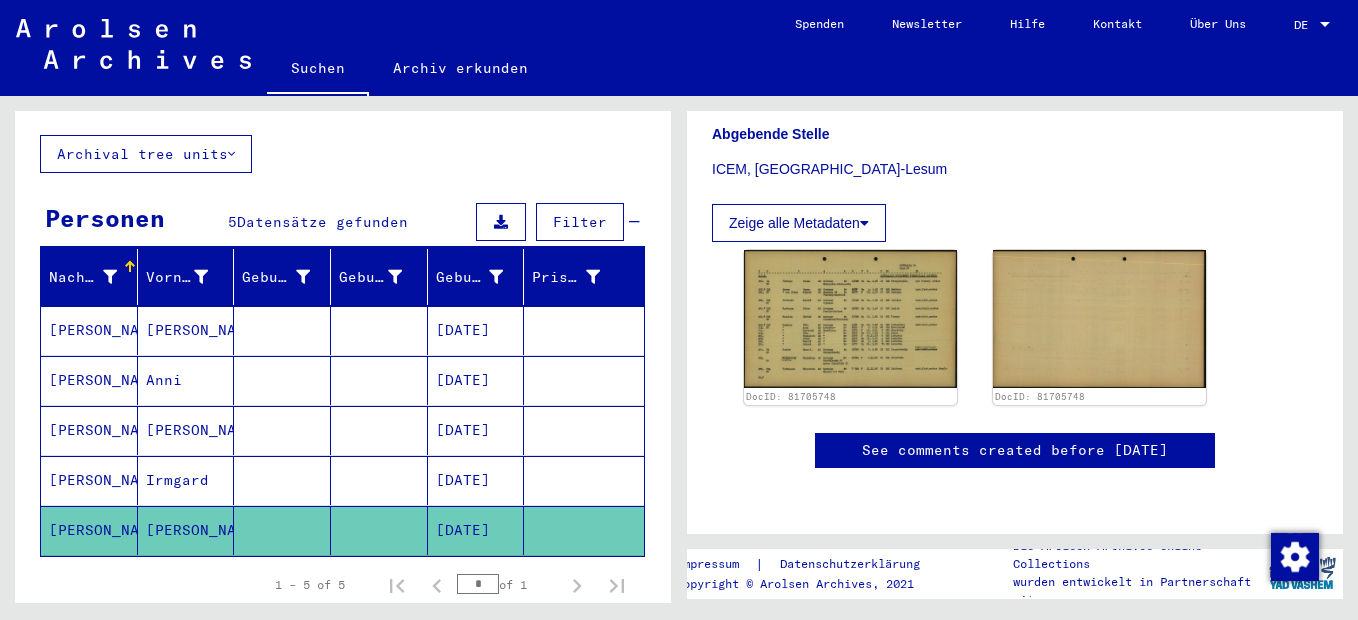 scroll, scrollTop: 0, scrollLeft: 0, axis: both 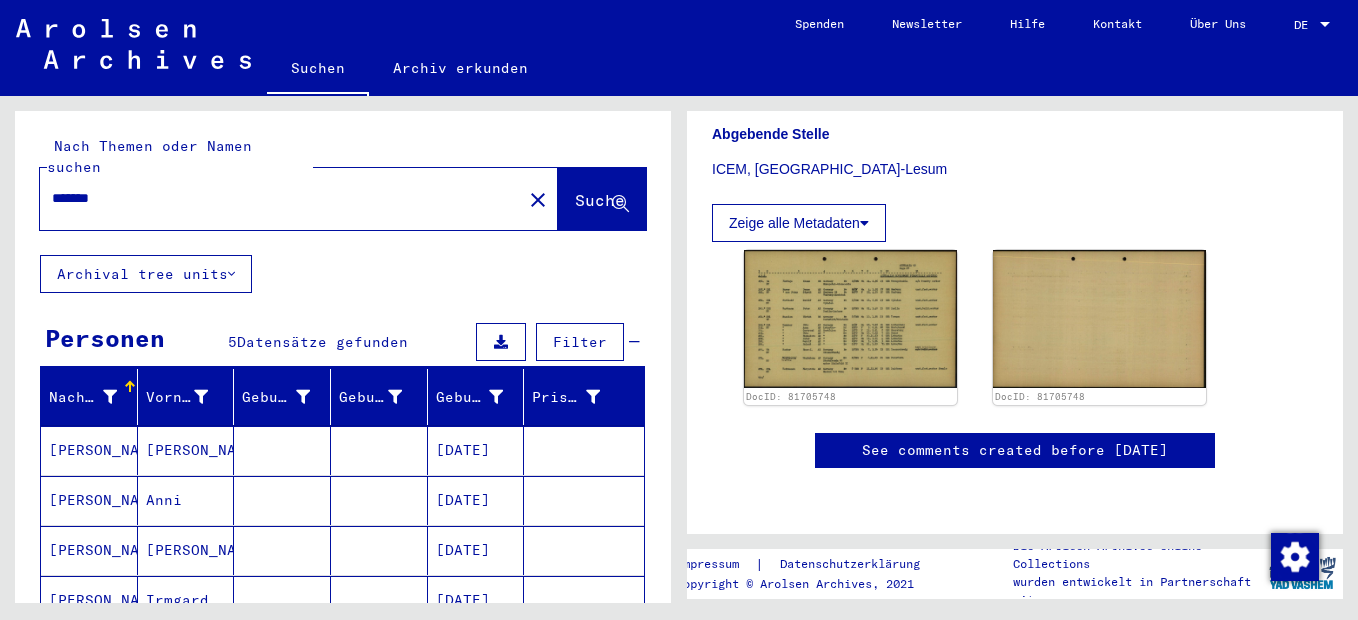 click on "close" 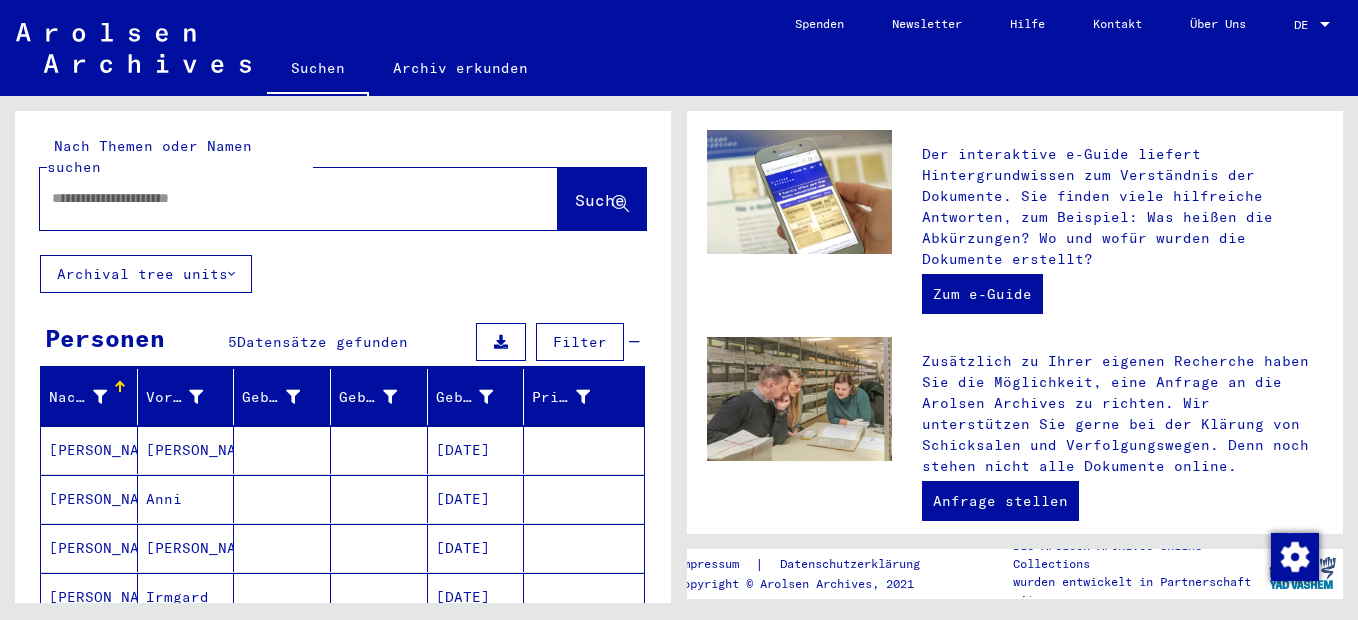 scroll, scrollTop: 0, scrollLeft: 0, axis: both 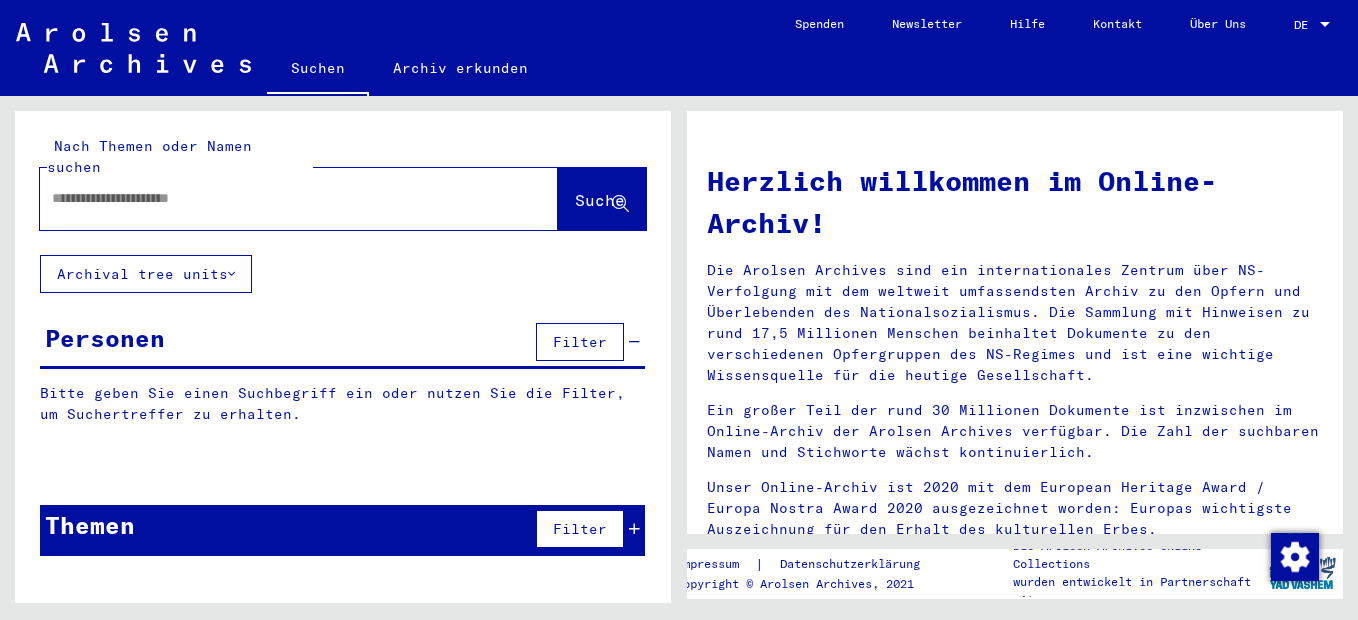 click at bounding box center (275, 198) 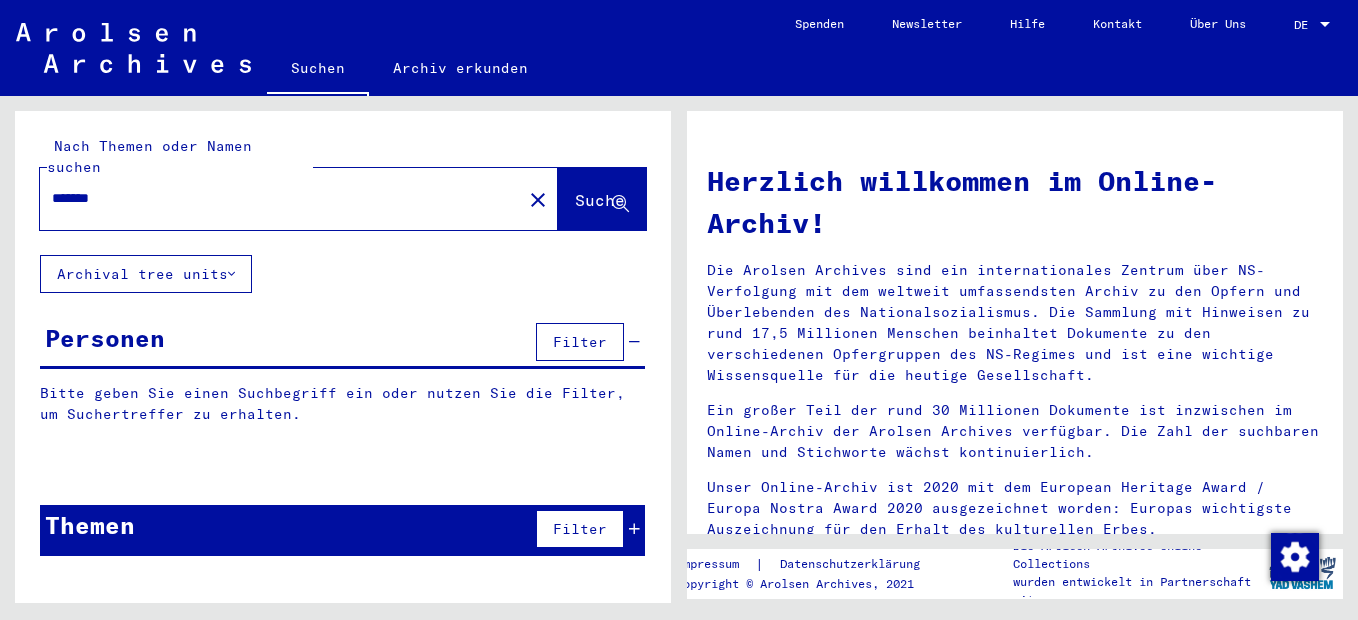 type on "*******" 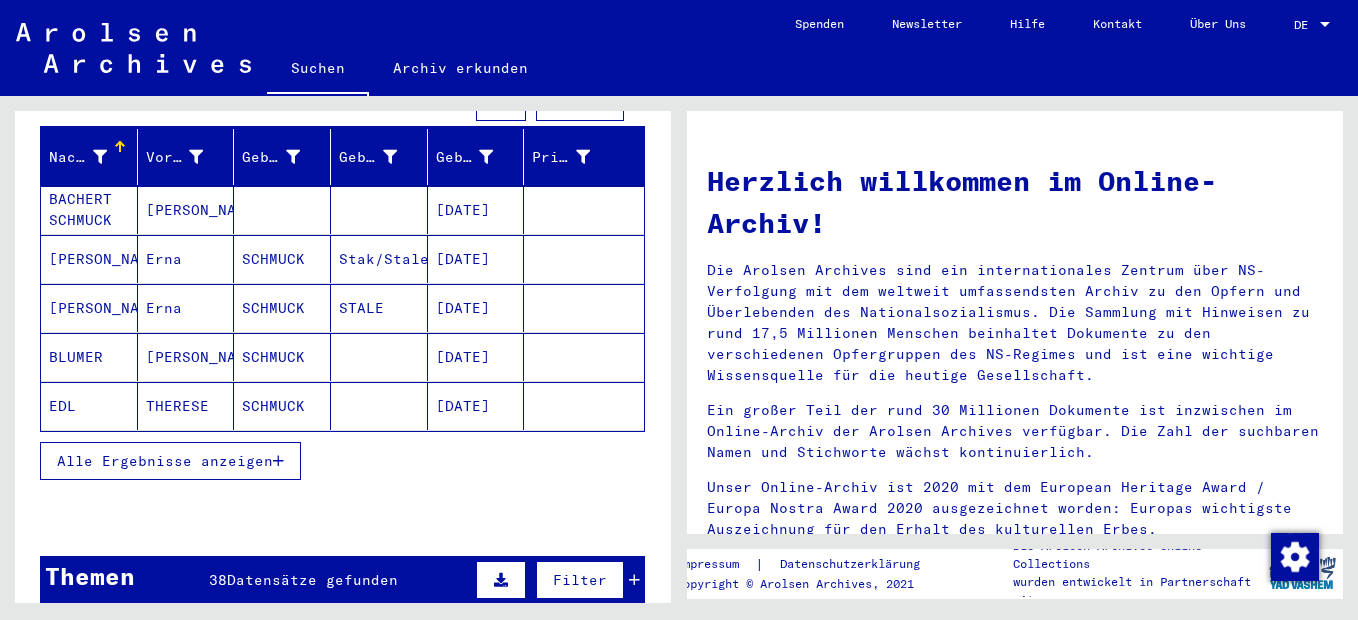 scroll, scrollTop: 300, scrollLeft: 0, axis: vertical 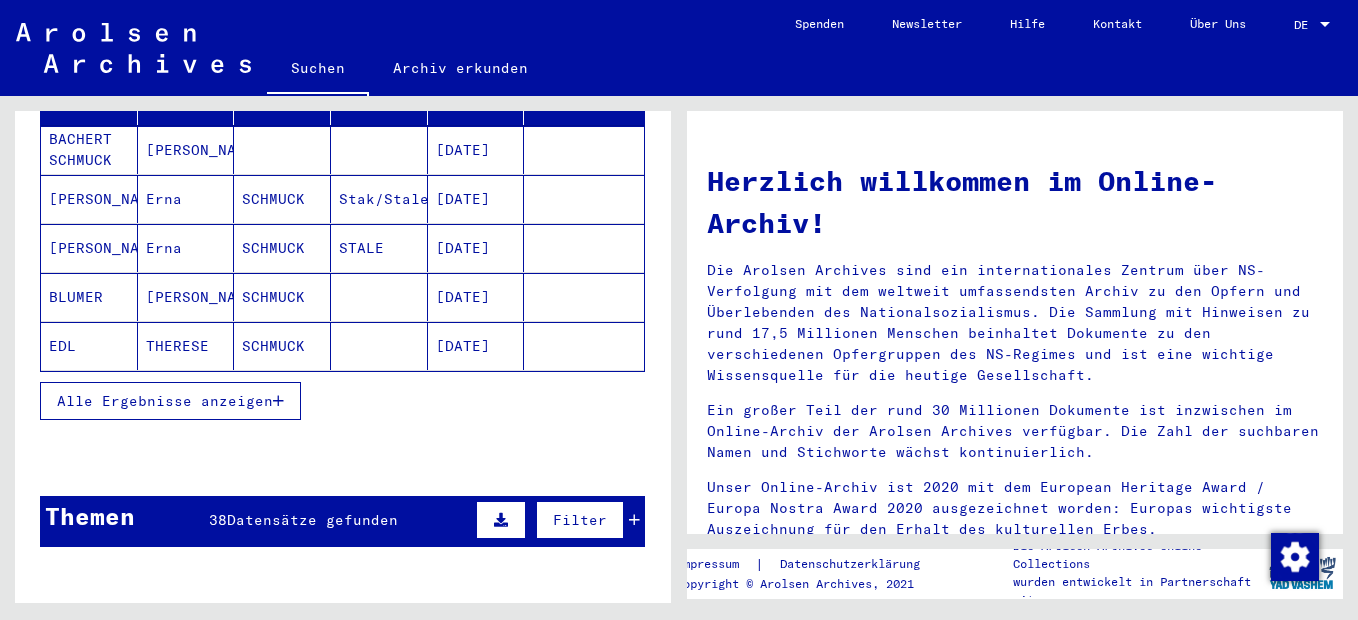 click on "Alle Ergebnisse anzeigen" at bounding box center [165, 401] 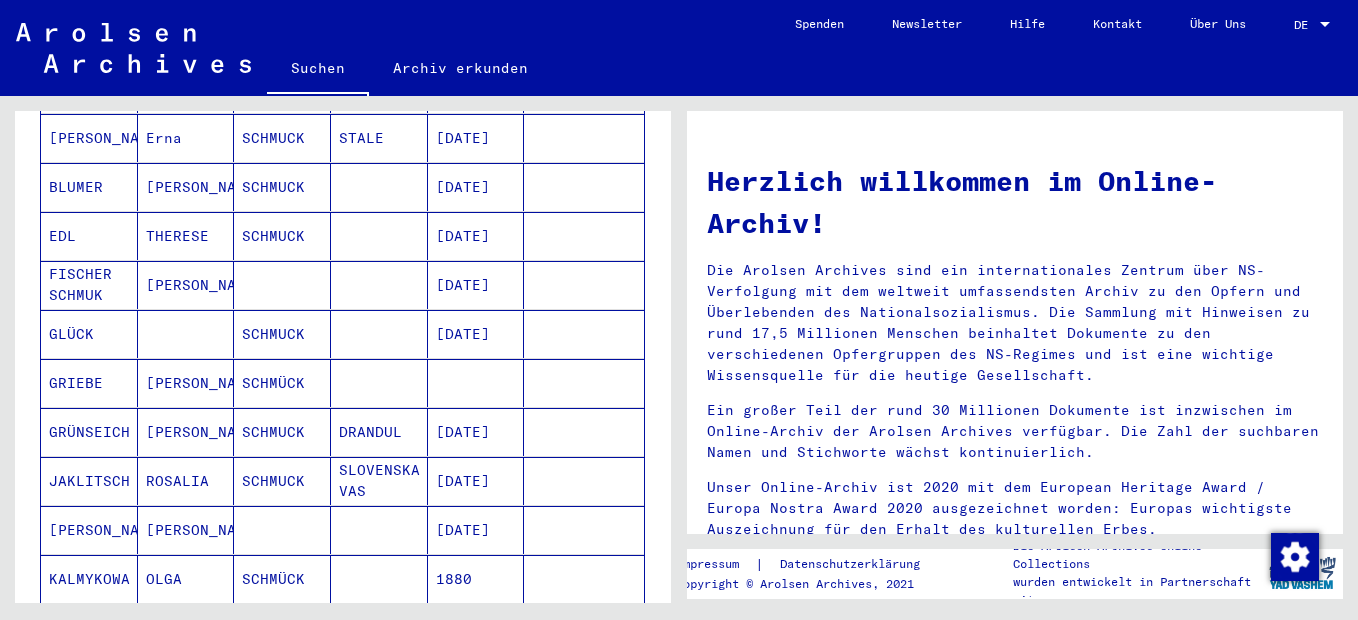 scroll, scrollTop: 500, scrollLeft: 0, axis: vertical 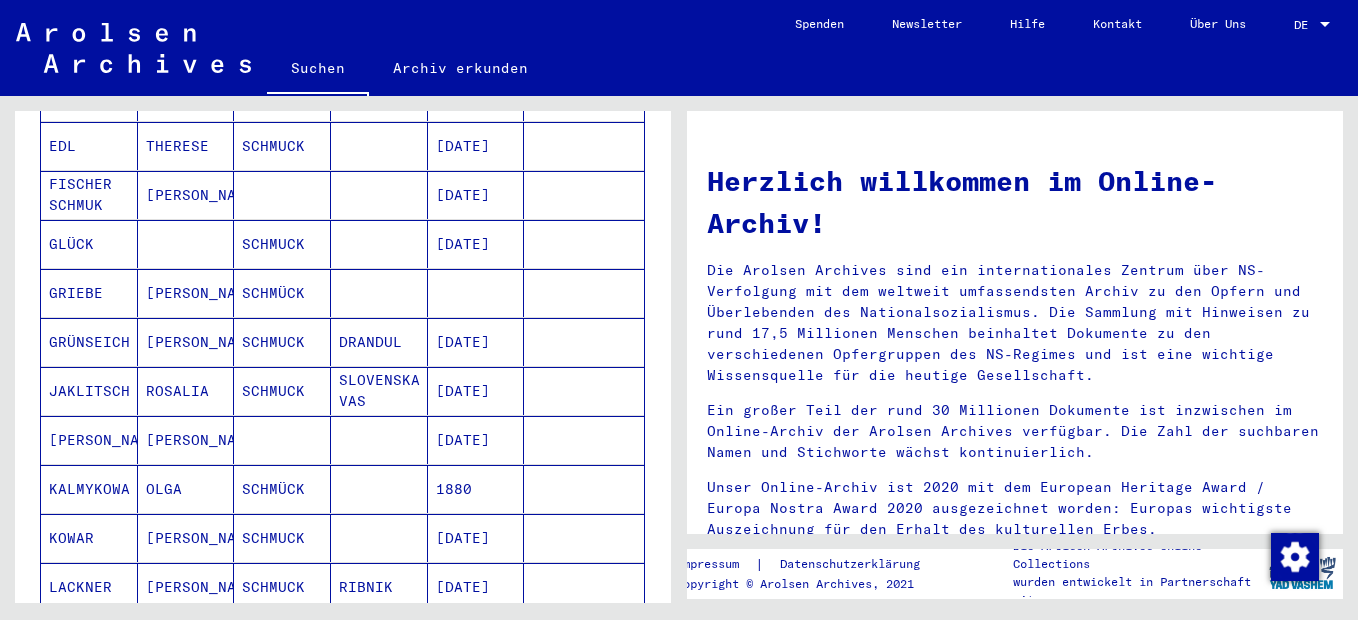 click on "SCHMÜCK" at bounding box center [282, 342] 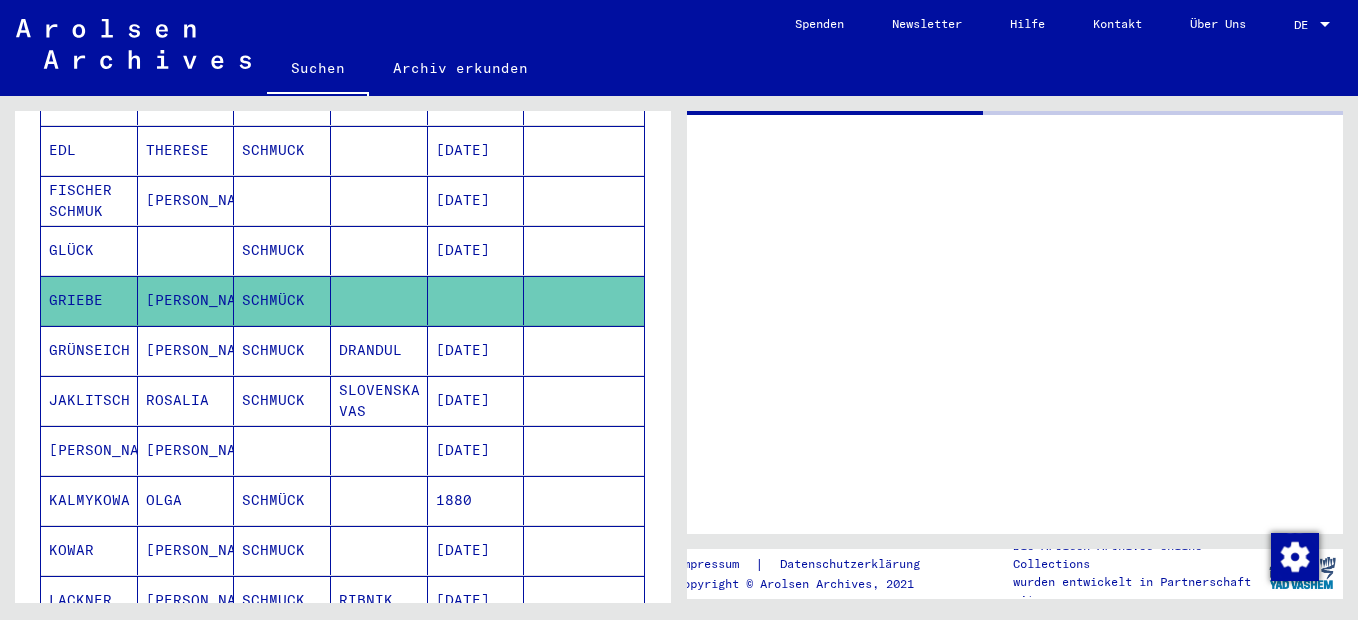 scroll, scrollTop: 504, scrollLeft: 0, axis: vertical 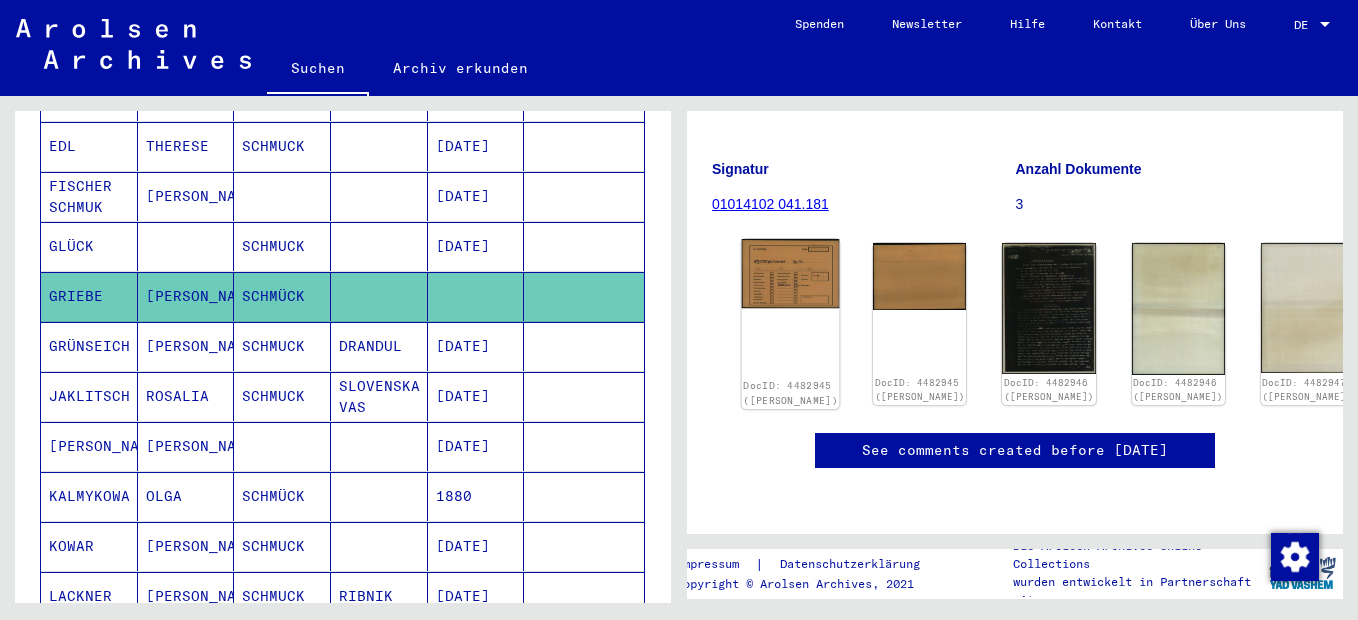 click 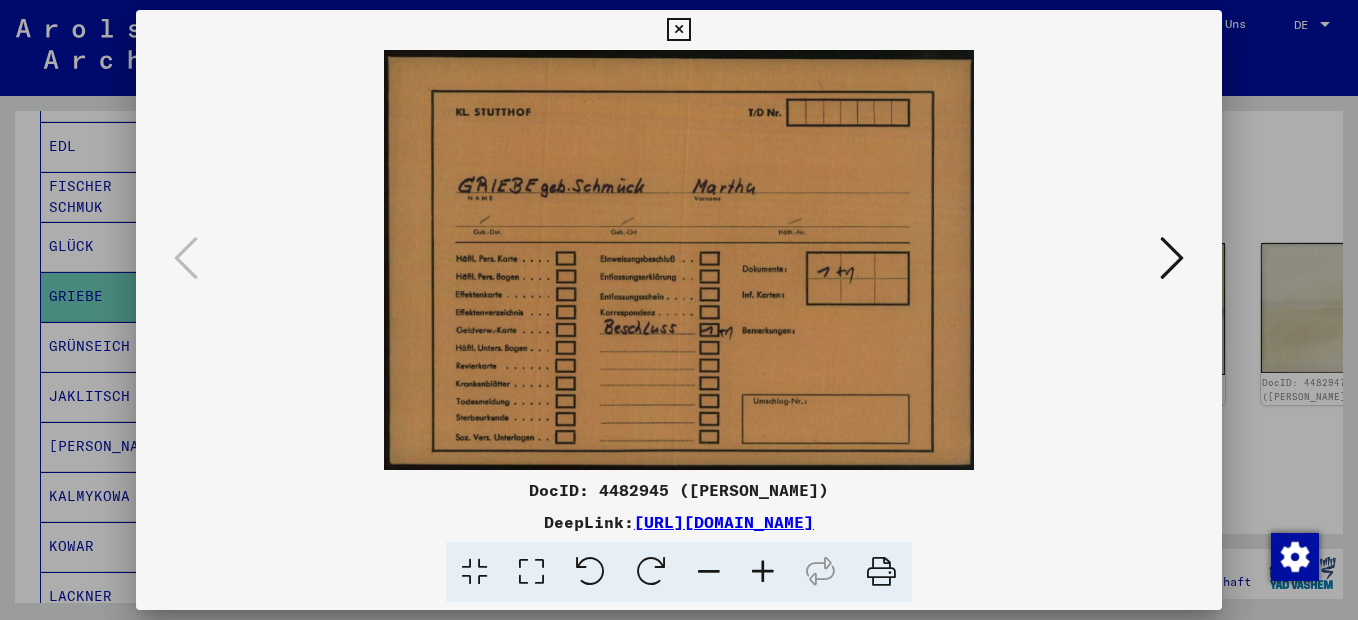 click at bounding box center [678, 30] 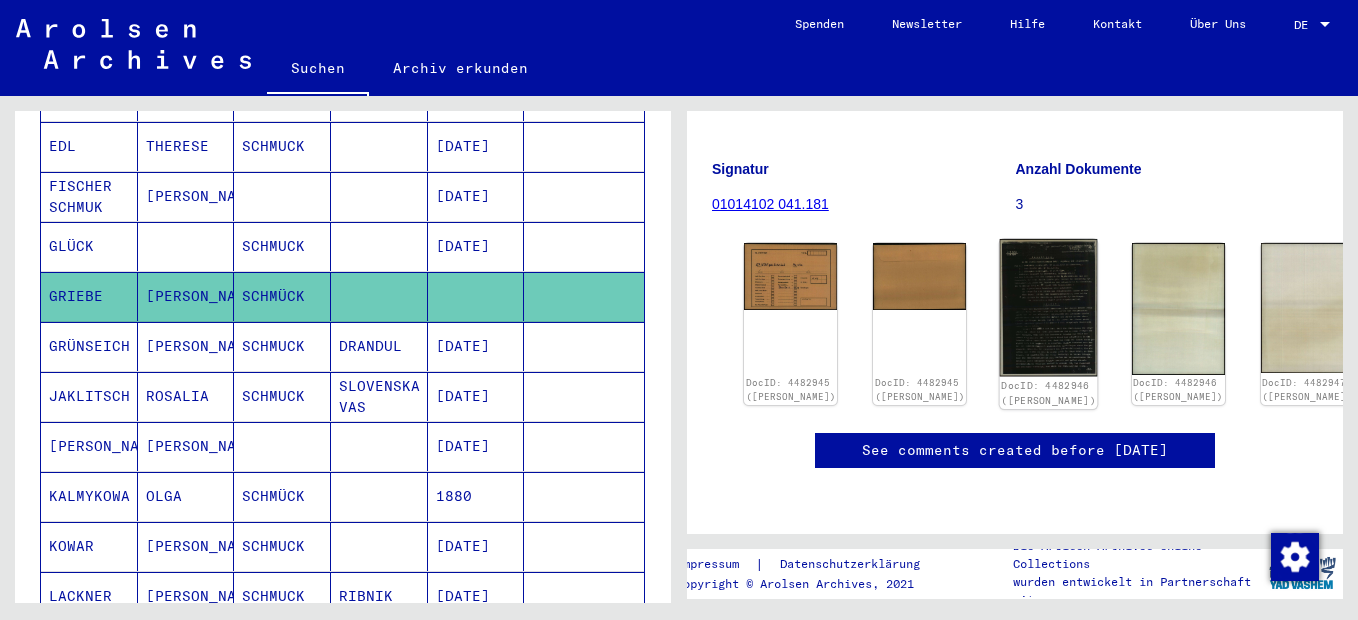 click 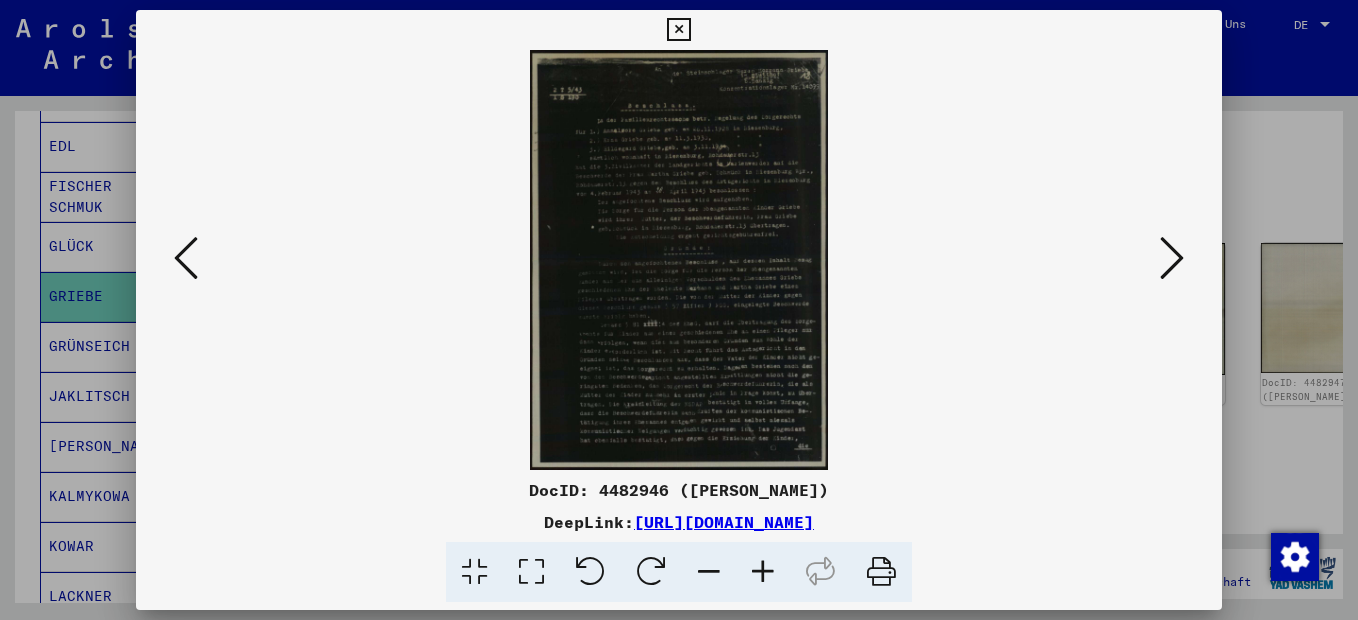 click at bounding box center [678, 30] 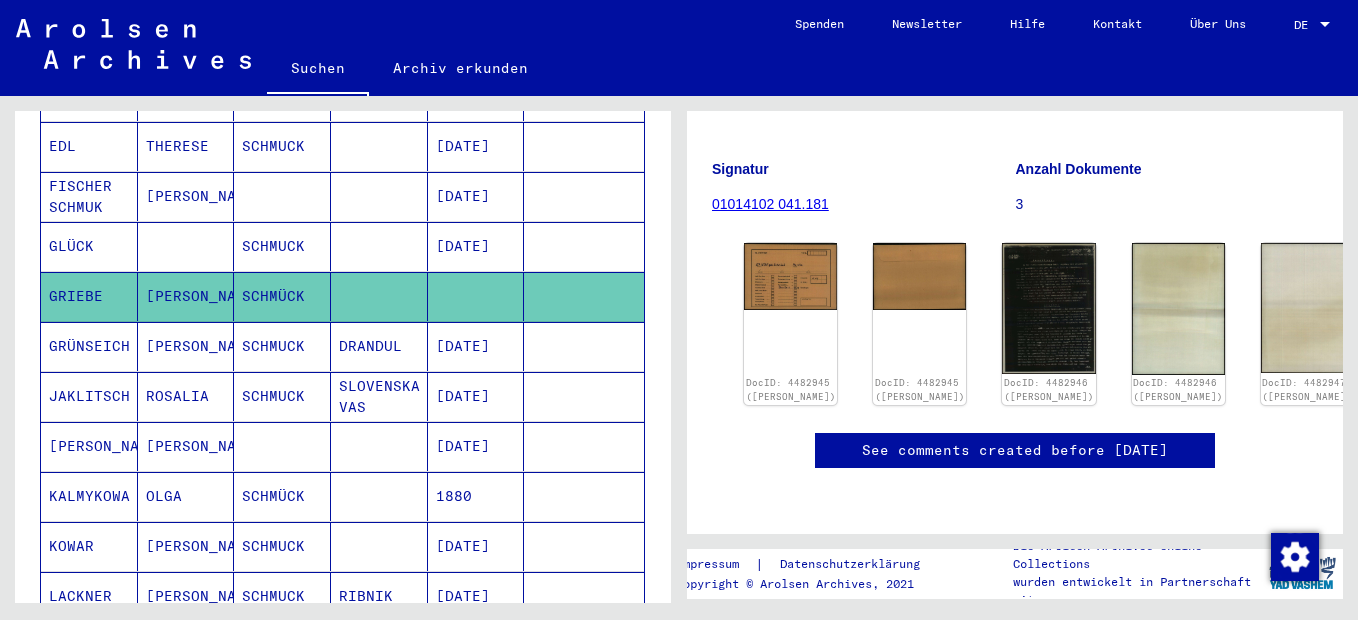 click 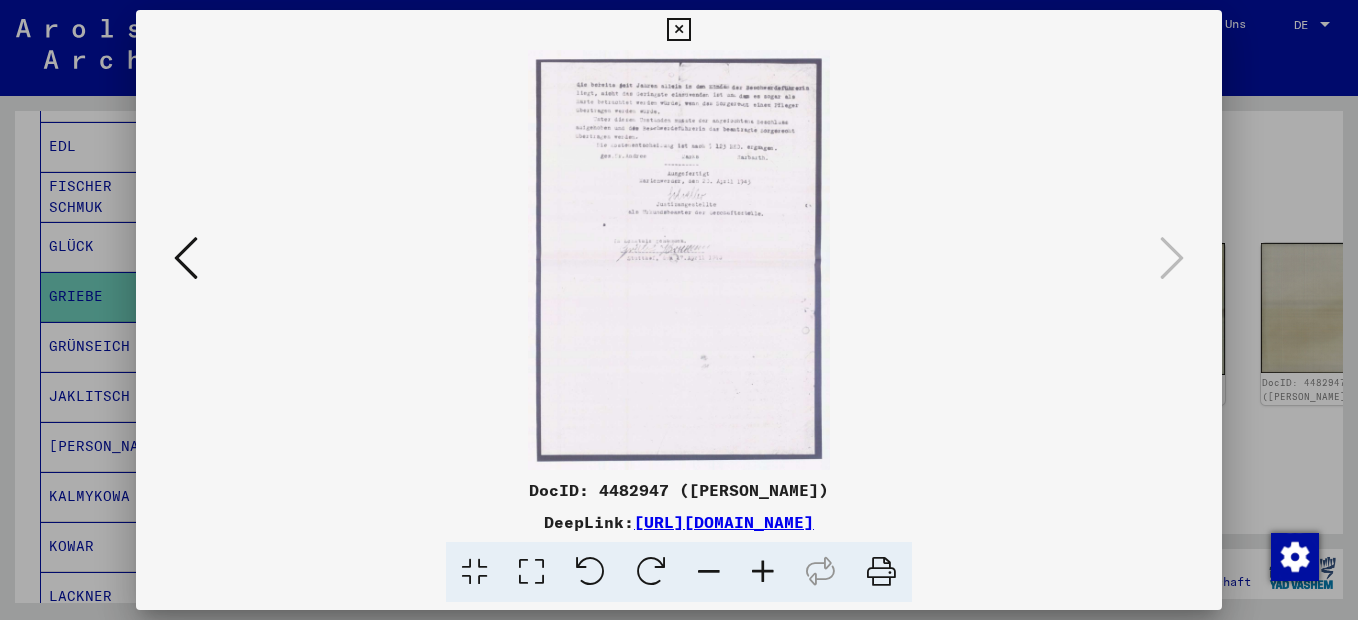 click at bounding box center (763, 572) 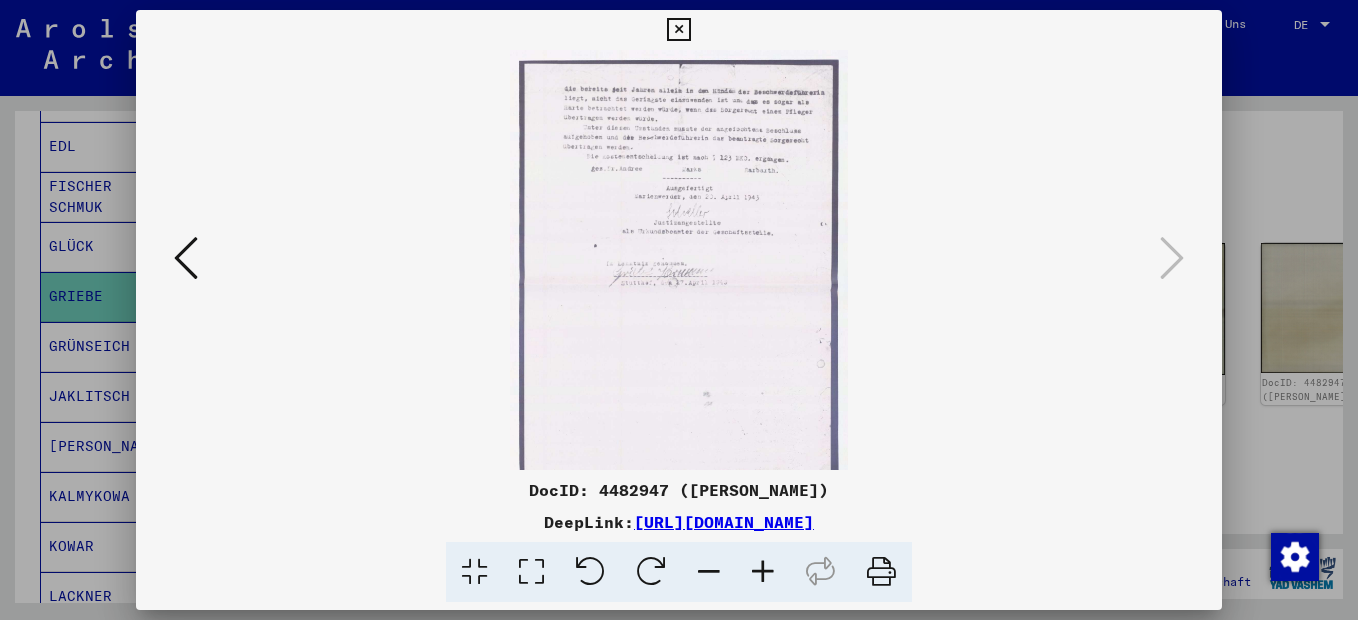 click at bounding box center [763, 572] 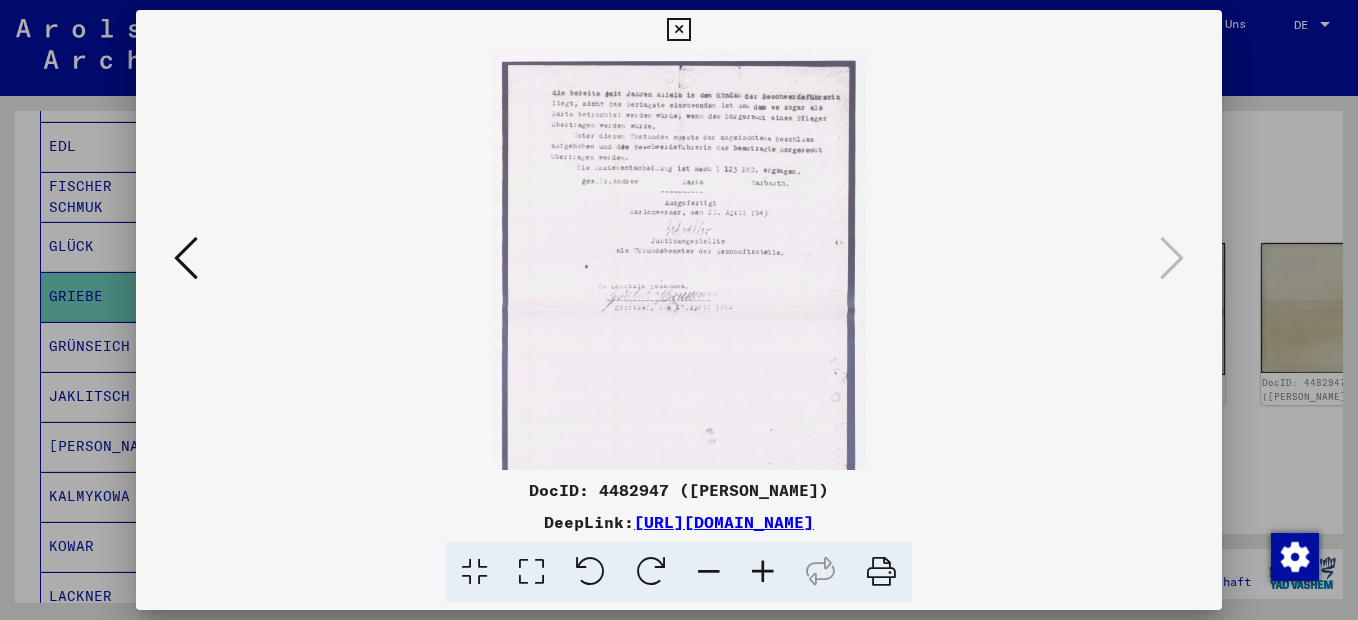 click at bounding box center [763, 572] 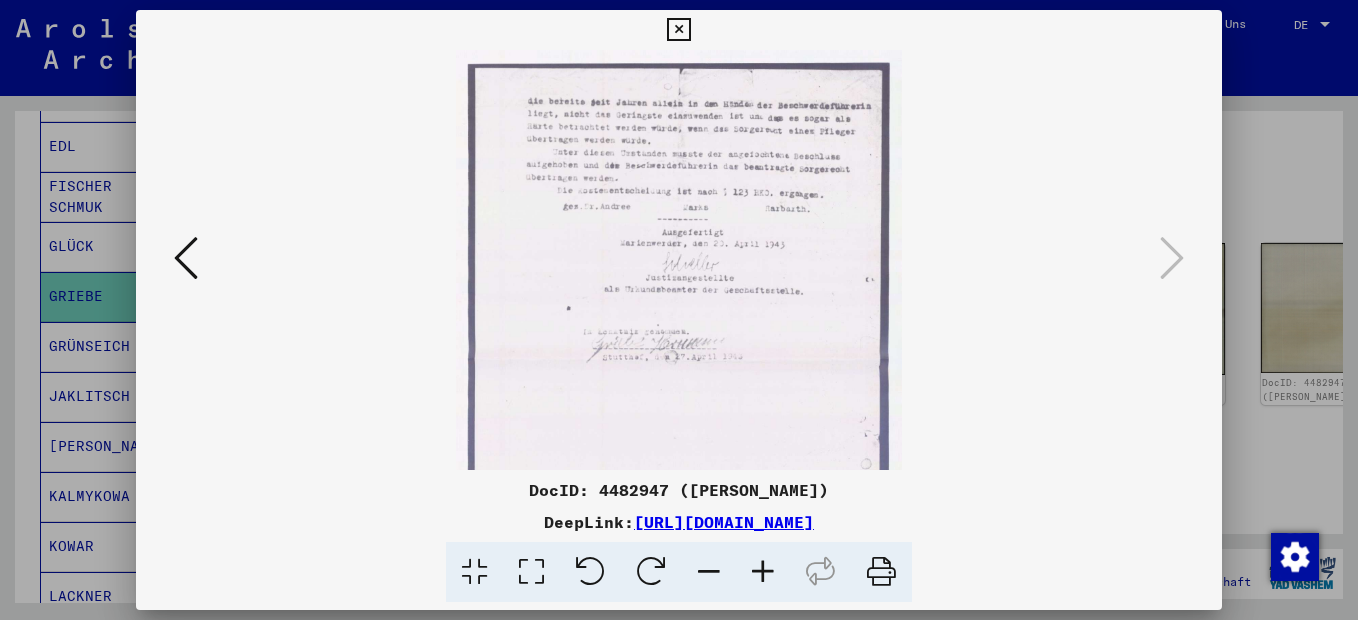 click at bounding box center (763, 572) 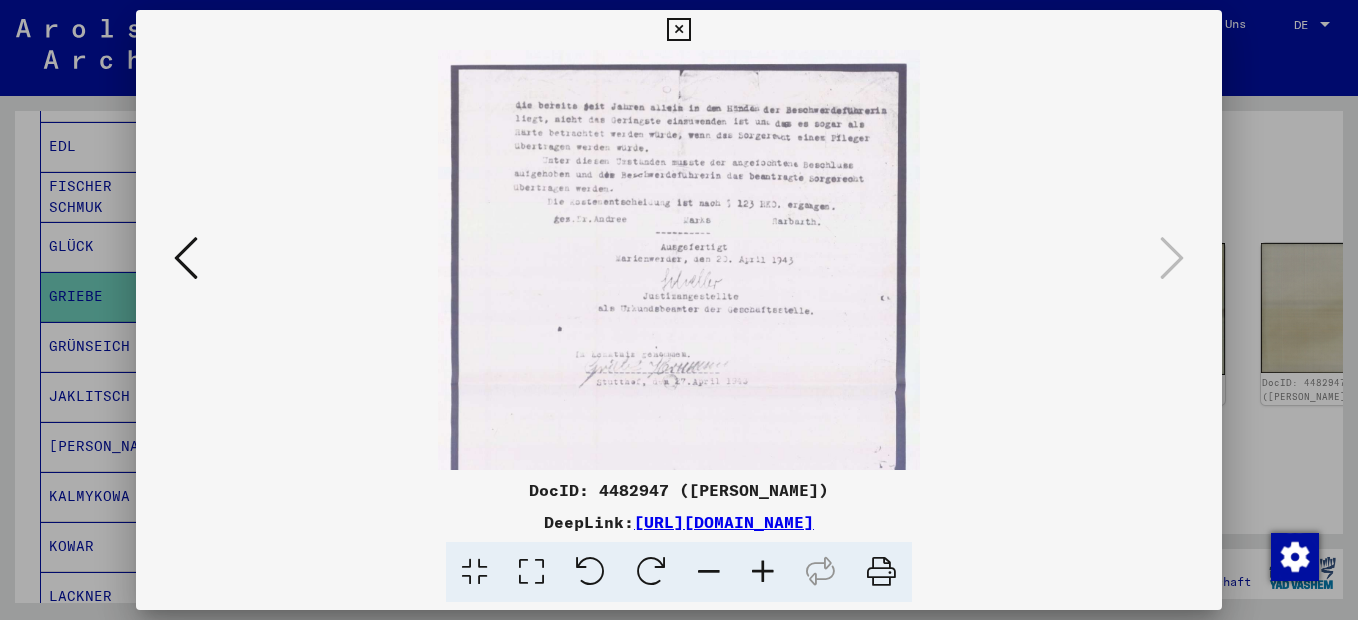 click at bounding box center (763, 572) 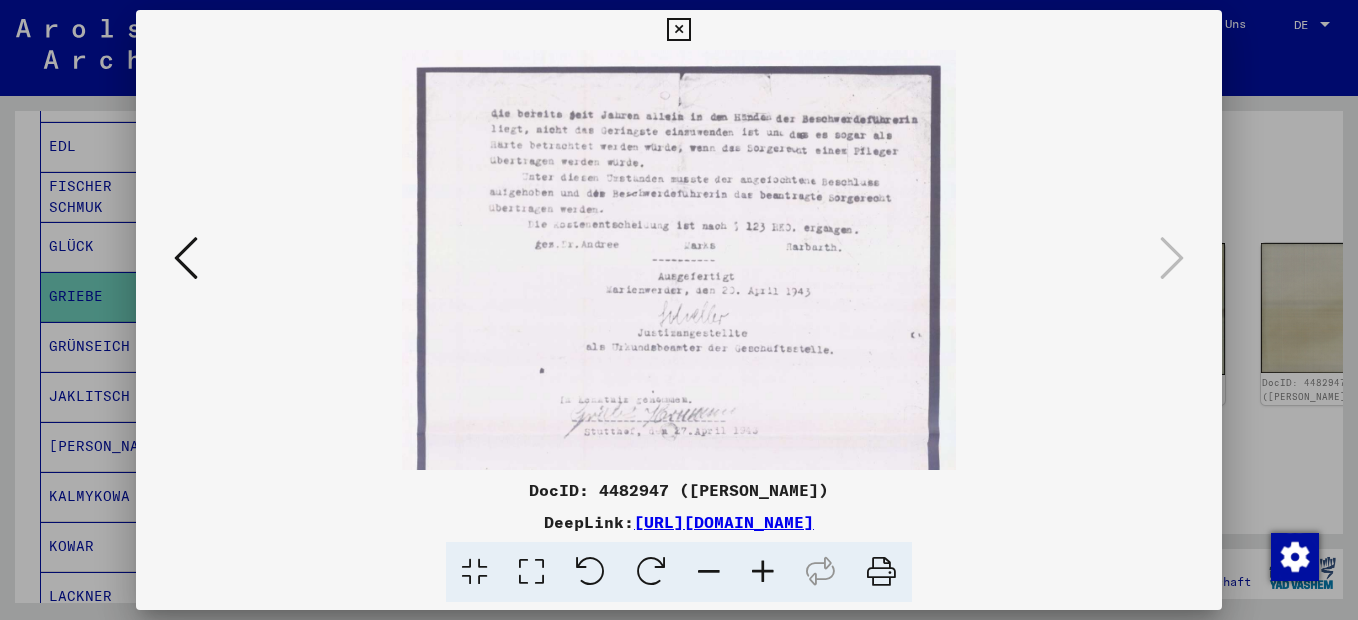click at bounding box center [763, 572] 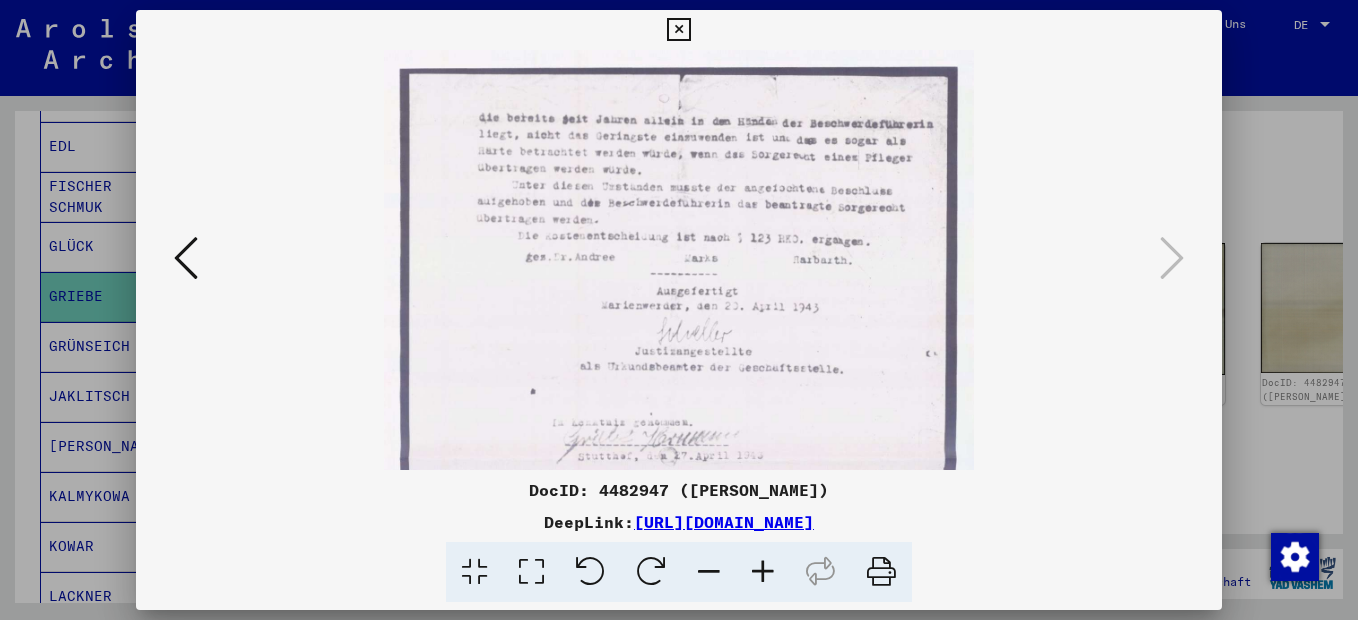 click at bounding box center (678, 30) 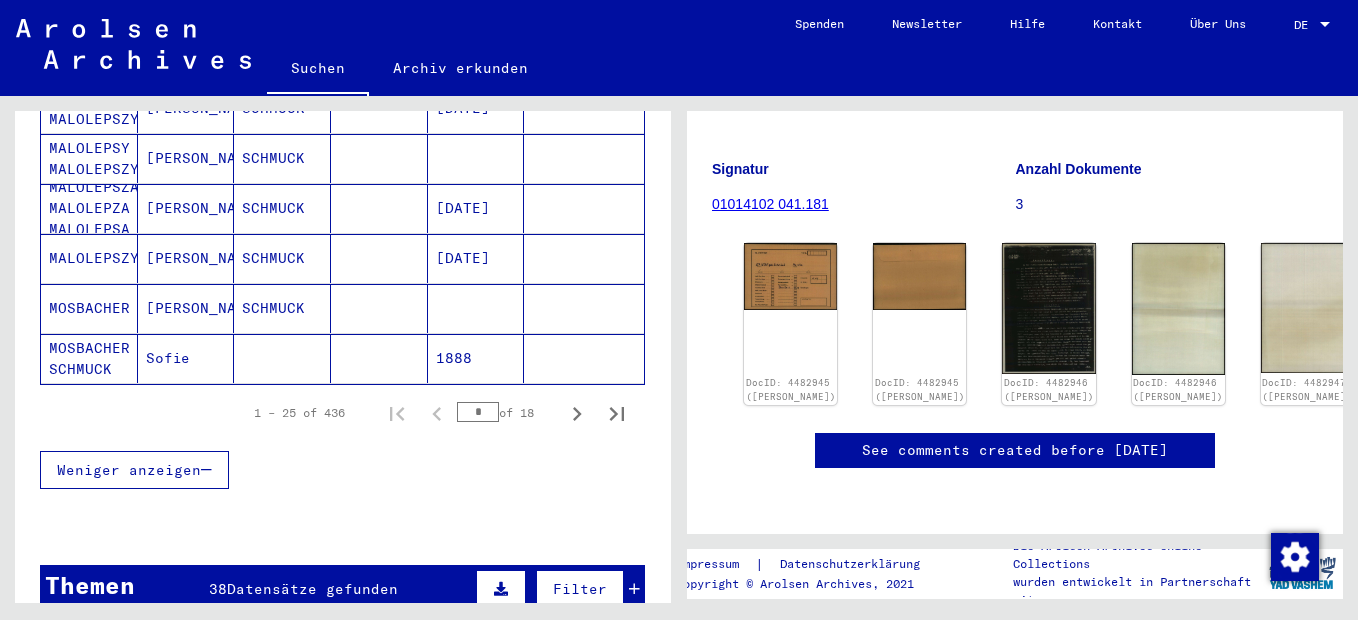 scroll, scrollTop: 1304, scrollLeft: 0, axis: vertical 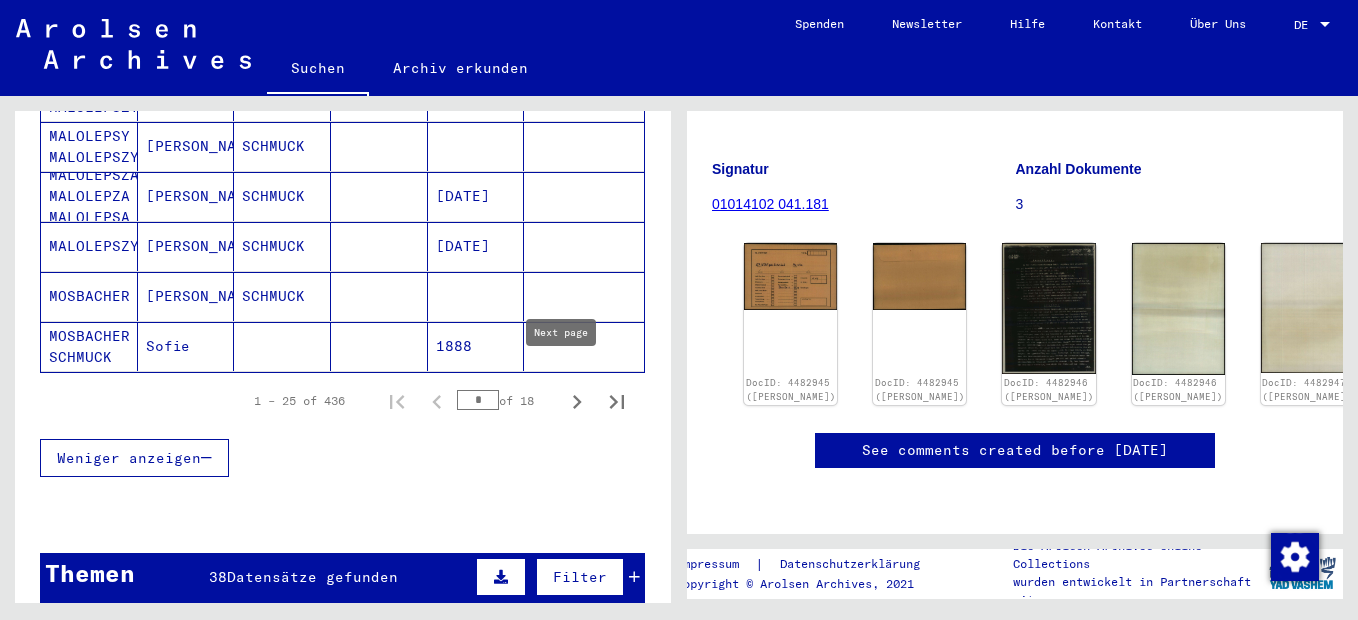 click 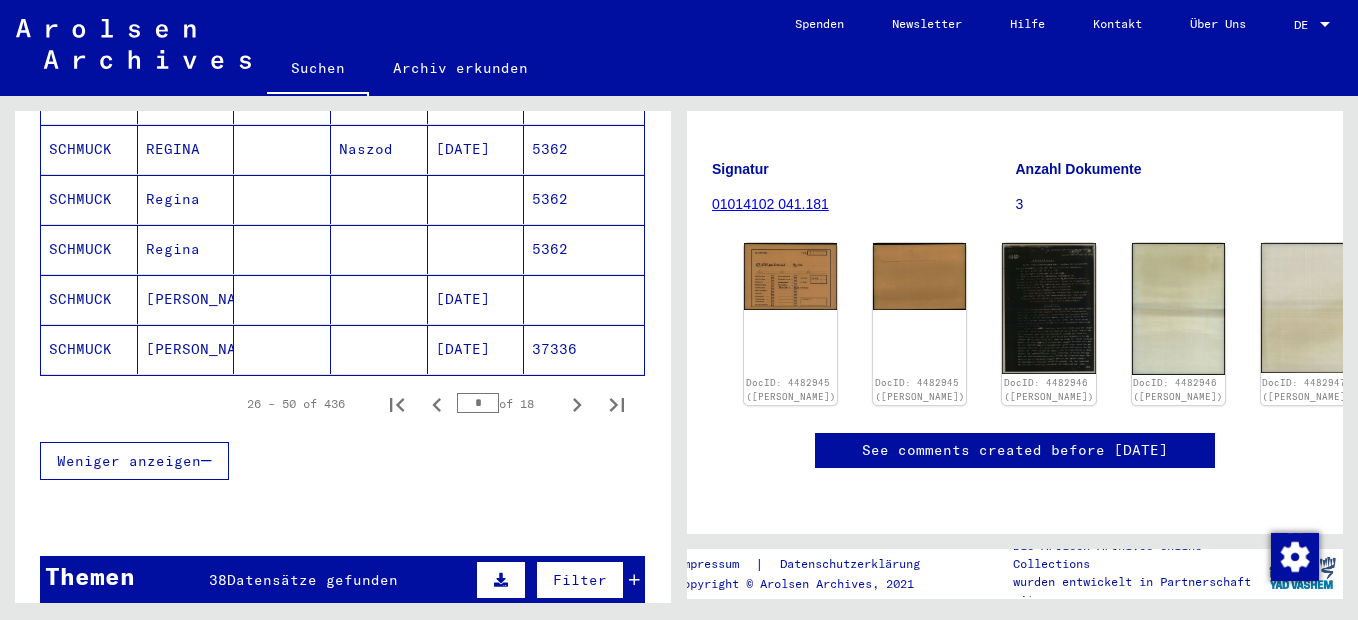 scroll, scrollTop: 1304, scrollLeft: 0, axis: vertical 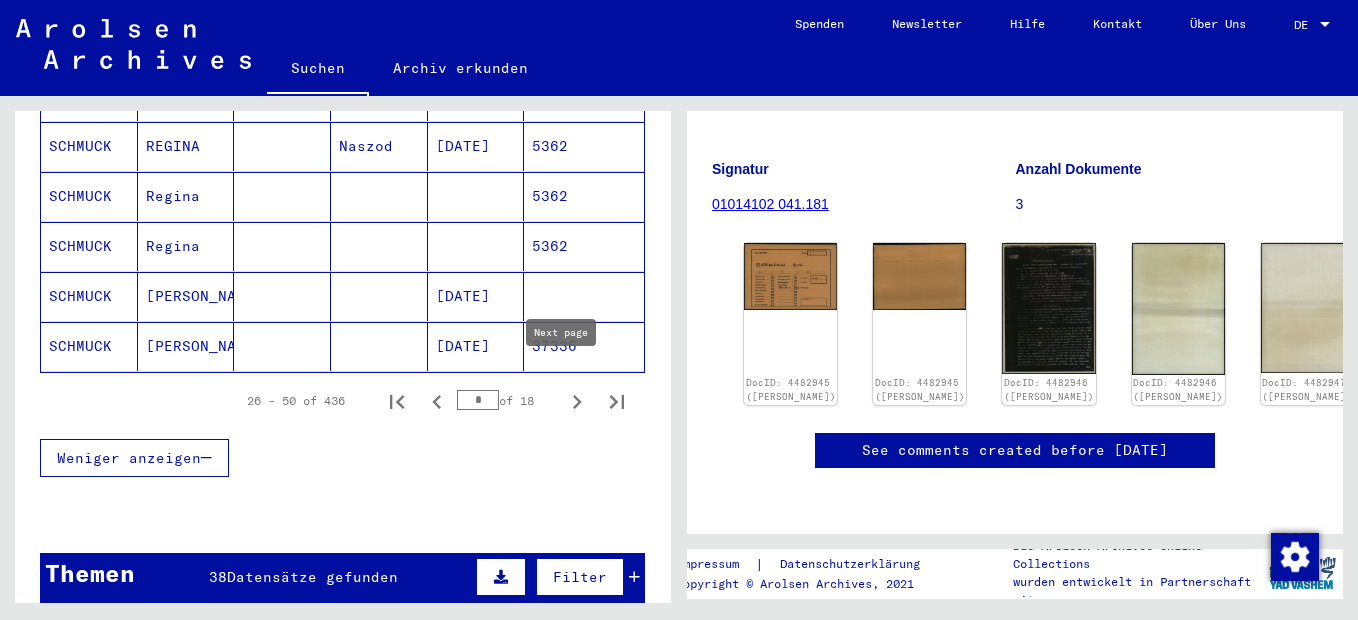 click 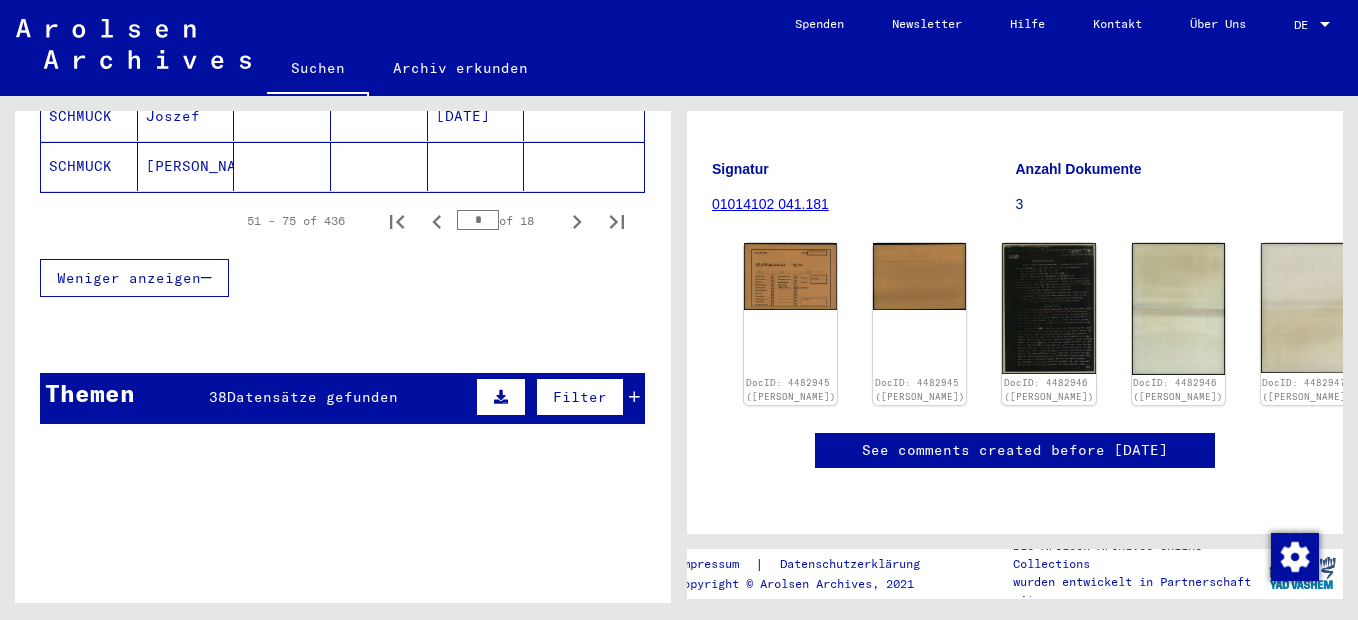 scroll, scrollTop: 1424, scrollLeft: 0, axis: vertical 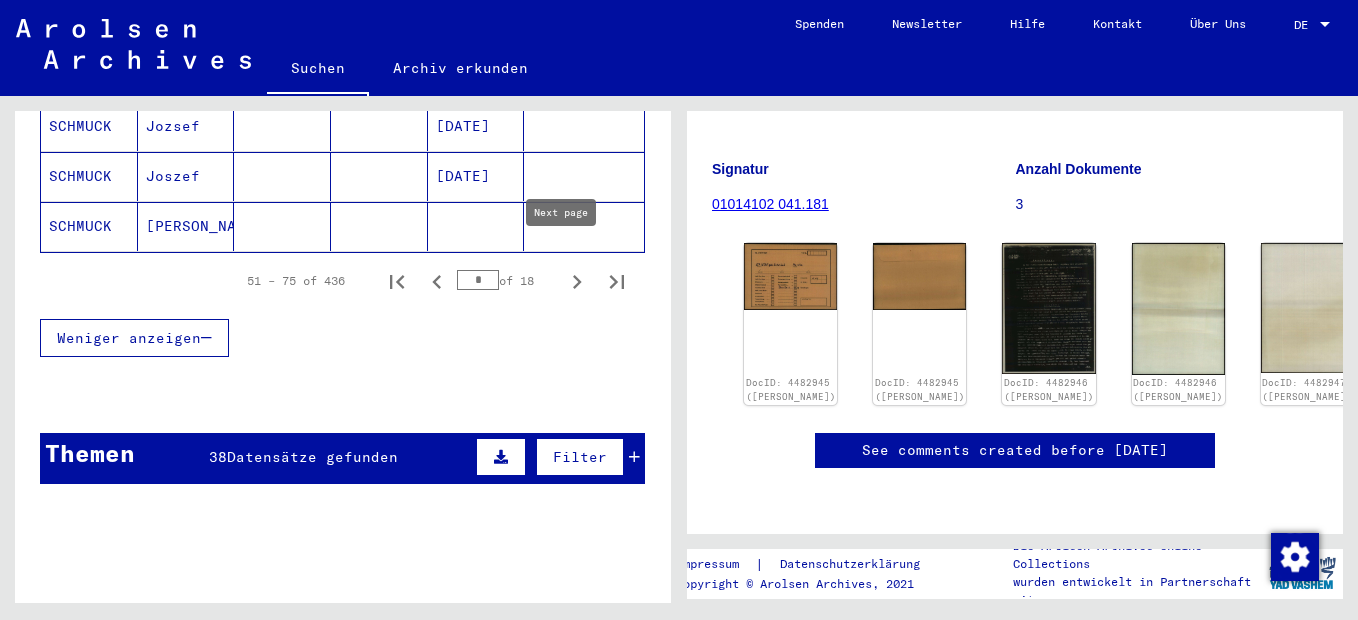 click 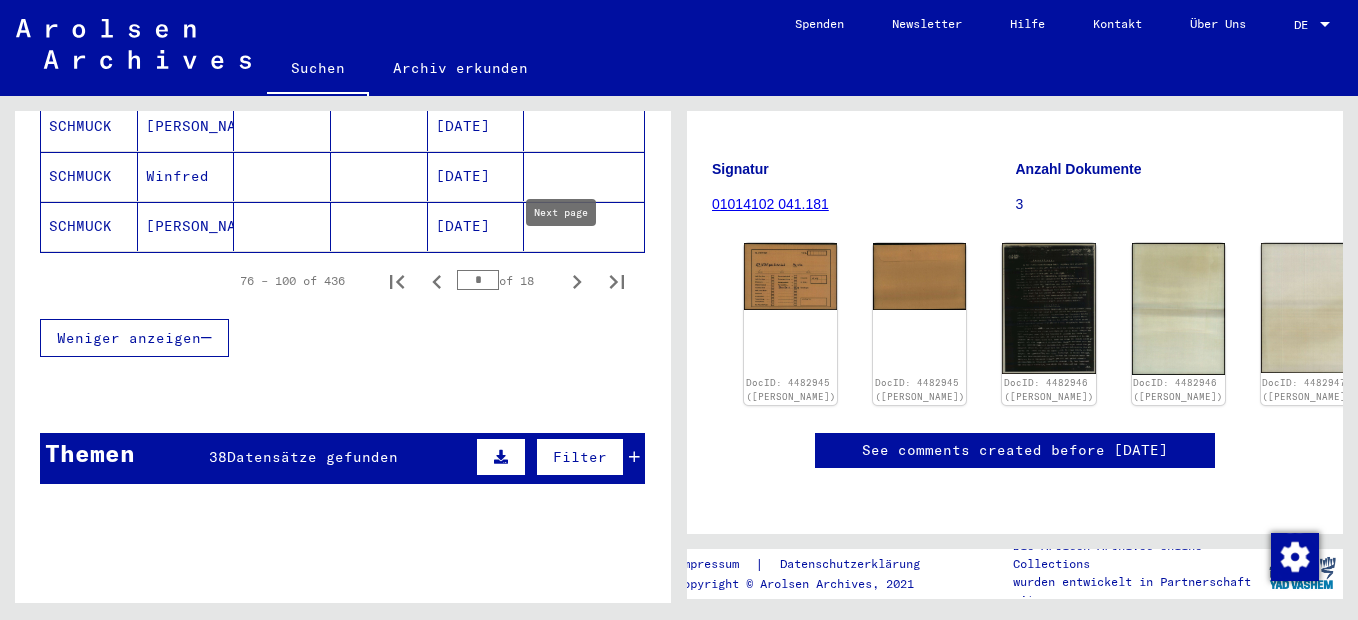 click 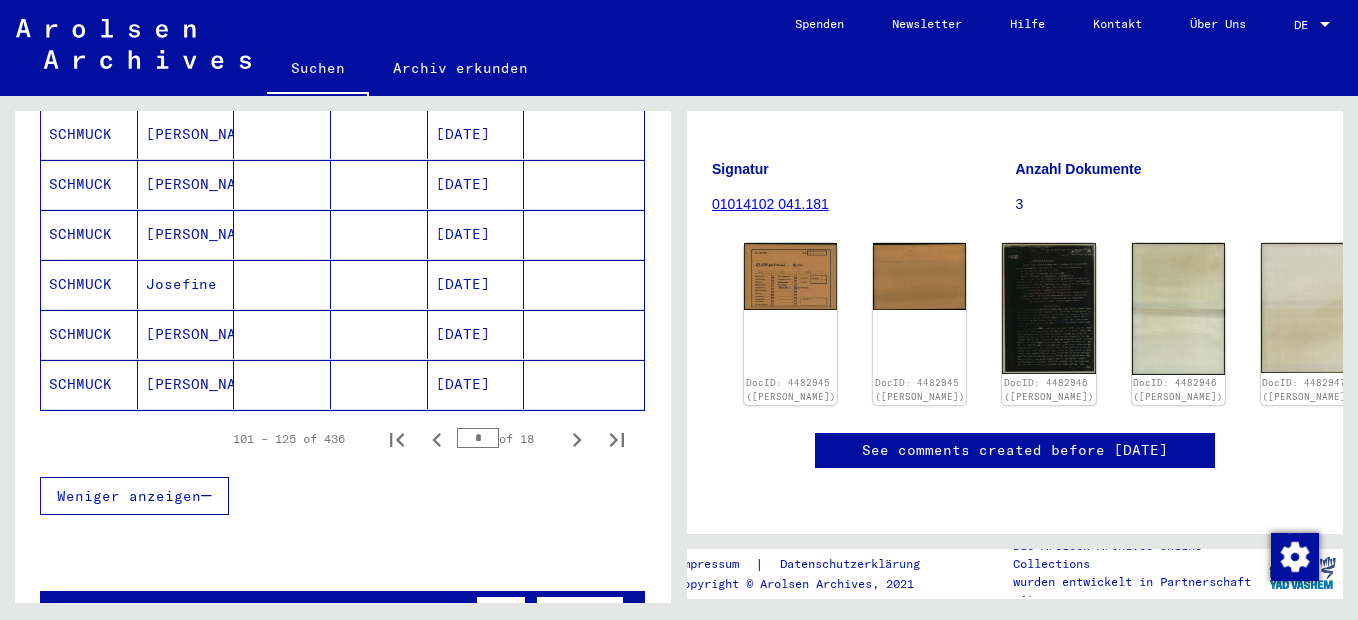 scroll, scrollTop: 1224, scrollLeft: 0, axis: vertical 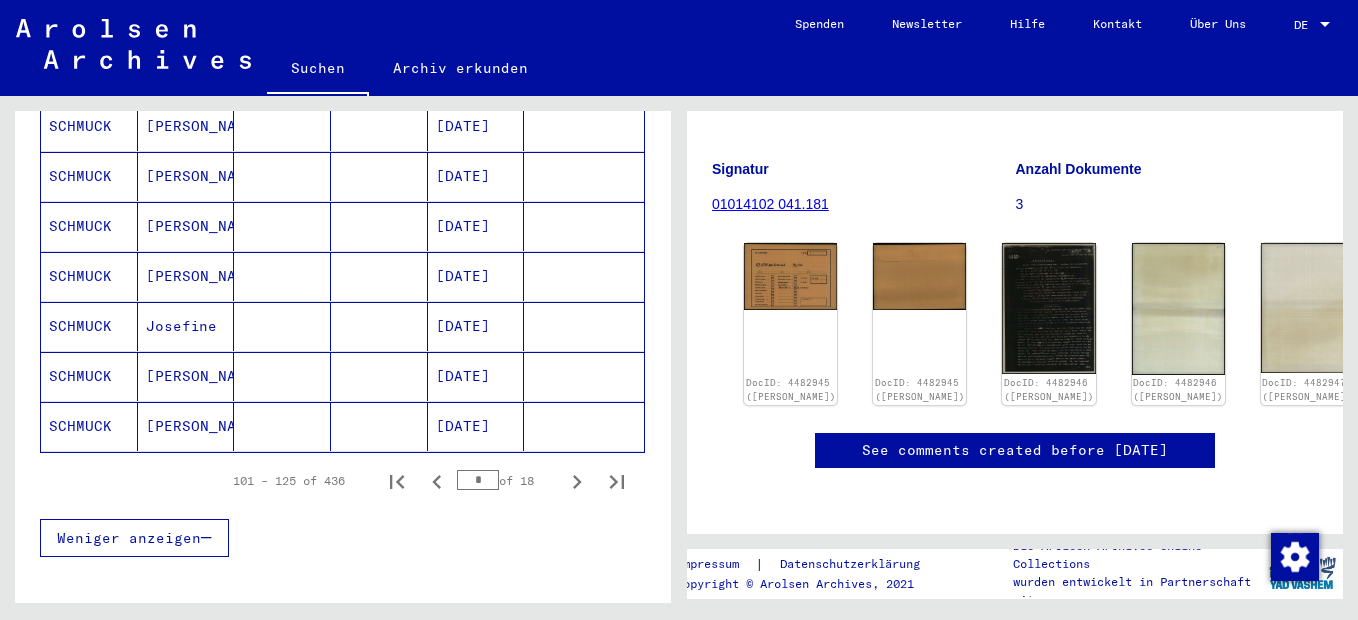 click on "[DATE]" 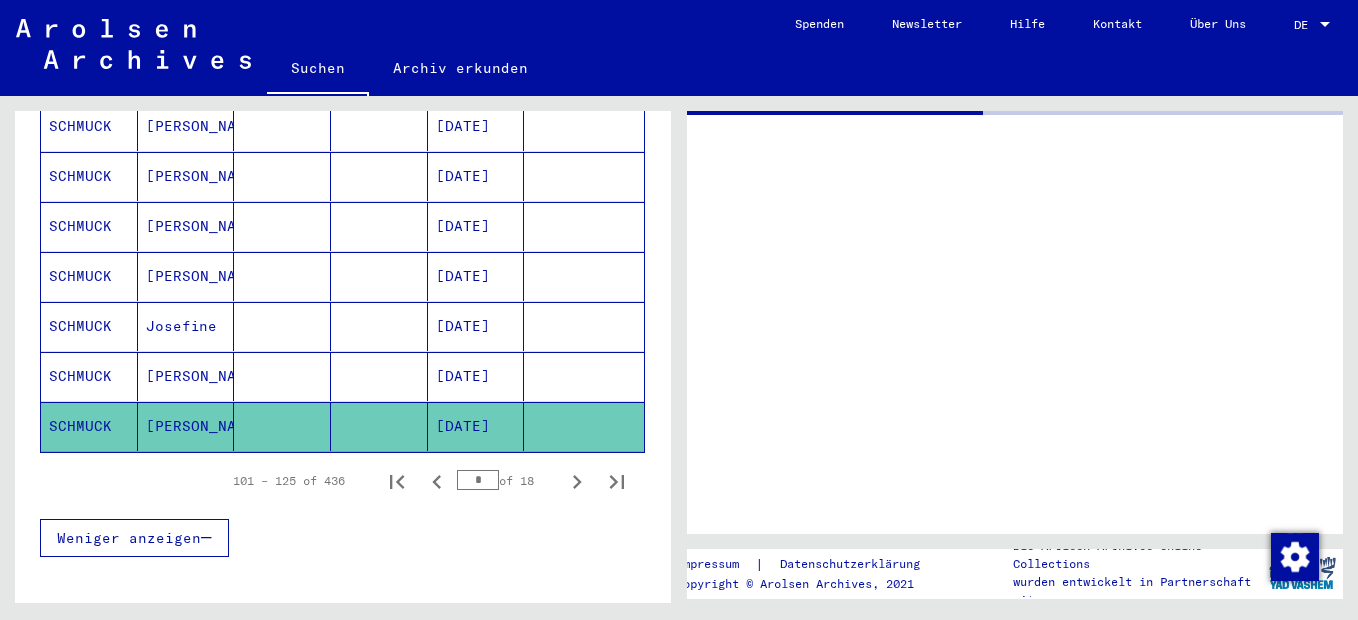 scroll, scrollTop: 0, scrollLeft: 0, axis: both 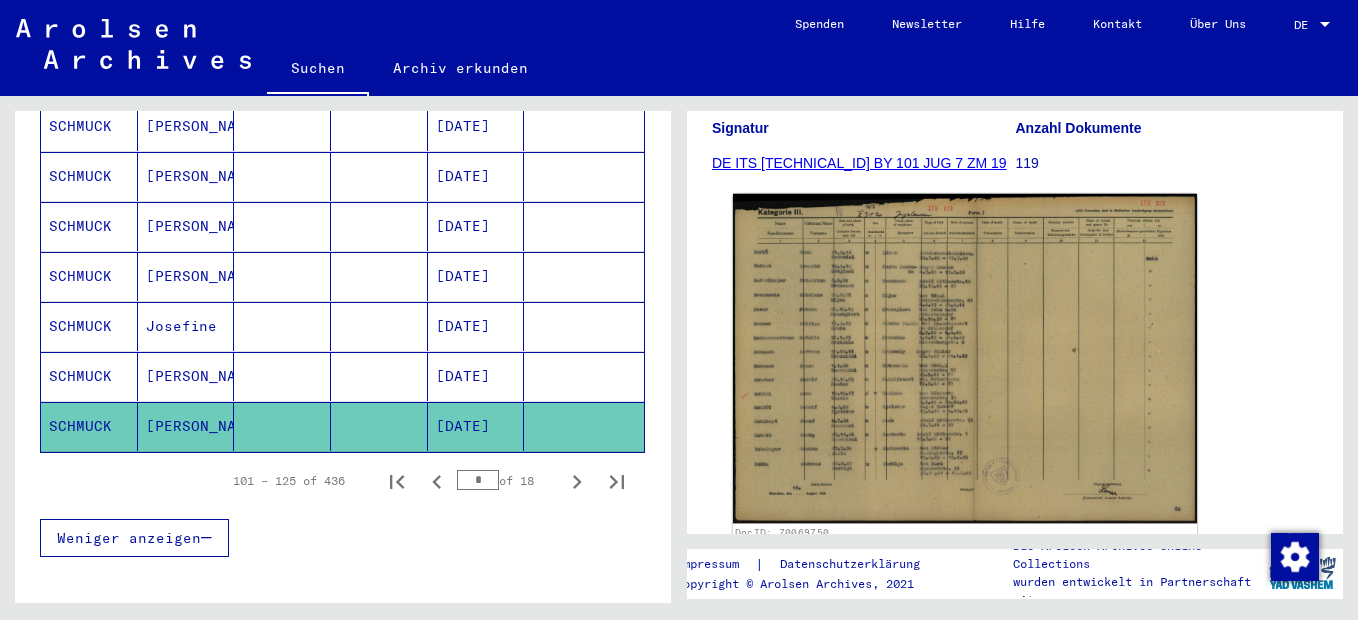 click 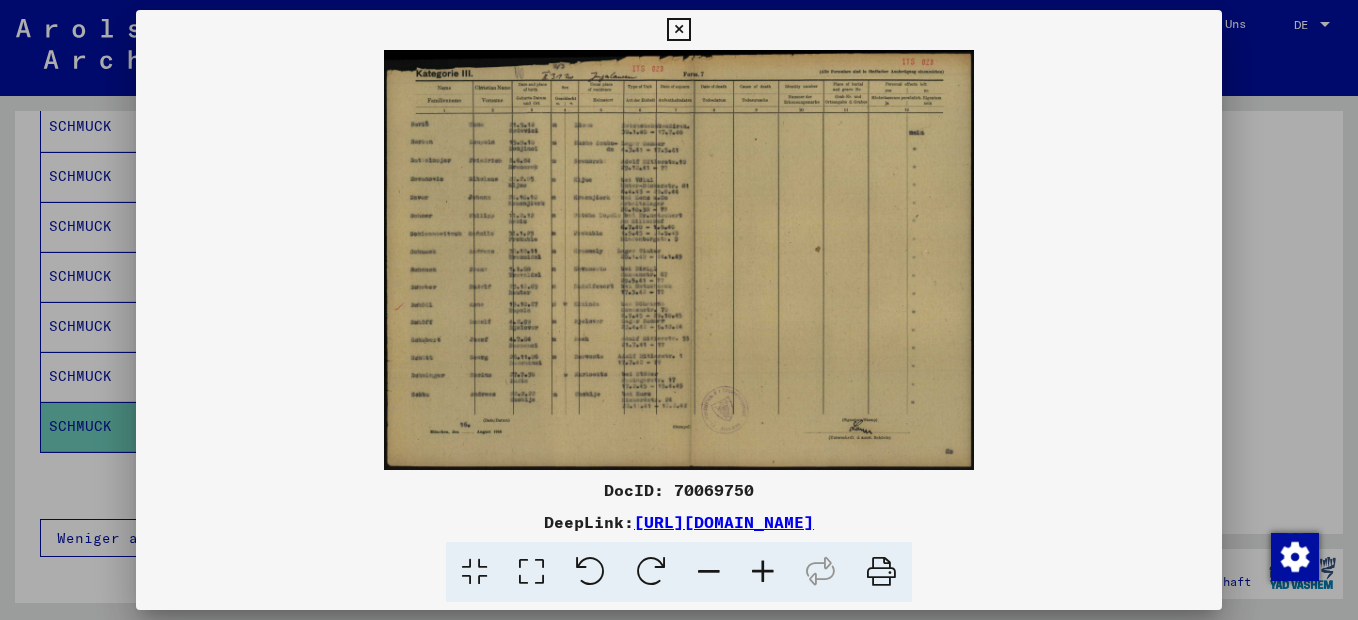 click at bounding box center (763, 572) 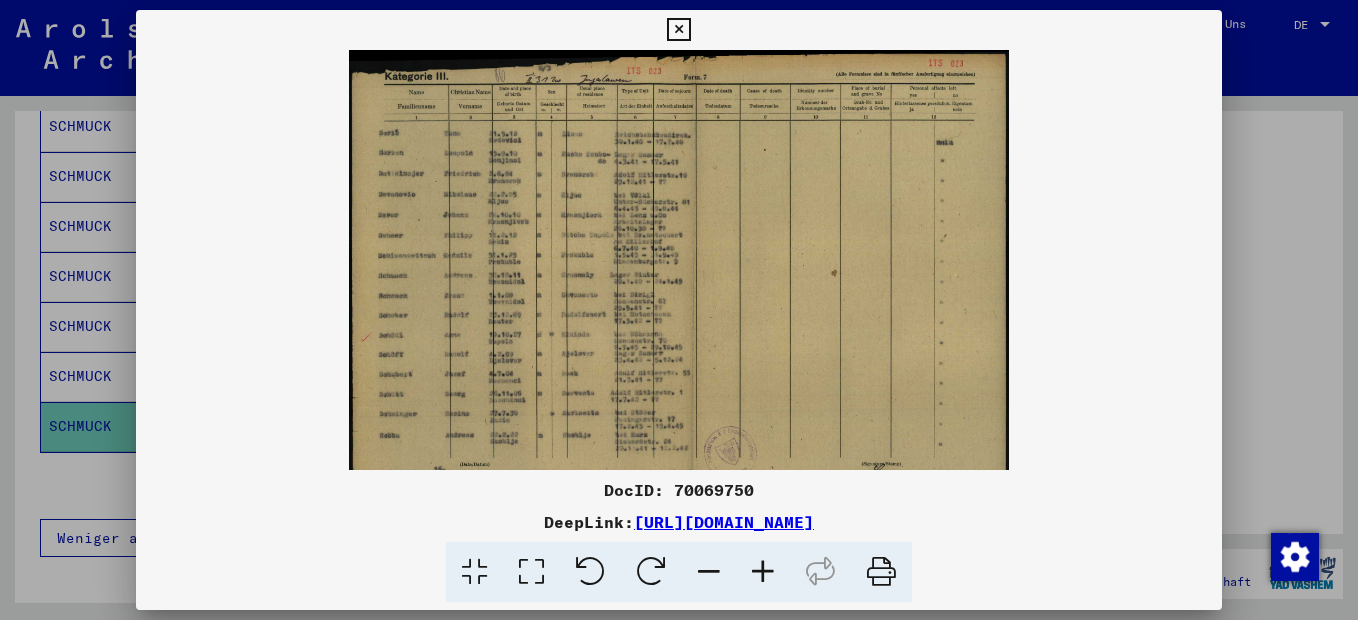 click at bounding box center [763, 572] 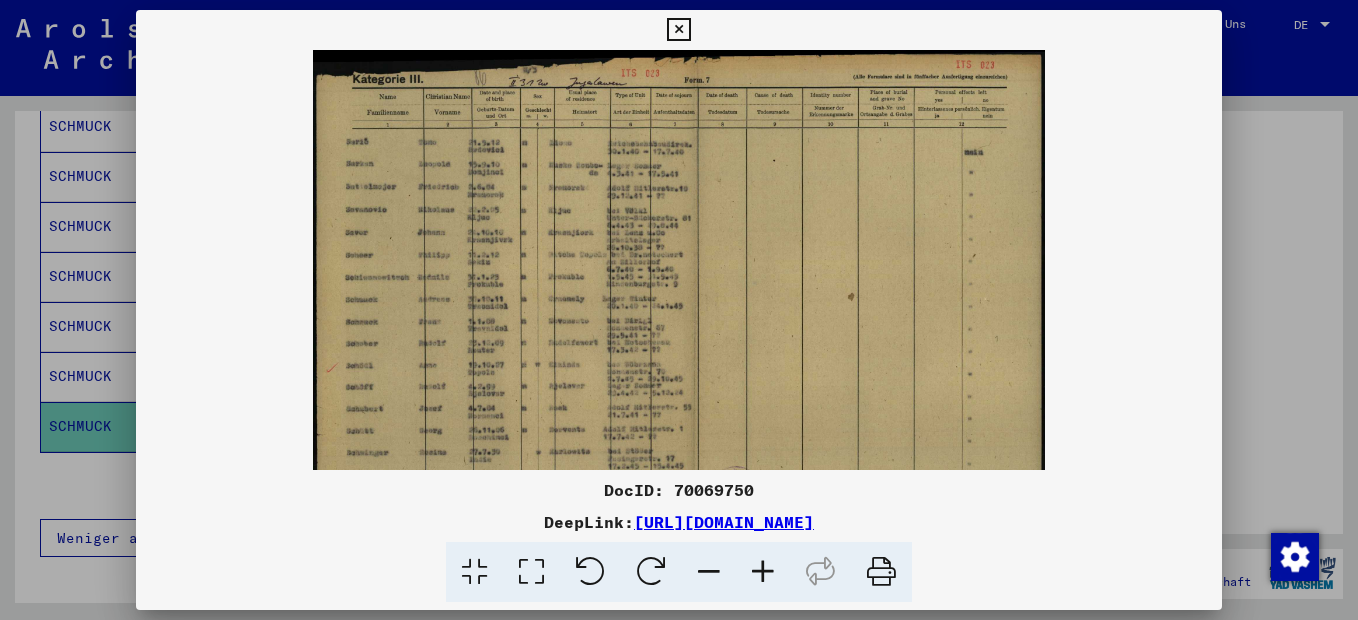 click at bounding box center [763, 572] 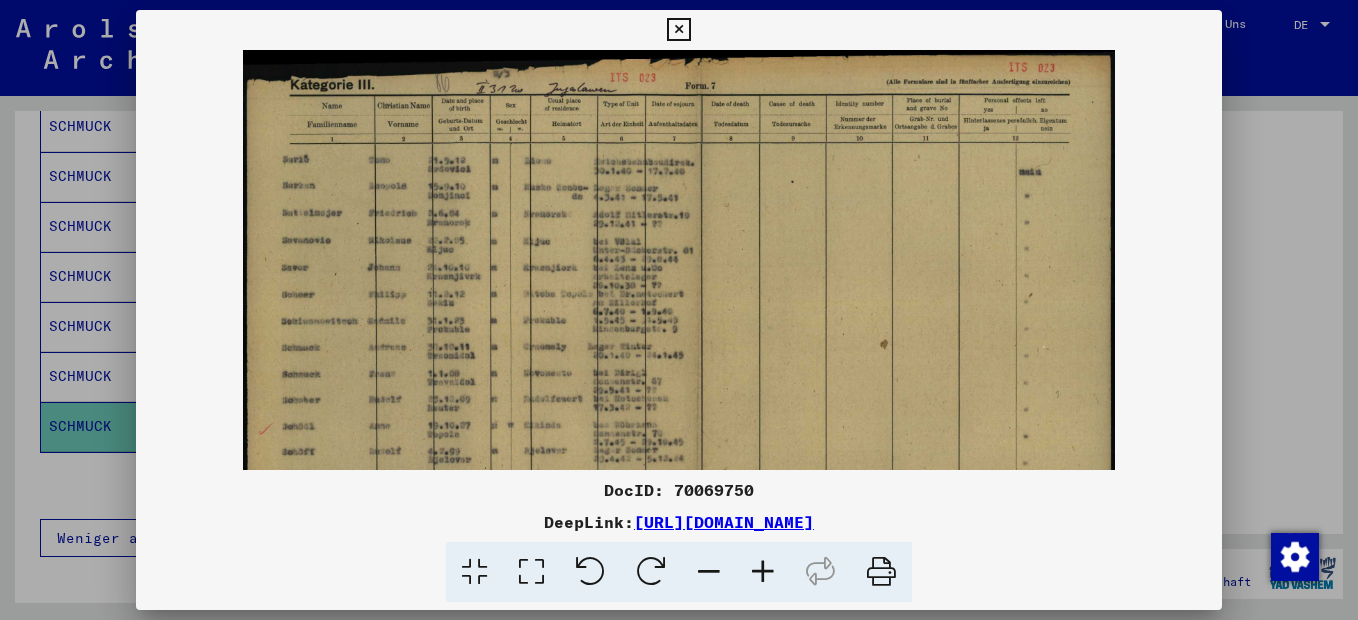 click at bounding box center [763, 572] 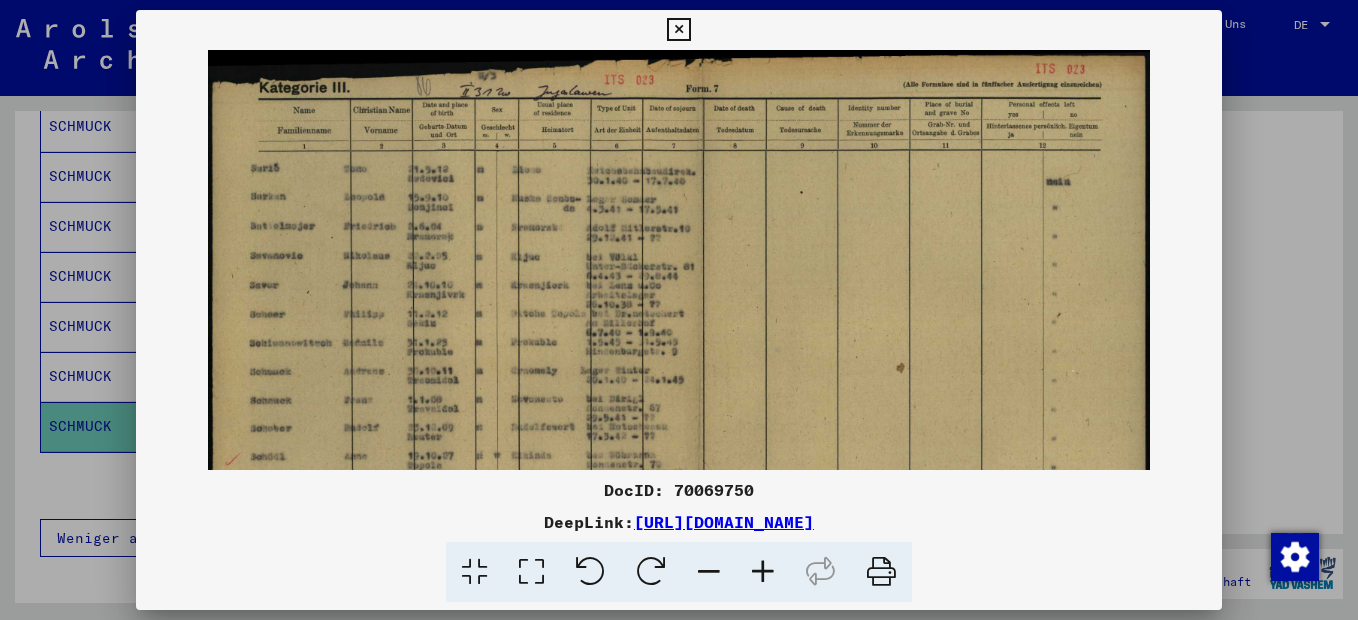 click at bounding box center (763, 572) 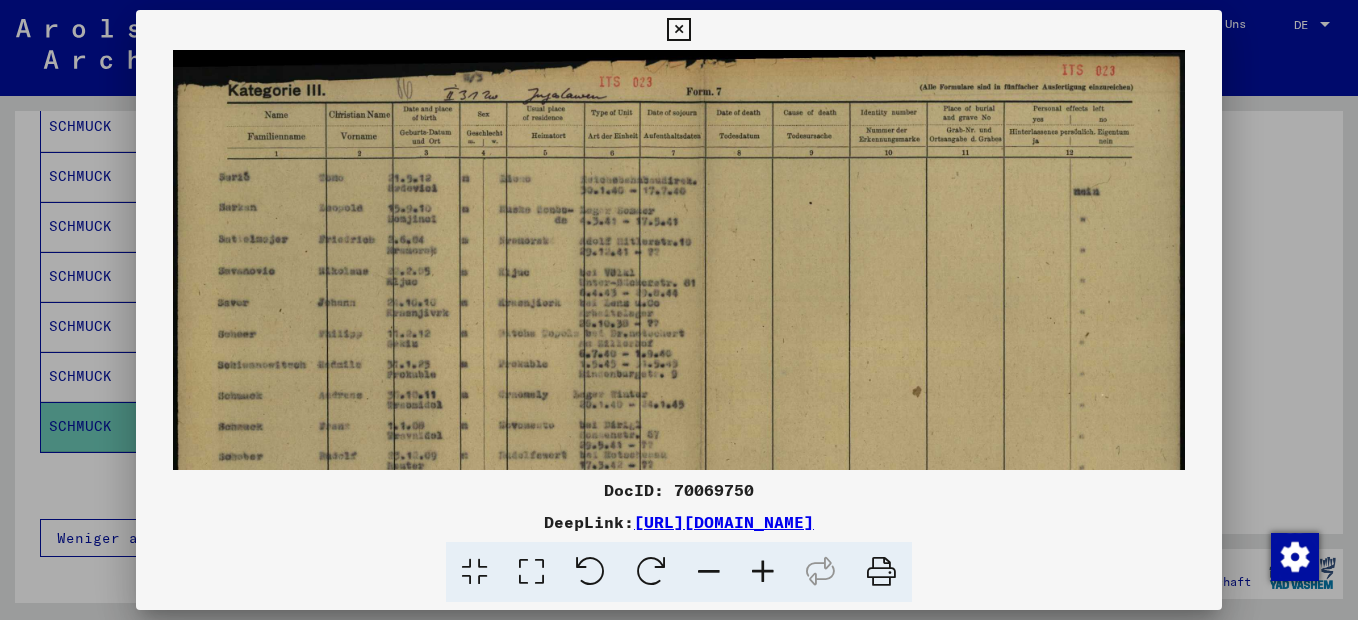 click at bounding box center [763, 572] 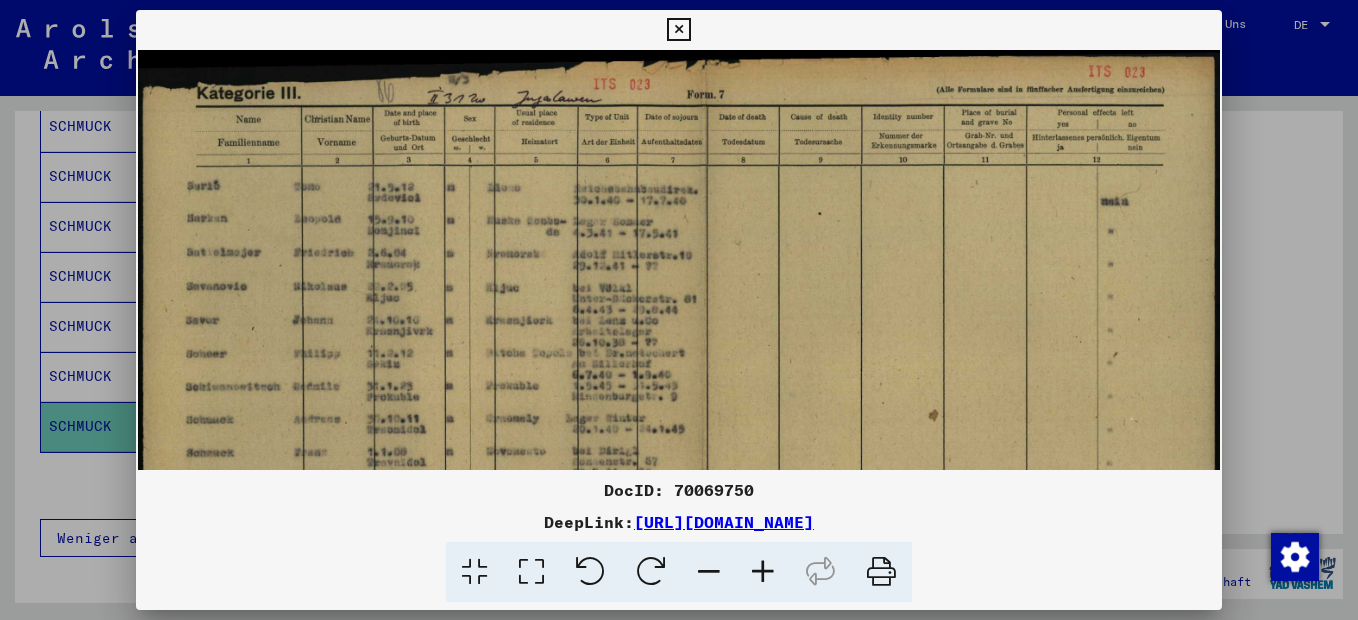 click at bounding box center (763, 572) 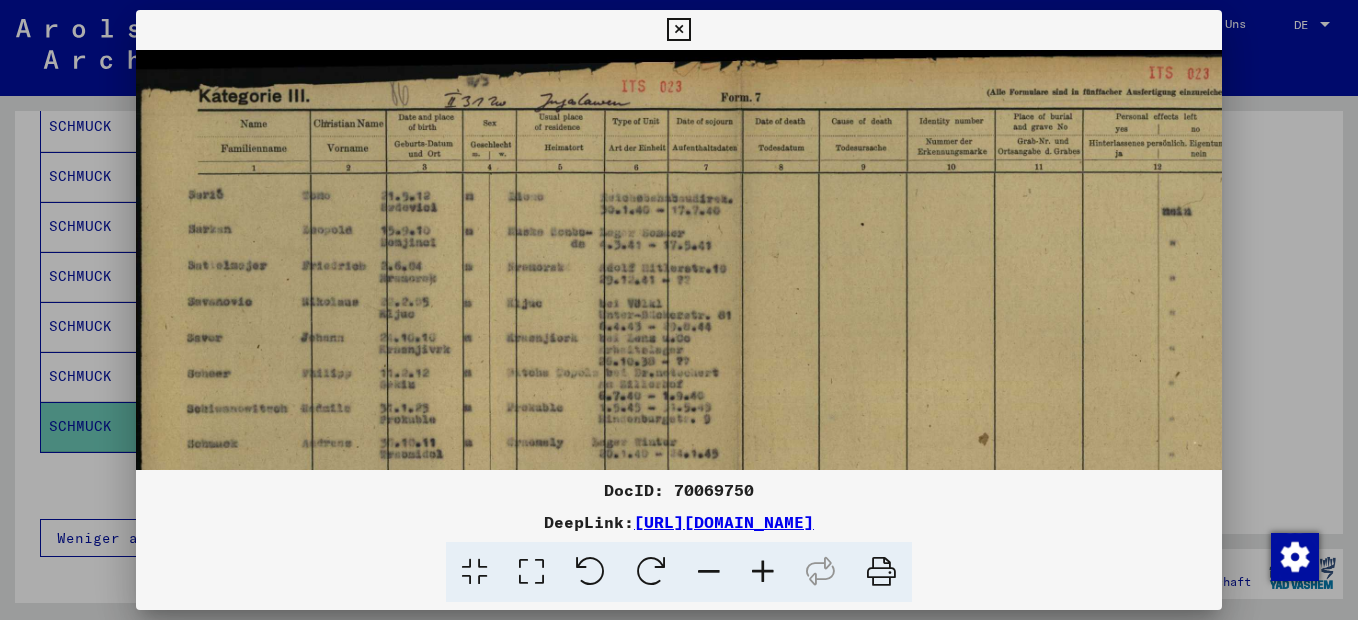click at bounding box center (763, 572) 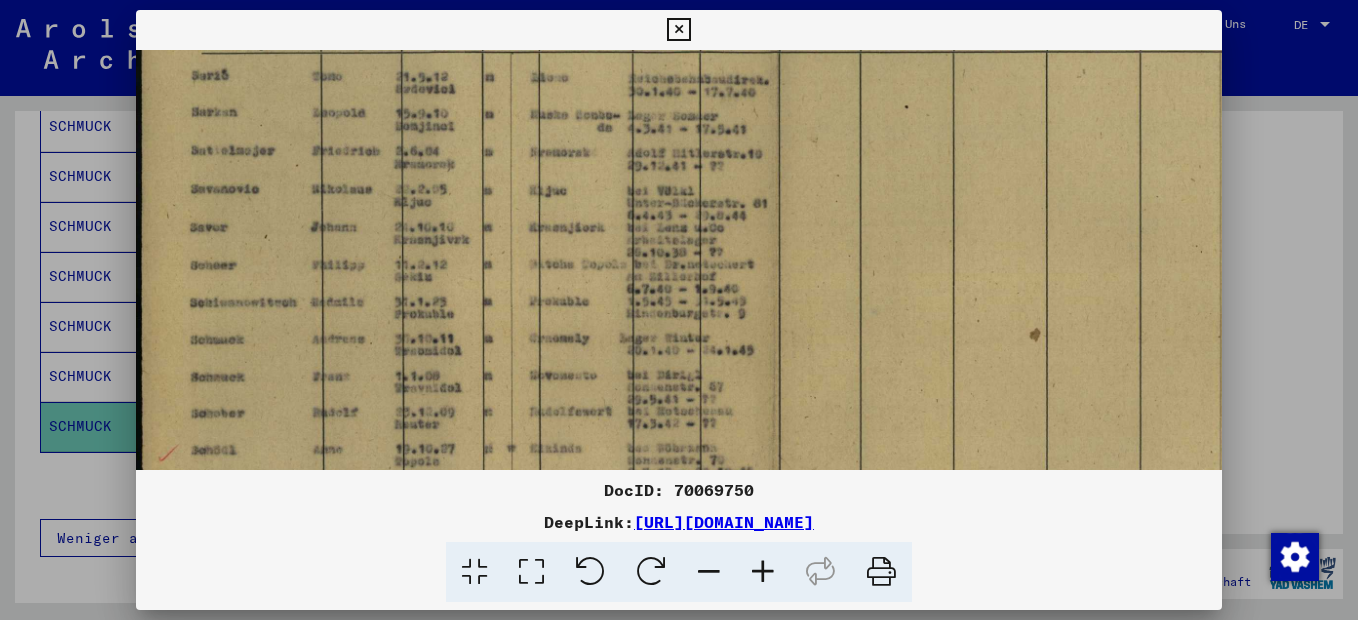 drag, startPoint x: 465, startPoint y: 377, endPoint x: 512, endPoint y: 231, distance: 153.37862 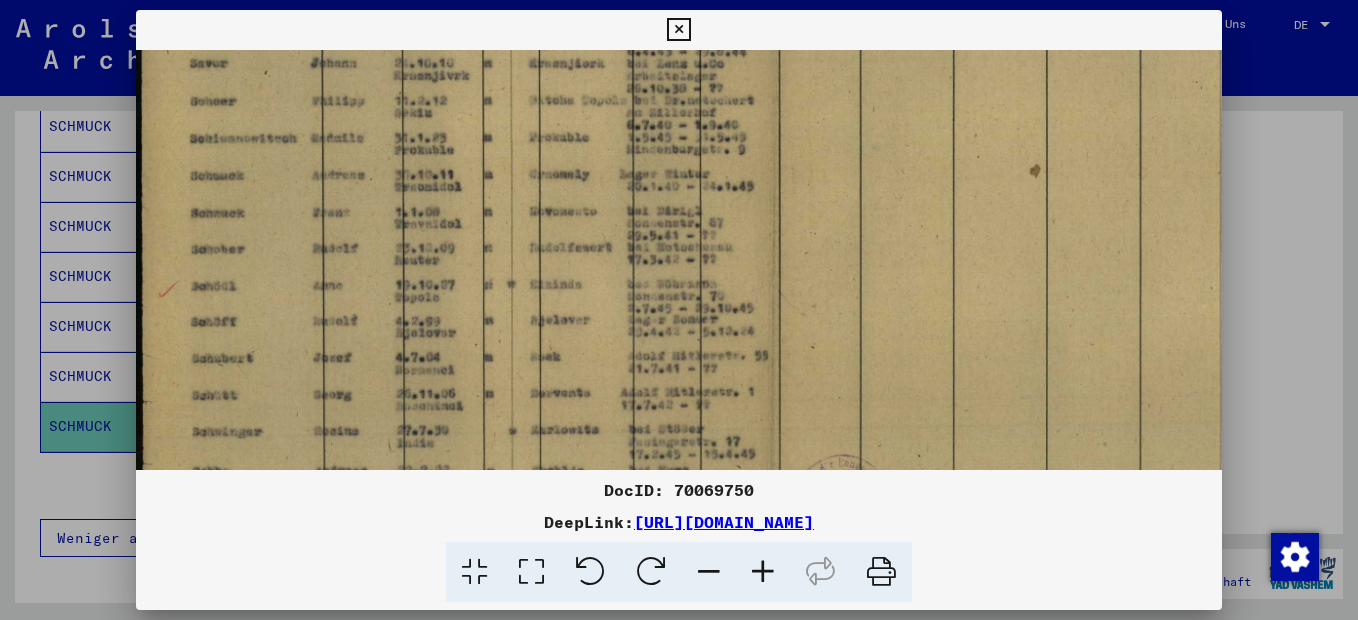 drag, startPoint x: 466, startPoint y: 295, endPoint x: 487, endPoint y: 166, distance: 130.69812 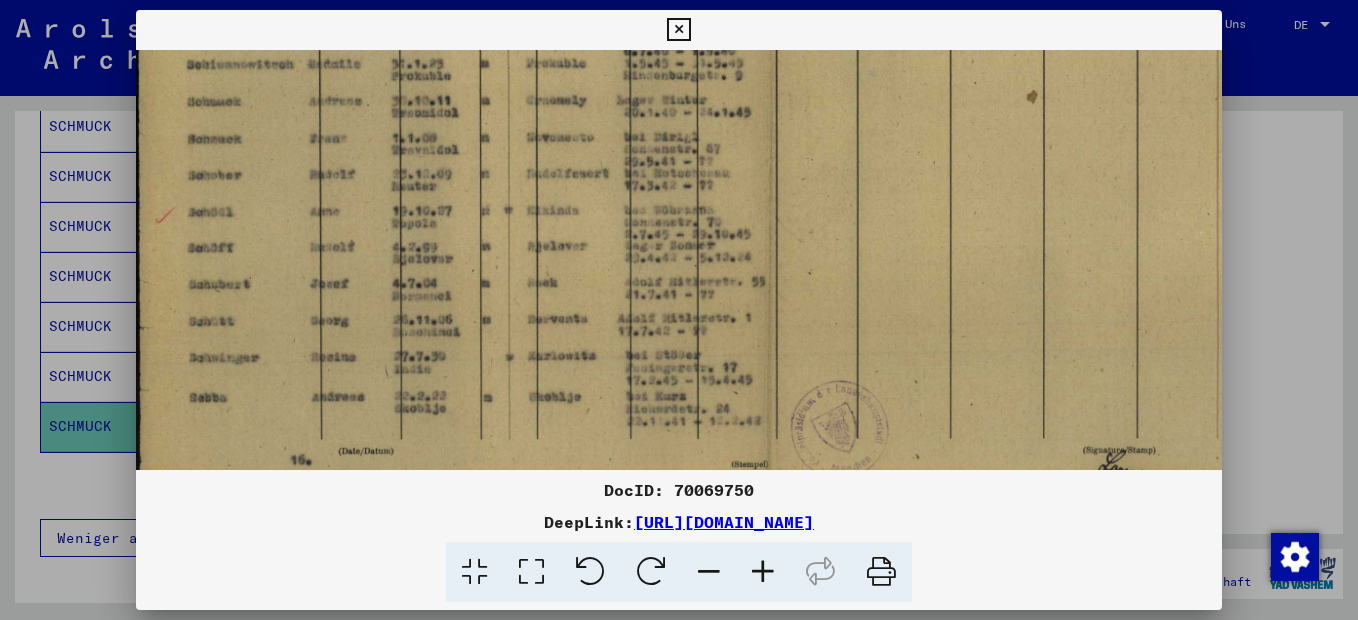 scroll, scrollTop: 354, scrollLeft: 1, axis: both 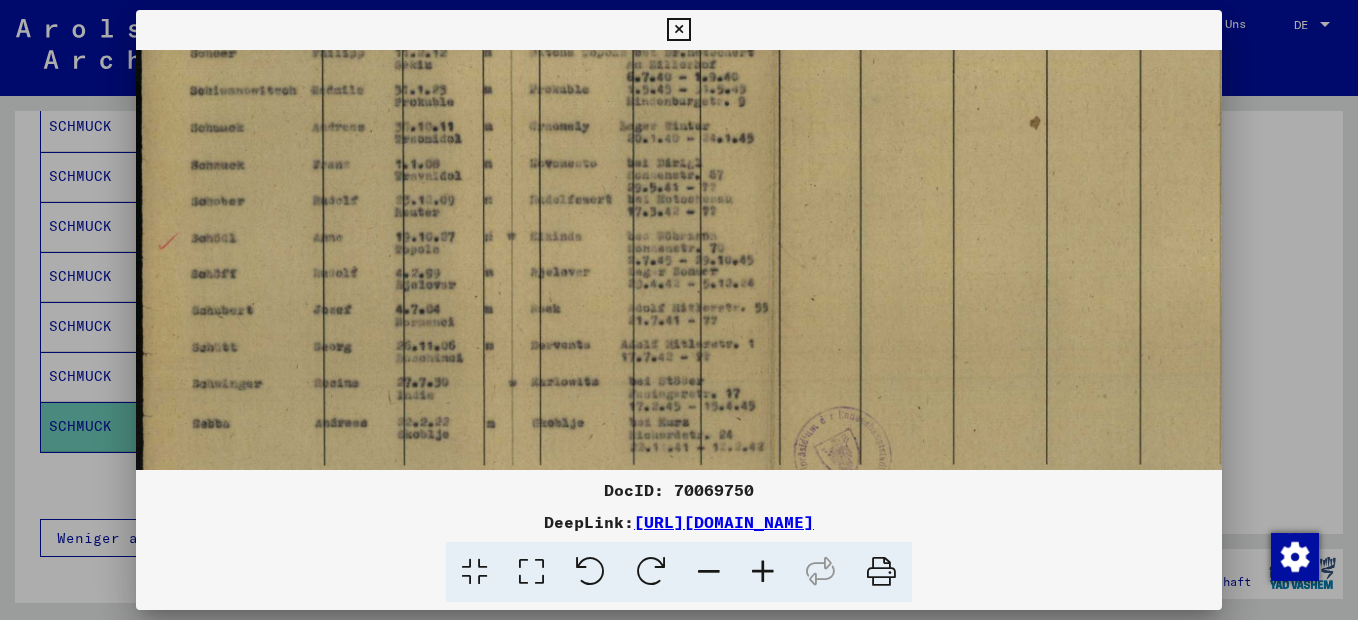 drag, startPoint x: 465, startPoint y: 335, endPoint x: 476, endPoint y: 306, distance: 31.016125 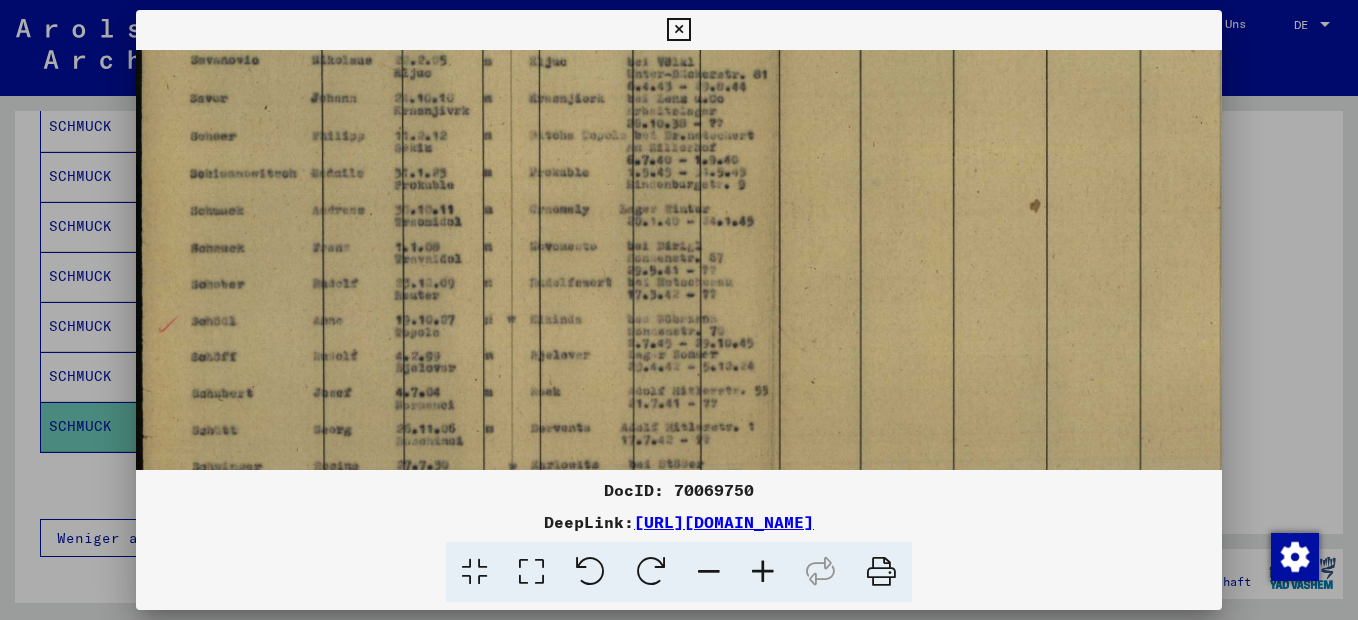 drag, startPoint x: 245, startPoint y: 218, endPoint x: 253, endPoint y: 267, distance: 49.648766 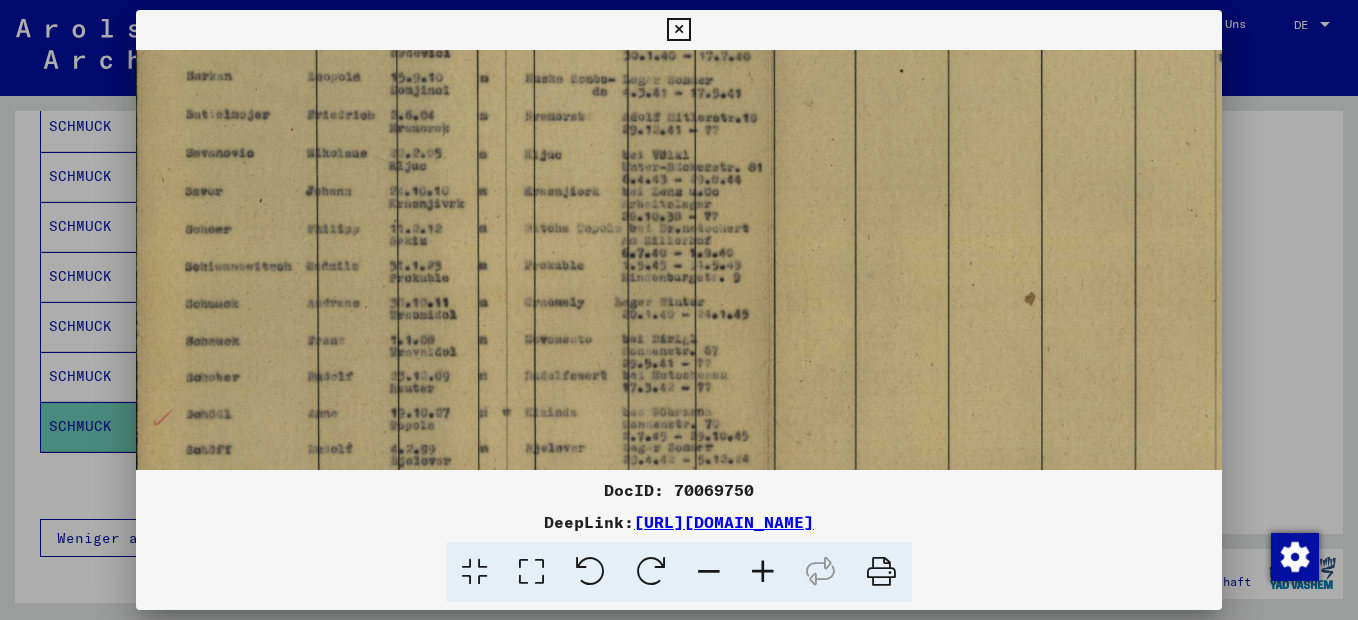 scroll, scrollTop: 158, scrollLeft: 5, axis: both 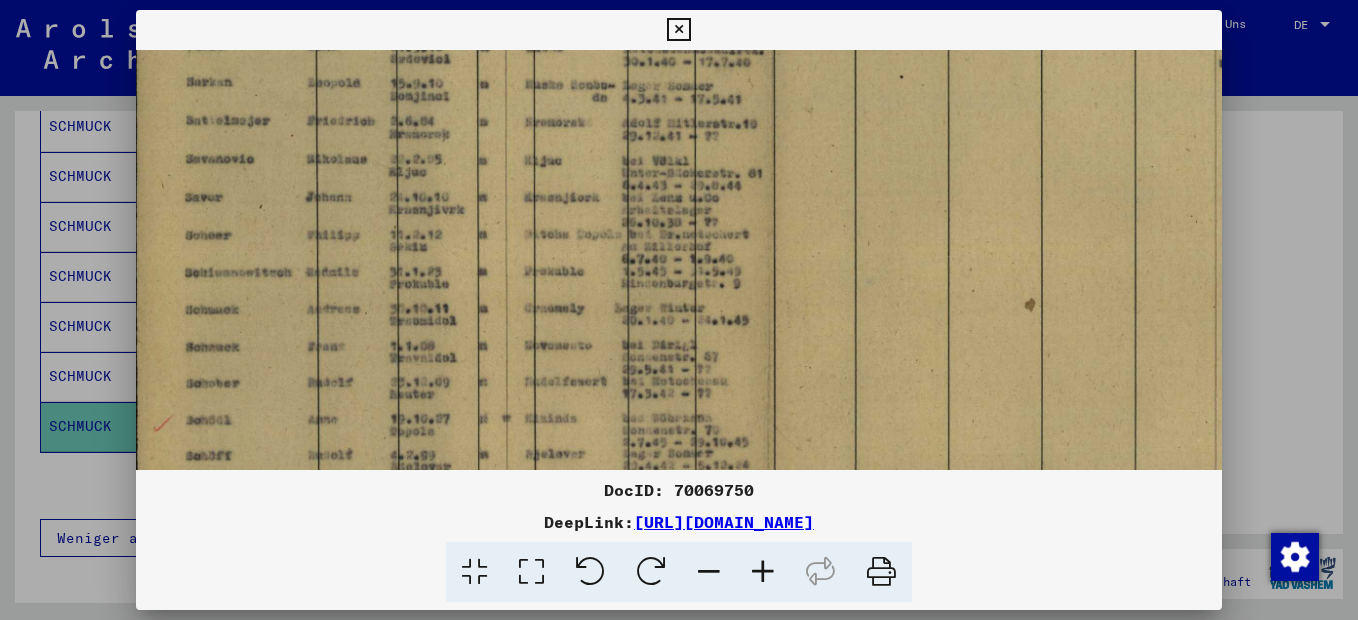 drag, startPoint x: 253, startPoint y: 178, endPoint x: 248, endPoint y: 274, distance: 96.13012 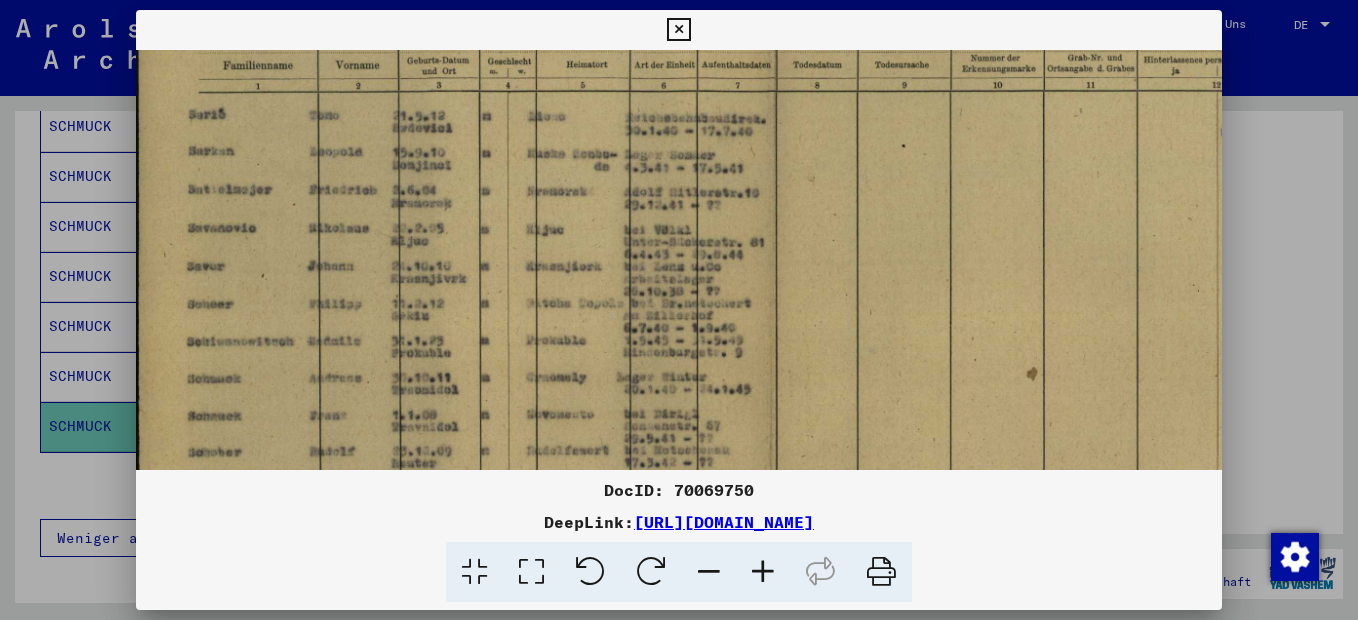 scroll, scrollTop: 75, scrollLeft: 2, axis: both 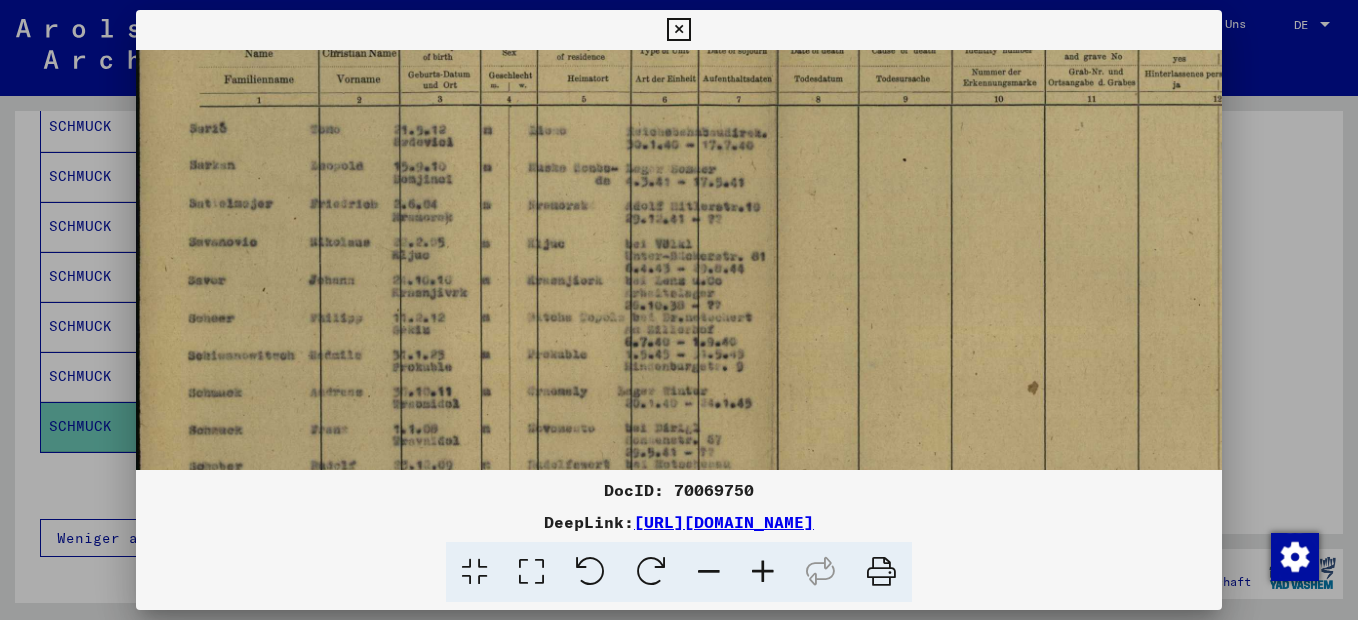 drag, startPoint x: 241, startPoint y: 170, endPoint x: 240, endPoint y: 245, distance: 75.00667 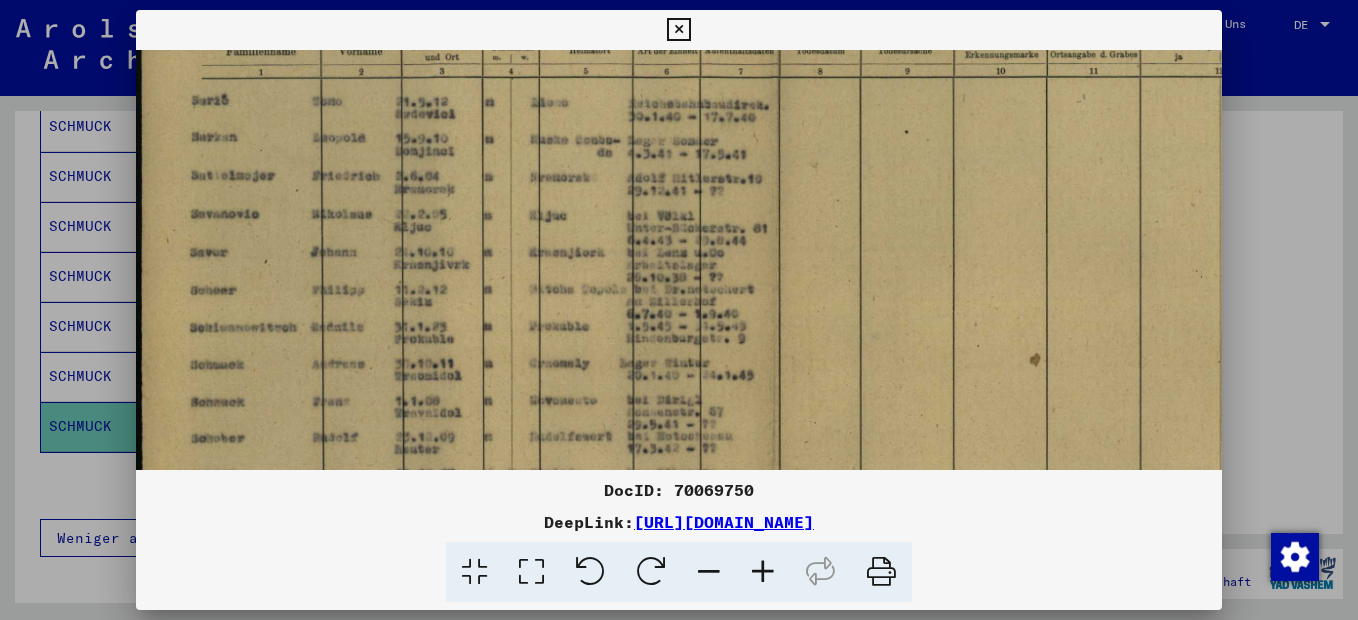 click at bounding box center [763, 572] 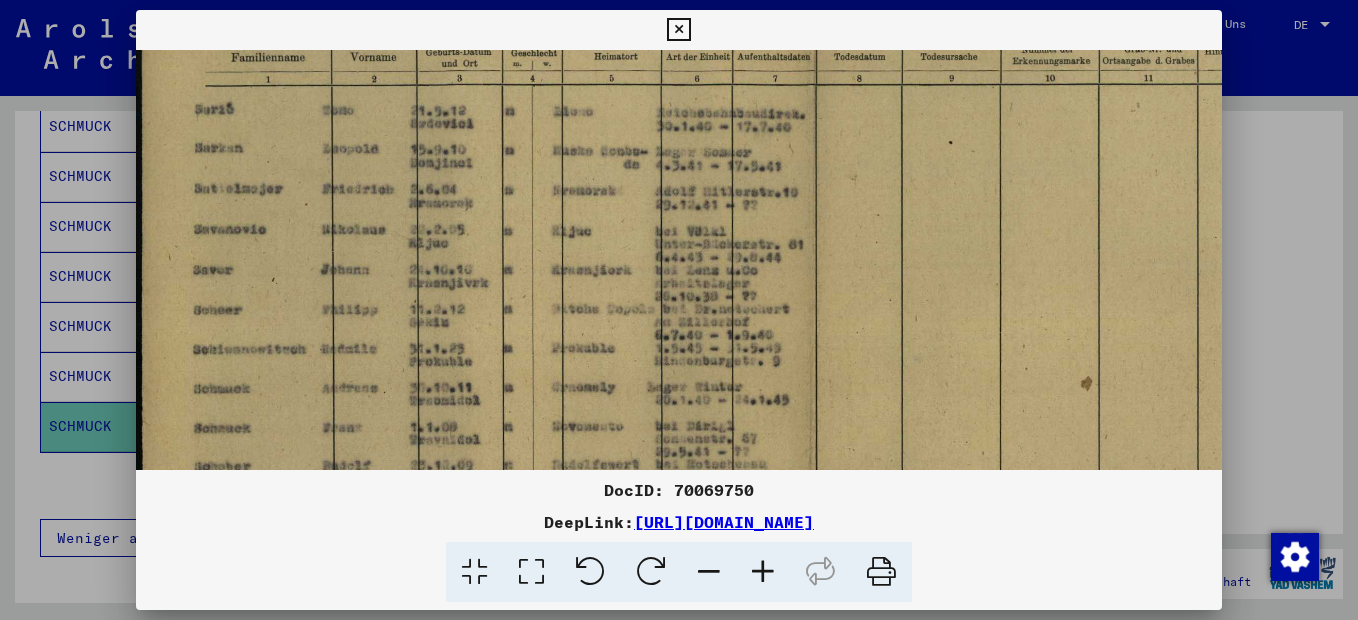 click at bounding box center (763, 572) 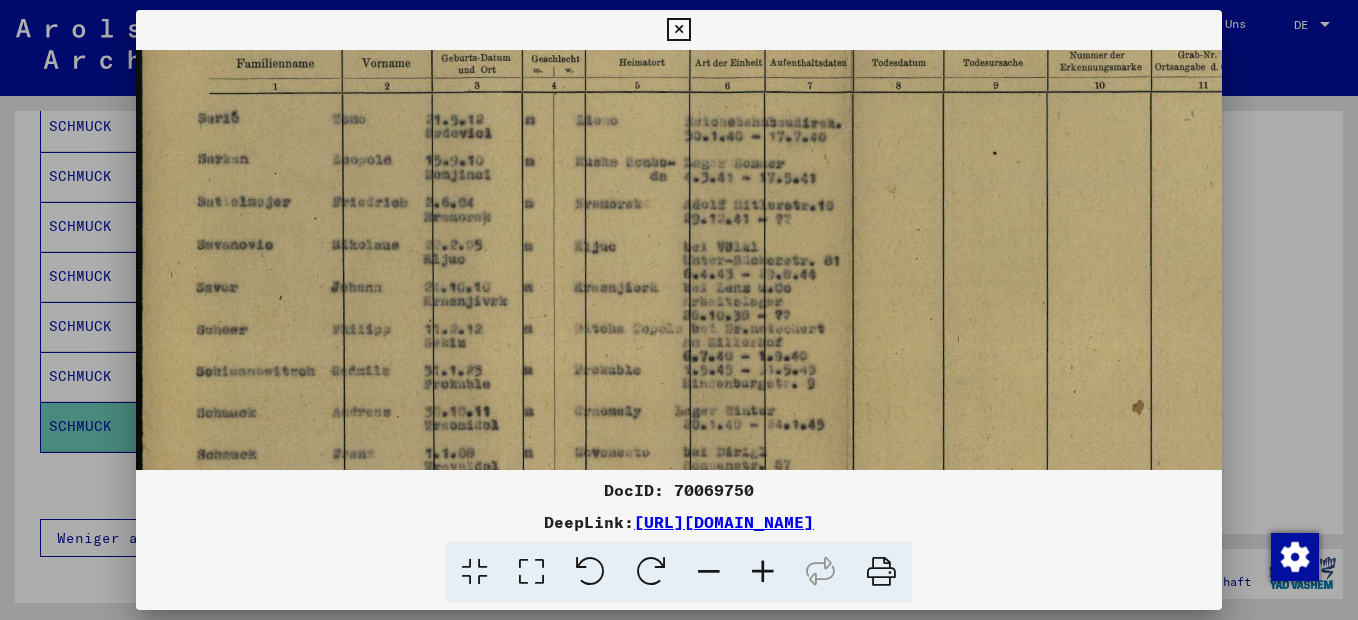 click at bounding box center (763, 572) 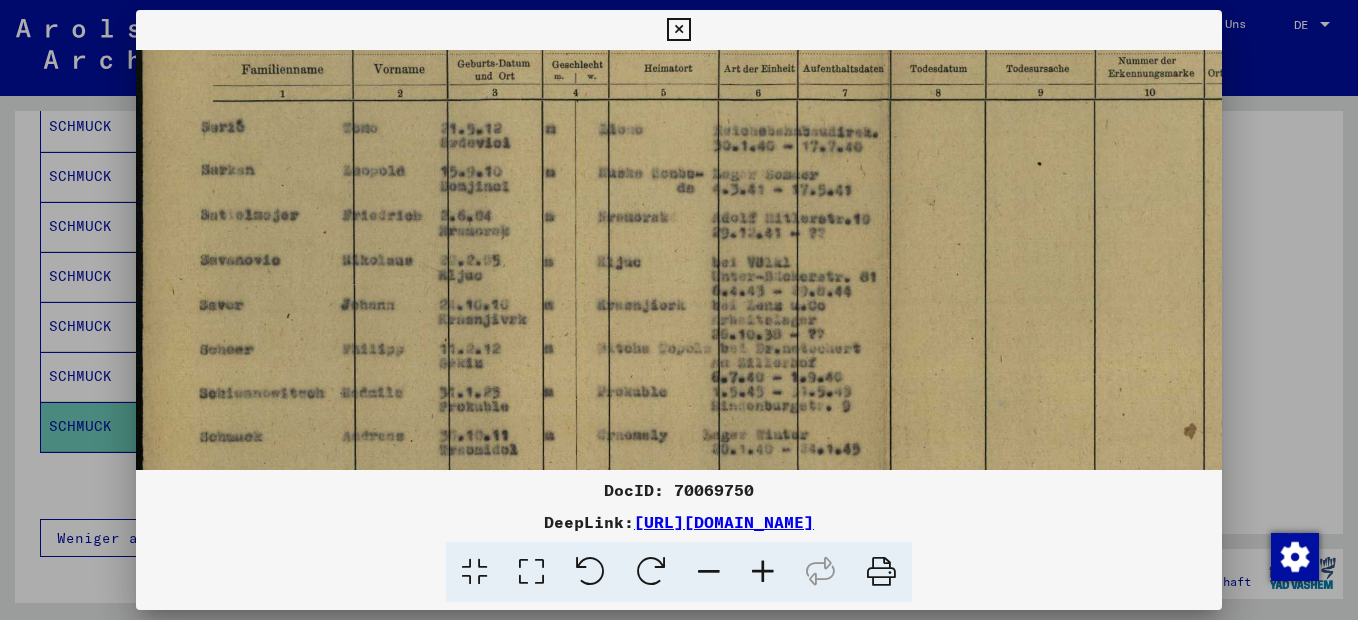 click at bounding box center [763, 572] 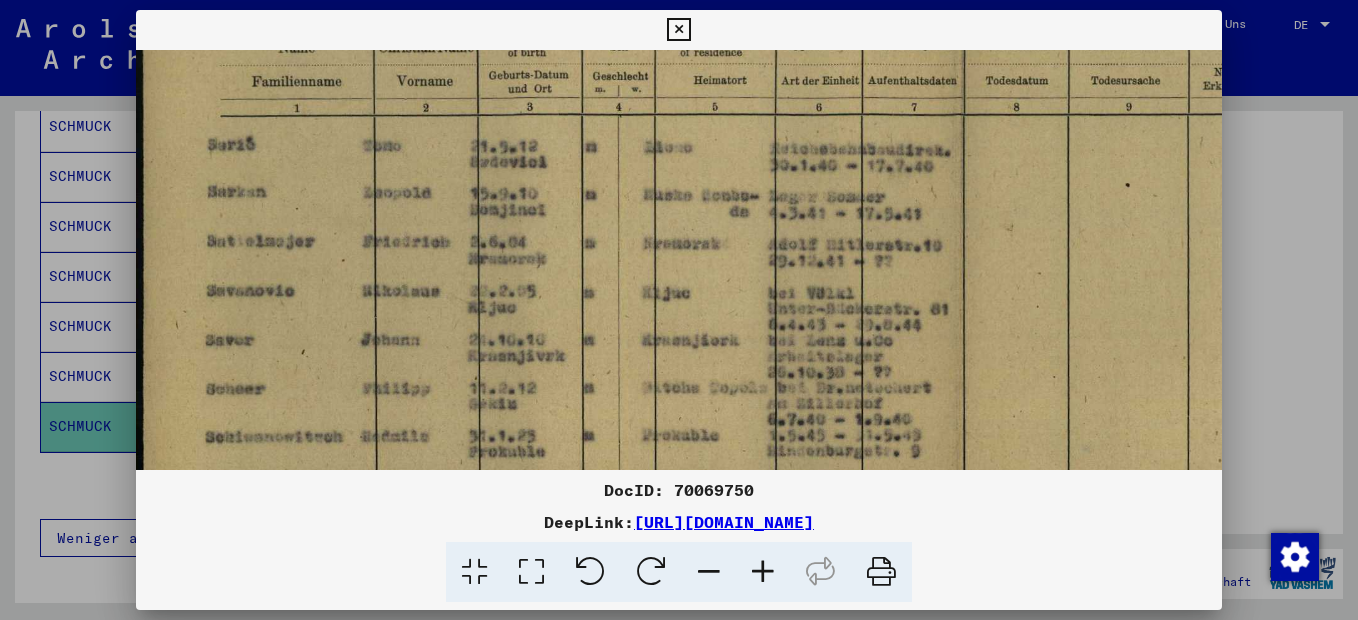 click at bounding box center [763, 572] 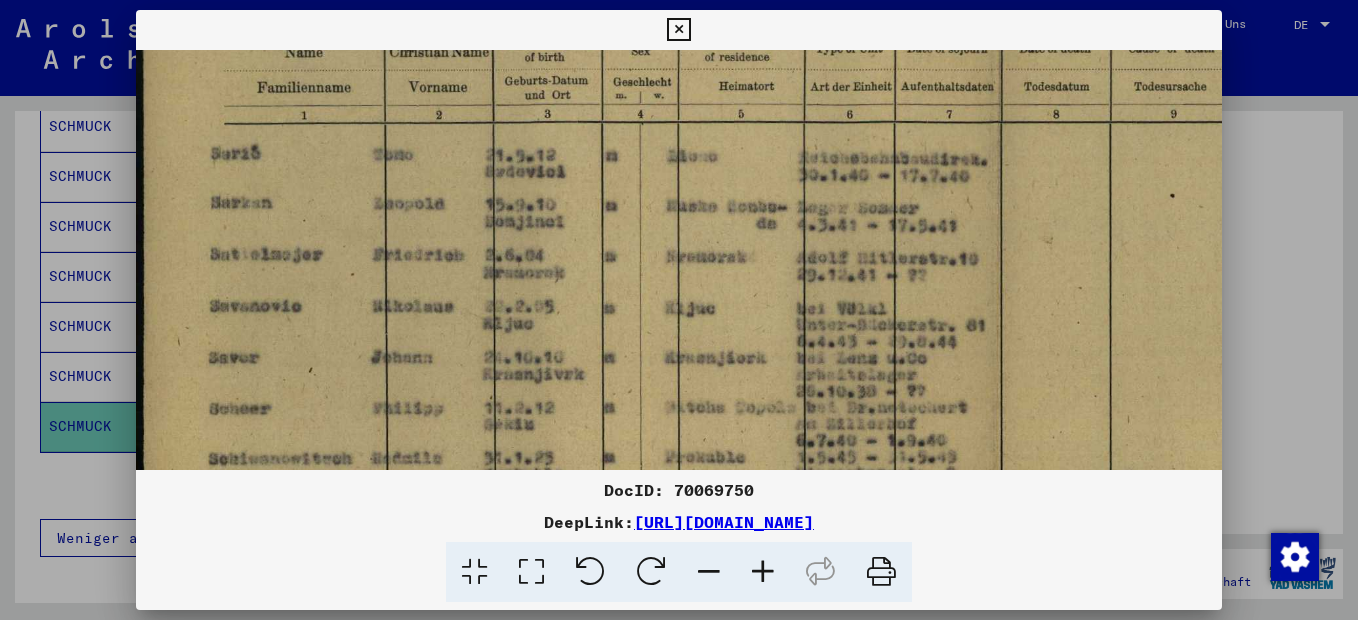 scroll, scrollTop: 183, scrollLeft: 0, axis: vertical 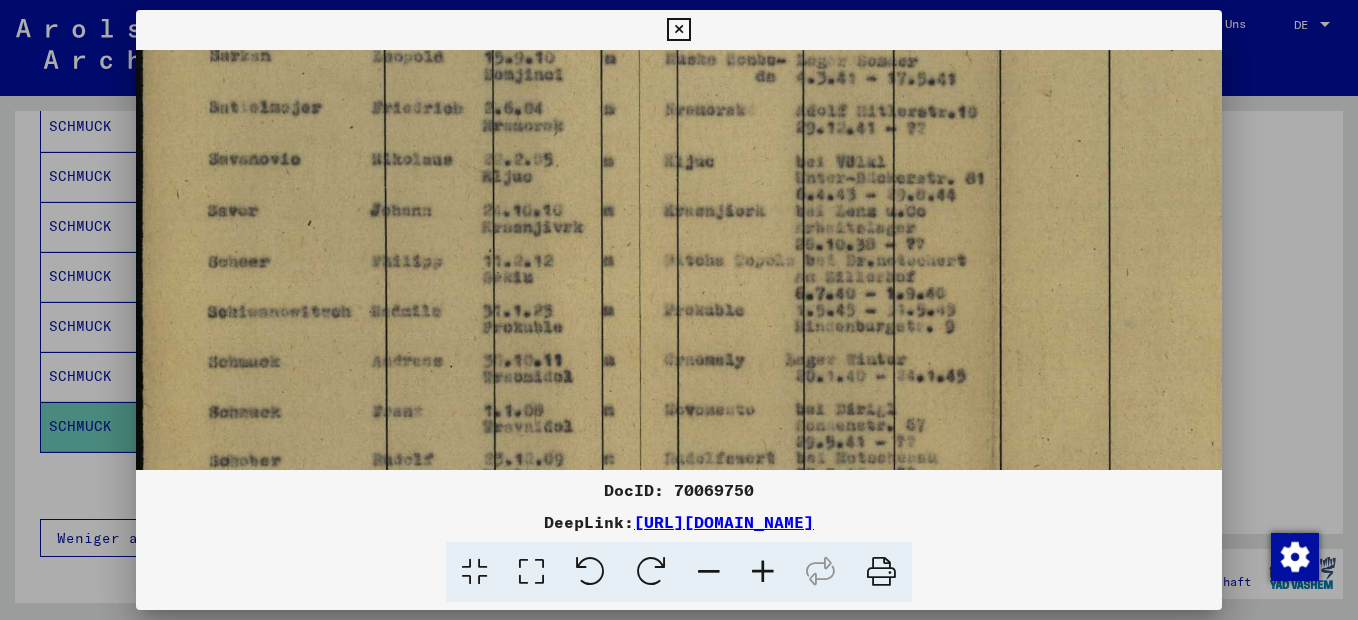 drag, startPoint x: 420, startPoint y: 353, endPoint x: 426, endPoint y: 203, distance: 150.11995 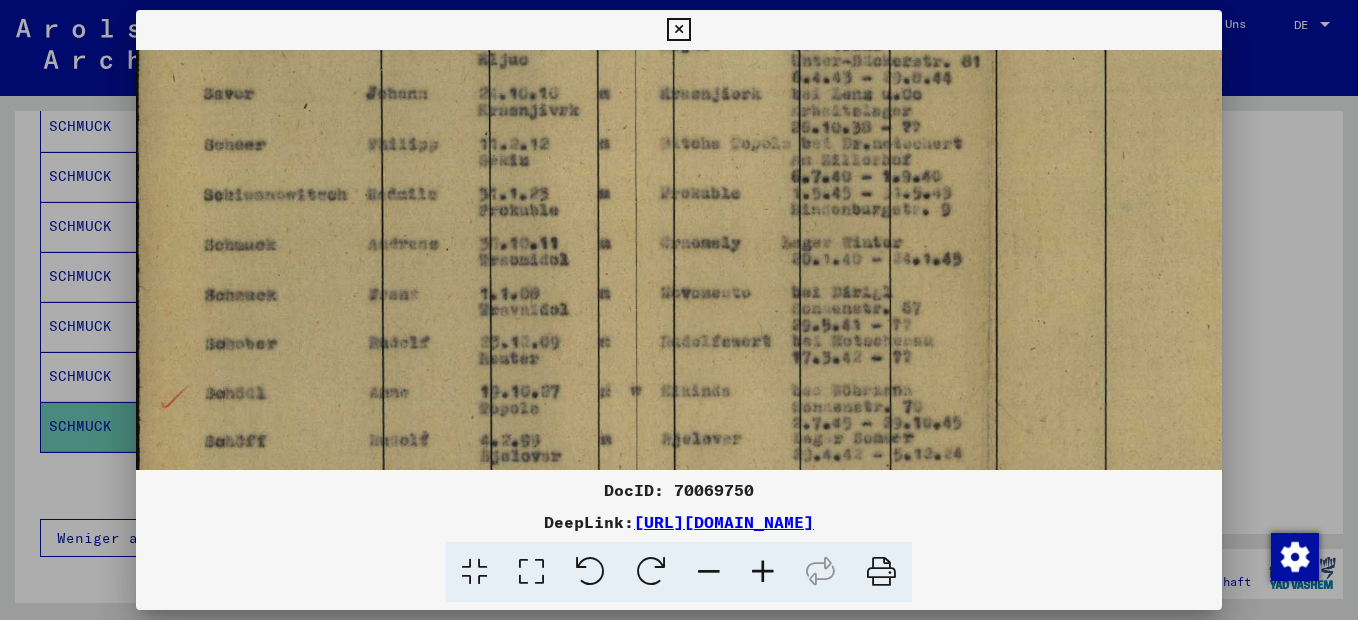 scroll, scrollTop: 371, scrollLeft: 4, axis: both 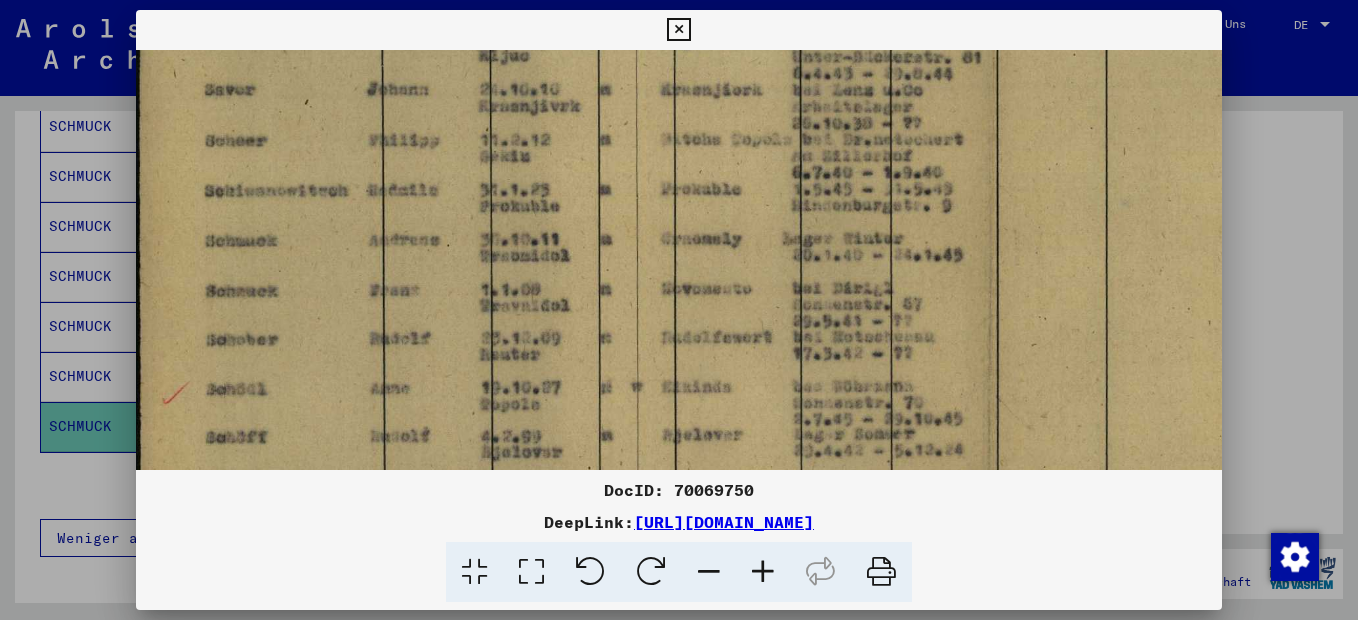drag, startPoint x: 390, startPoint y: 344, endPoint x: 388, endPoint y: 246, distance: 98.02041 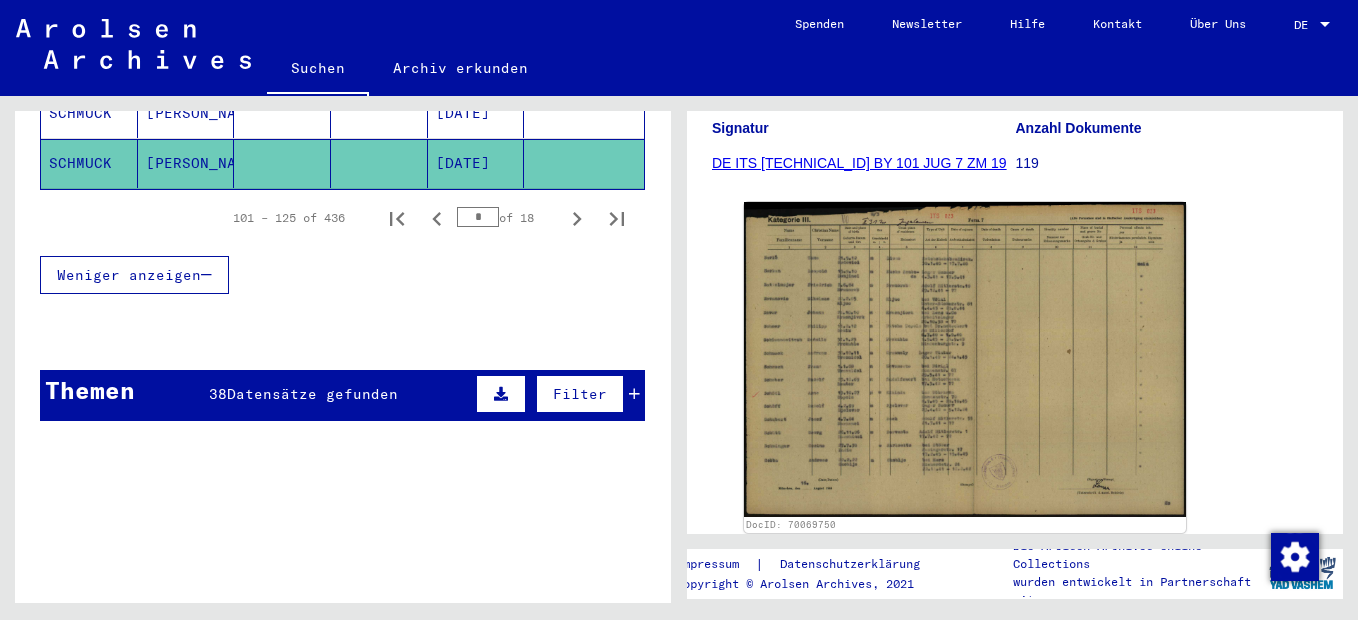 scroll, scrollTop: 1524, scrollLeft: 0, axis: vertical 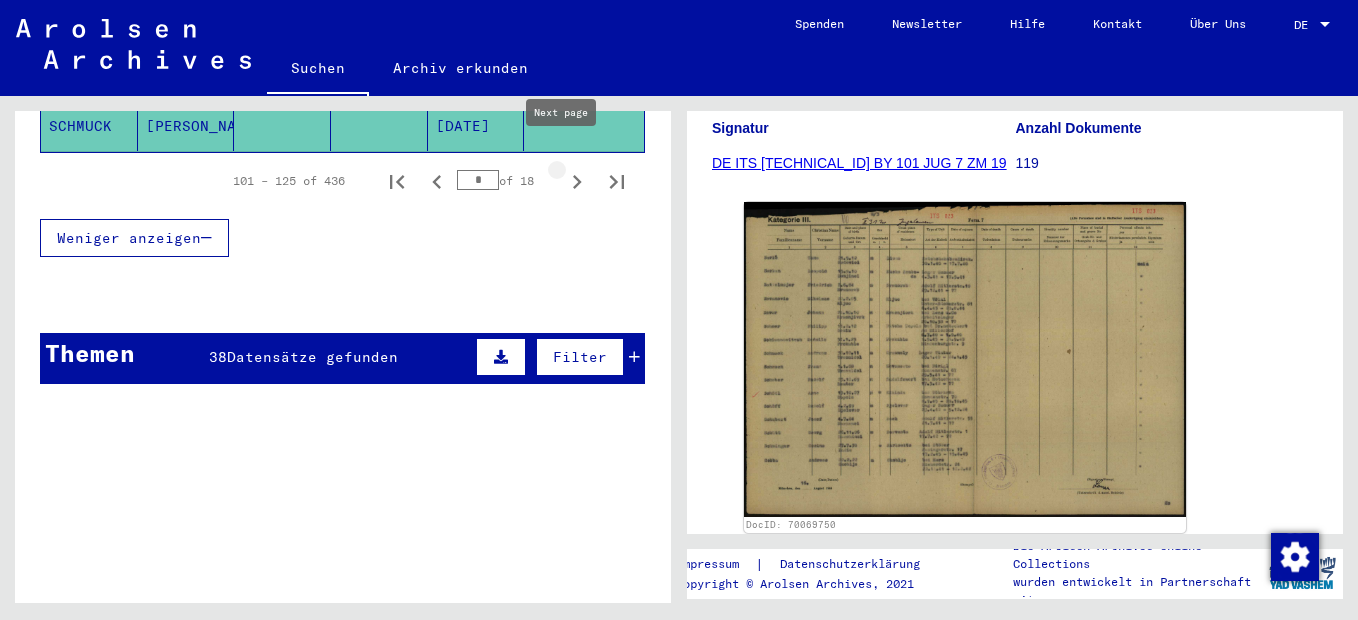 click 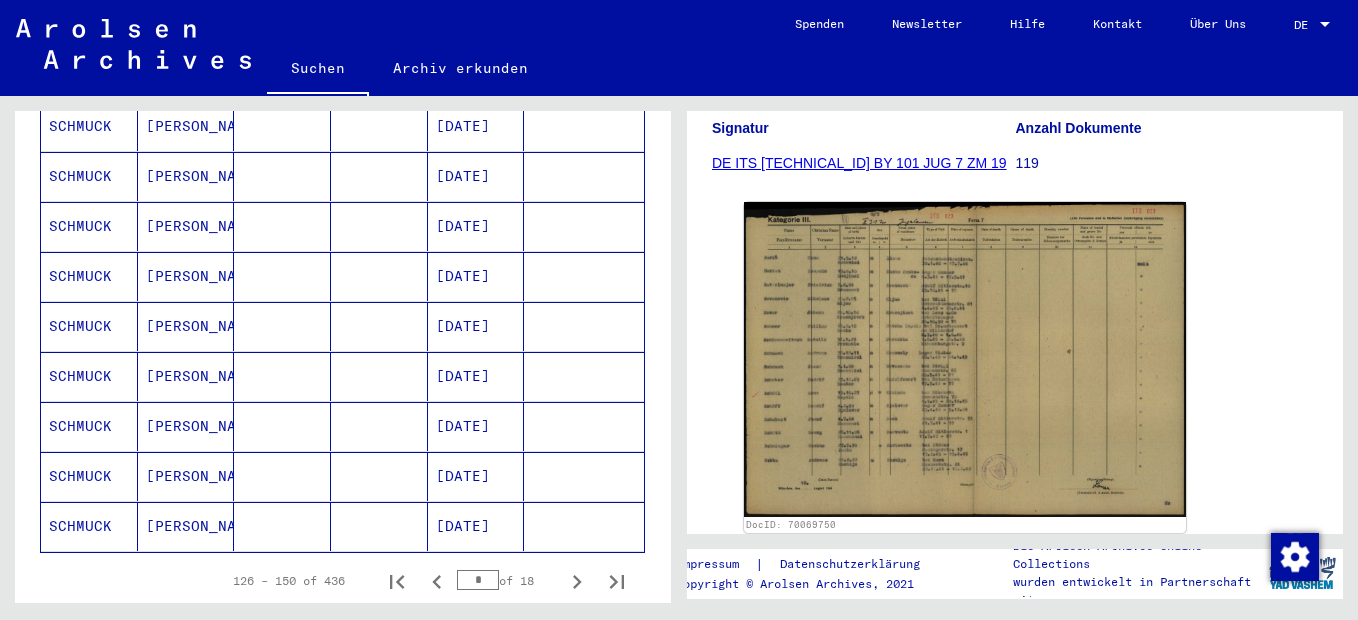 scroll, scrollTop: 1324, scrollLeft: 0, axis: vertical 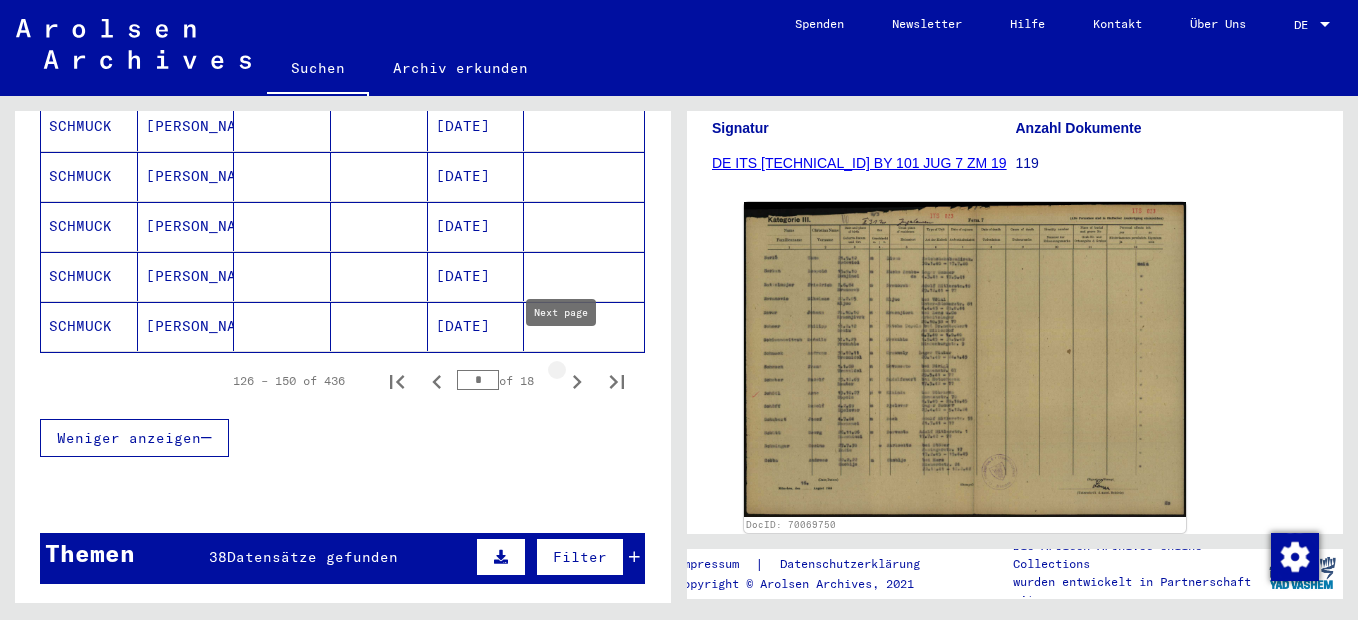 click 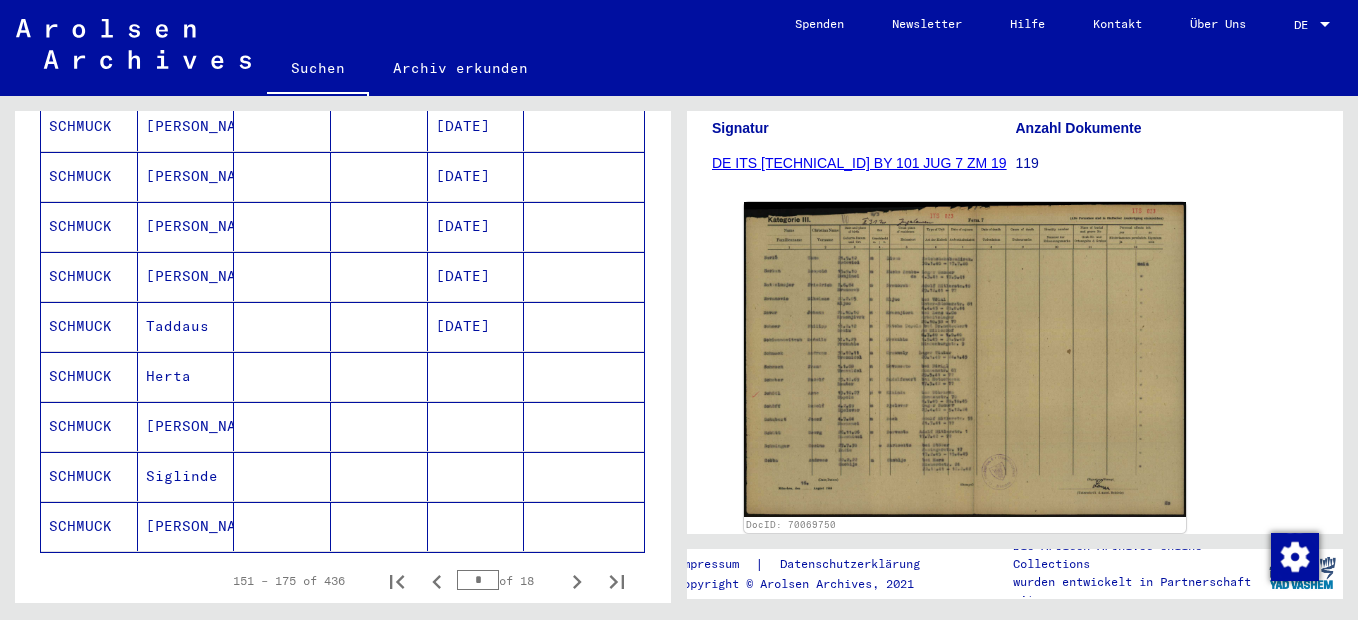 scroll, scrollTop: 1424, scrollLeft: 0, axis: vertical 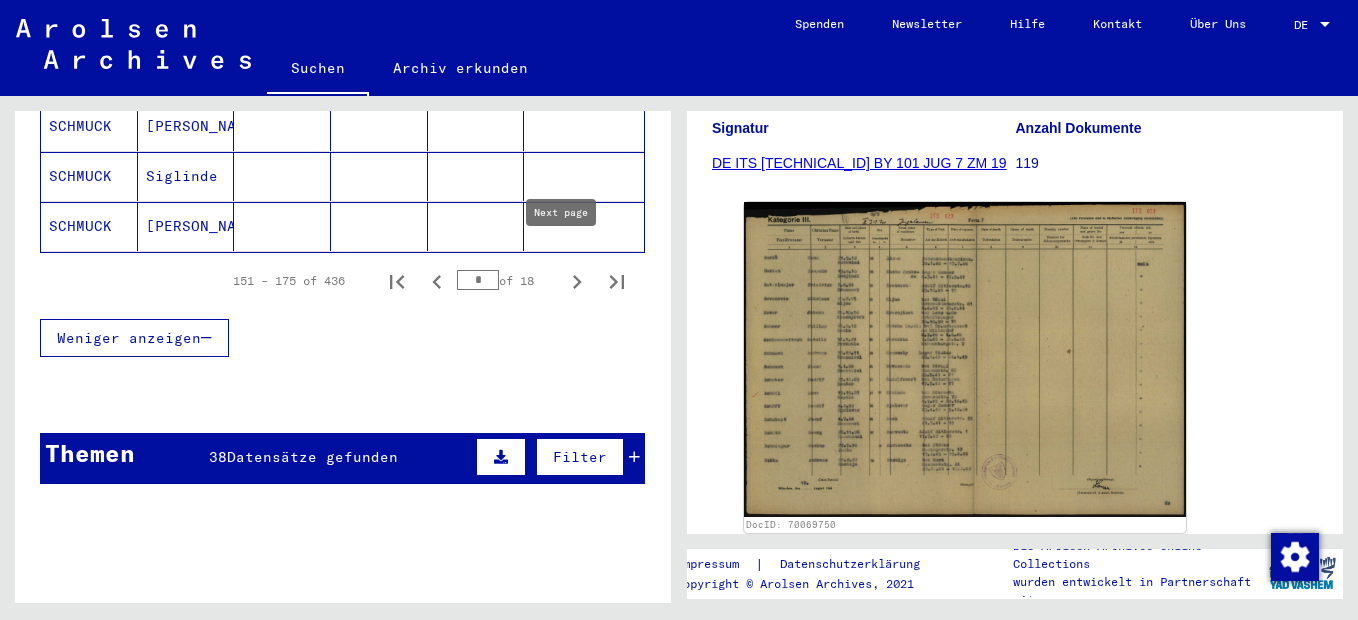 click 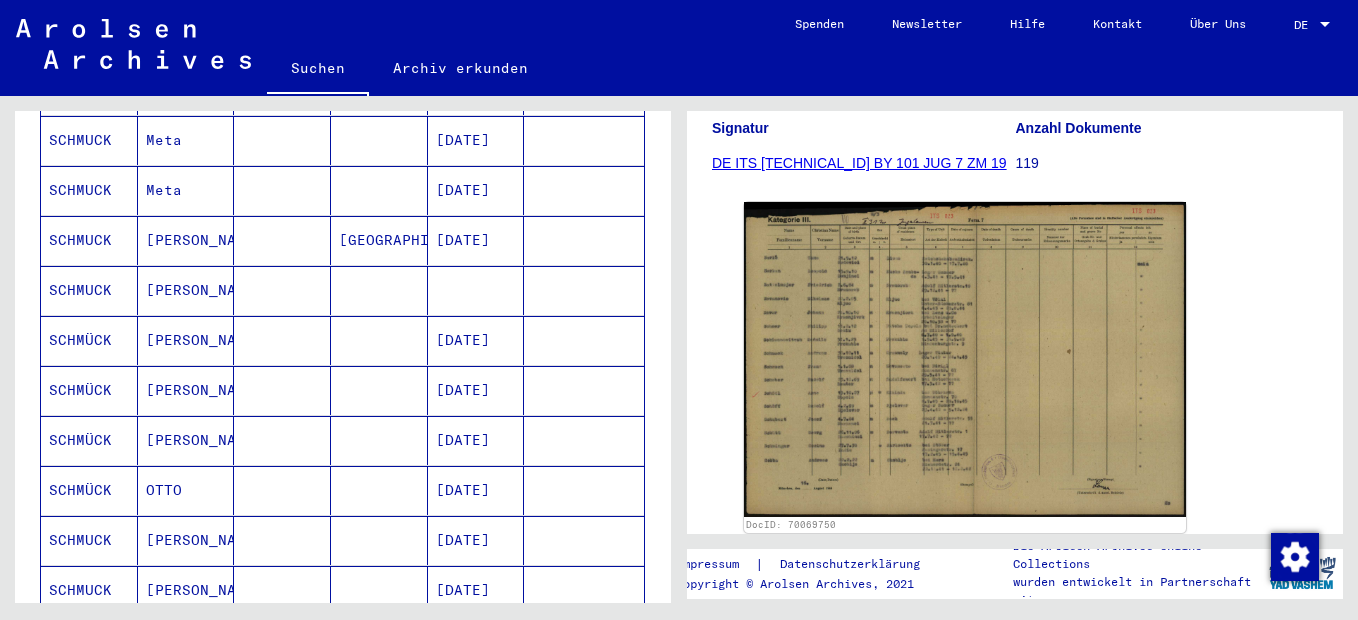 scroll, scrollTop: 924, scrollLeft: 0, axis: vertical 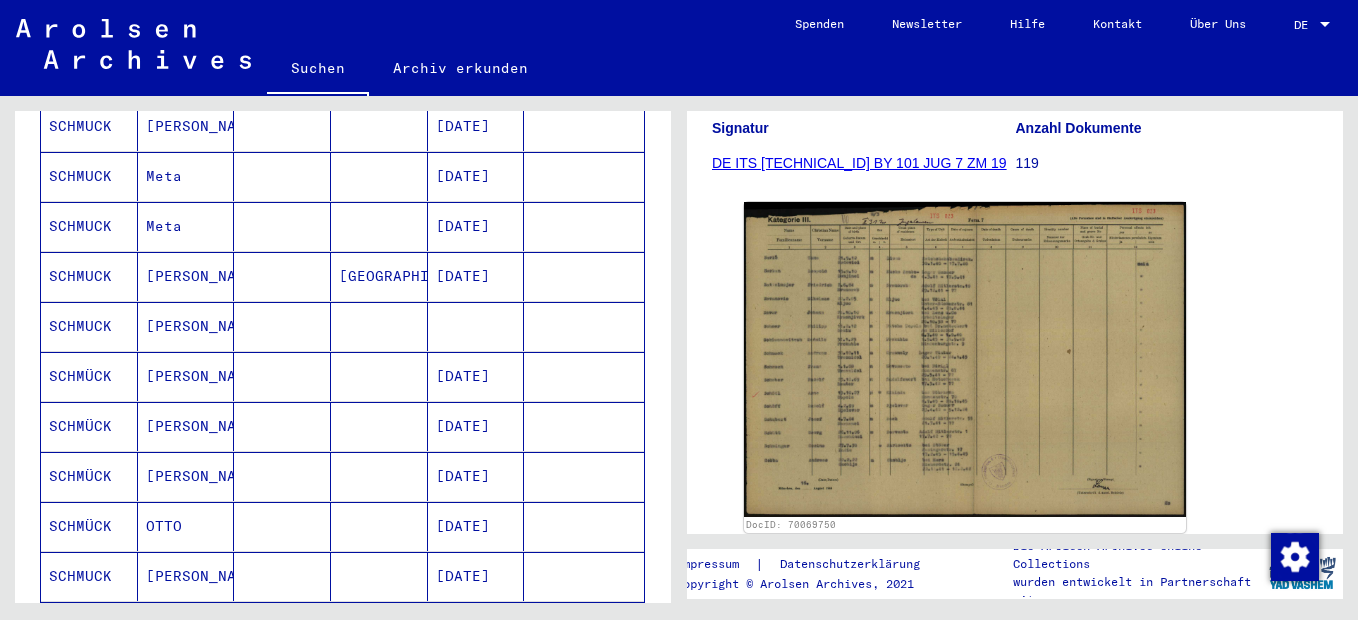 click on "[DATE]" at bounding box center (476, 476) 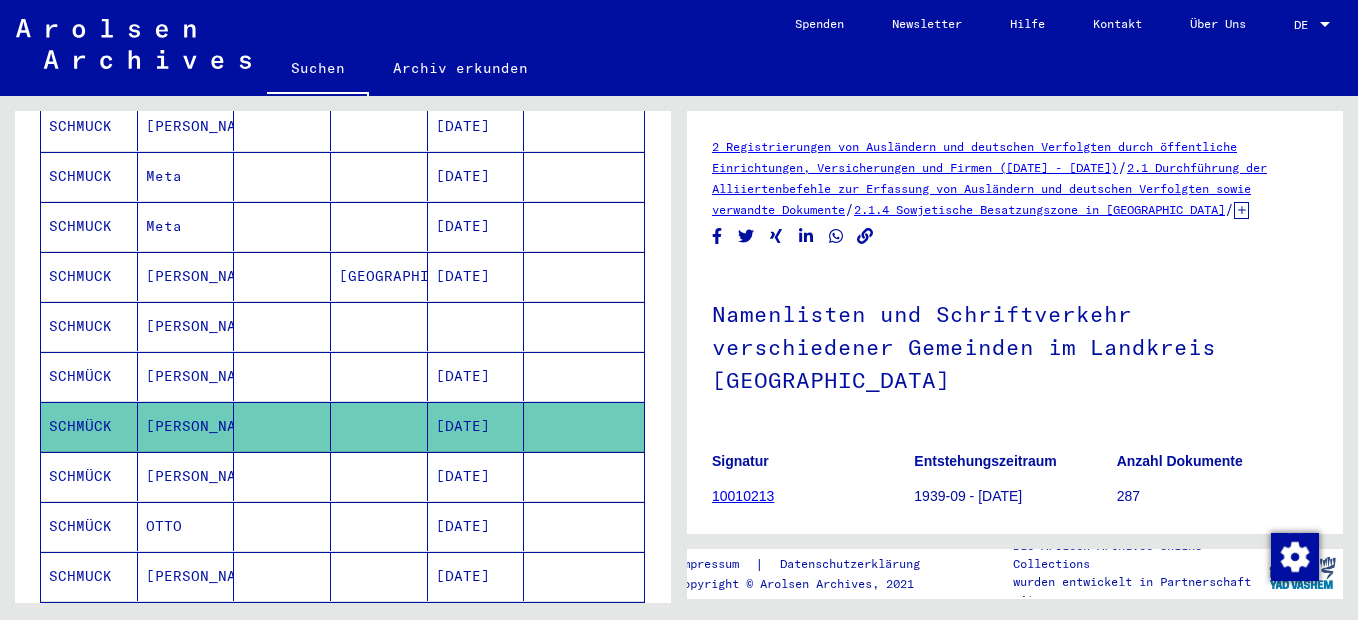 scroll, scrollTop: 0, scrollLeft: 0, axis: both 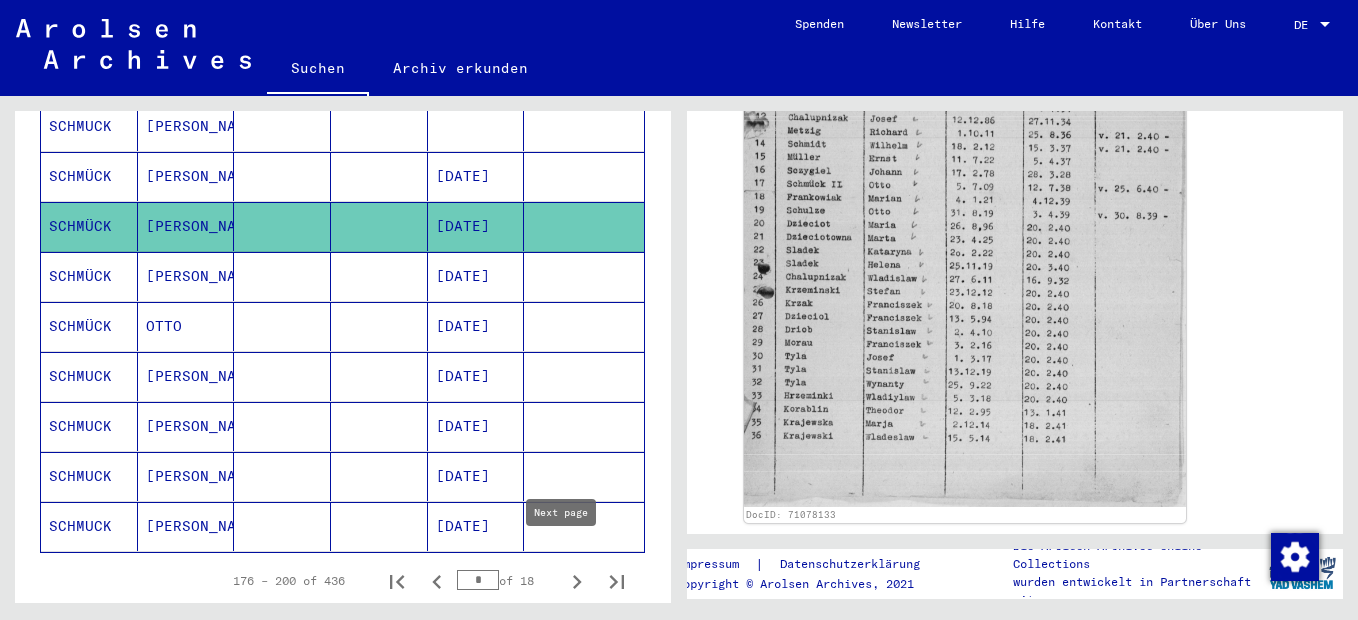 click 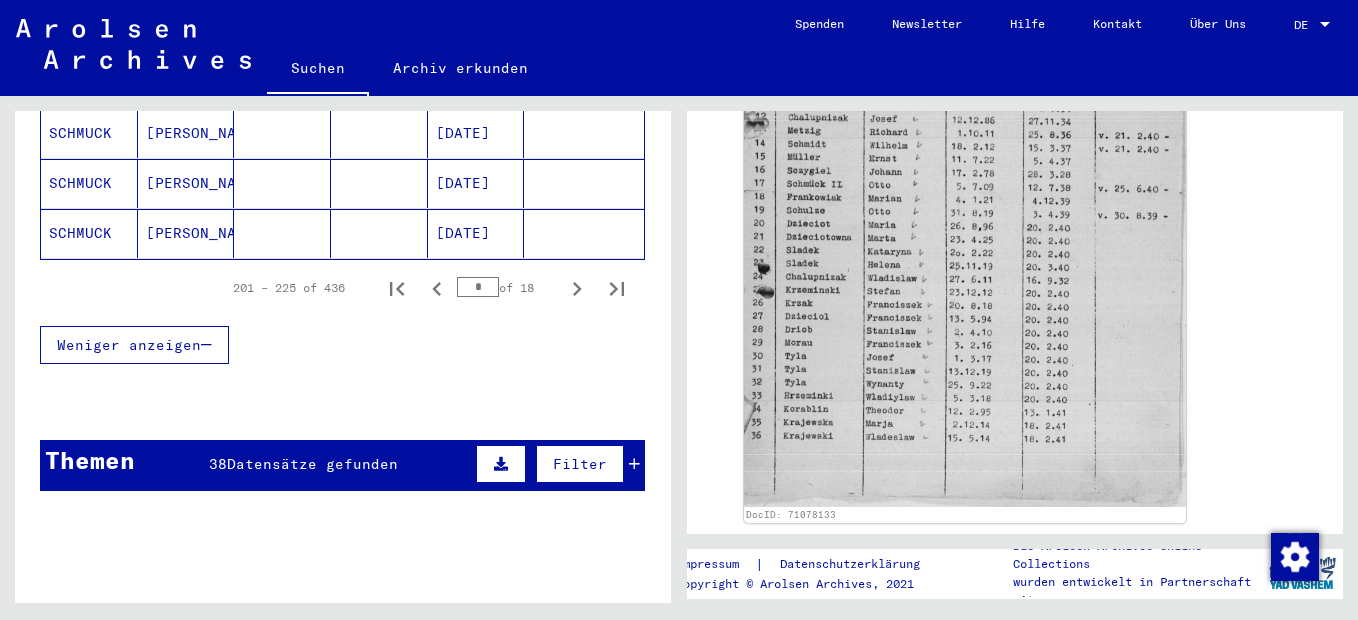 scroll, scrollTop: 1424, scrollLeft: 0, axis: vertical 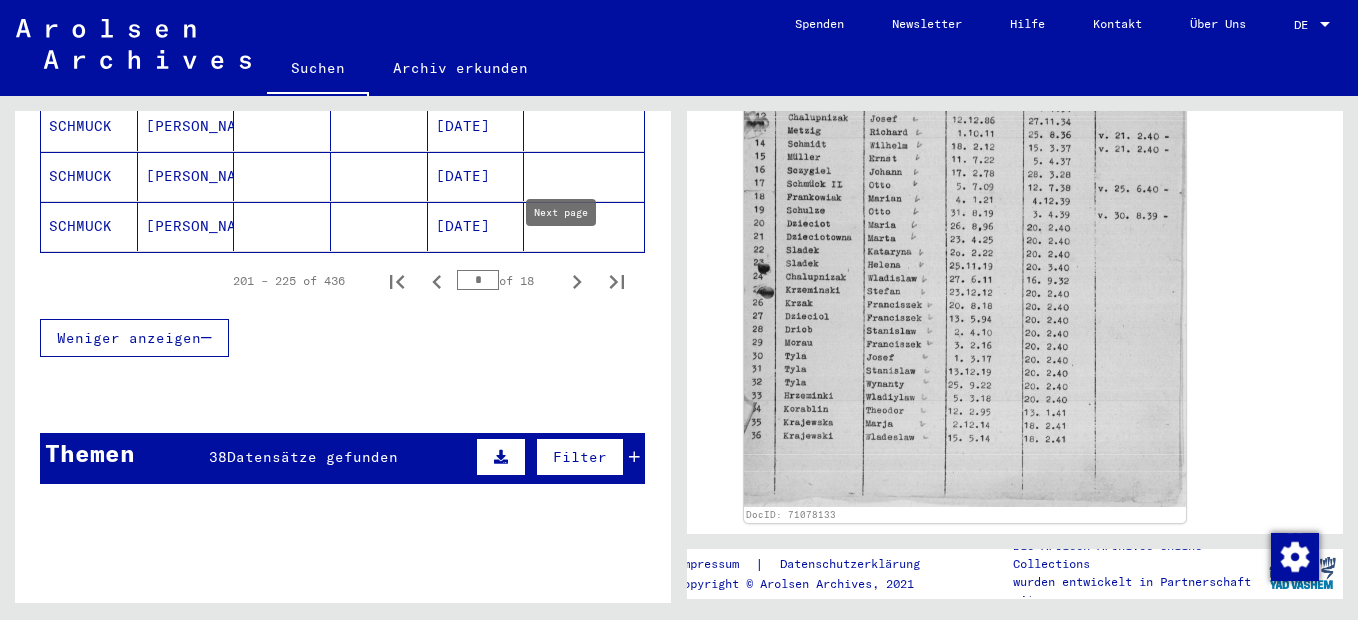 click 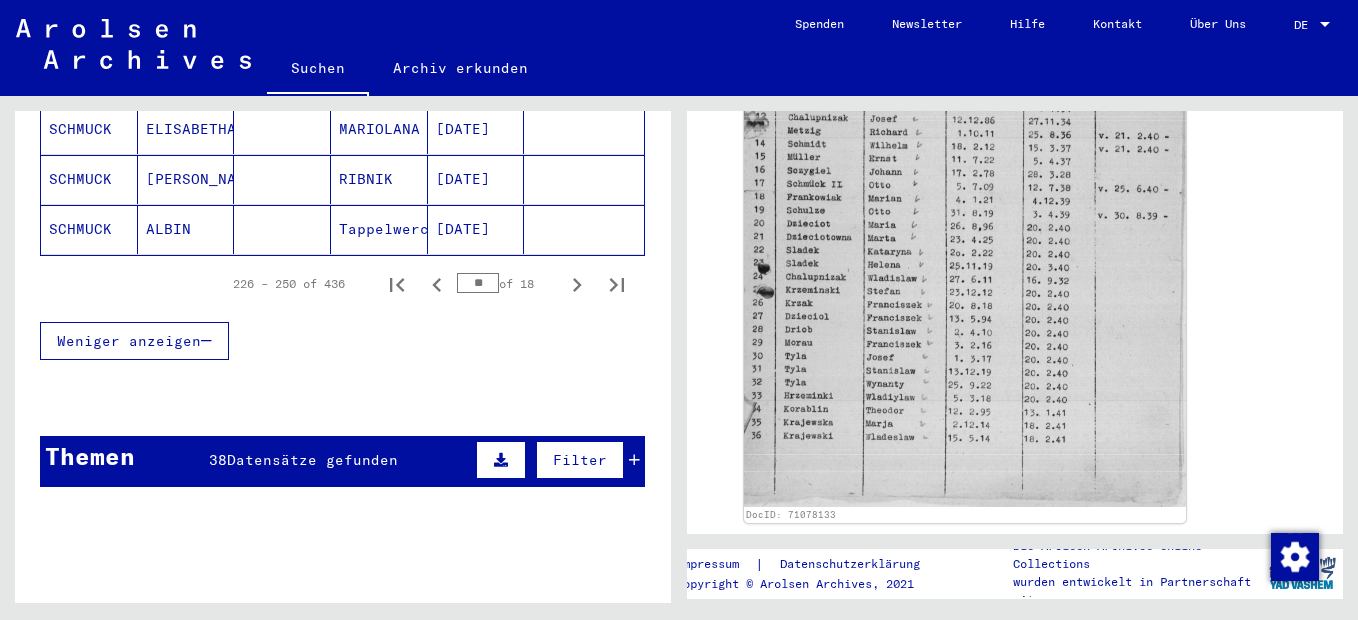 scroll, scrollTop: 1424, scrollLeft: 0, axis: vertical 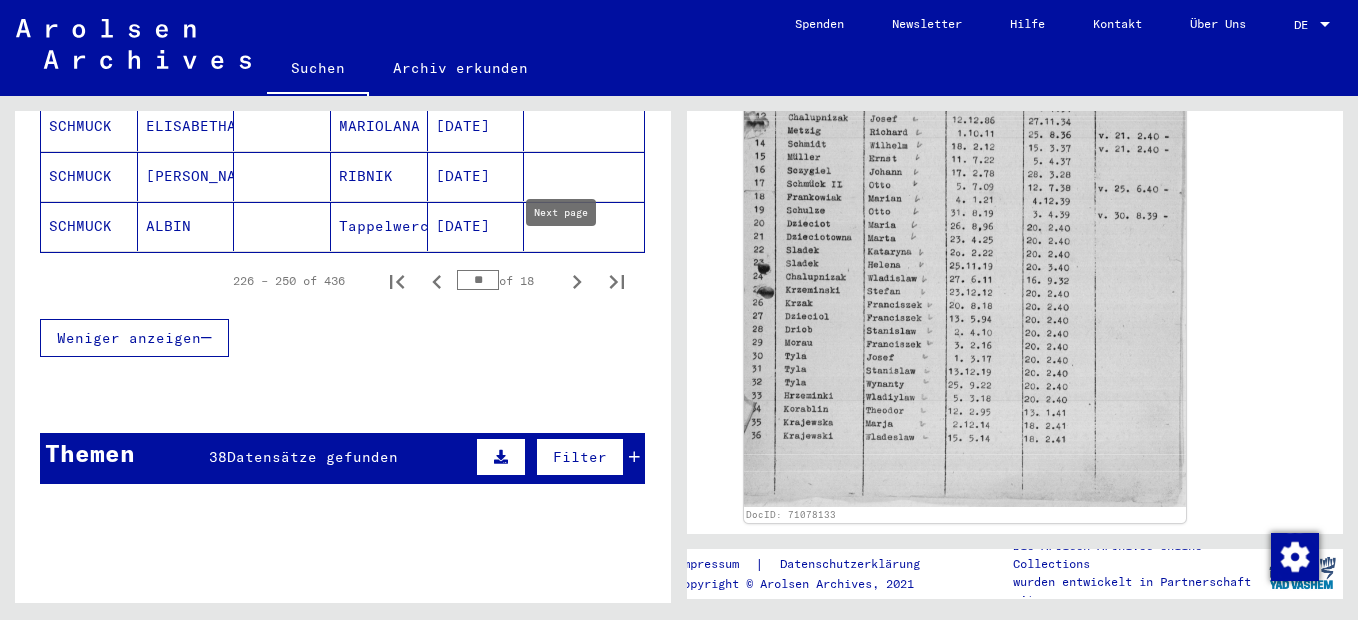 click 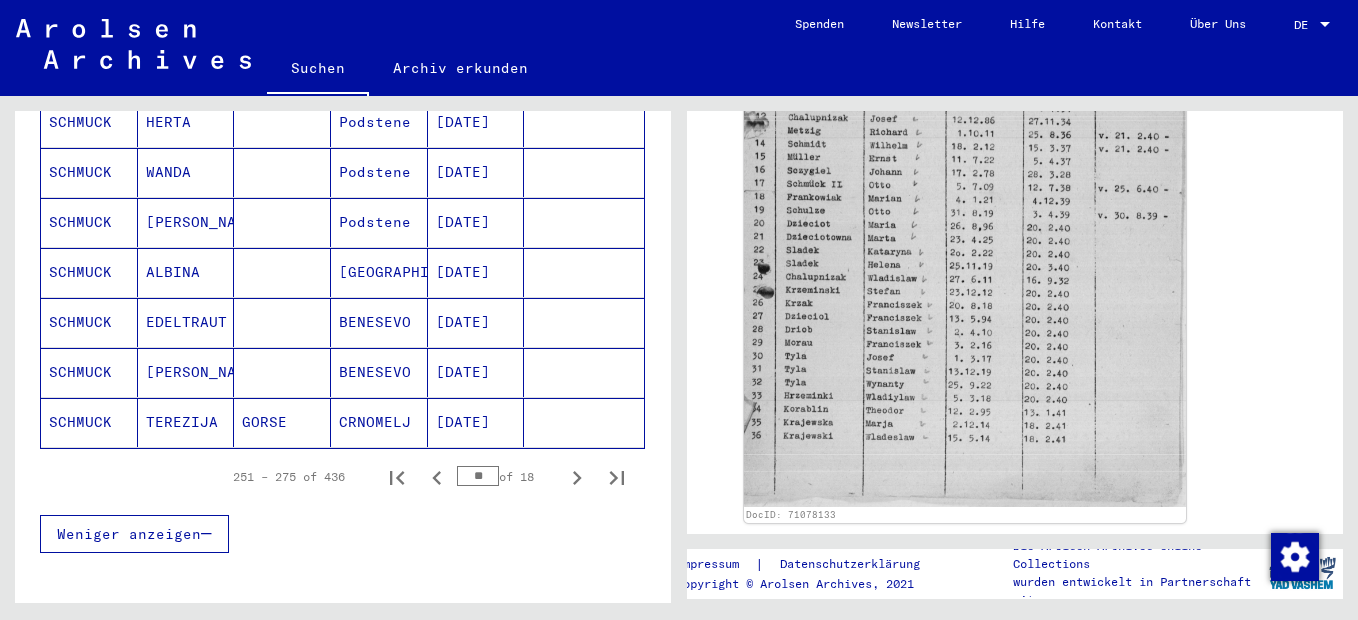 scroll, scrollTop: 1424, scrollLeft: 0, axis: vertical 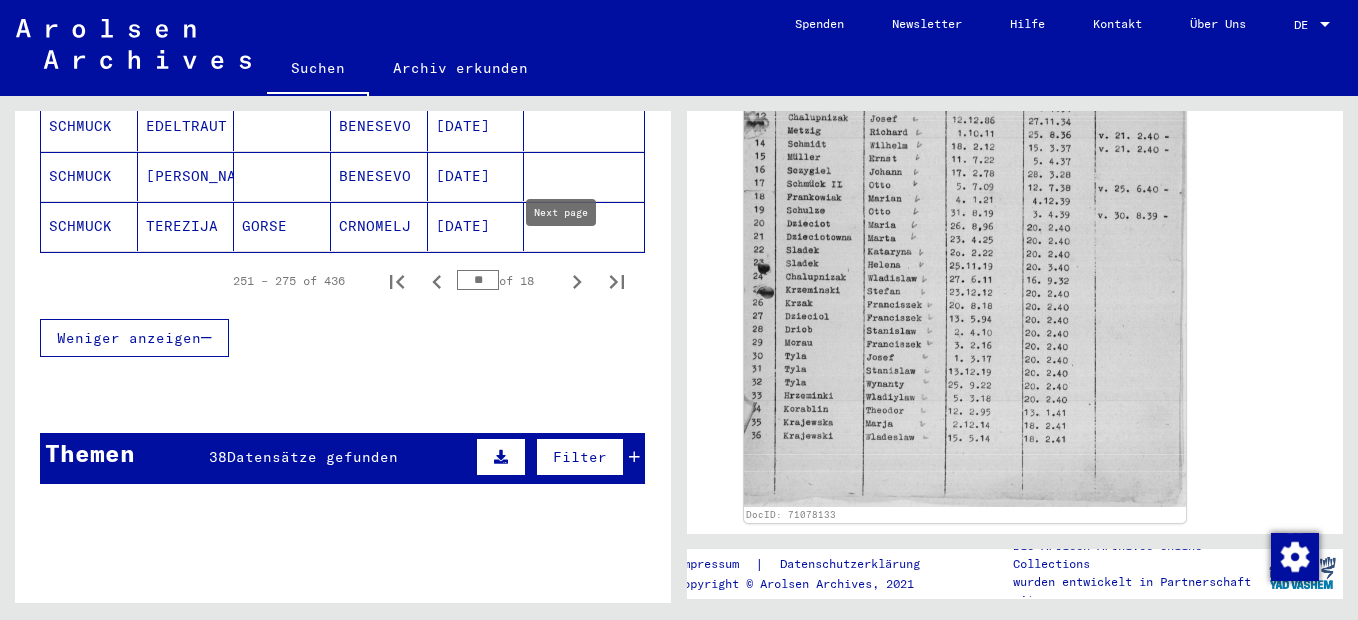 click 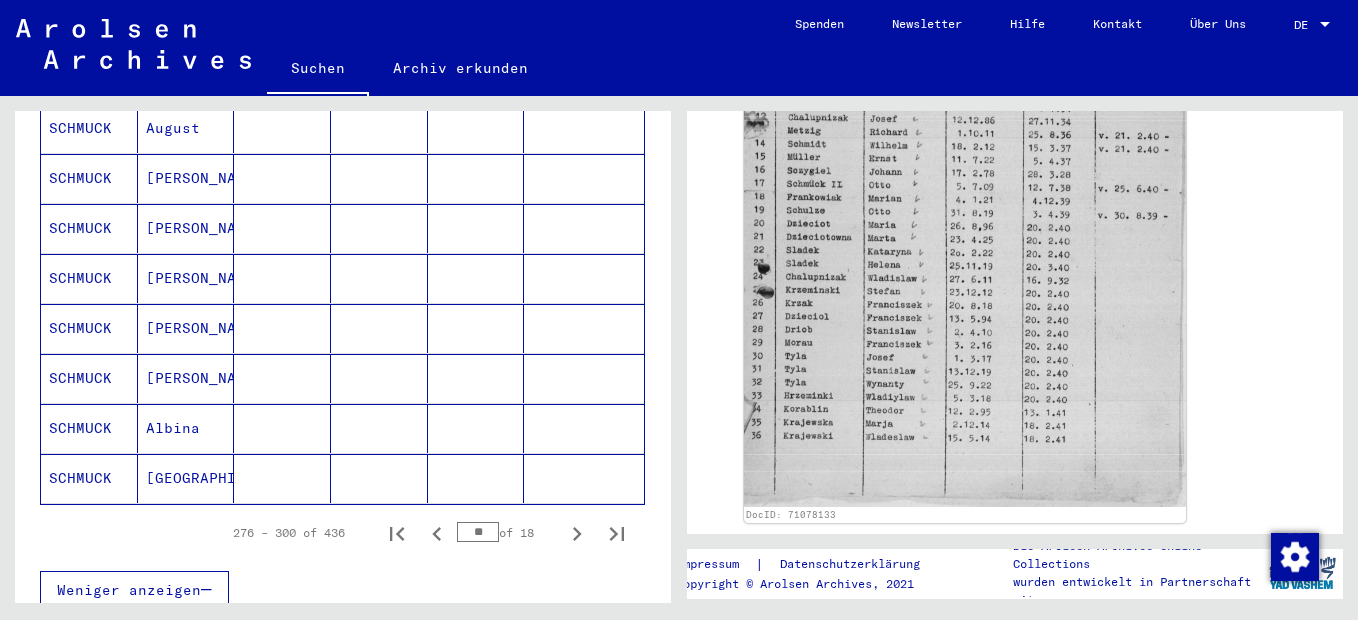 scroll, scrollTop: 1324, scrollLeft: 0, axis: vertical 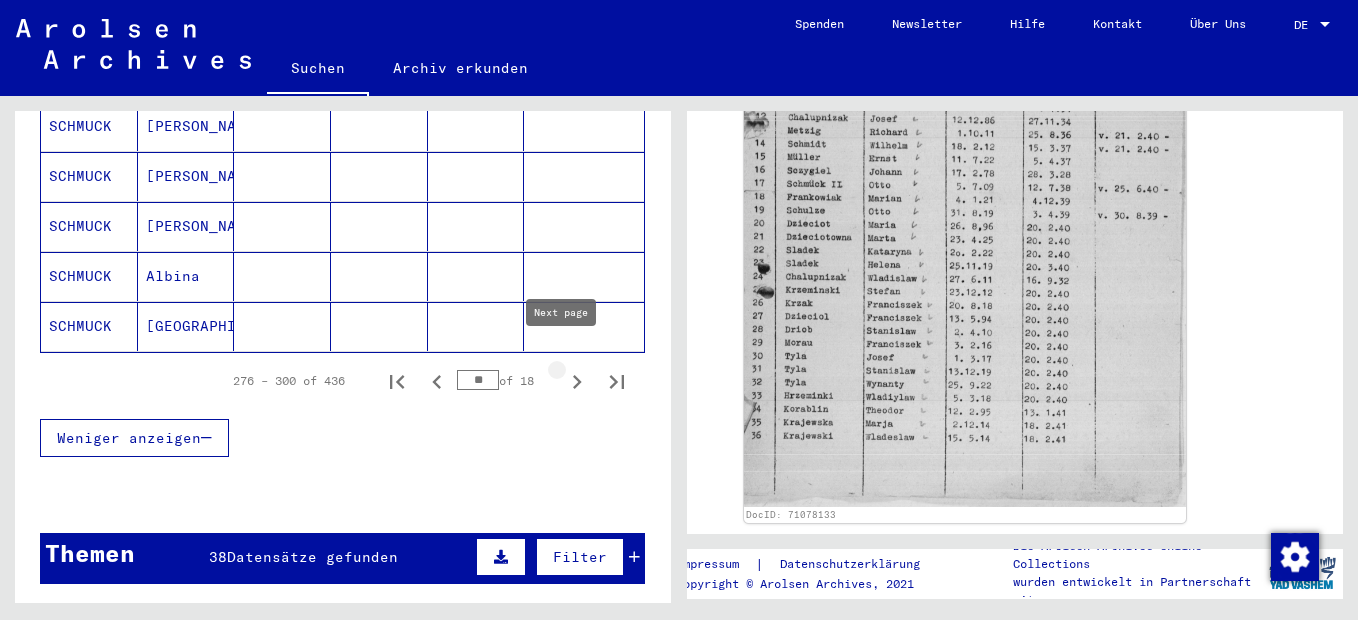 click 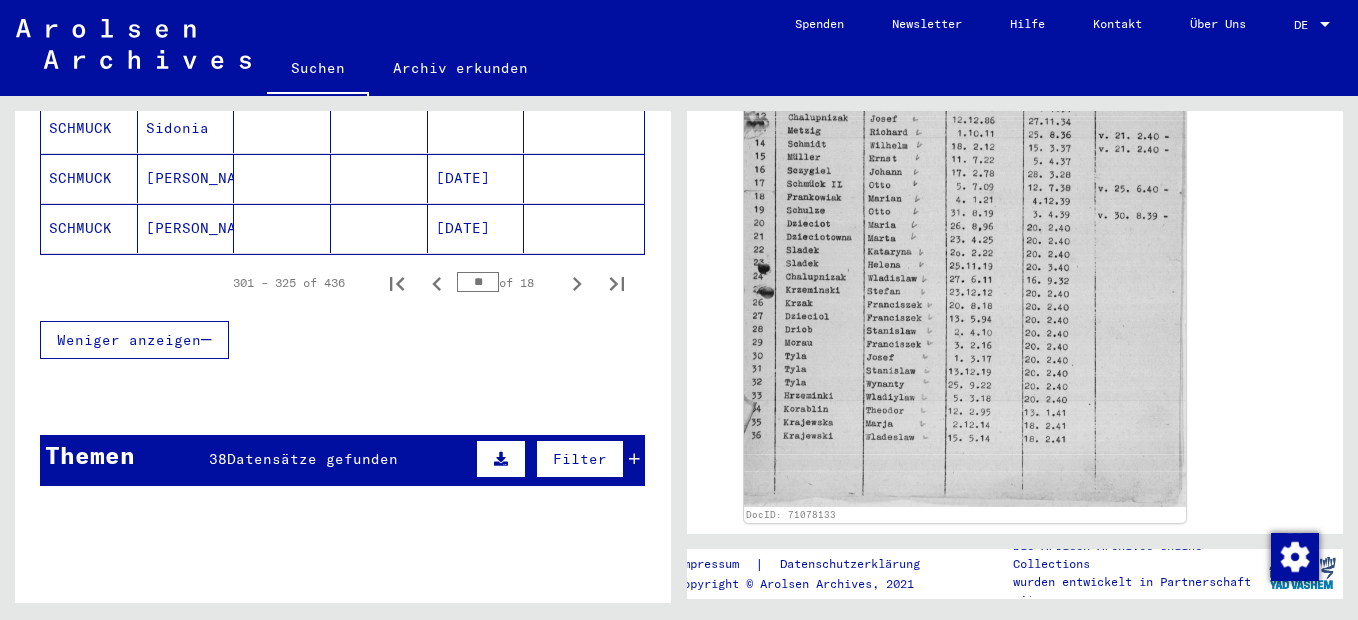 scroll, scrollTop: 1424, scrollLeft: 0, axis: vertical 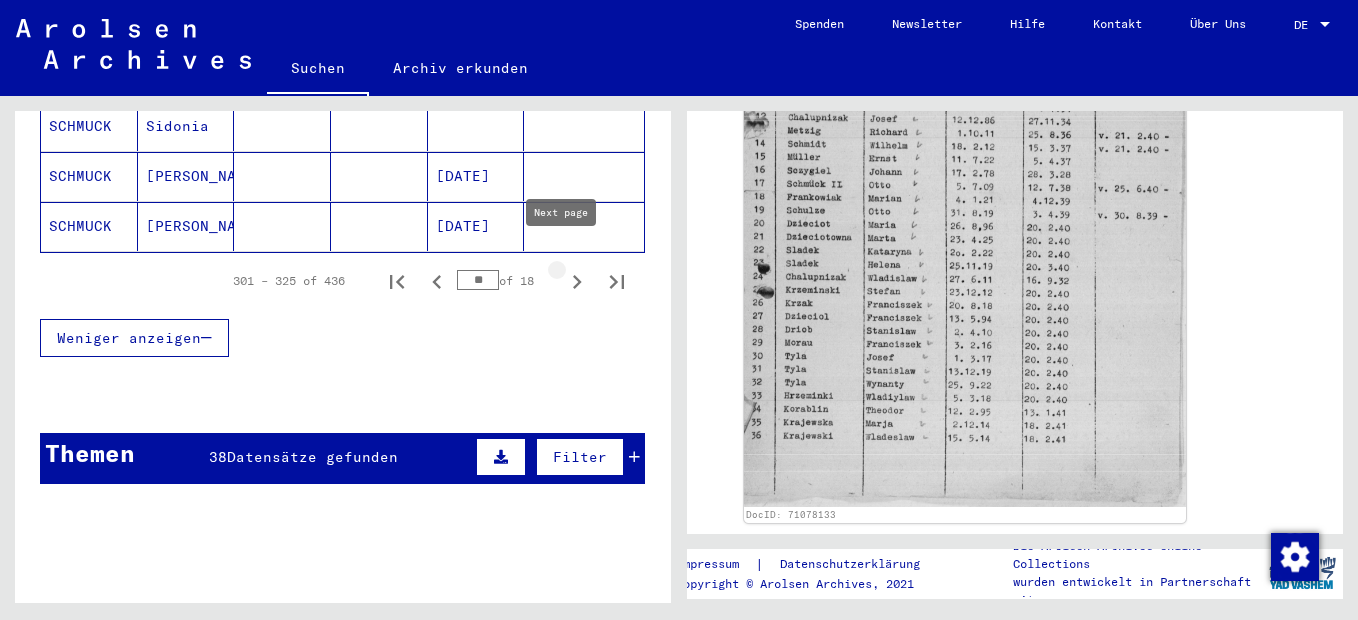 click 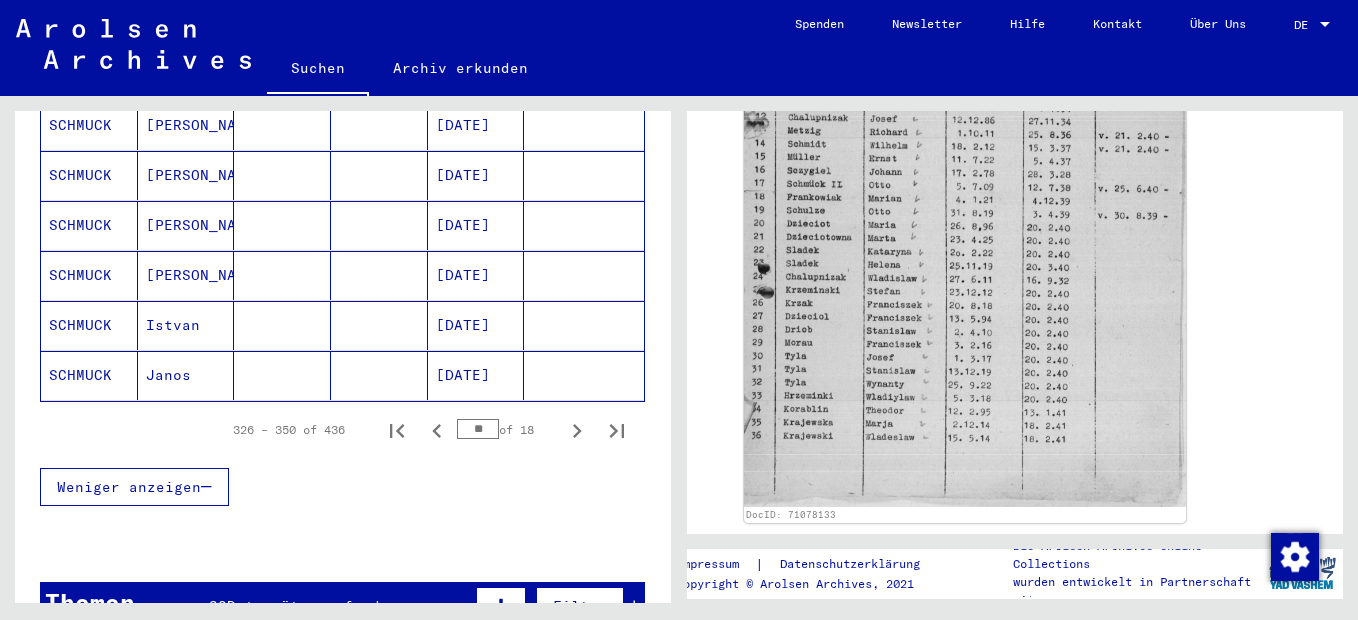 scroll, scrollTop: 1524, scrollLeft: 0, axis: vertical 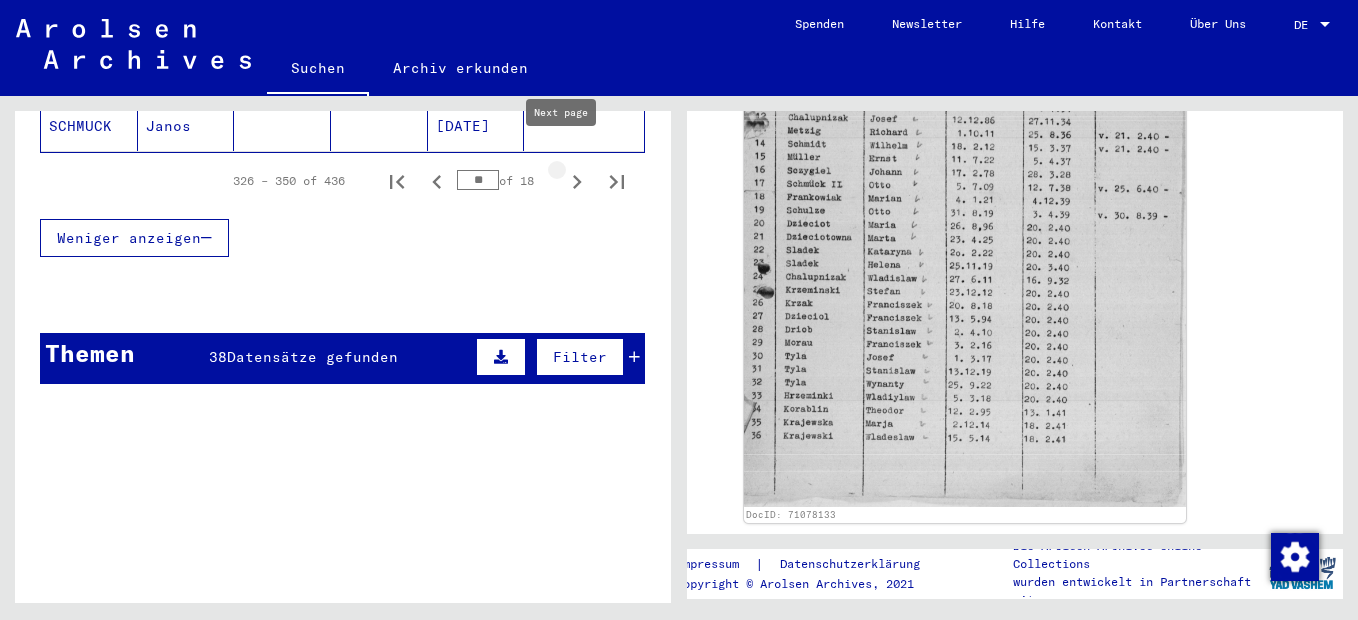 click 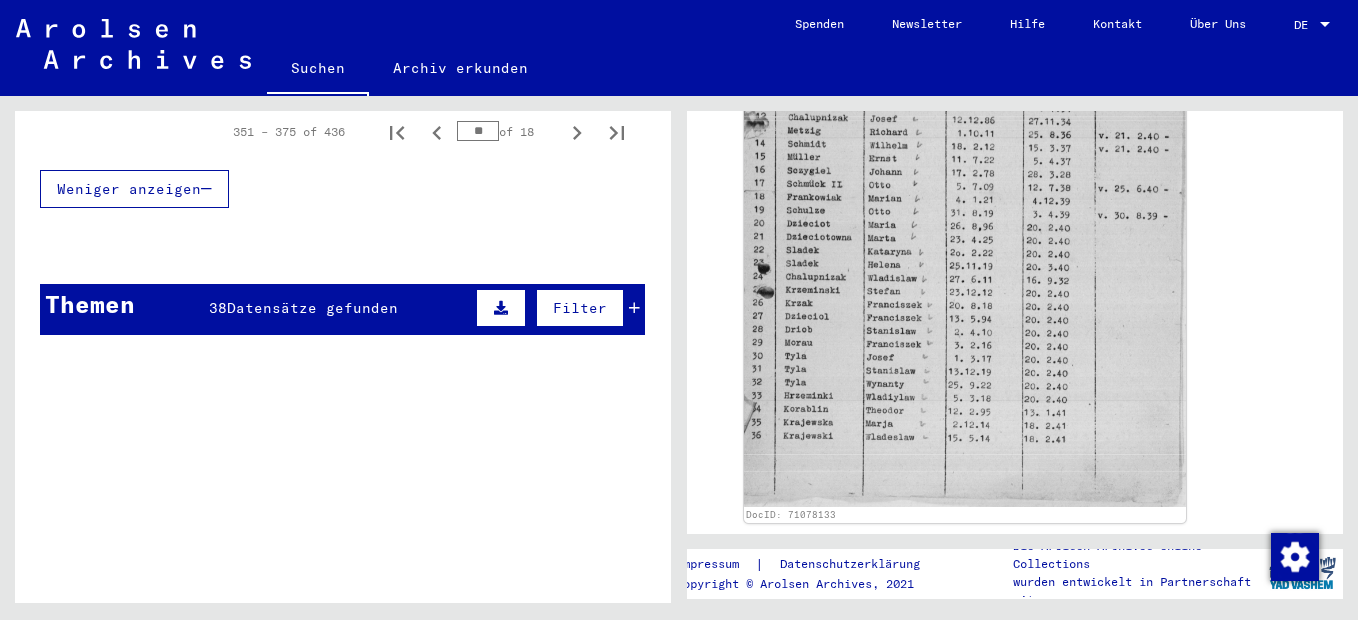 scroll, scrollTop: 1424, scrollLeft: 0, axis: vertical 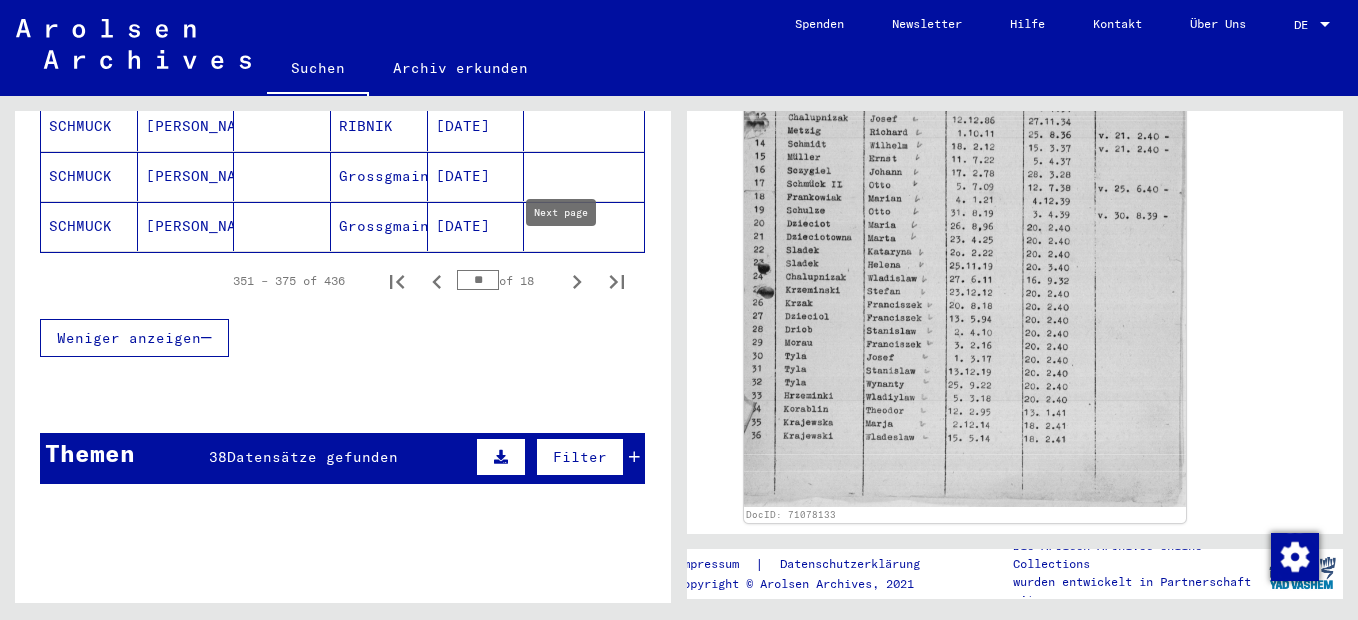 click 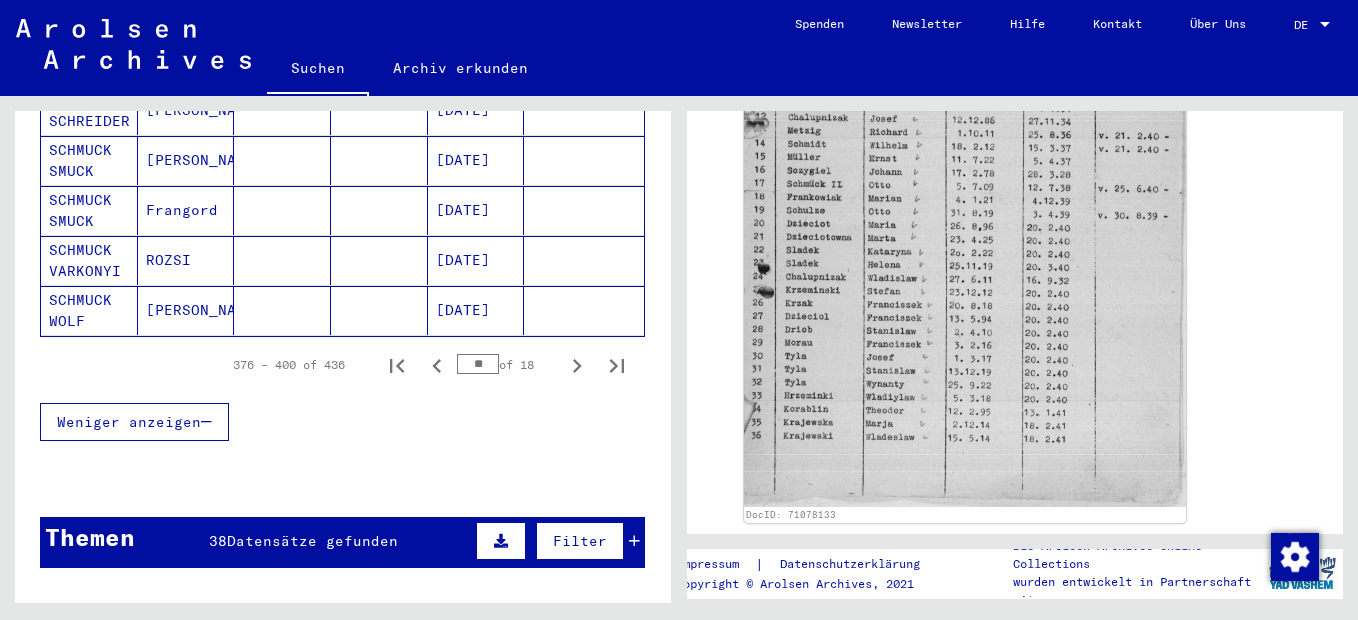 scroll, scrollTop: 1424, scrollLeft: 0, axis: vertical 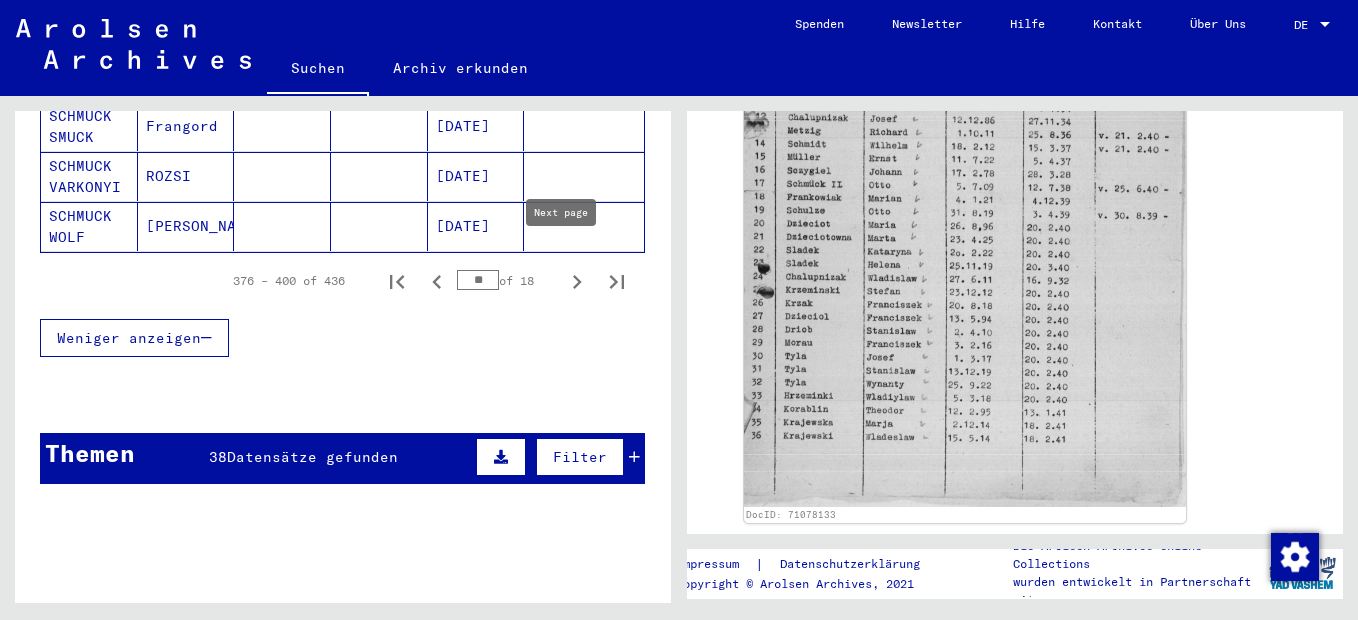 click 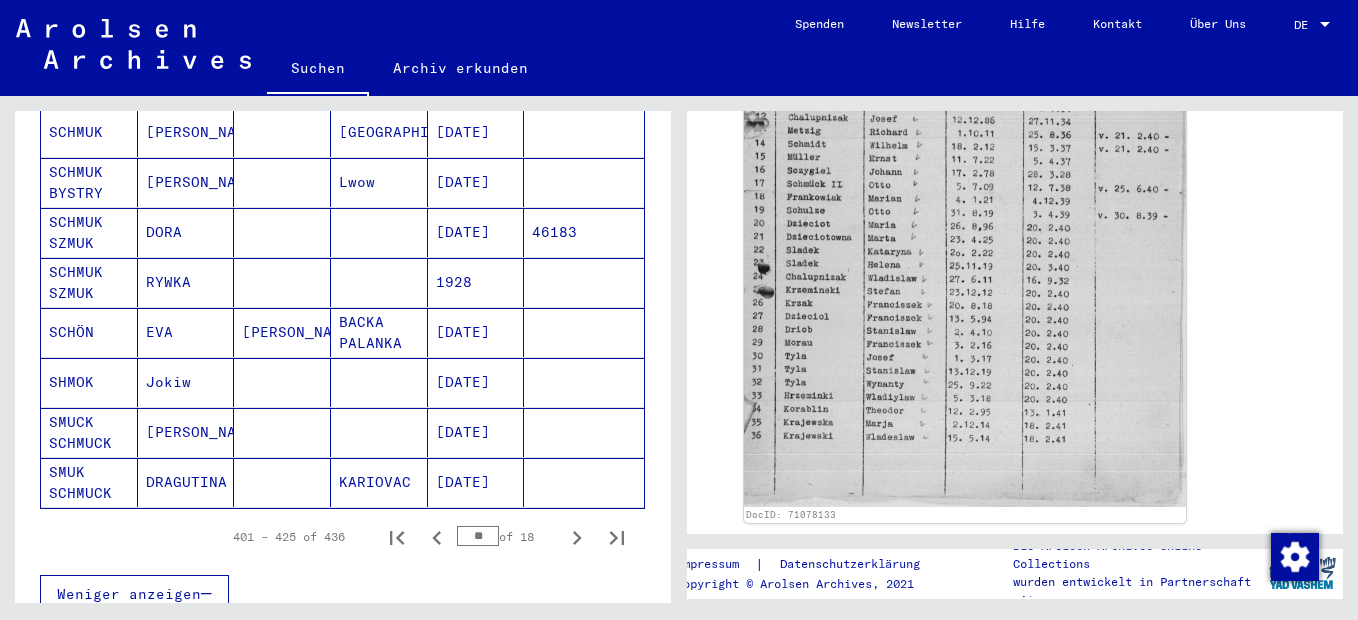 scroll, scrollTop: 1324, scrollLeft: 0, axis: vertical 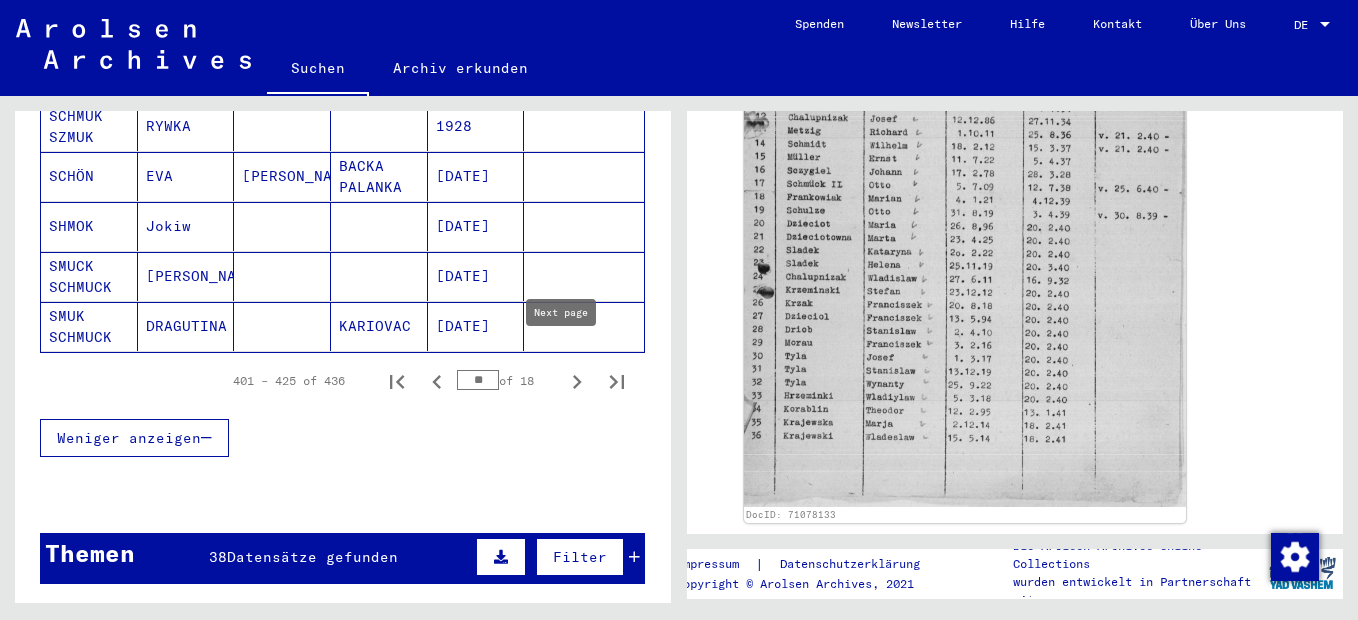 click 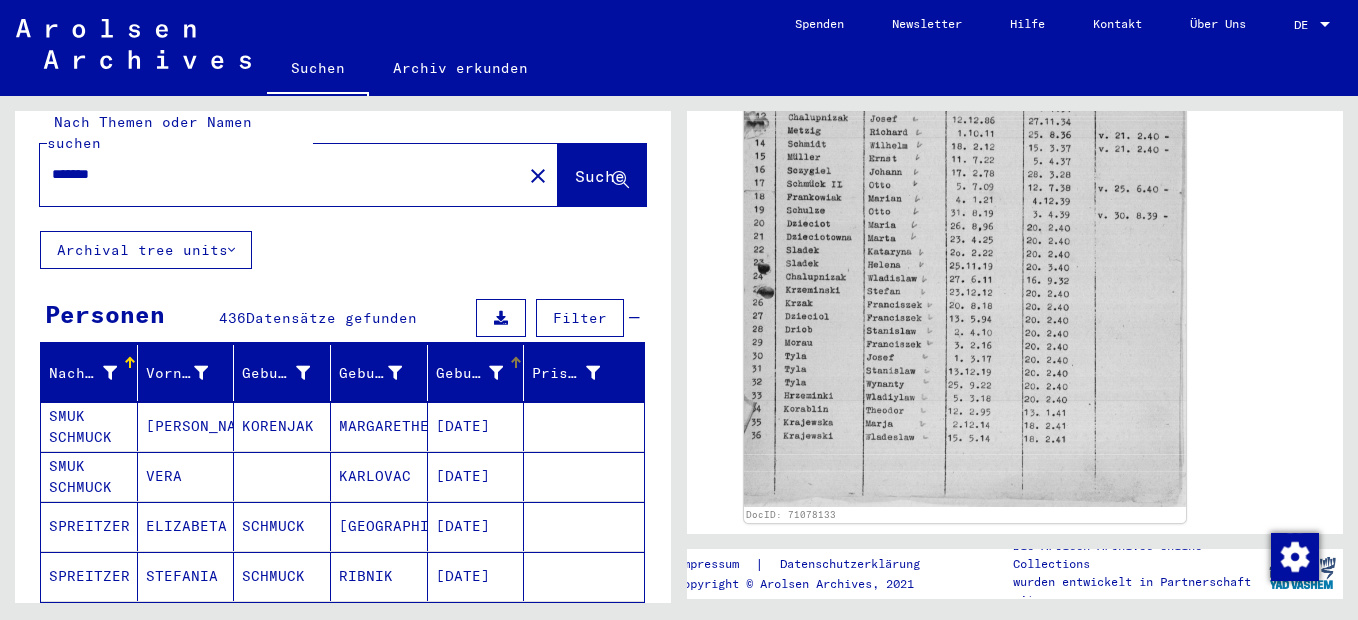 scroll, scrollTop: 0, scrollLeft: 0, axis: both 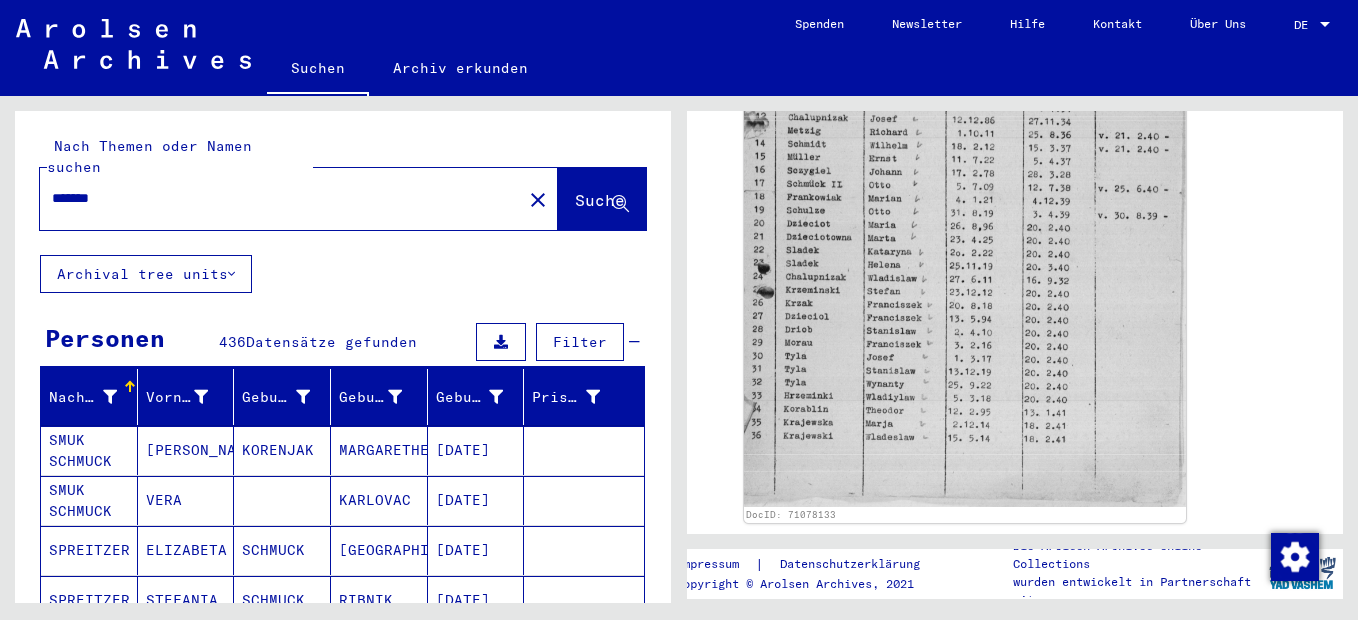 click on "close" 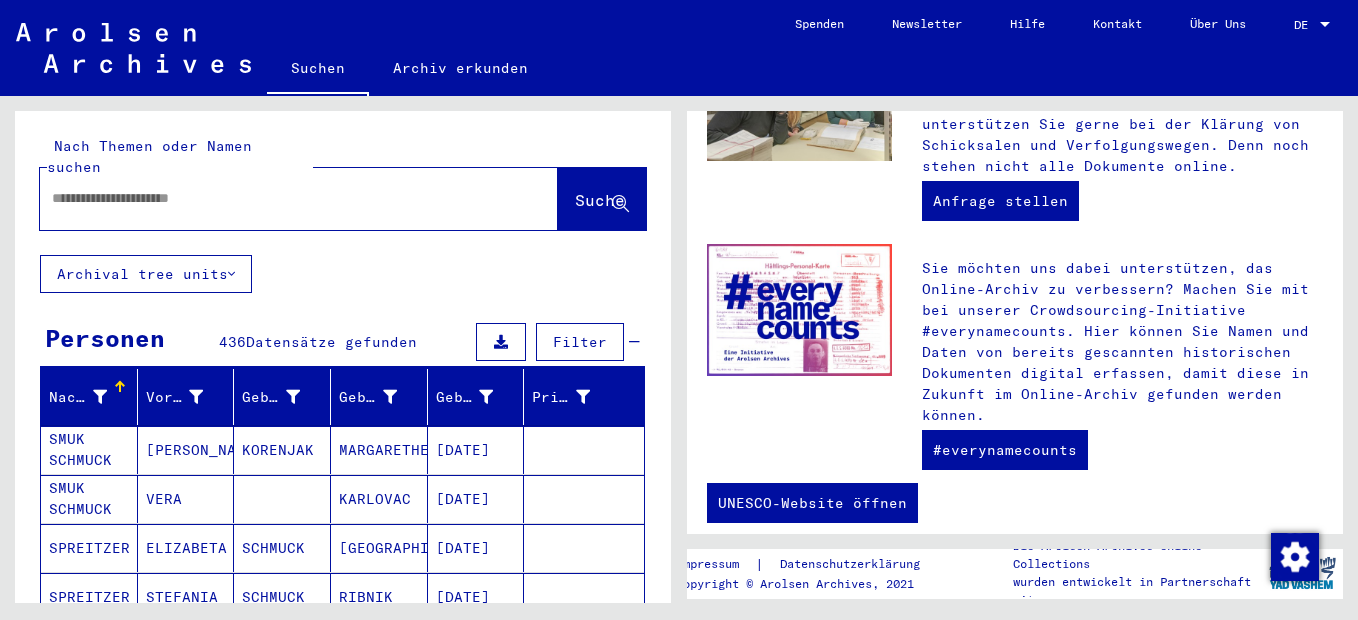 scroll, scrollTop: 0, scrollLeft: 0, axis: both 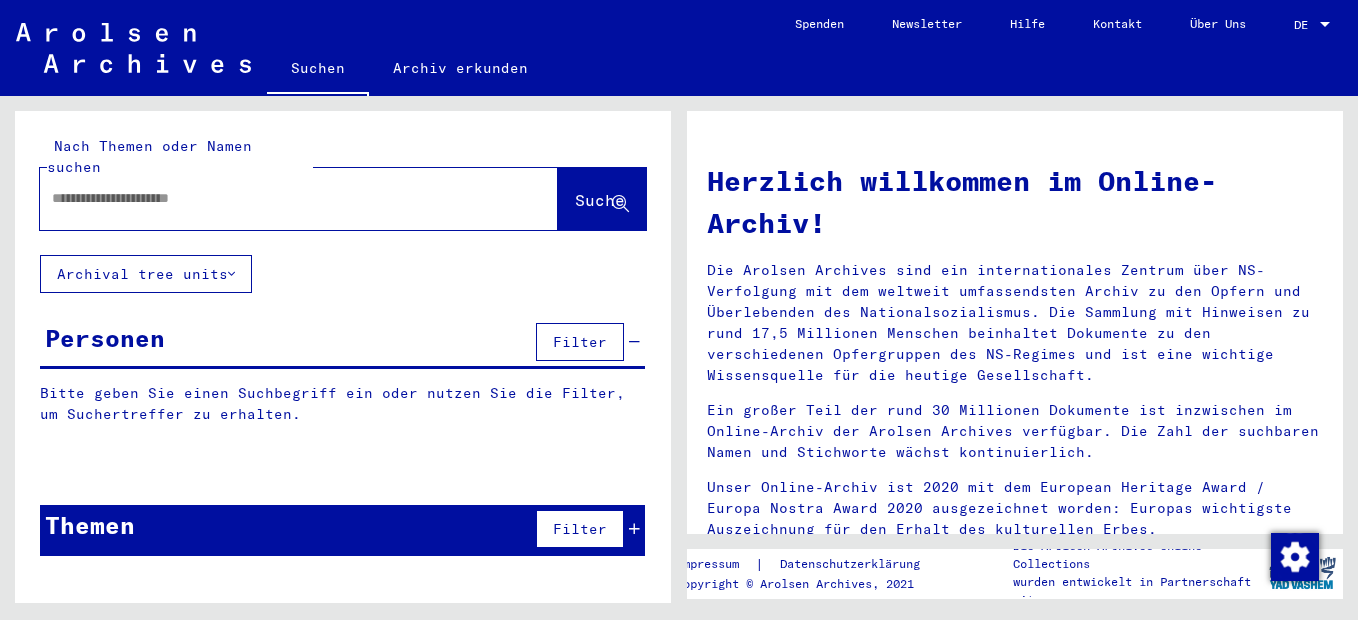 click at bounding box center [275, 198] 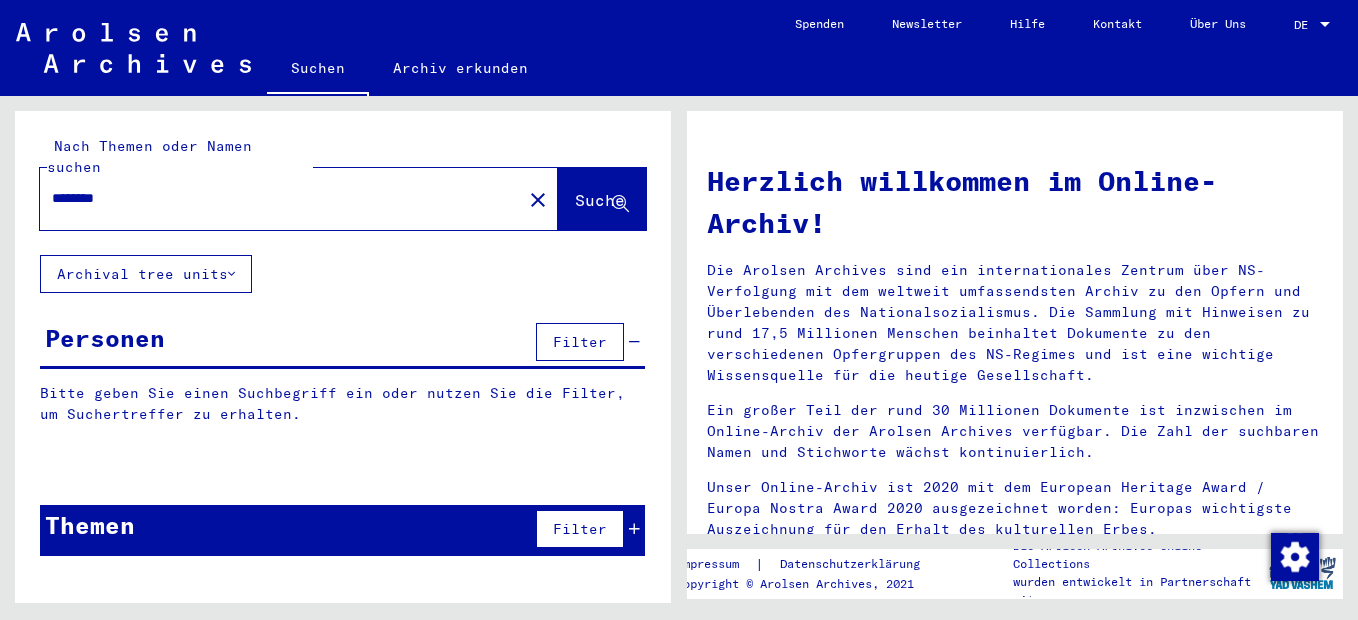 type on "********" 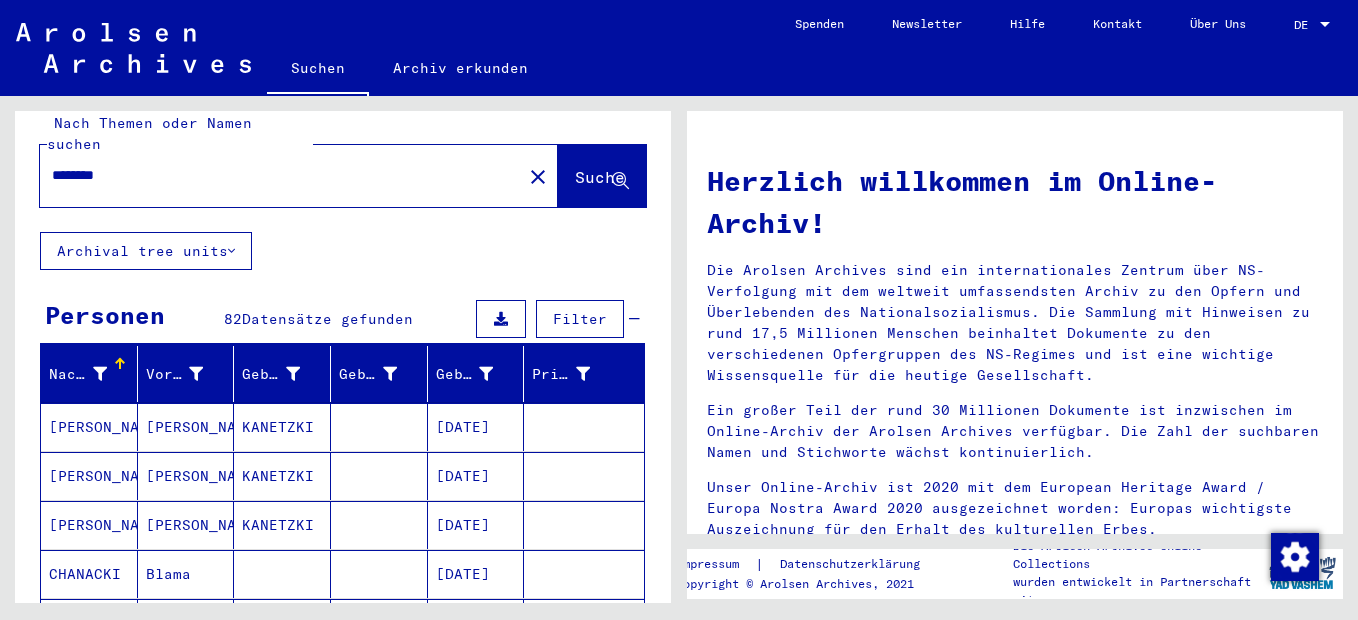 scroll, scrollTop: 0, scrollLeft: 0, axis: both 